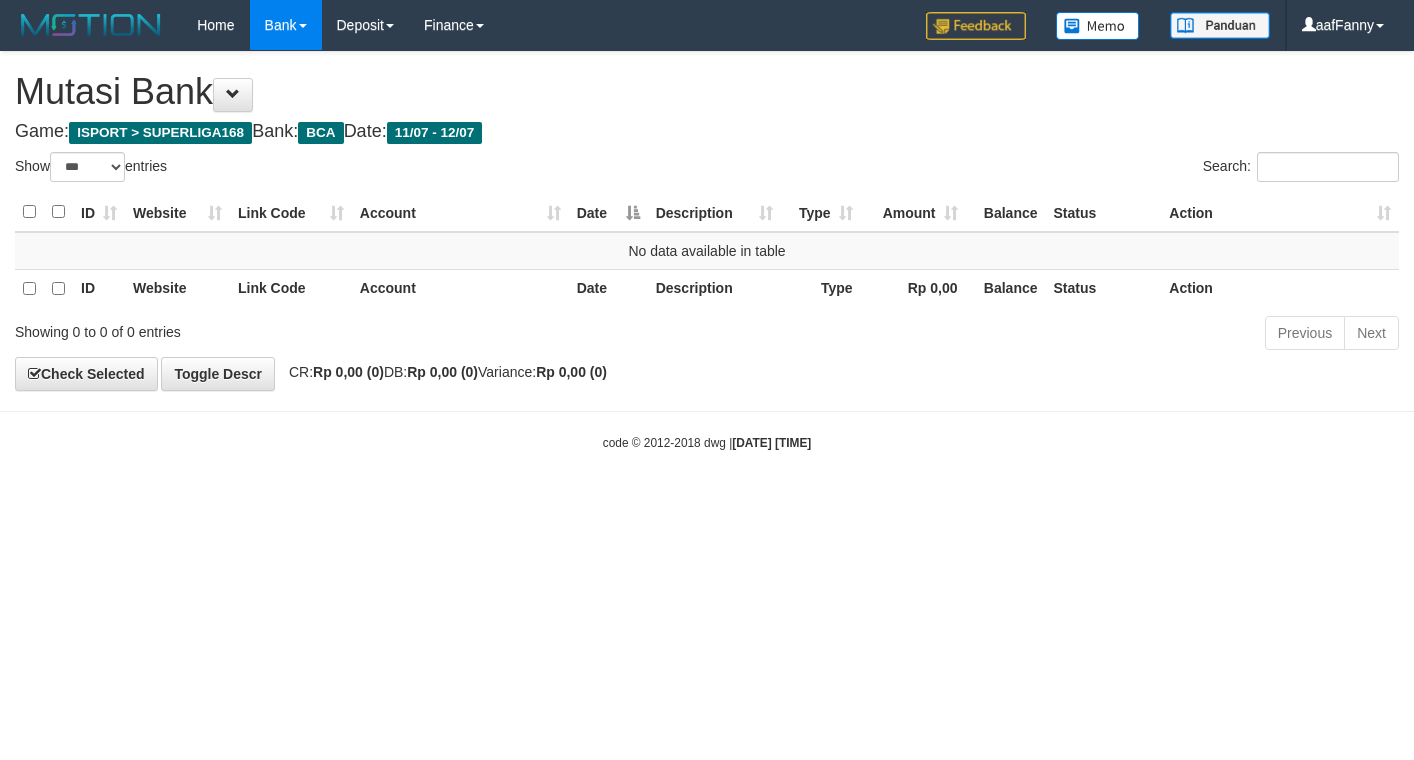 select on "***" 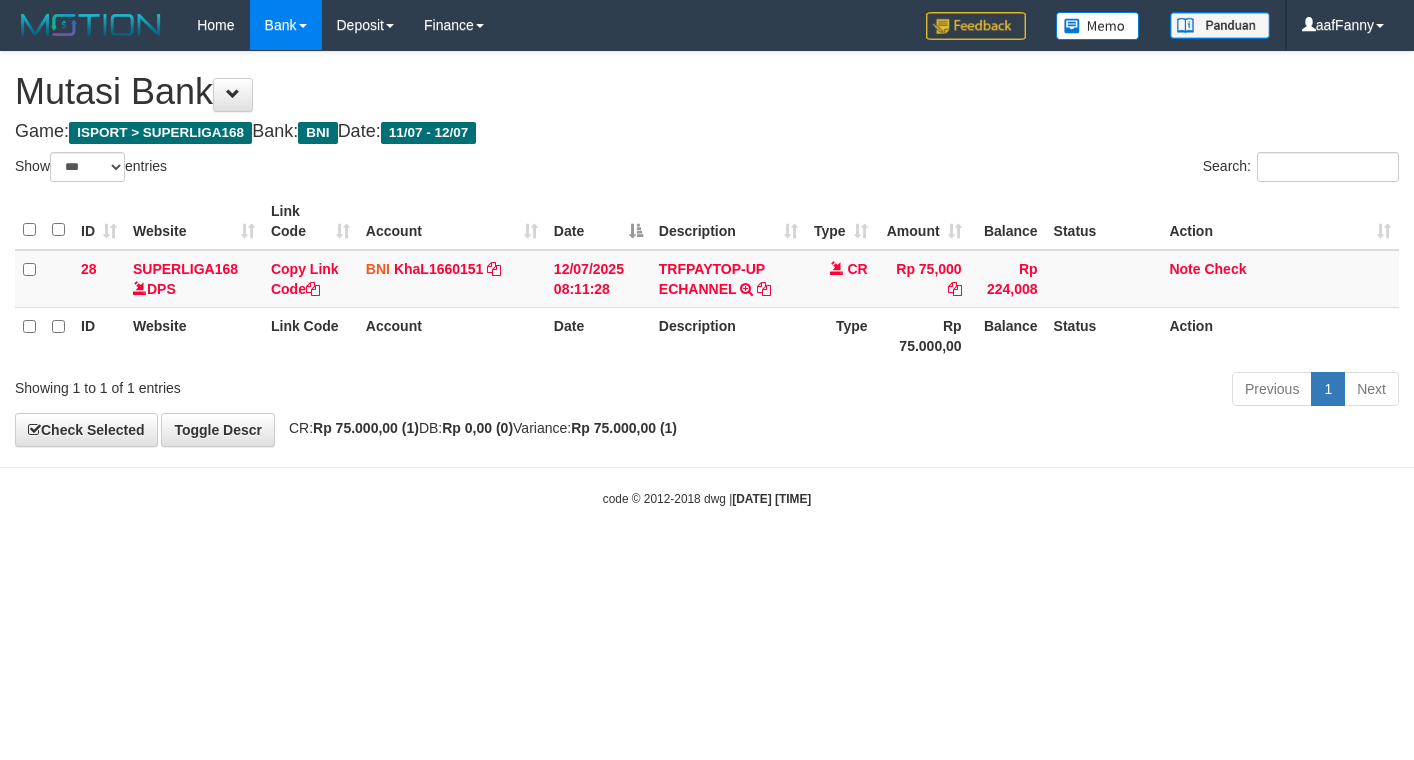 select on "***" 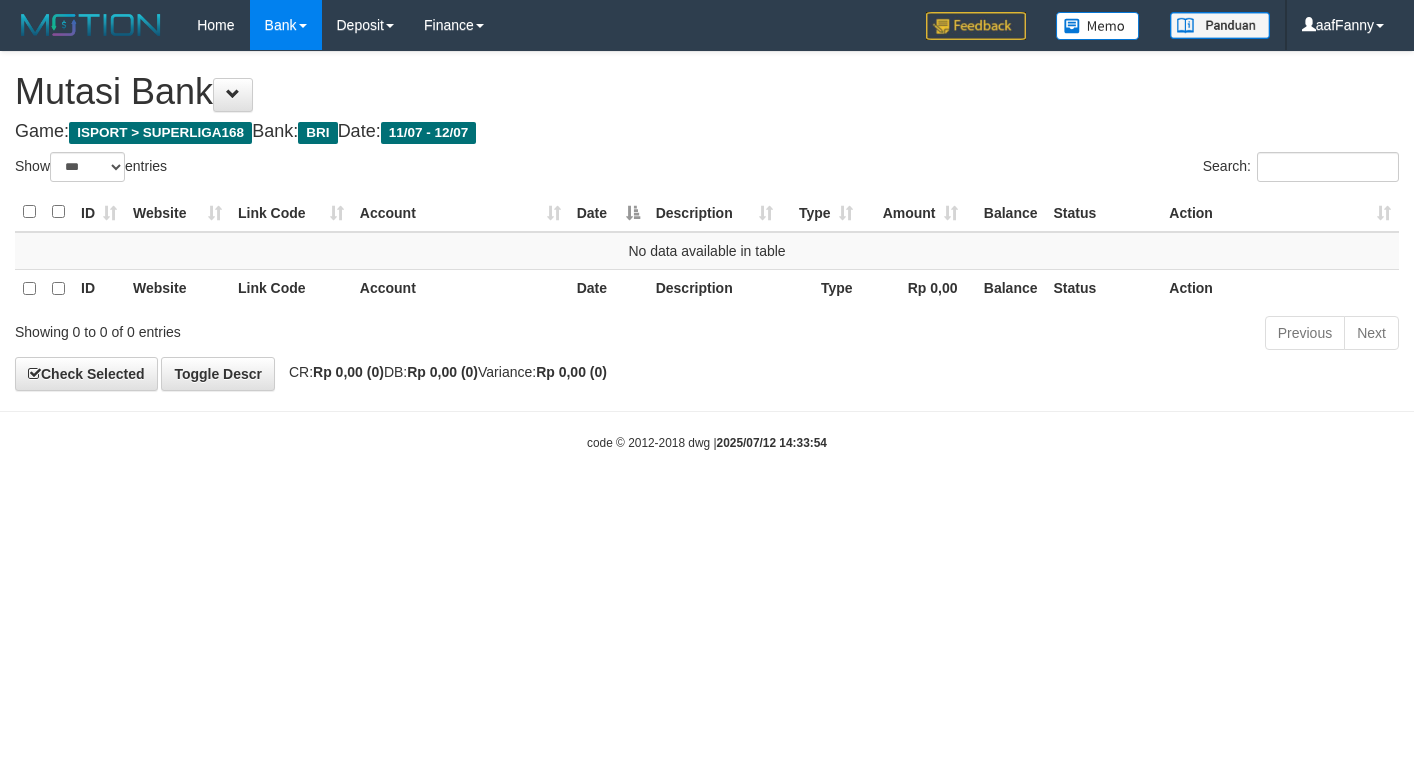 select on "***" 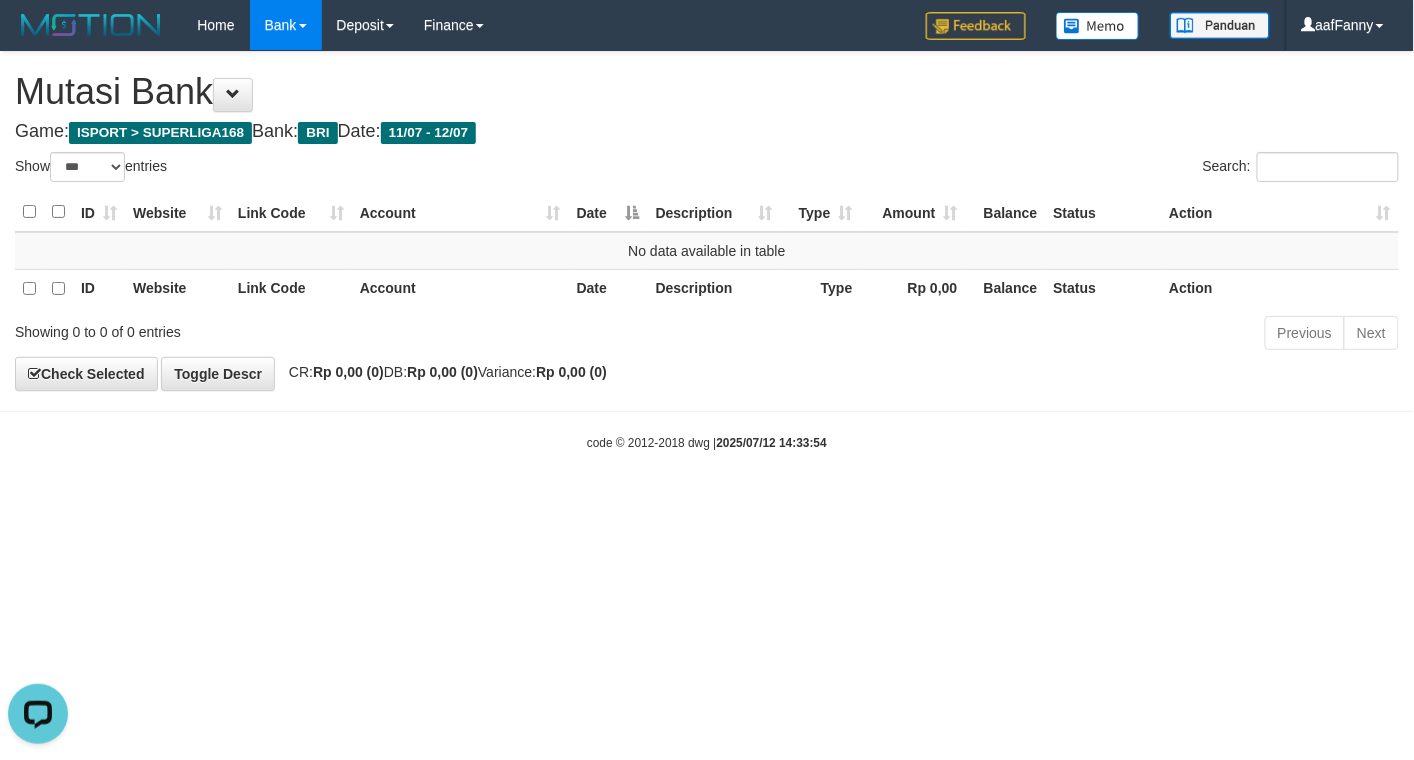 scroll, scrollTop: 0, scrollLeft: 0, axis: both 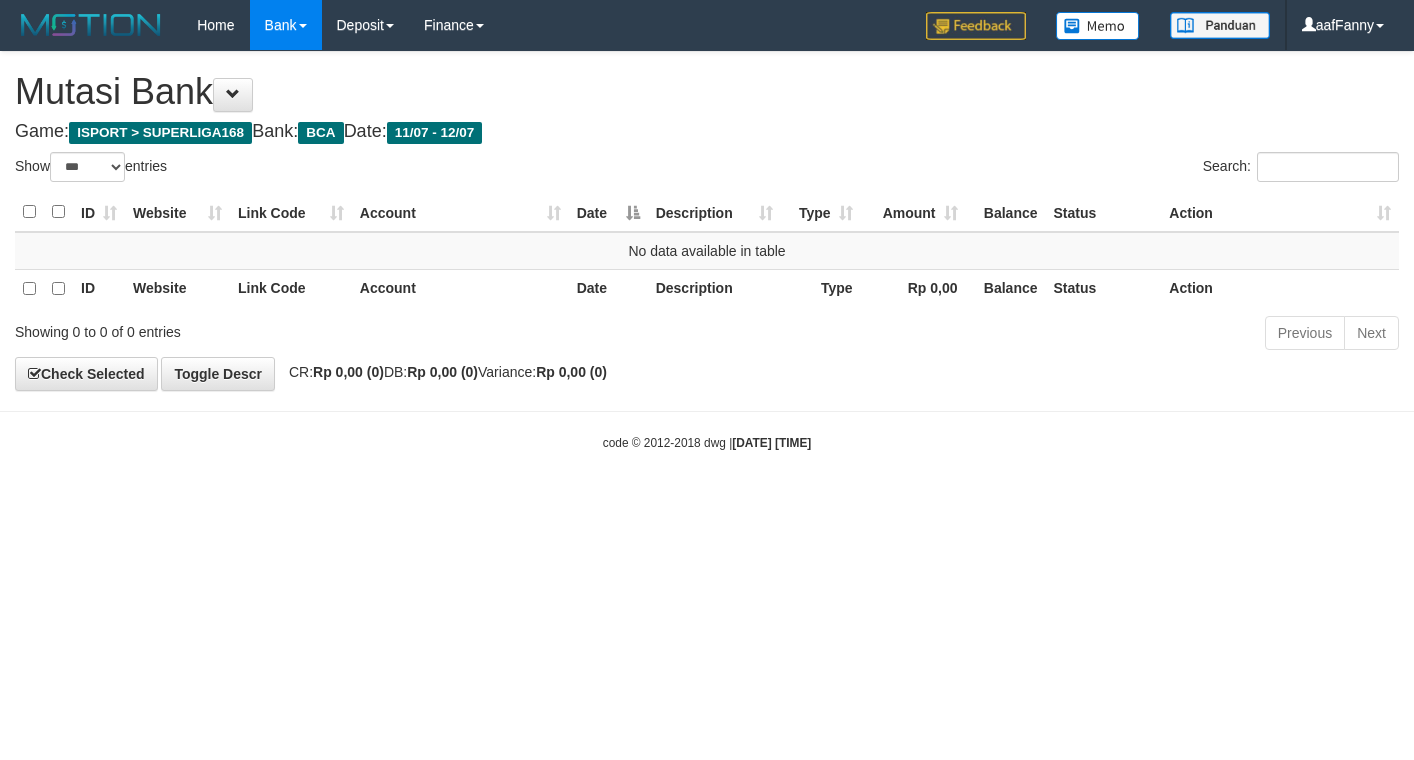 select on "***" 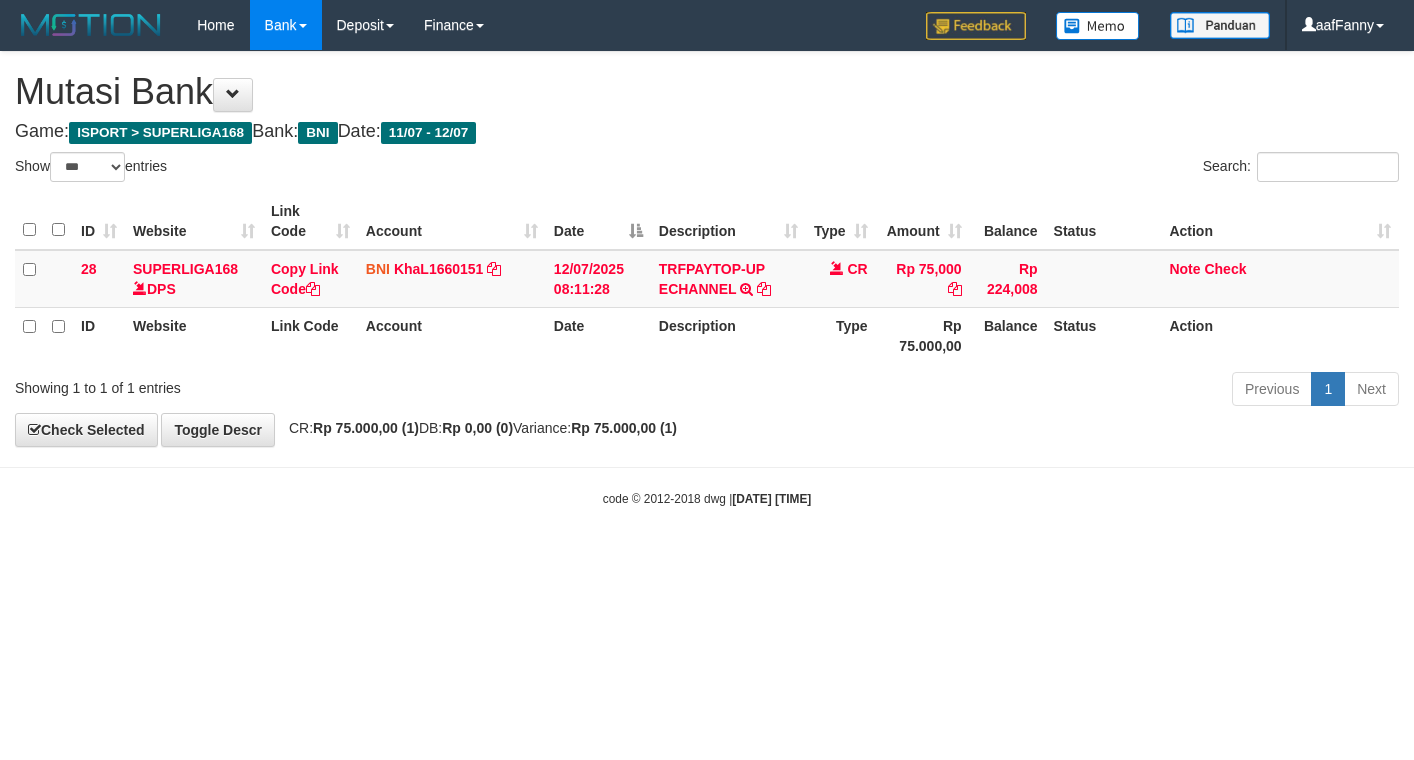 select on "***" 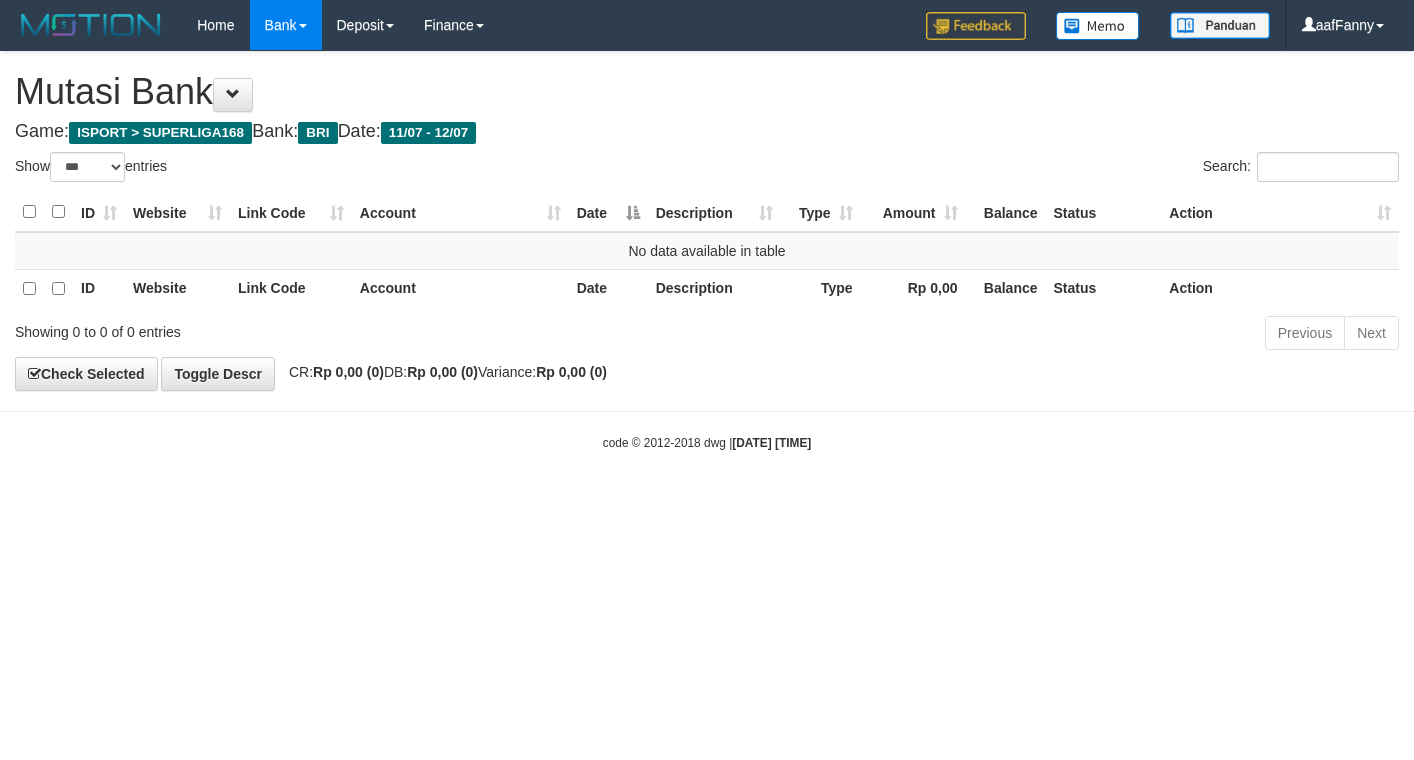 select on "***" 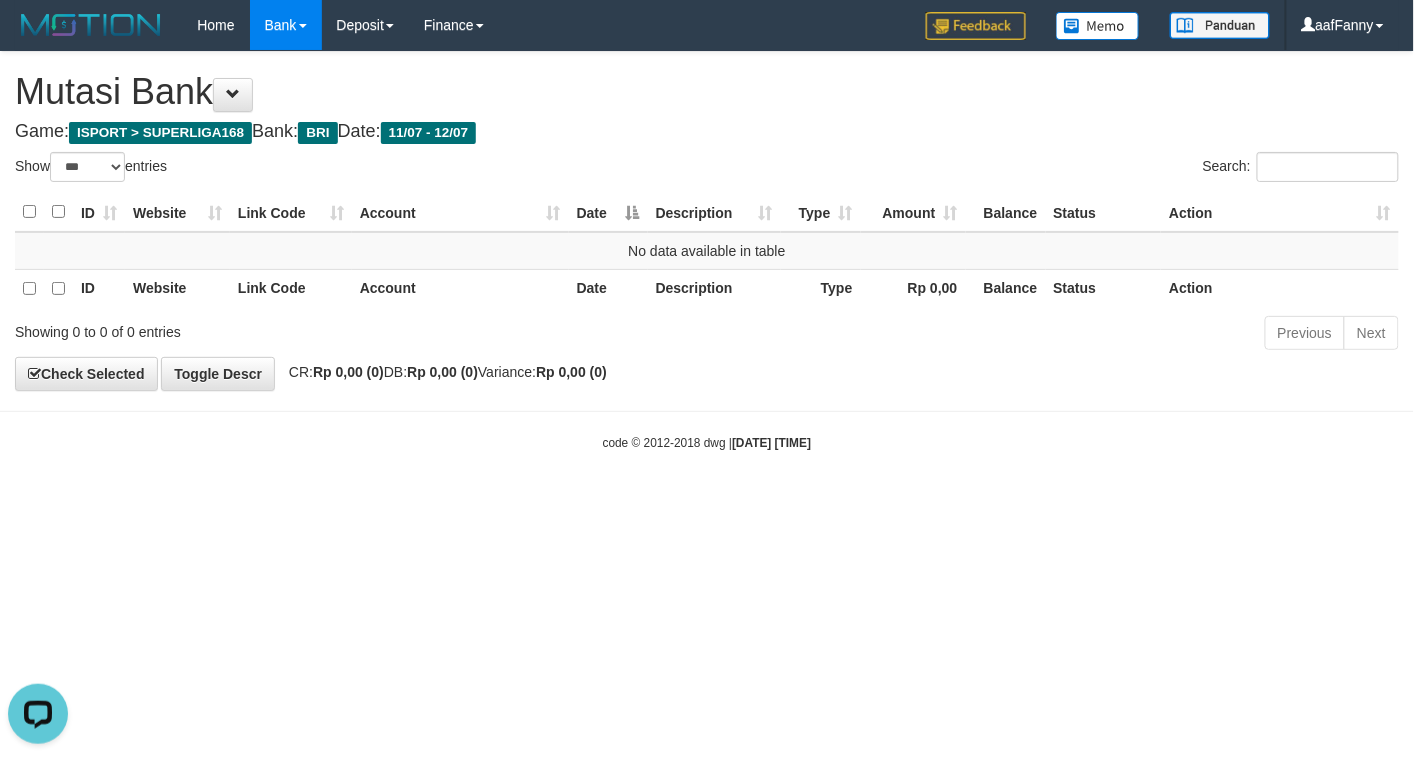 scroll, scrollTop: 0, scrollLeft: 0, axis: both 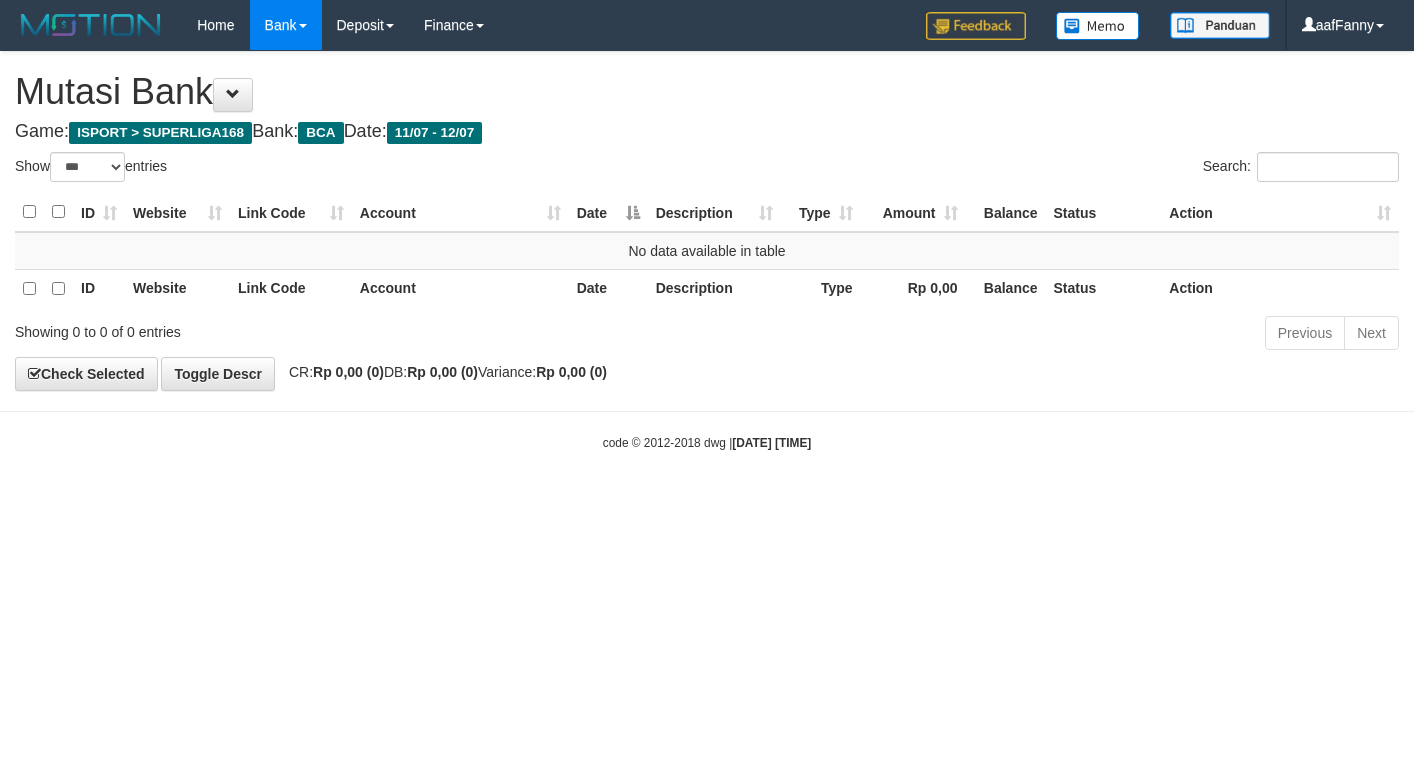 select on "***" 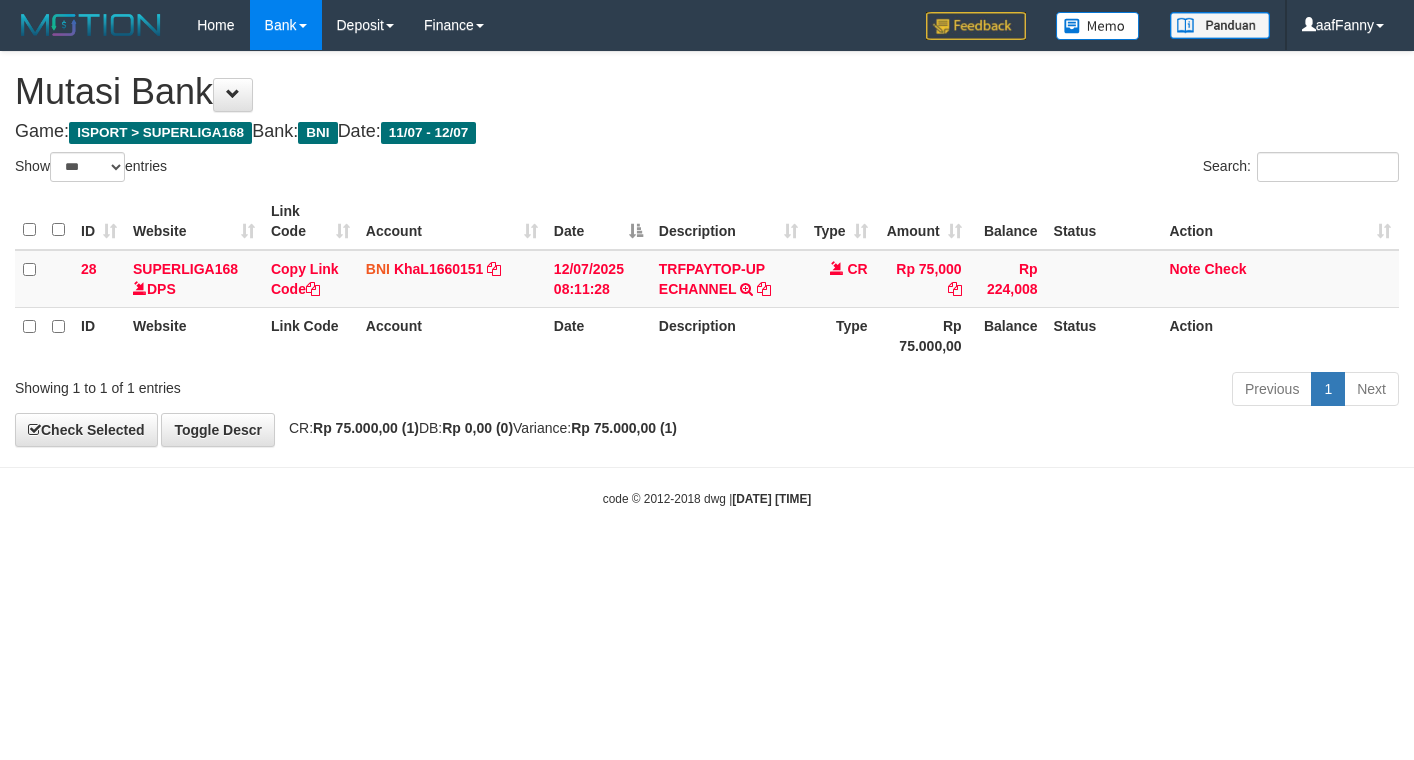 select on "***" 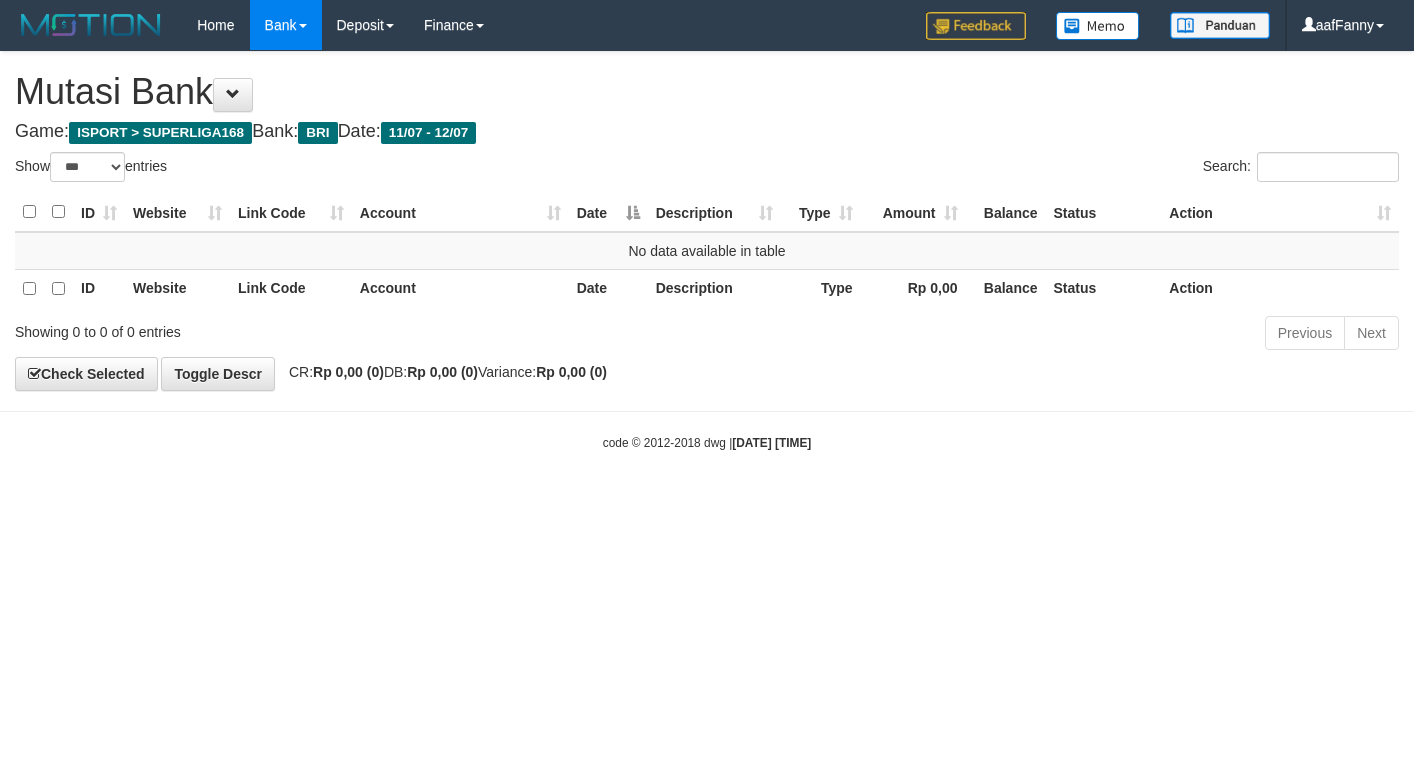 select on "***" 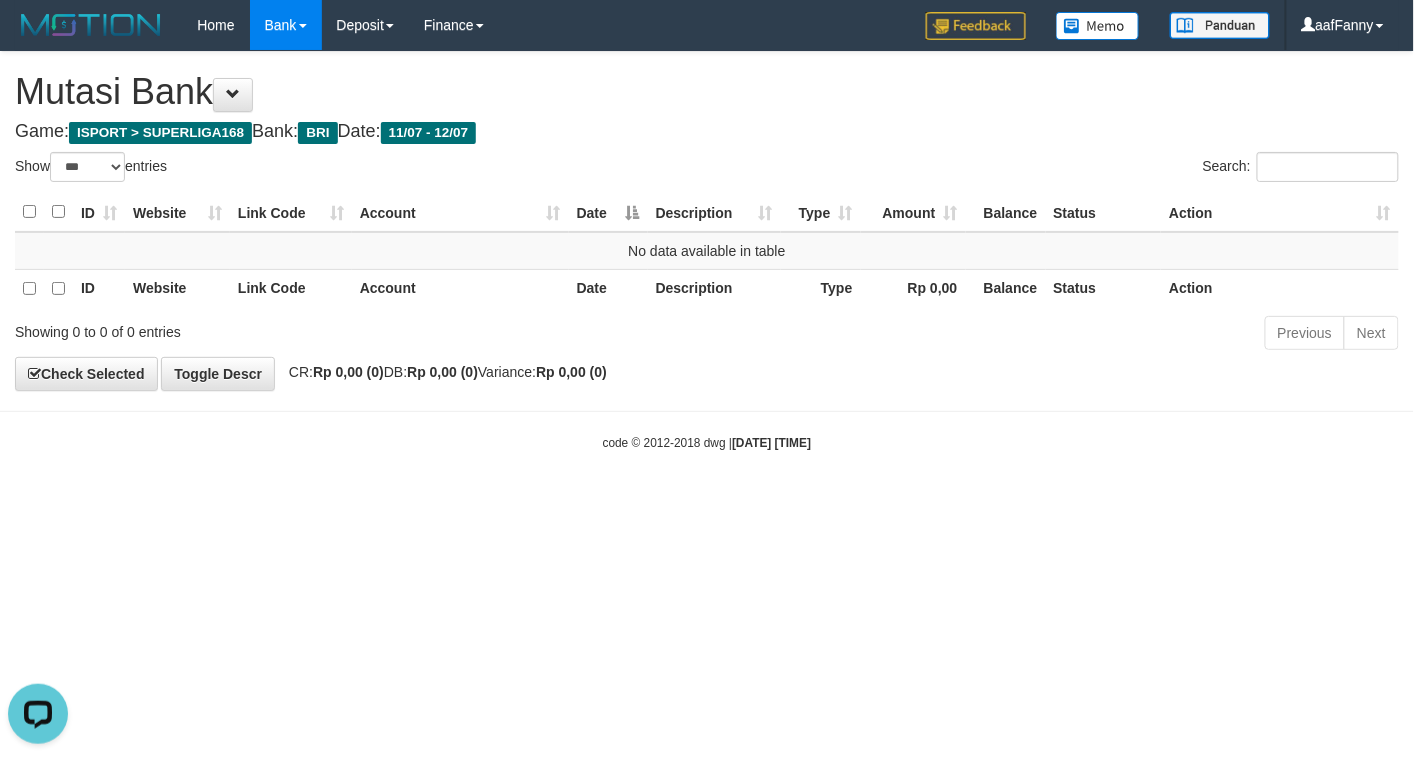 scroll, scrollTop: 0, scrollLeft: 0, axis: both 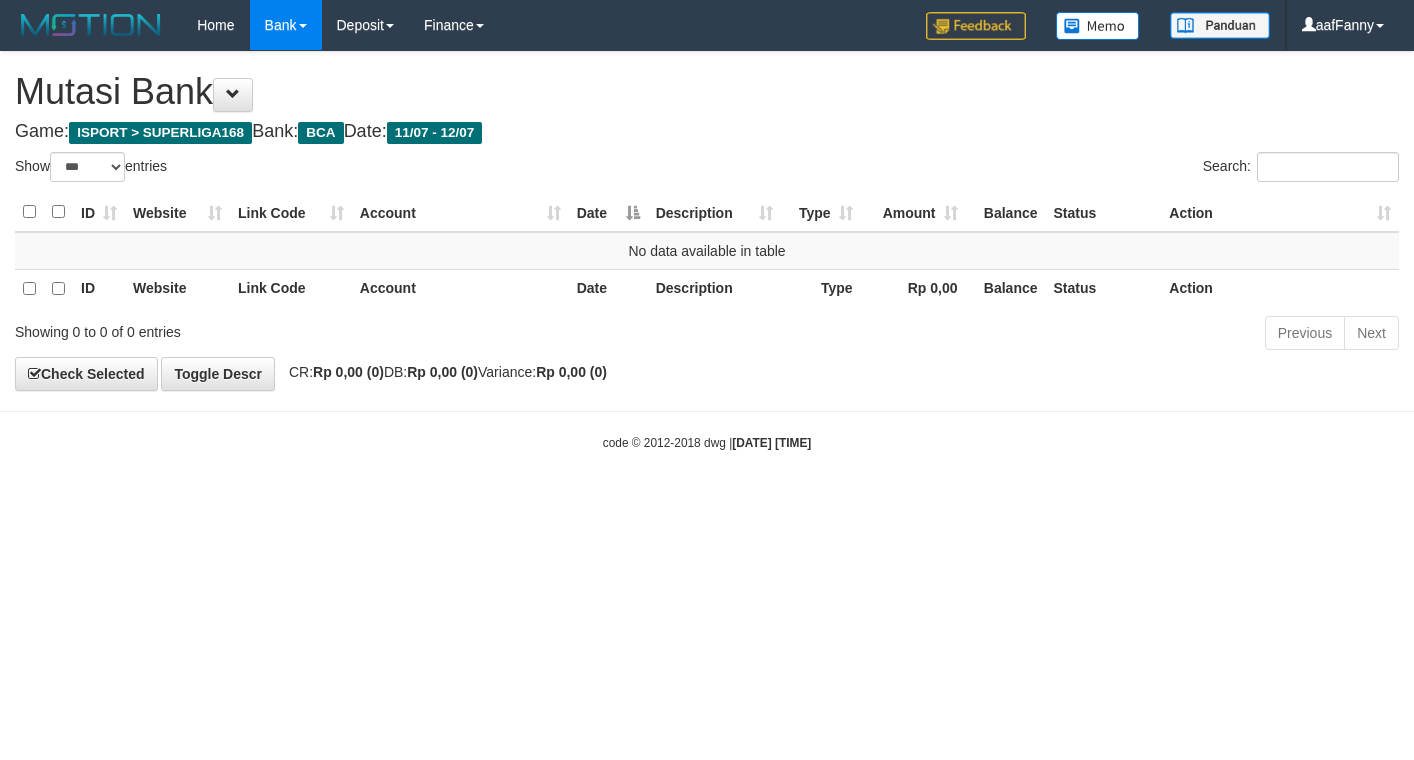 select on "***" 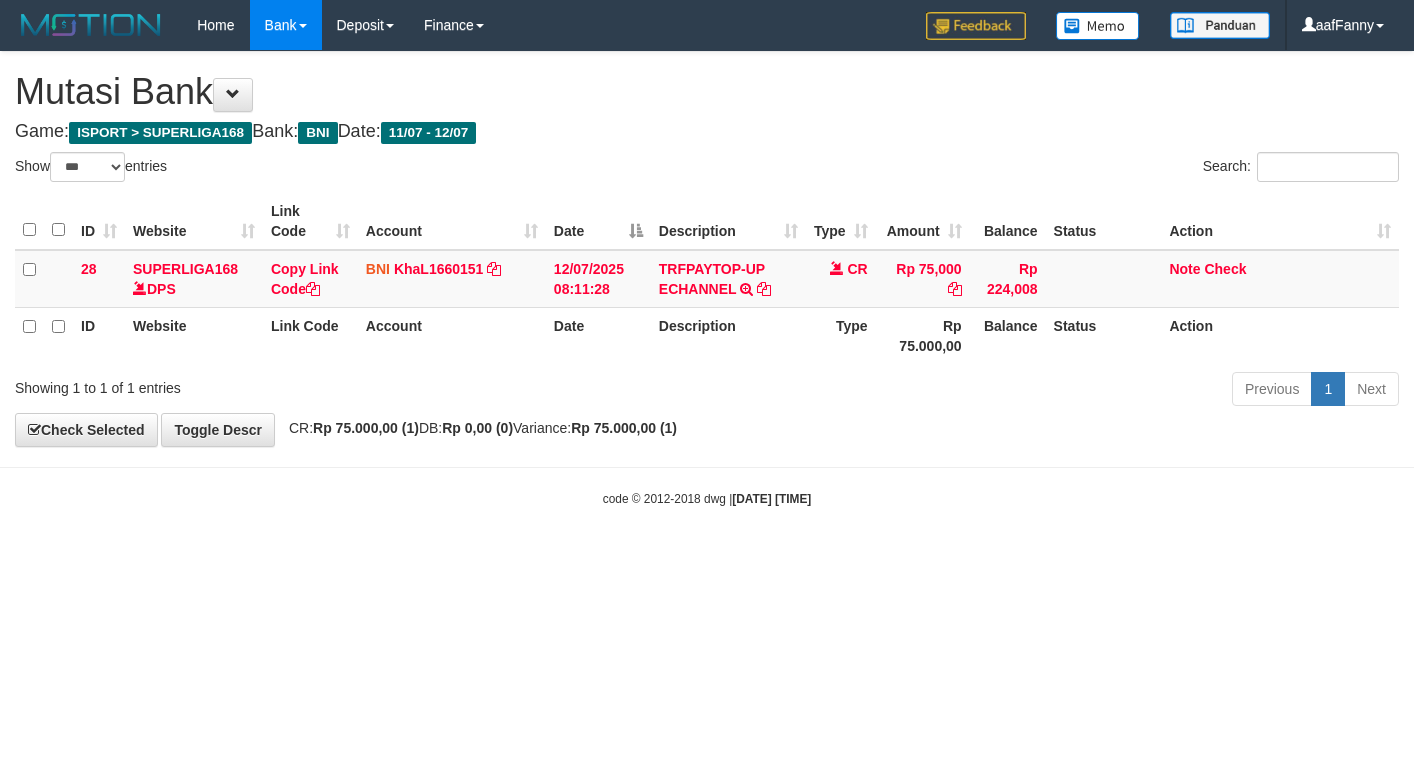 select on "***" 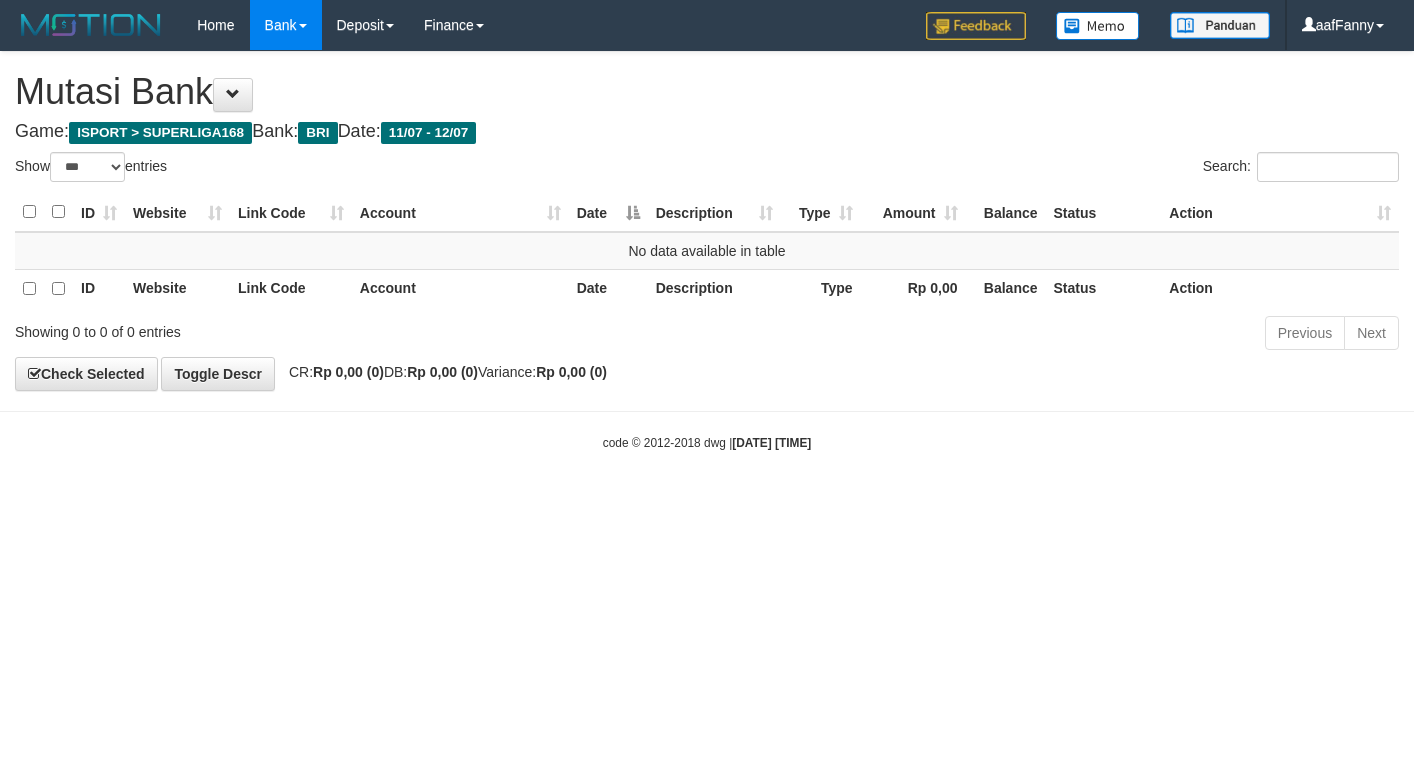select on "***" 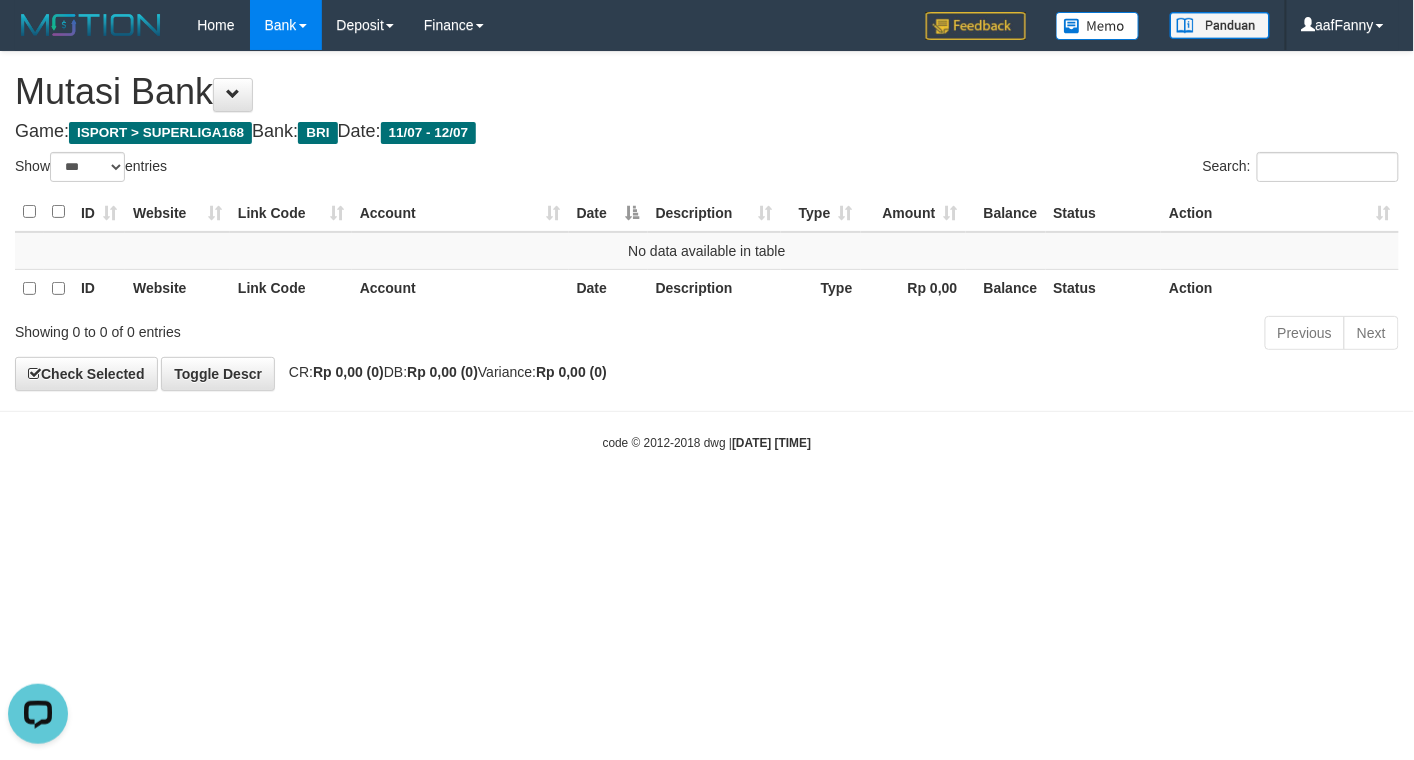 scroll, scrollTop: 0, scrollLeft: 0, axis: both 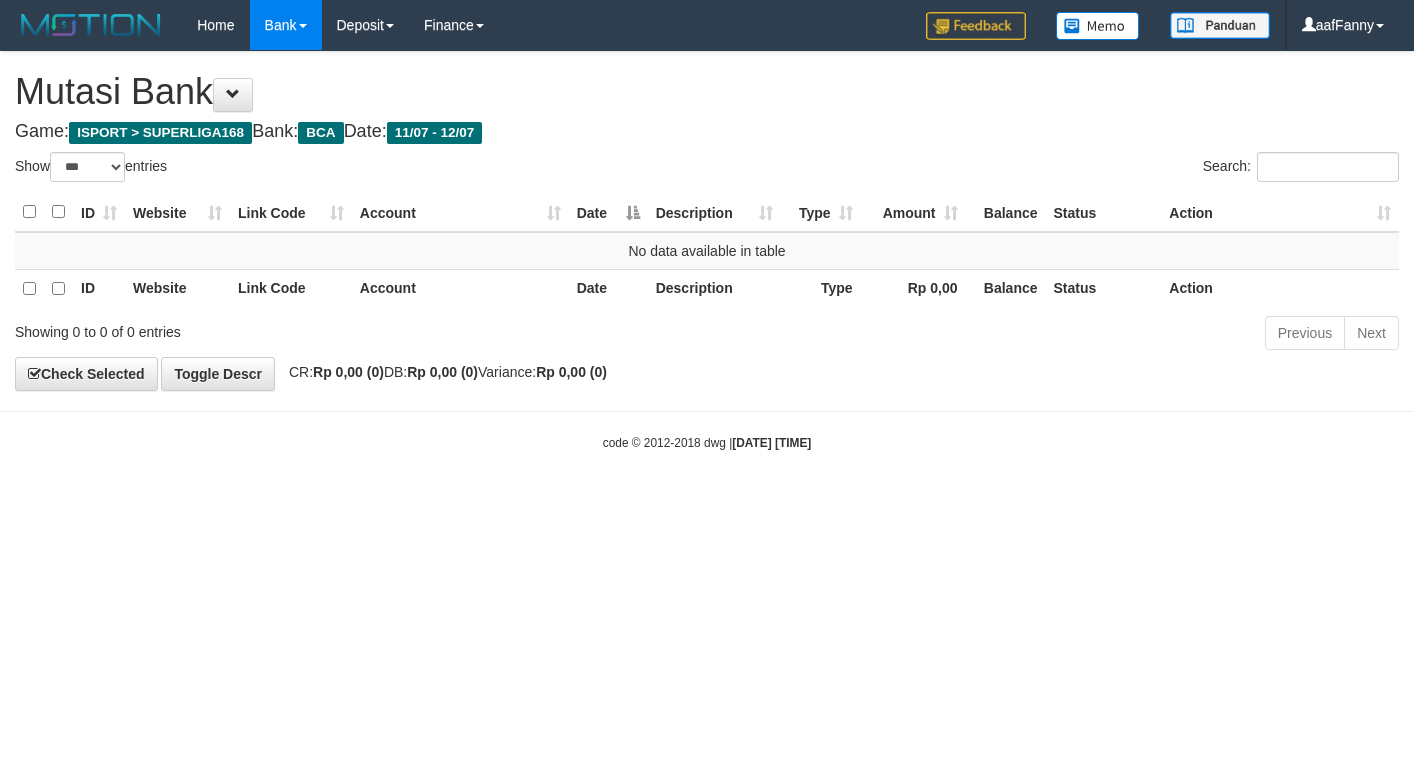 select on "***" 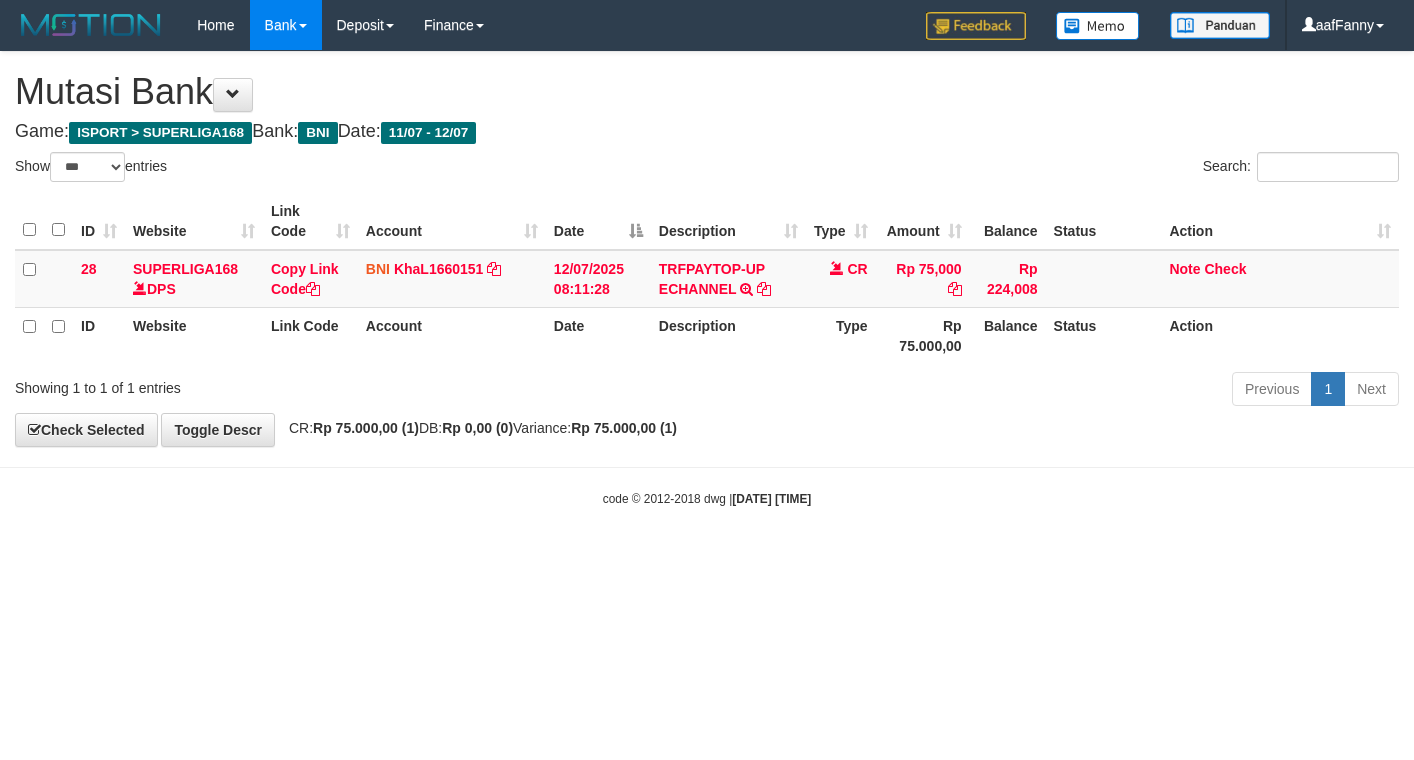 select on "***" 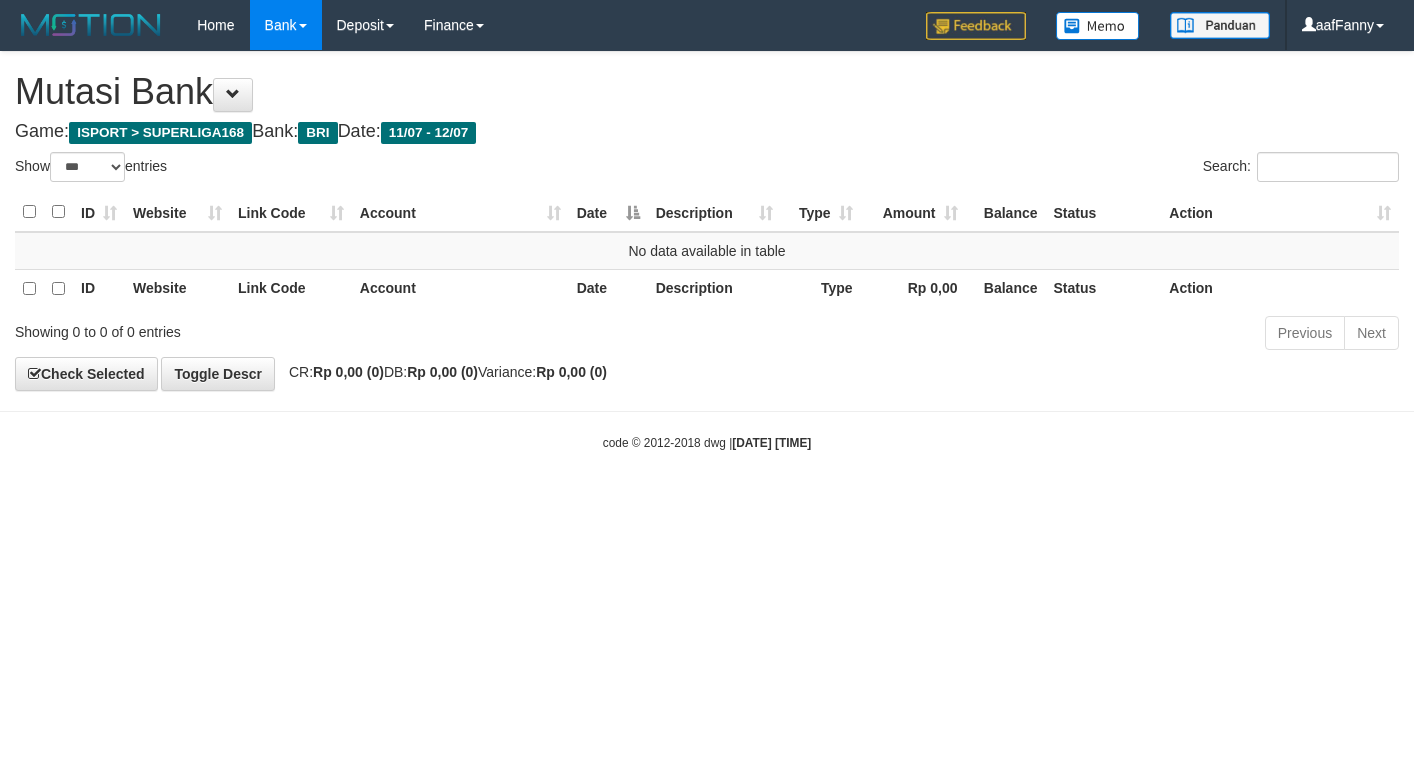 select on "***" 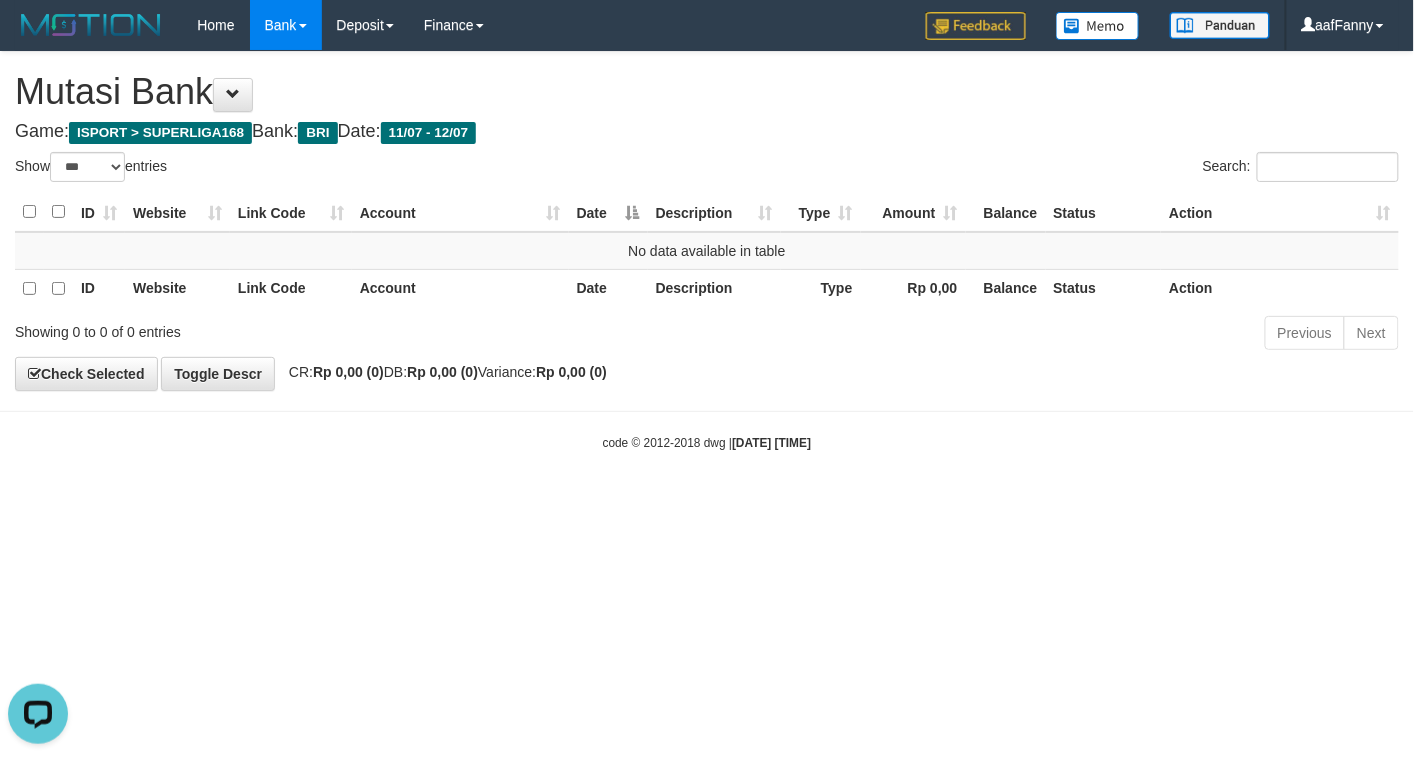 scroll, scrollTop: 0, scrollLeft: 0, axis: both 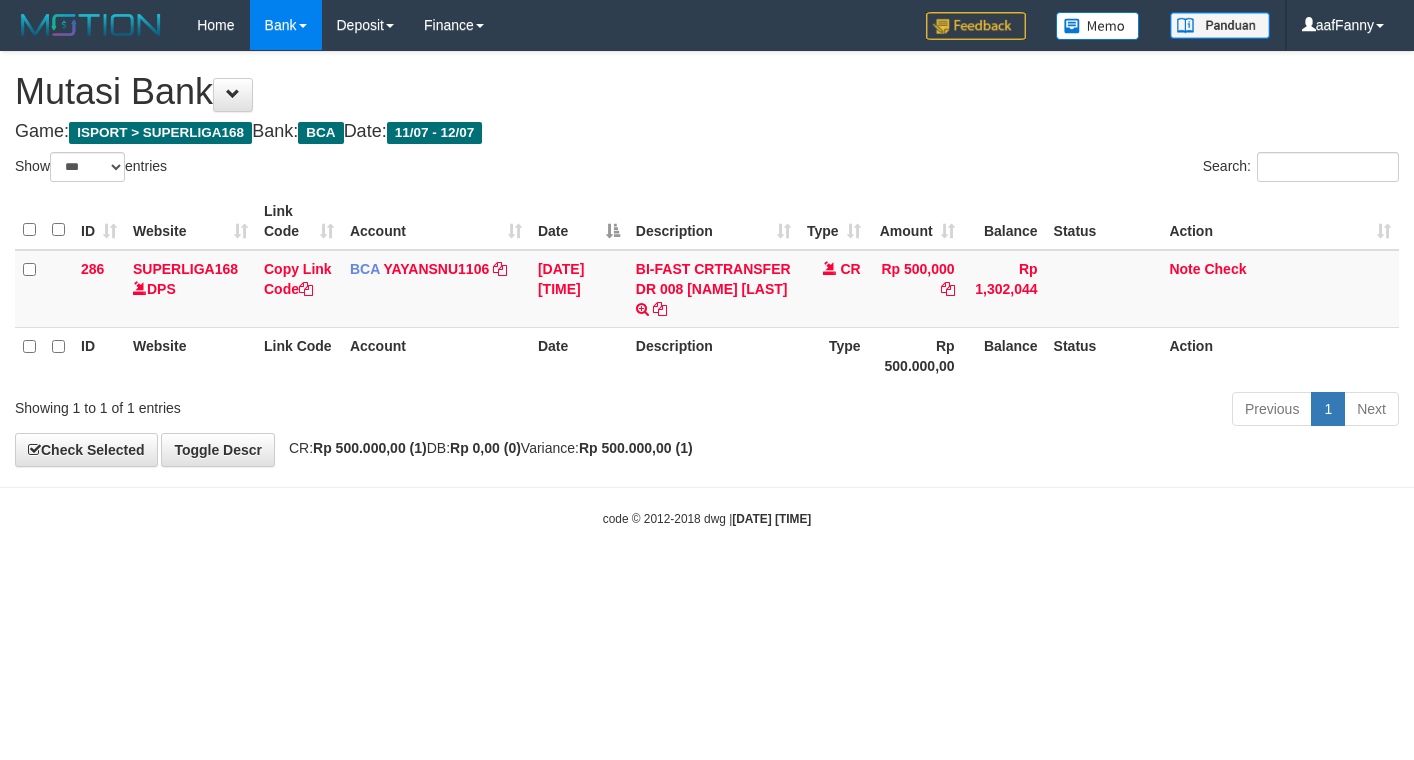 select on "***" 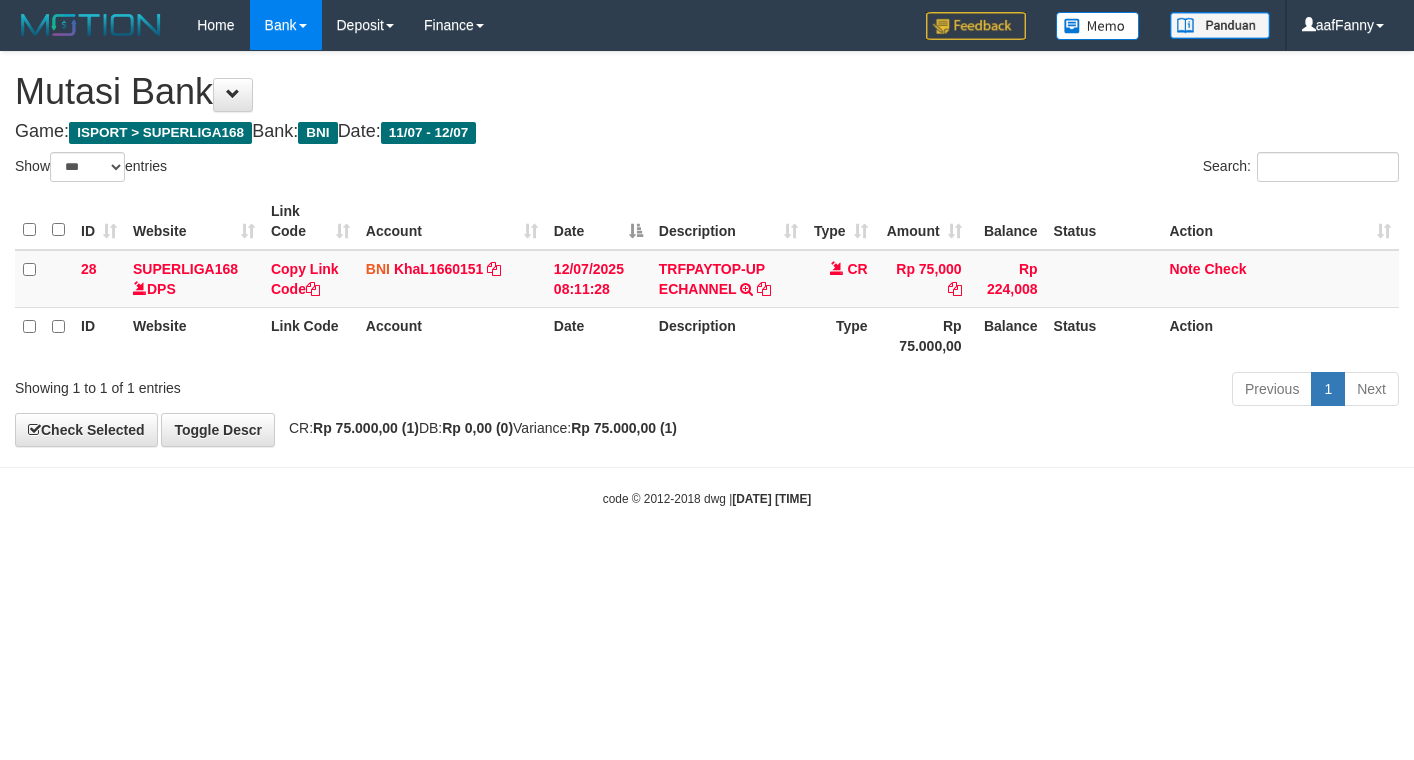 select on "***" 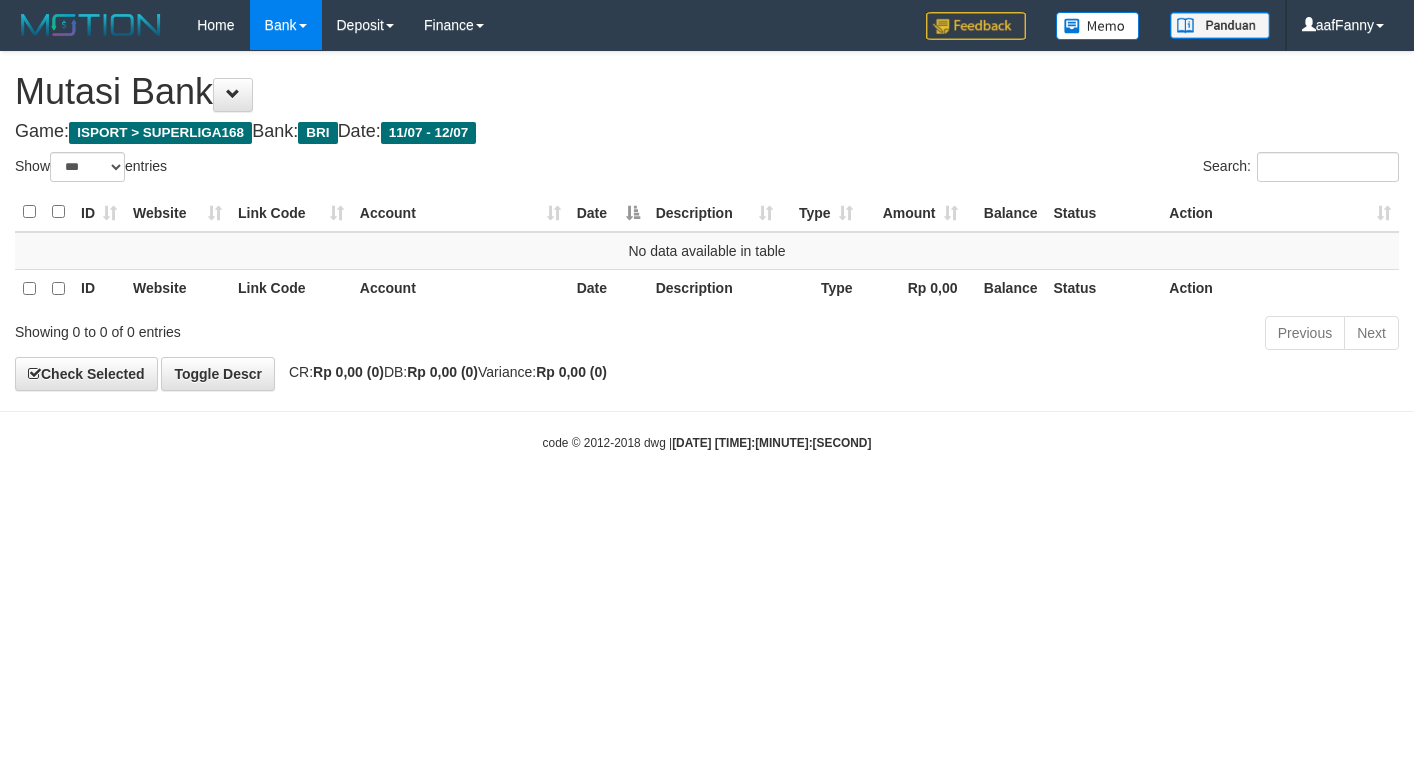 select on "***" 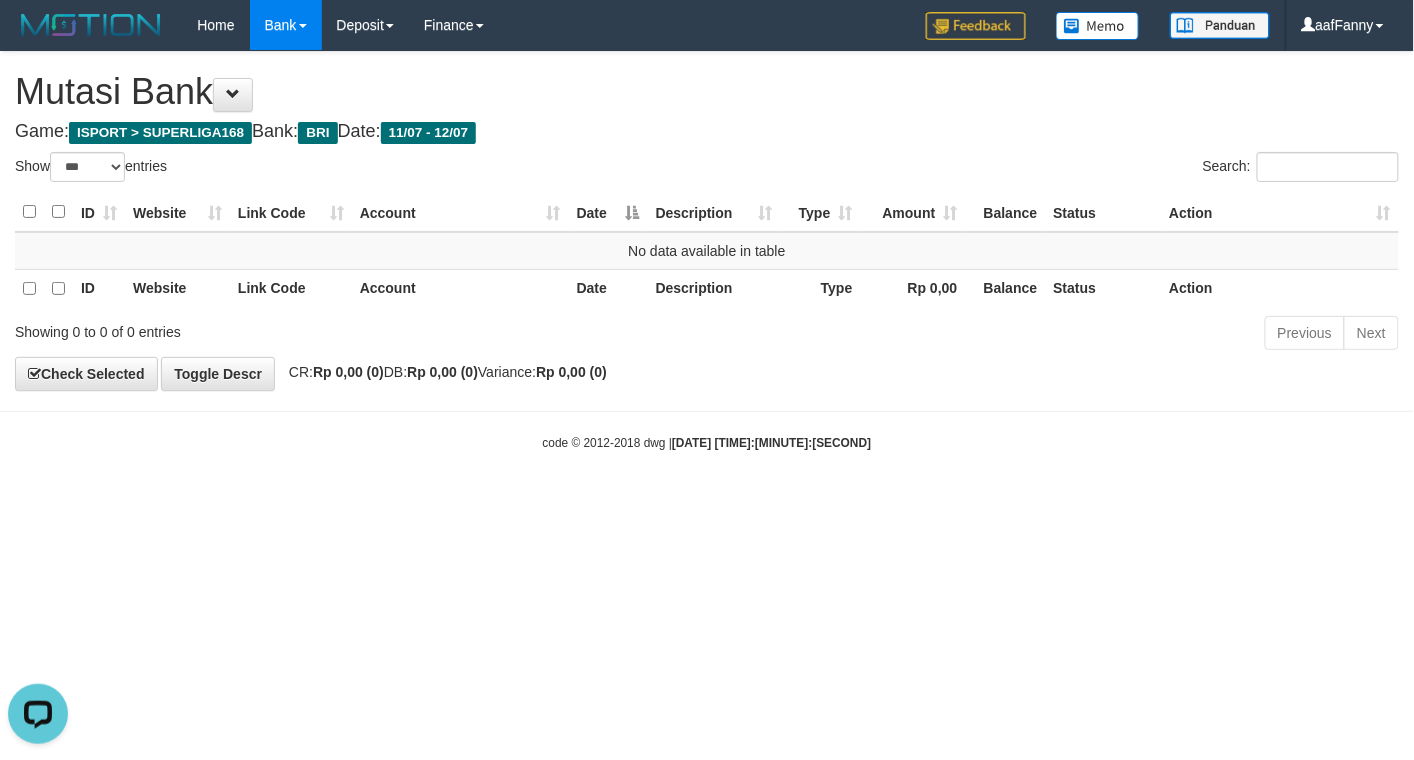 scroll, scrollTop: 0, scrollLeft: 0, axis: both 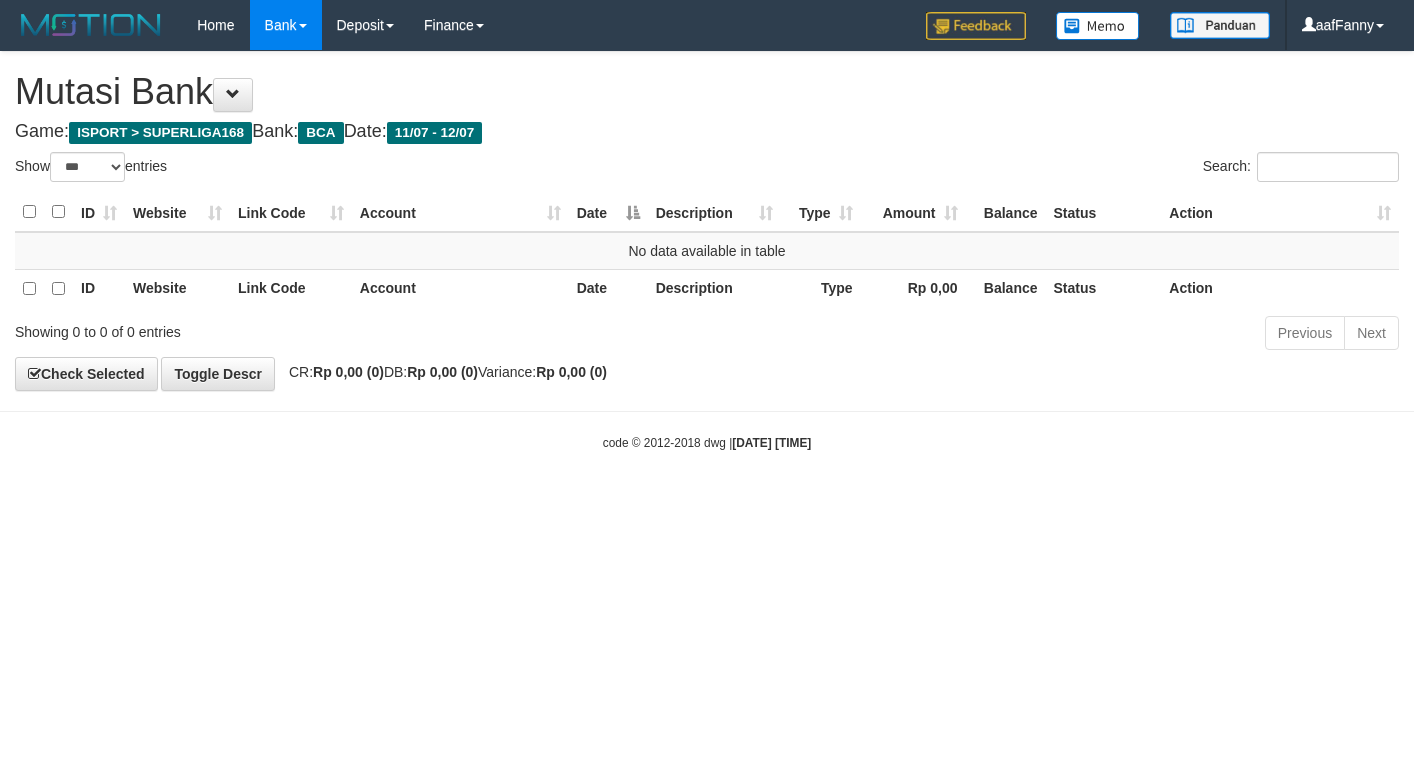 select on "***" 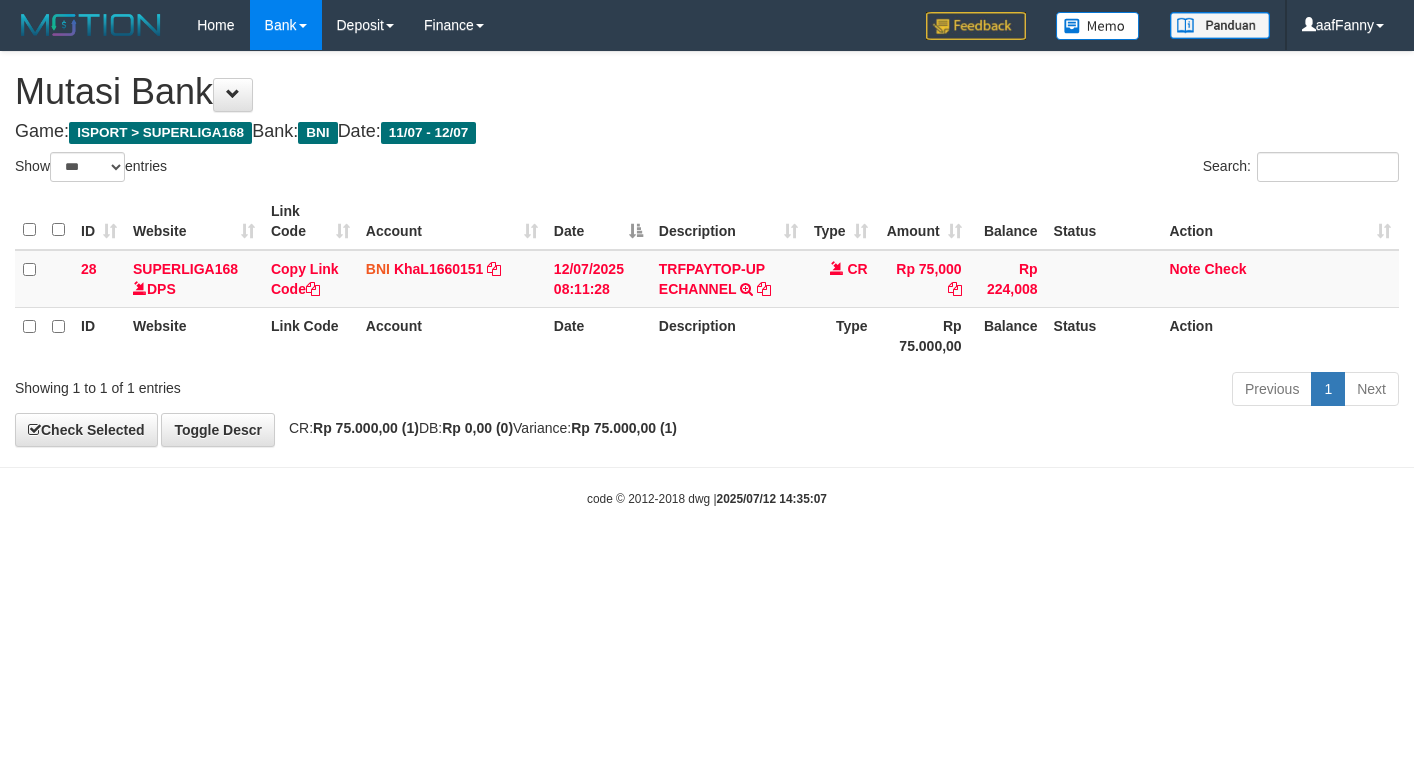 select on "***" 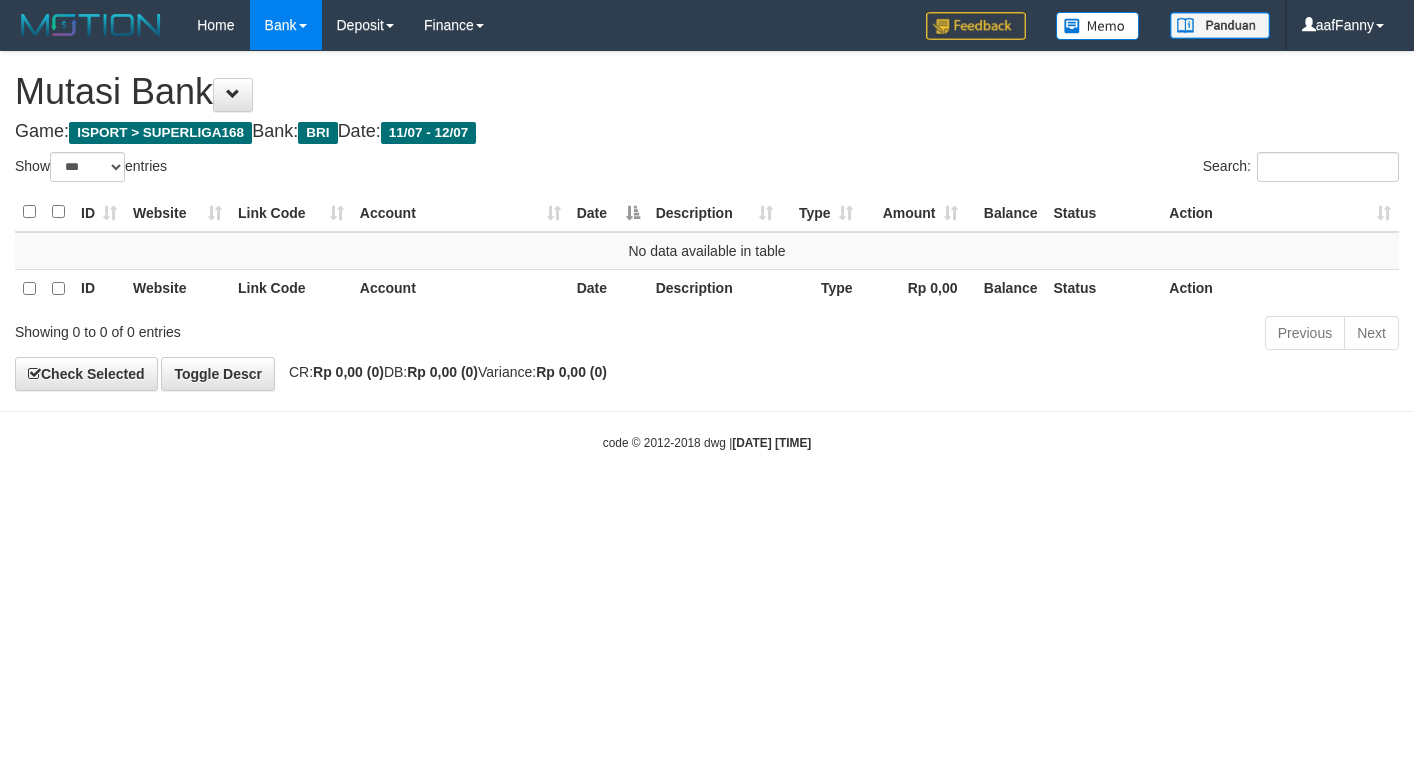 select on "***" 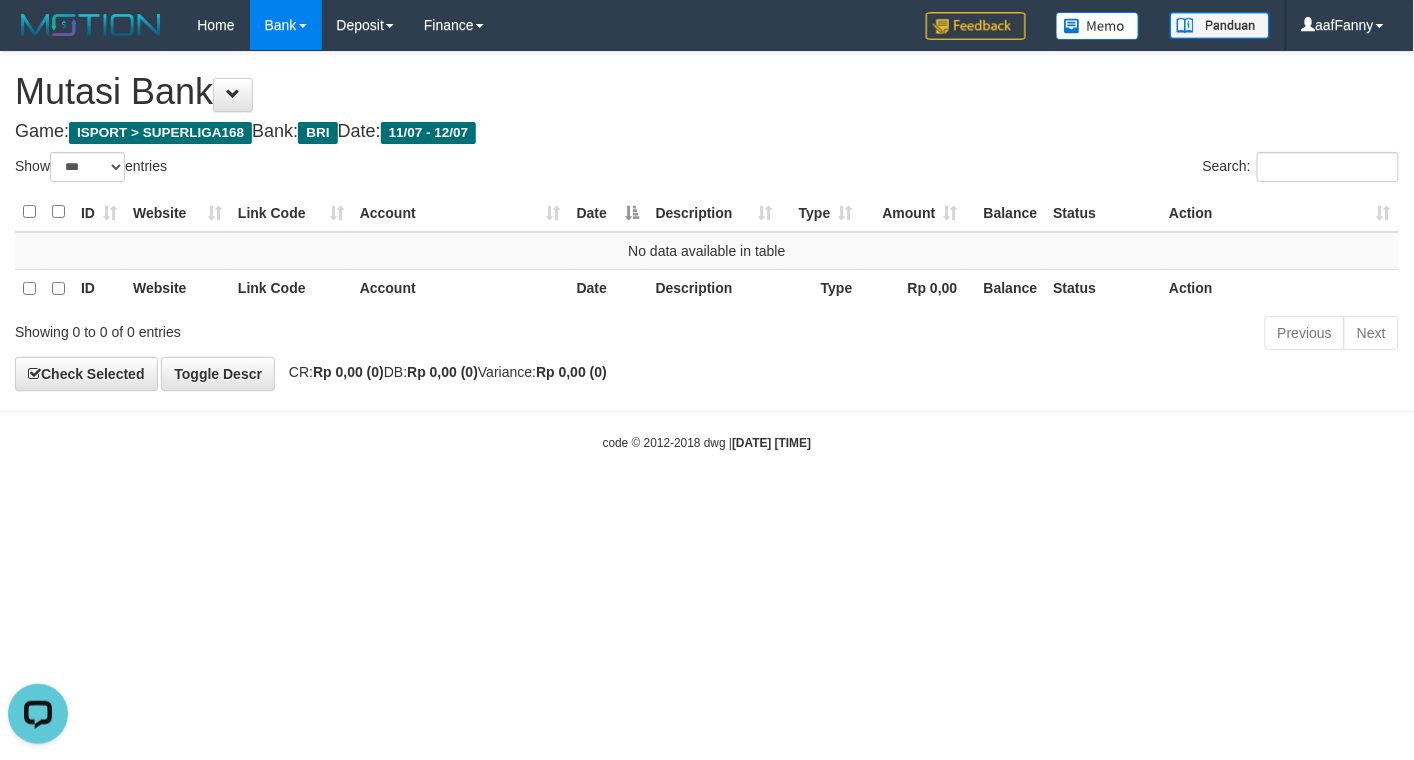 scroll, scrollTop: 0, scrollLeft: 0, axis: both 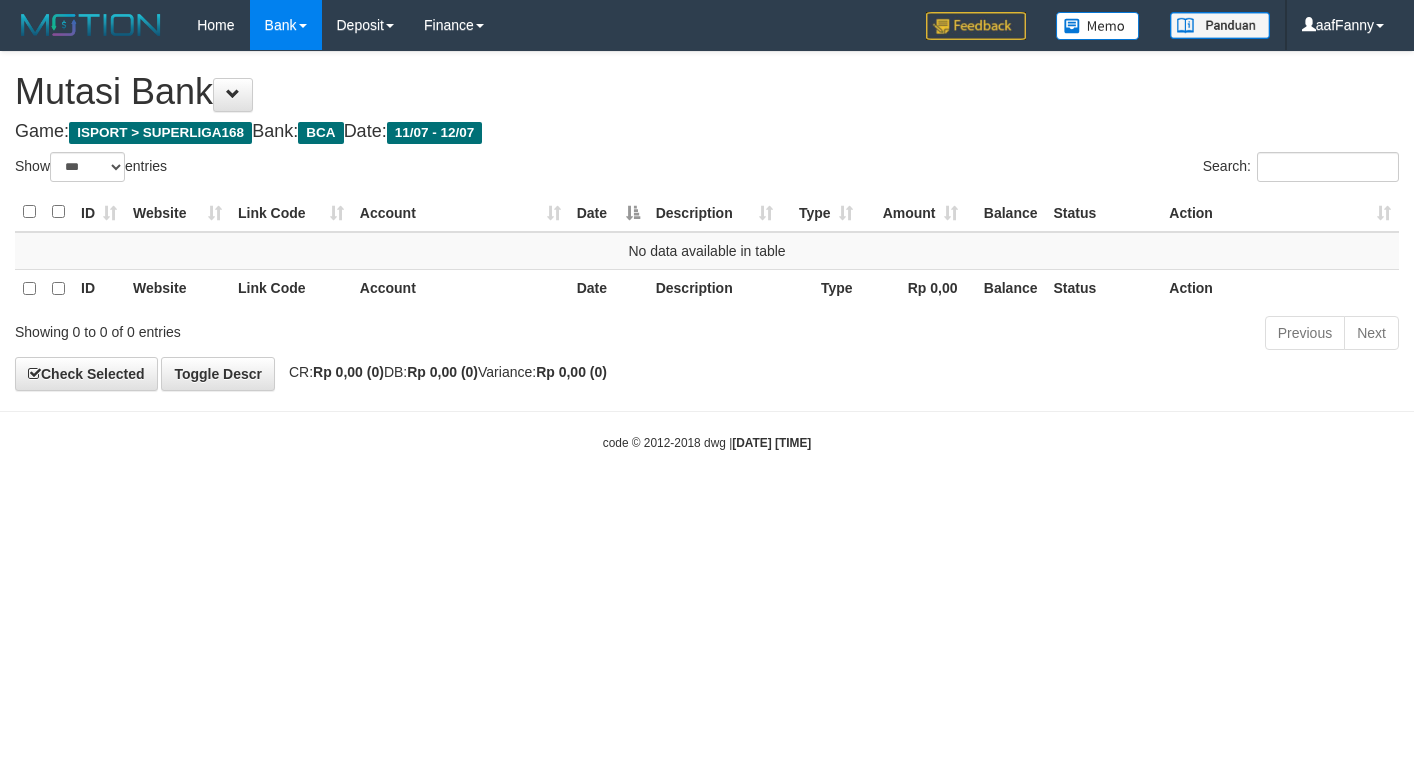 select on "***" 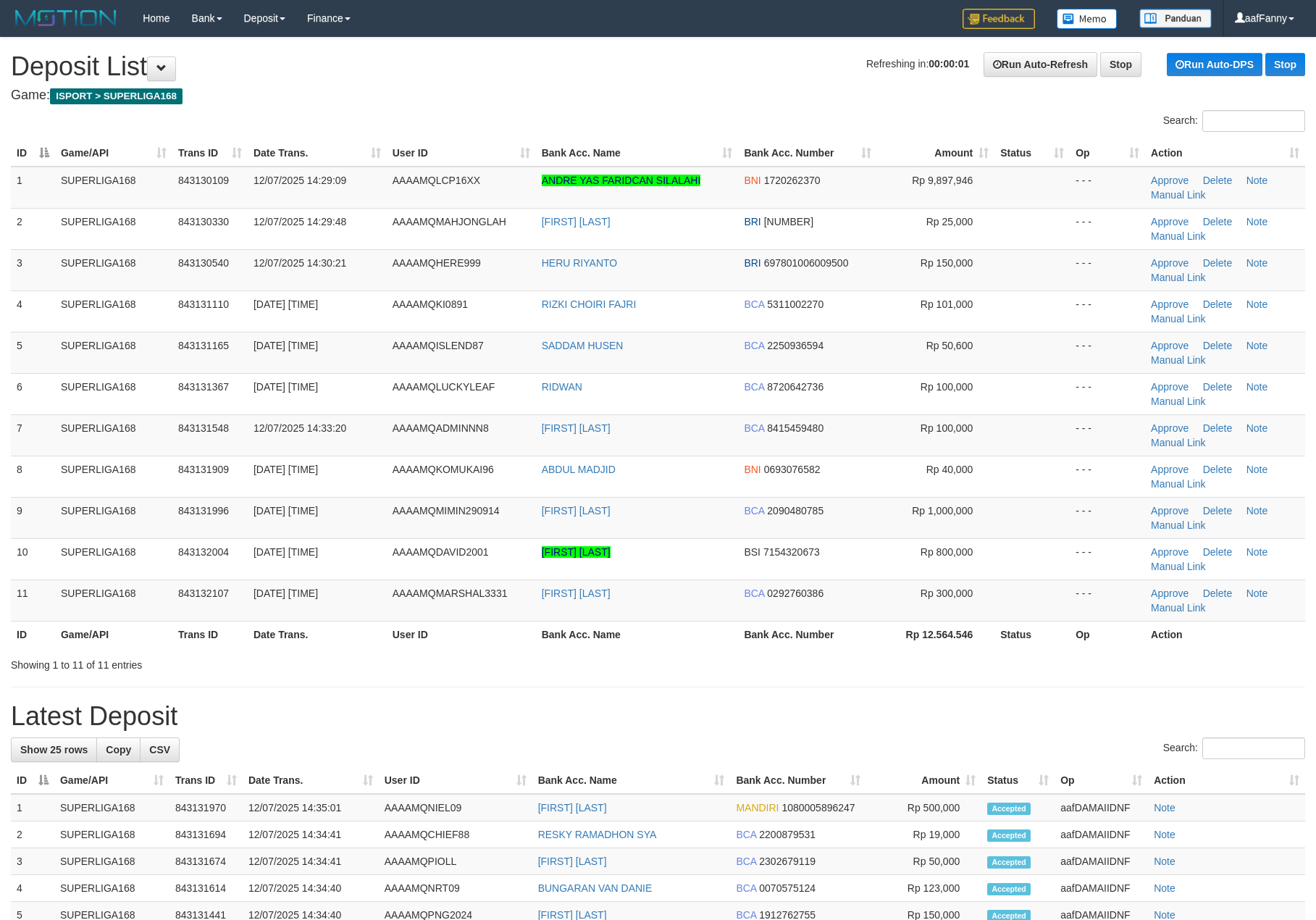scroll, scrollTop: 0, scrollLeft: 0, axis: both 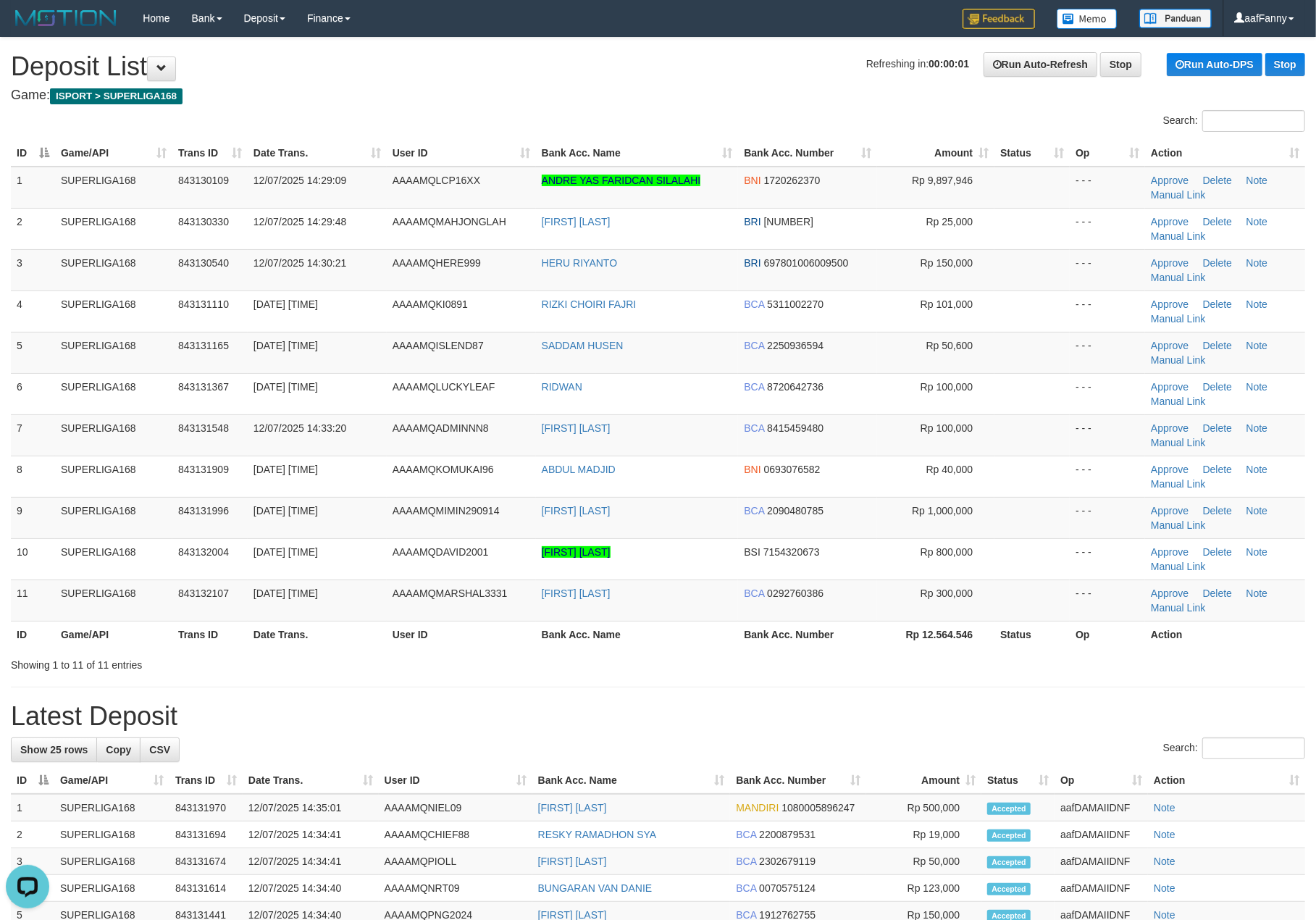 click on "Refreshing in:  00:00:01
Run Auto-Refresh
Stop
Run Auto-DPS
Stop
Deposit List" at bounding box center [658, 67] 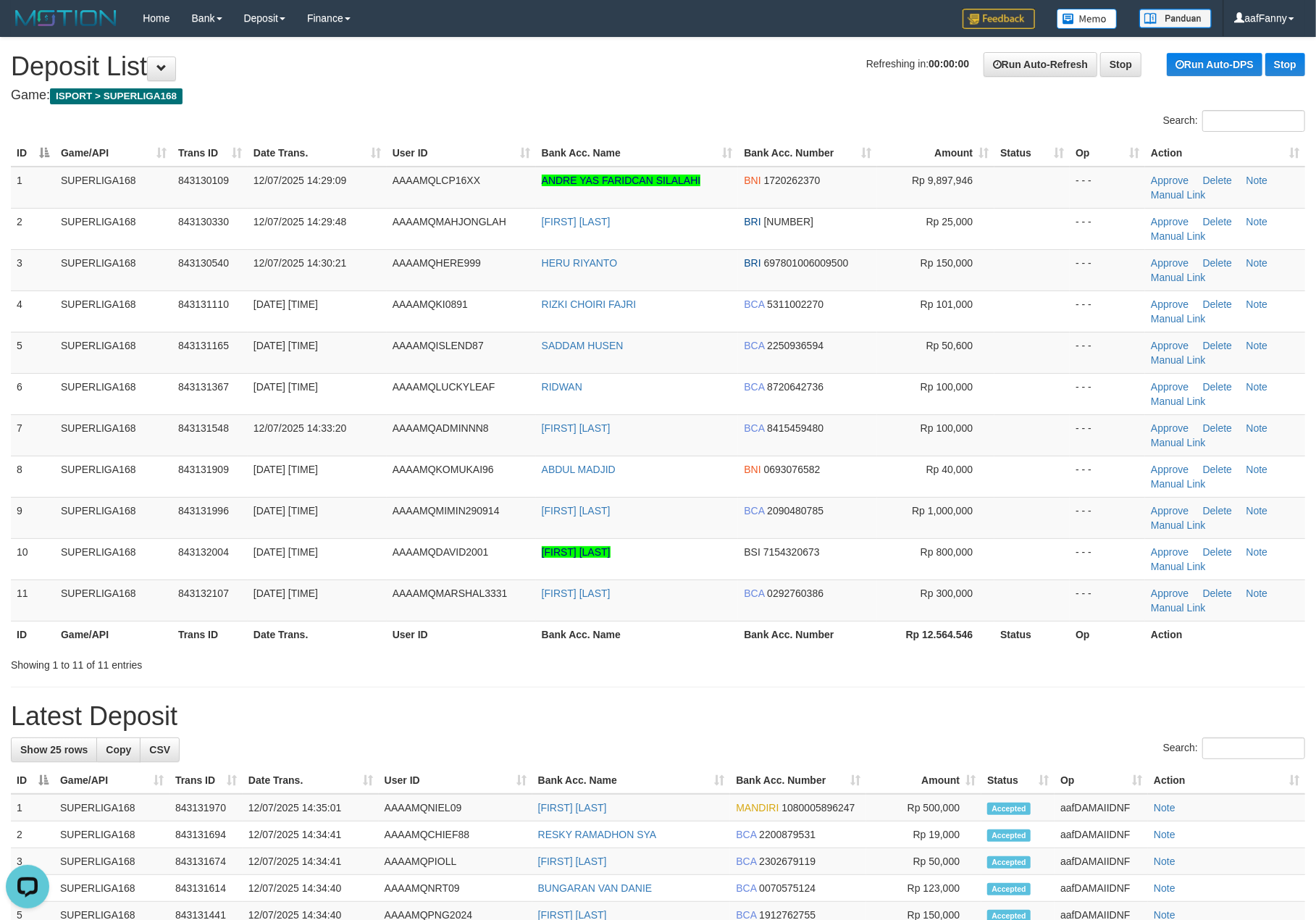click on "Refreshing in:  00:00:00
Run Auto-Refresh
Stop
Run Auto-DPS
Stop
Deposit List" at bounding box center (658, 67) 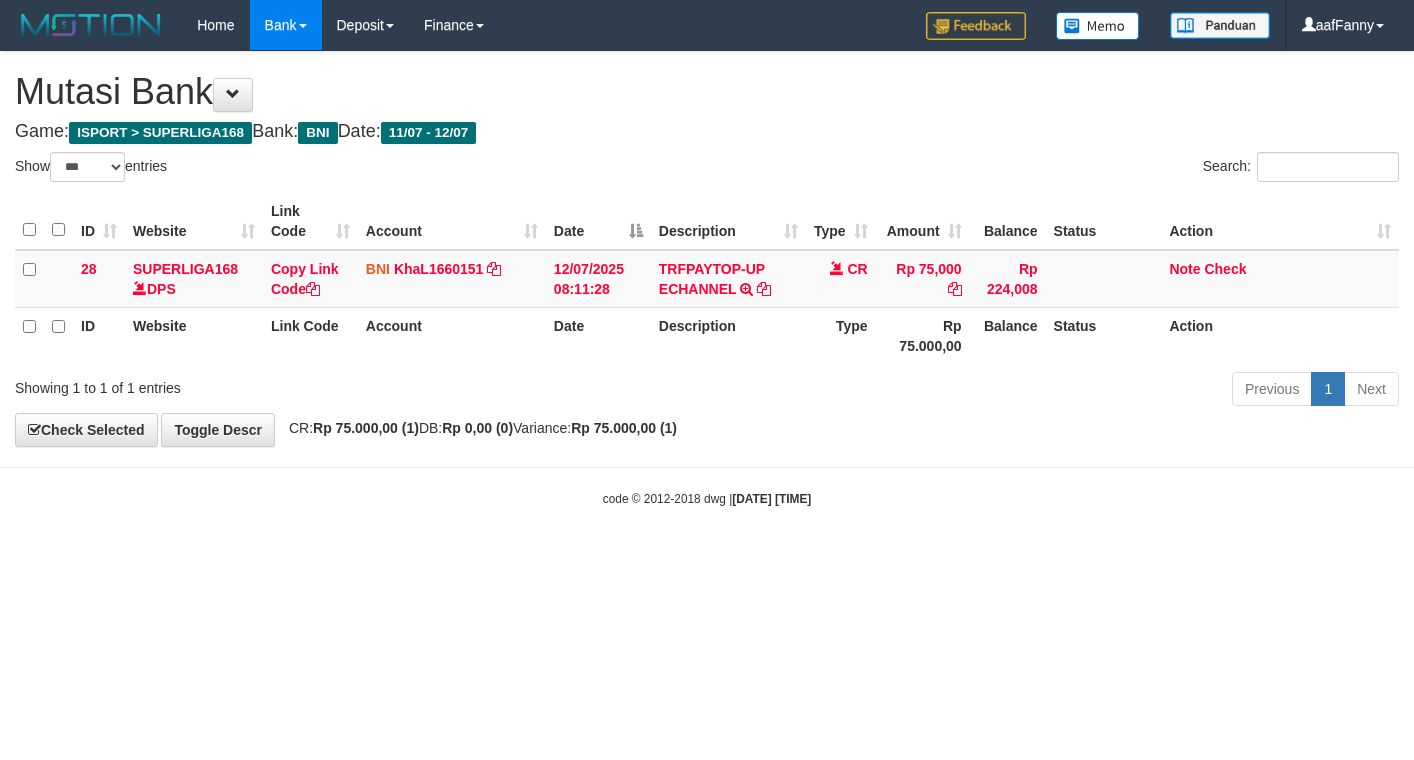 select on "***" 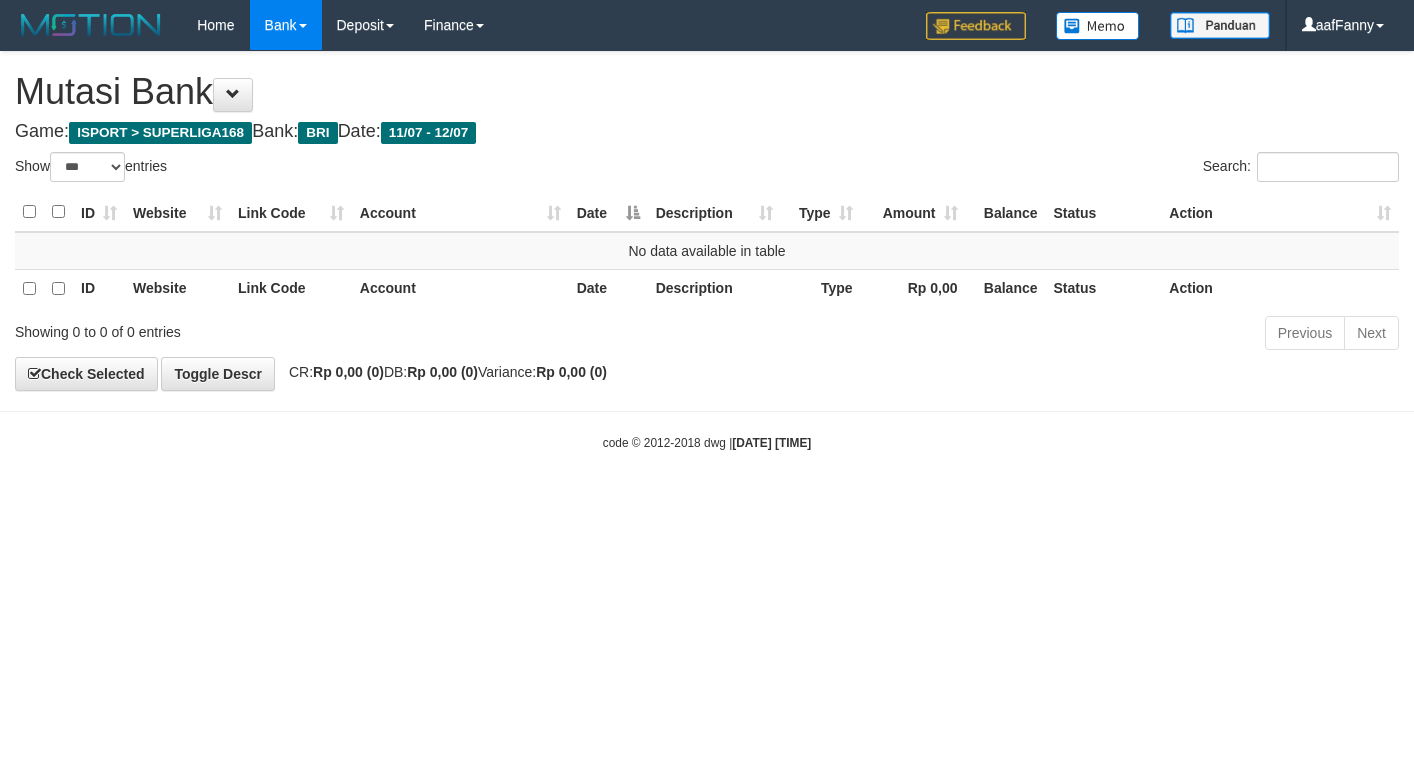 select on "***" 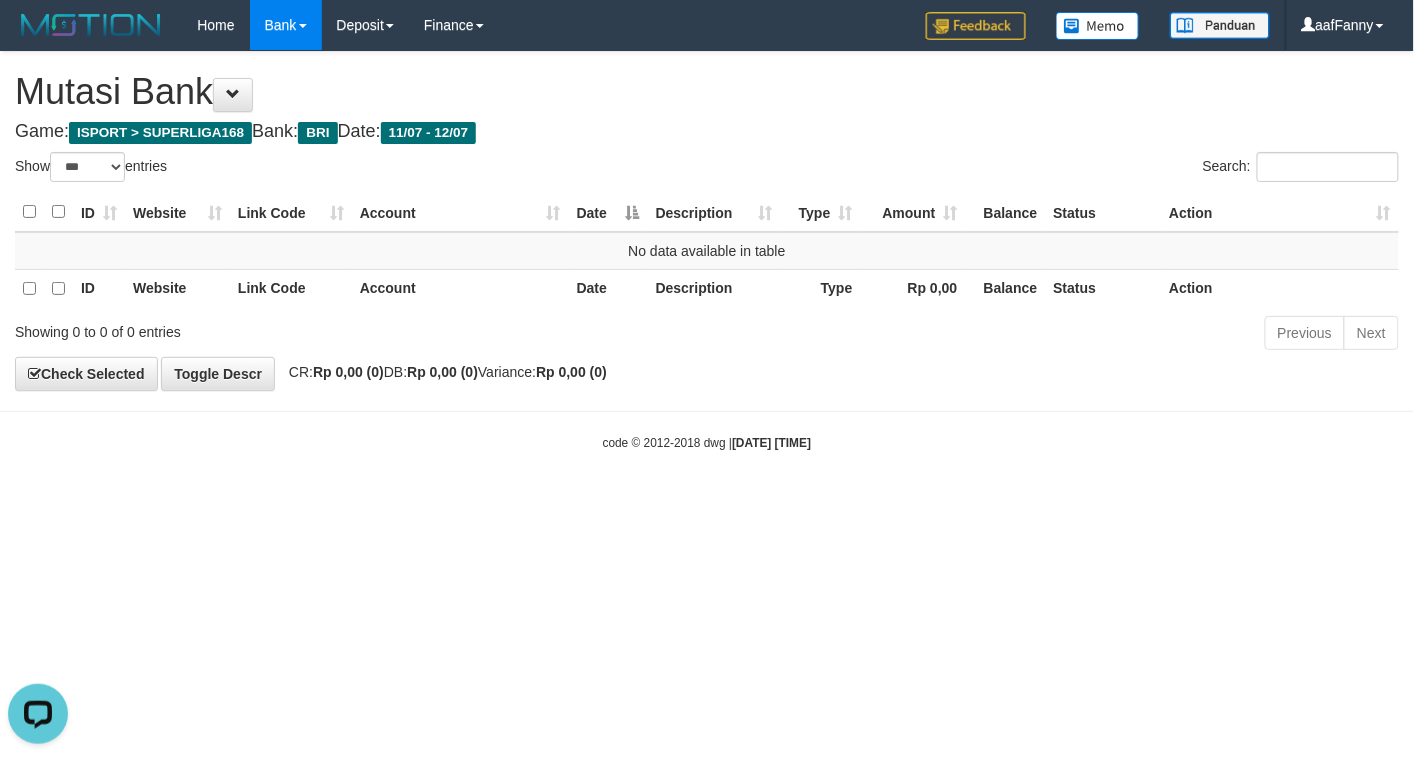 scroll, scrollTop: 0, scrollLeft: 0, axis: both 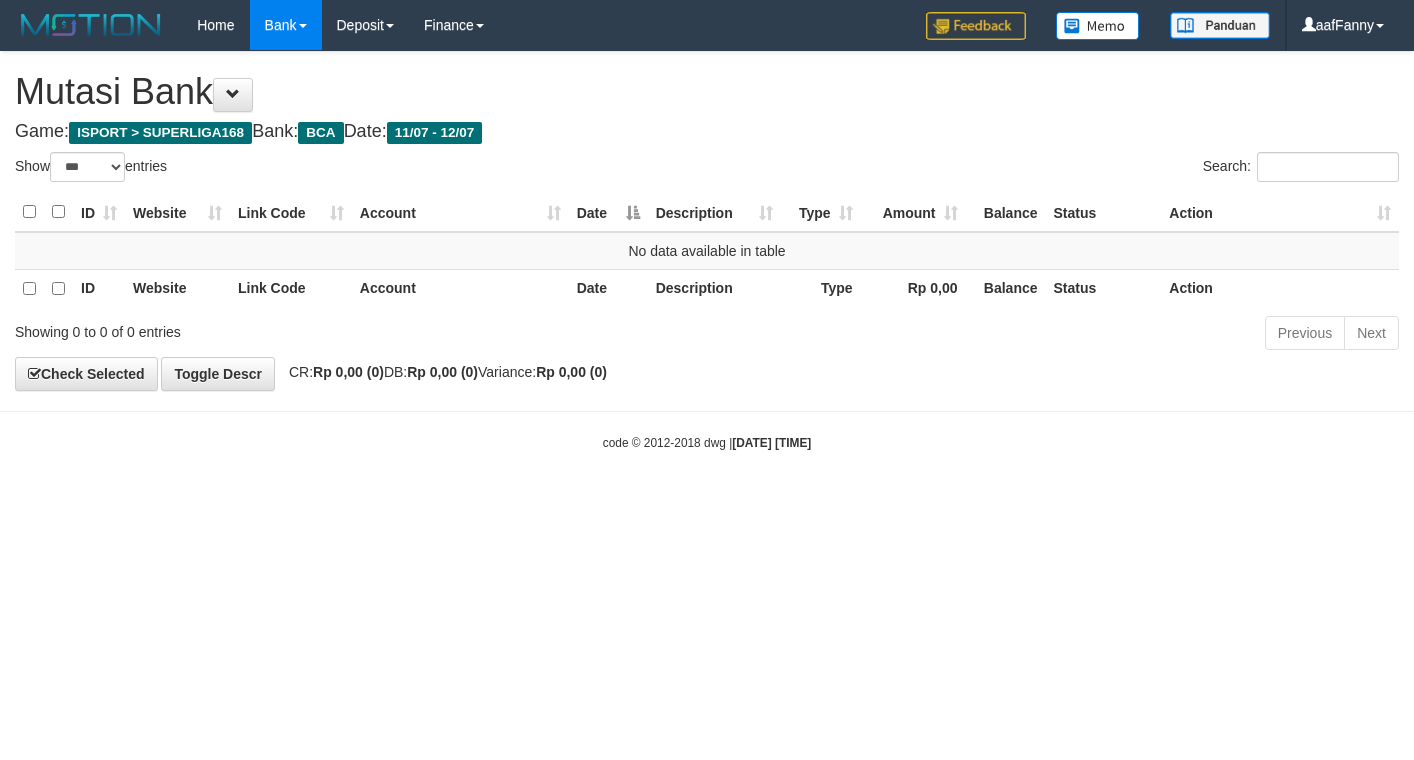 select on "***" 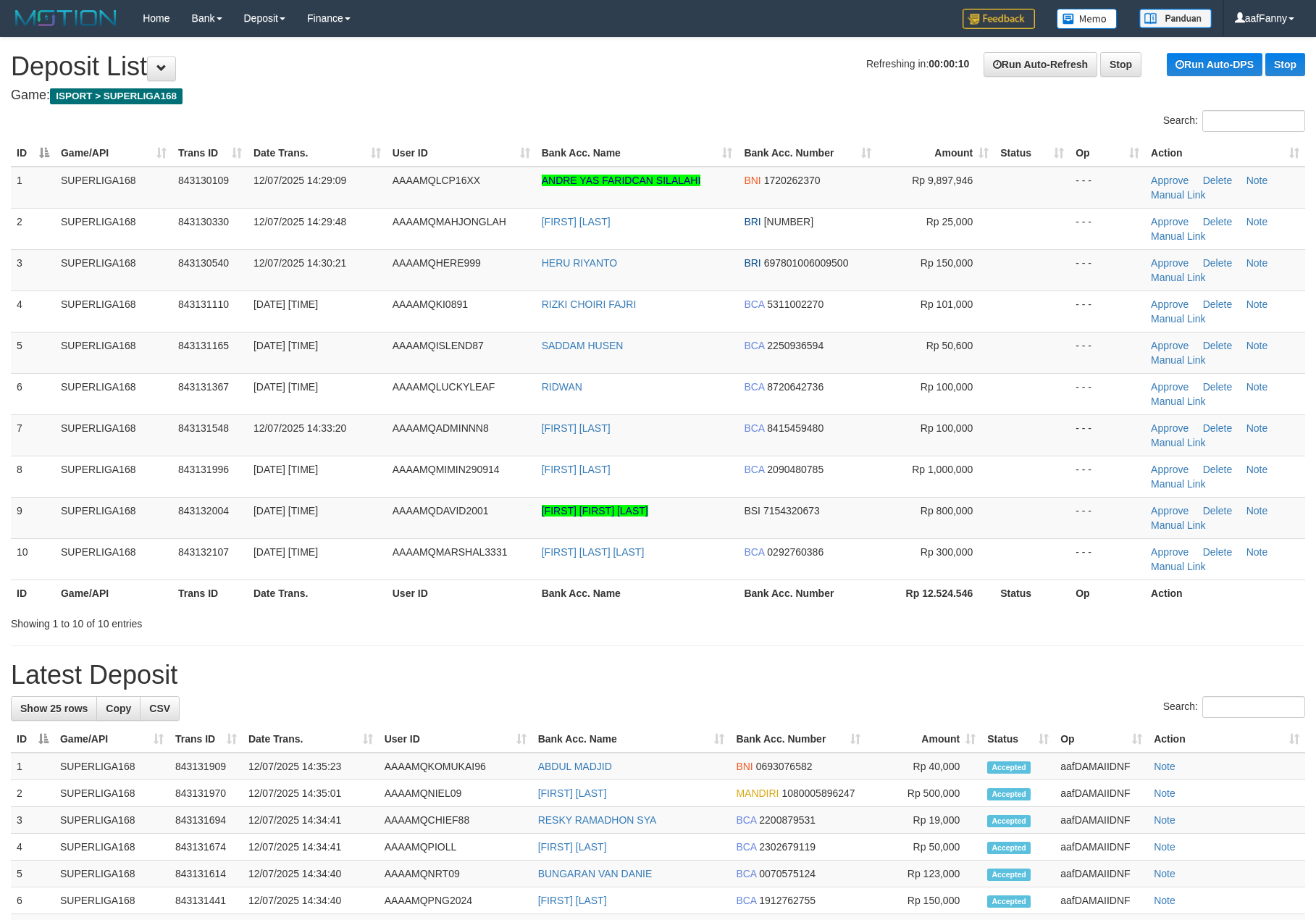 scroll, scrollTop: 0, scrollLeft: 0, axis: both 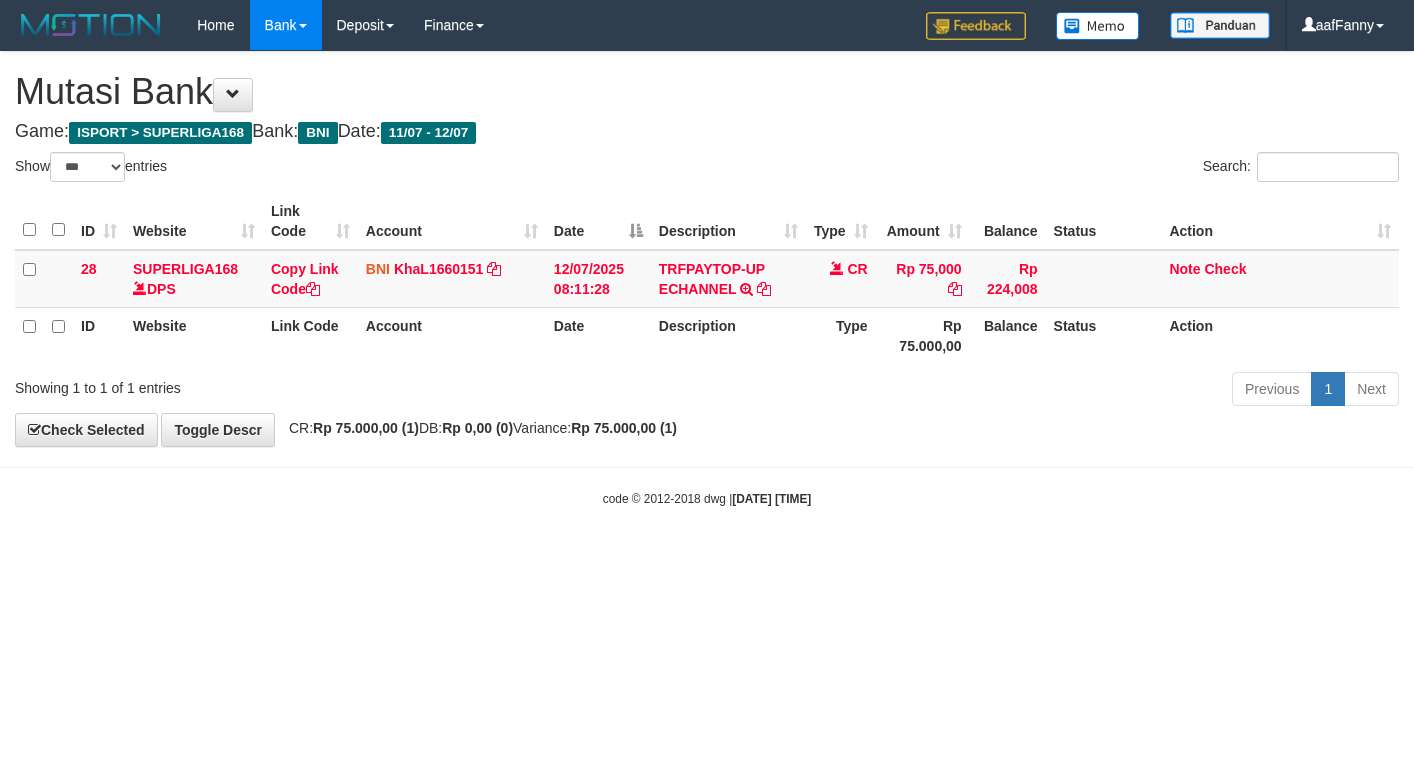 select on "***" 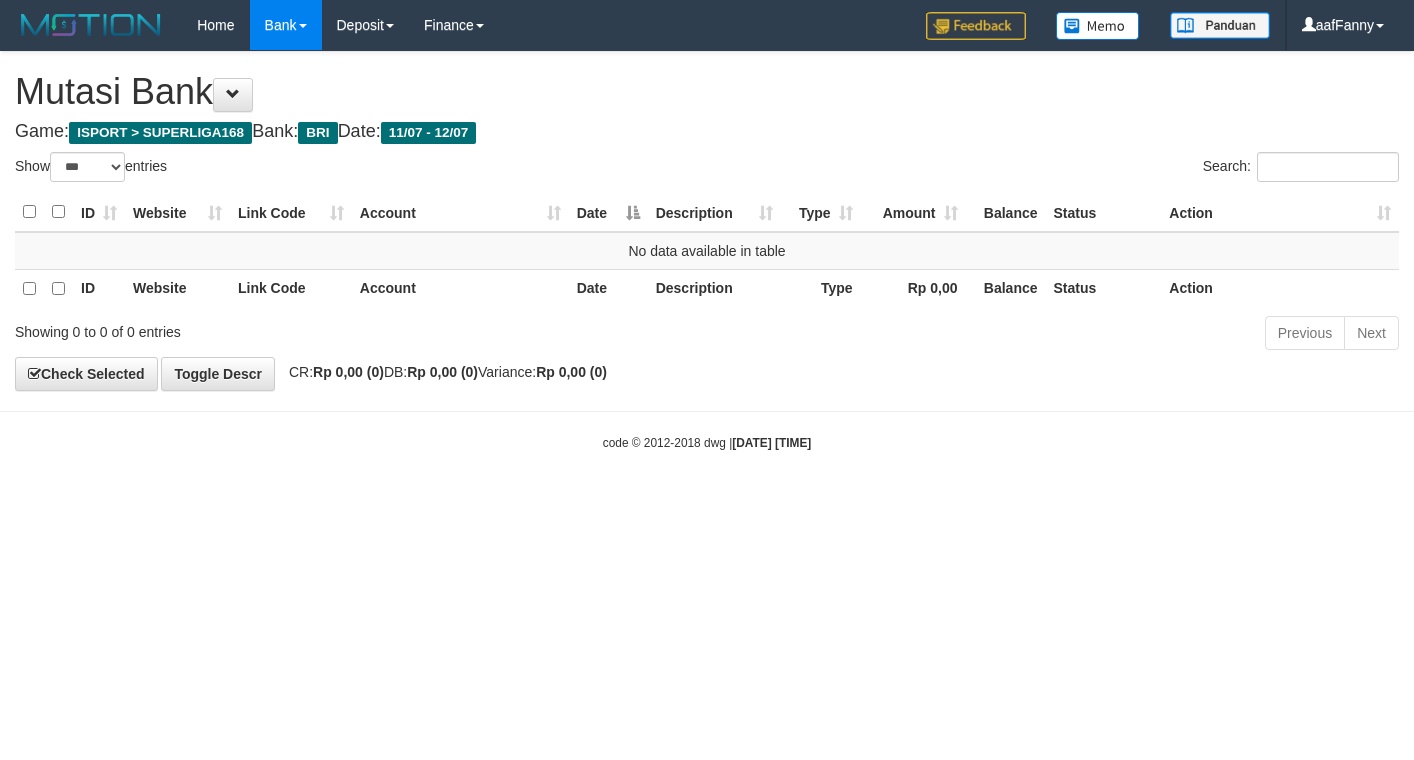 select on "***" 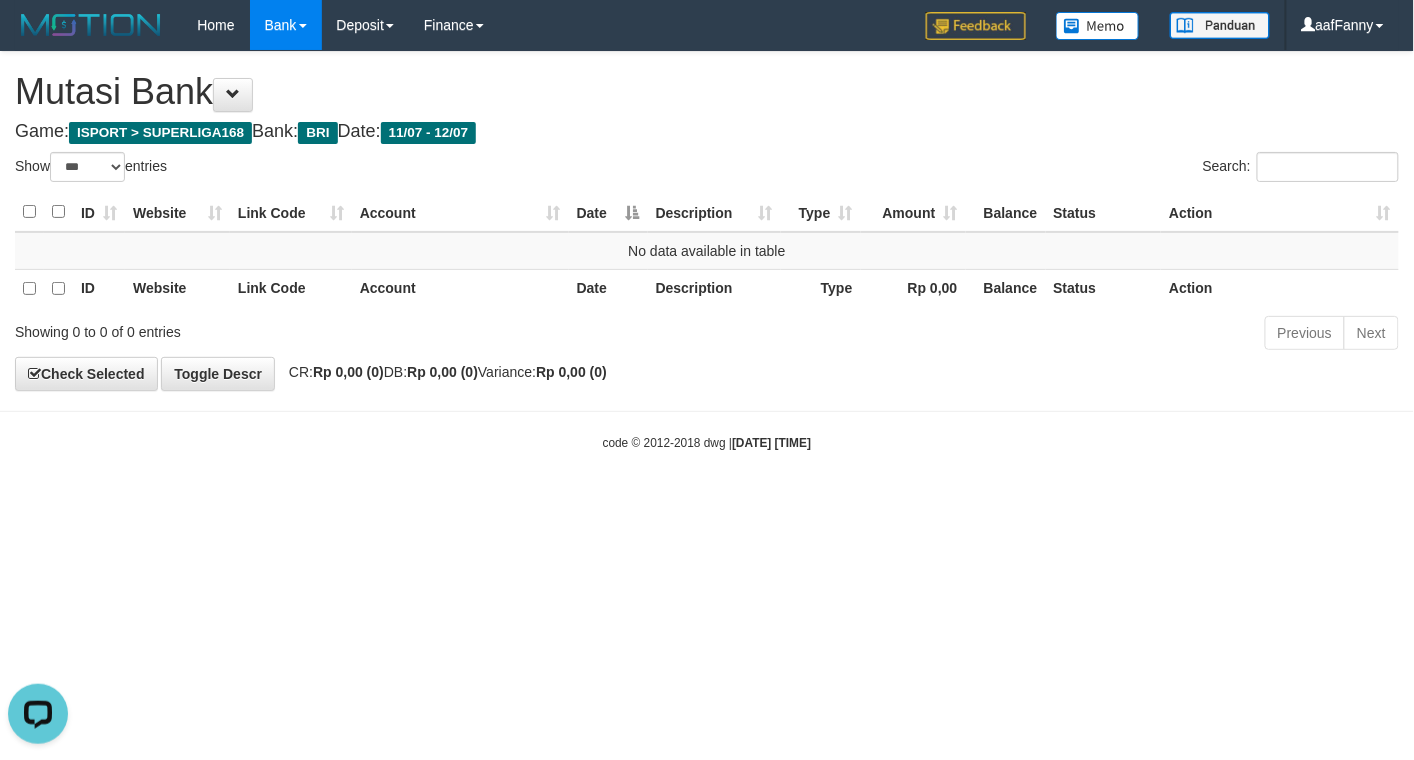 scroll, scrollTop: 0, scrollLeft: 0, axis: both 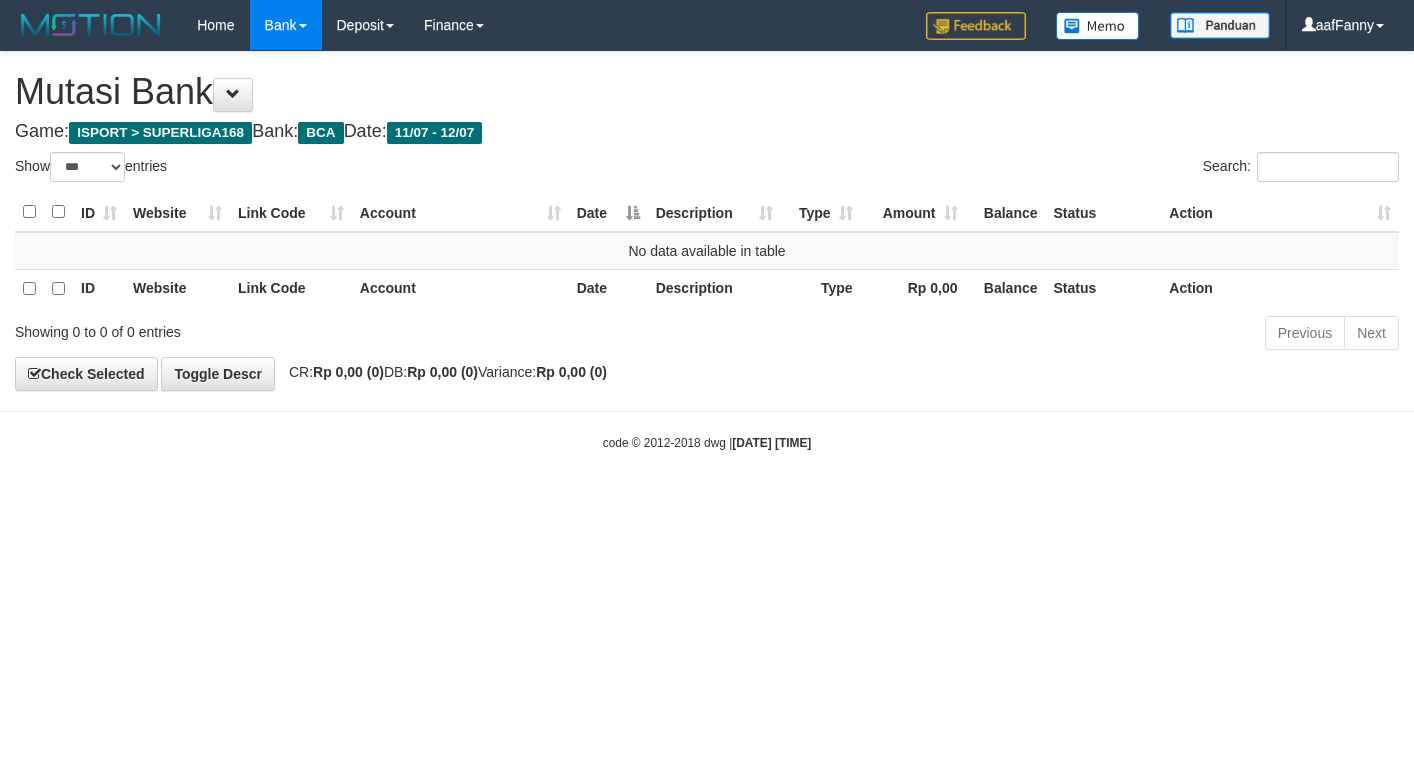 select on "***" 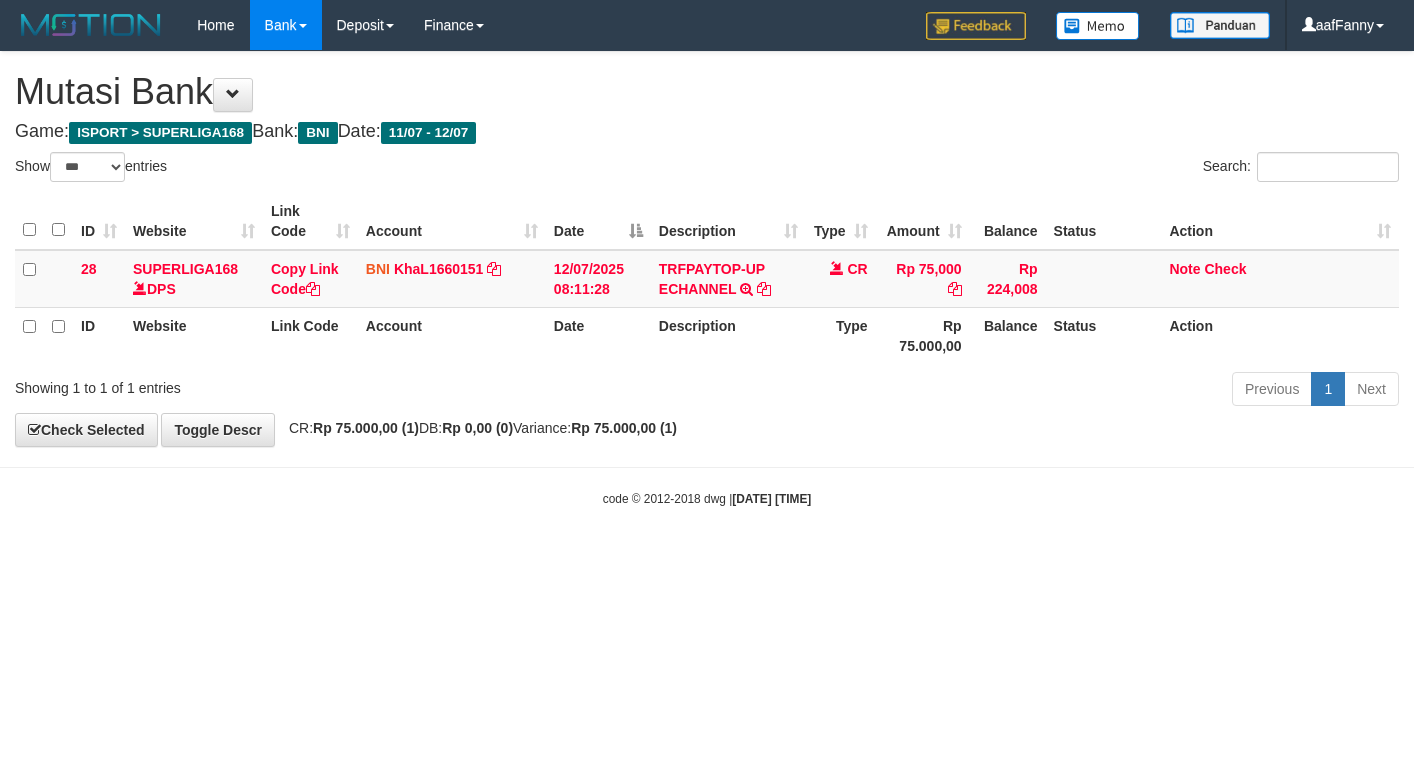 select on "***" 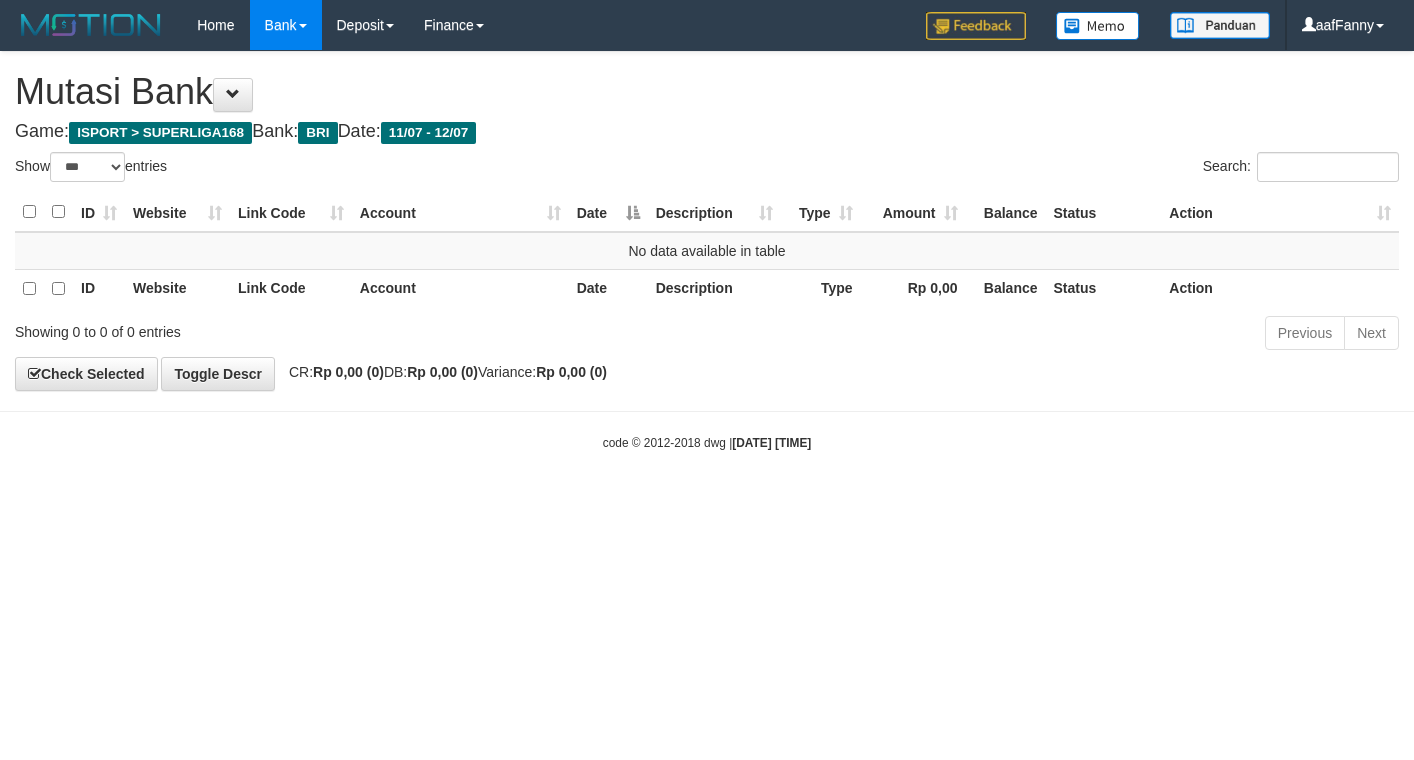 select on "***" 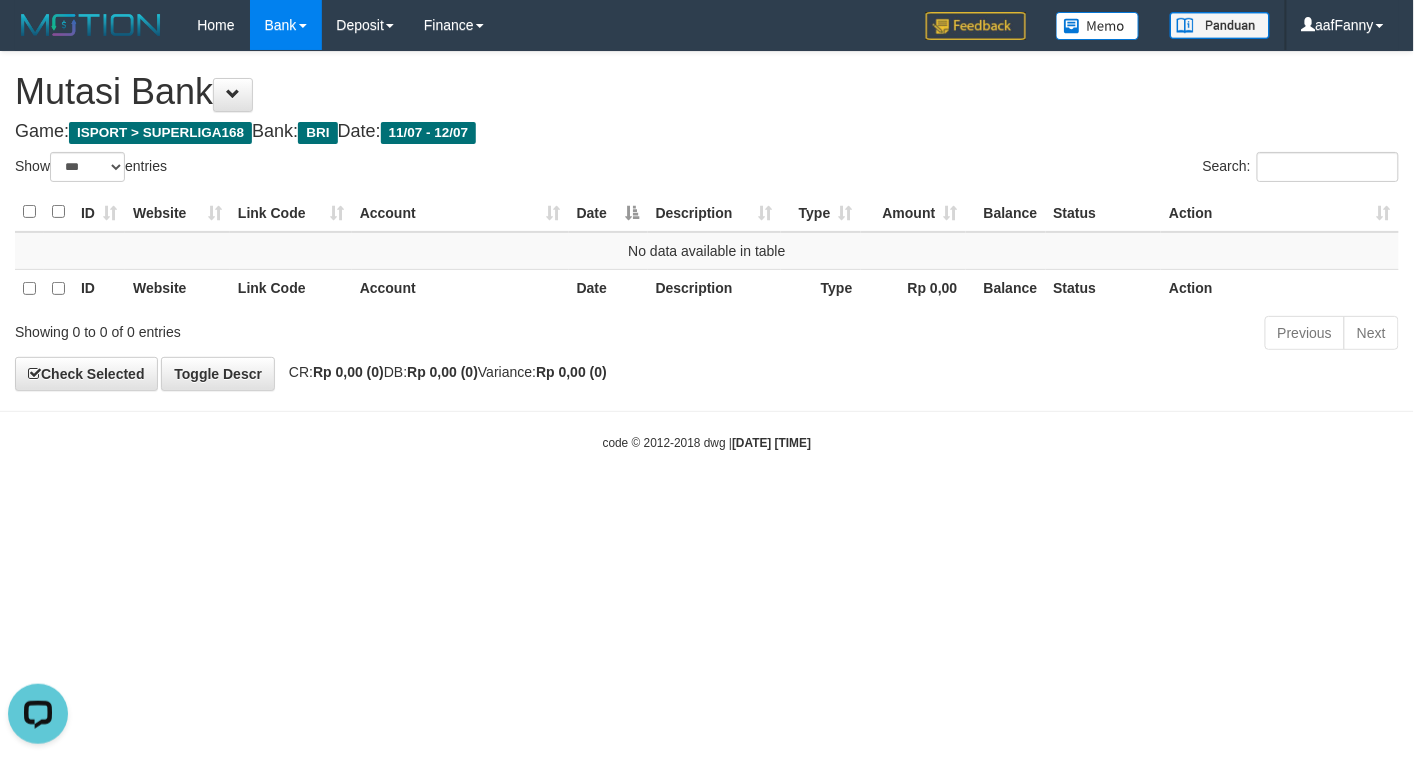 scroll, scrollTop: 0, scrollLeft: 0, axis: both 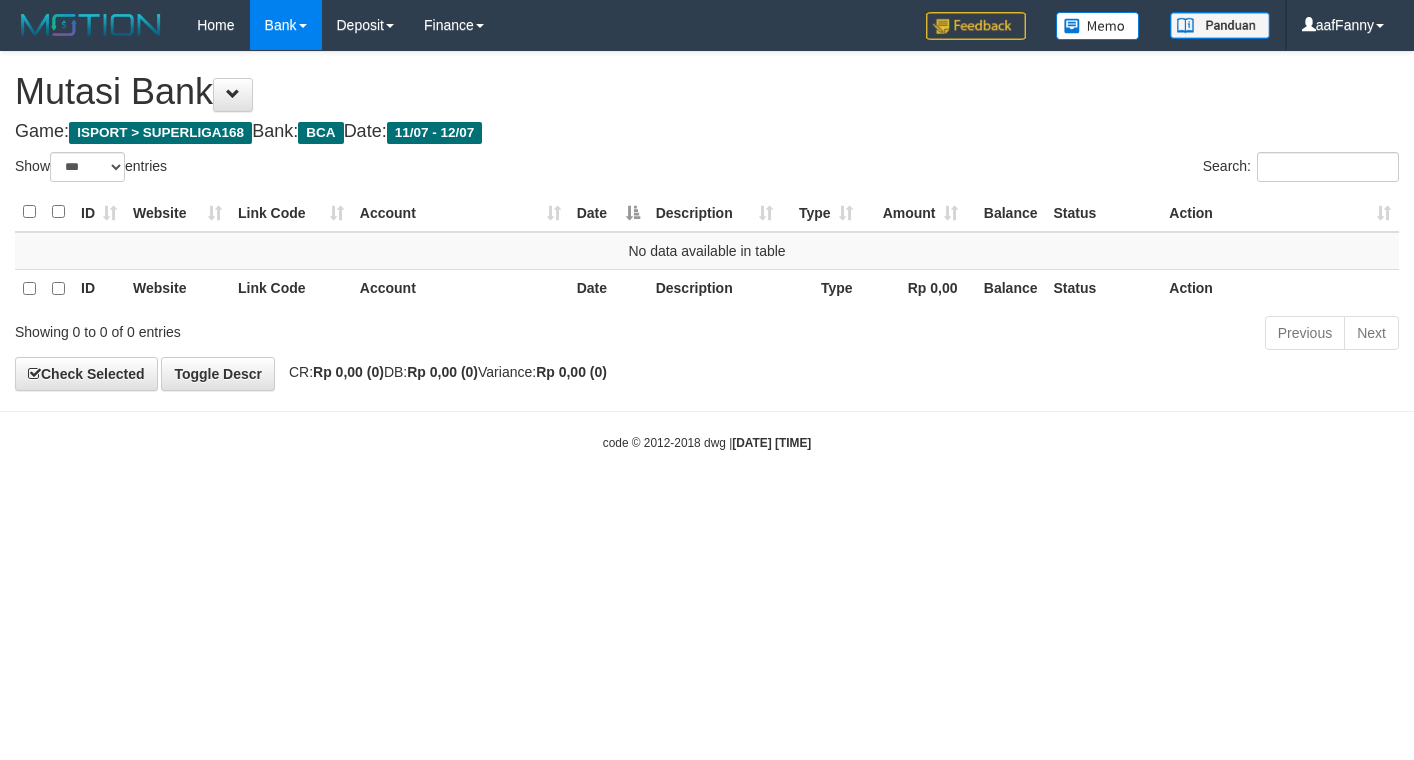 select on "***" 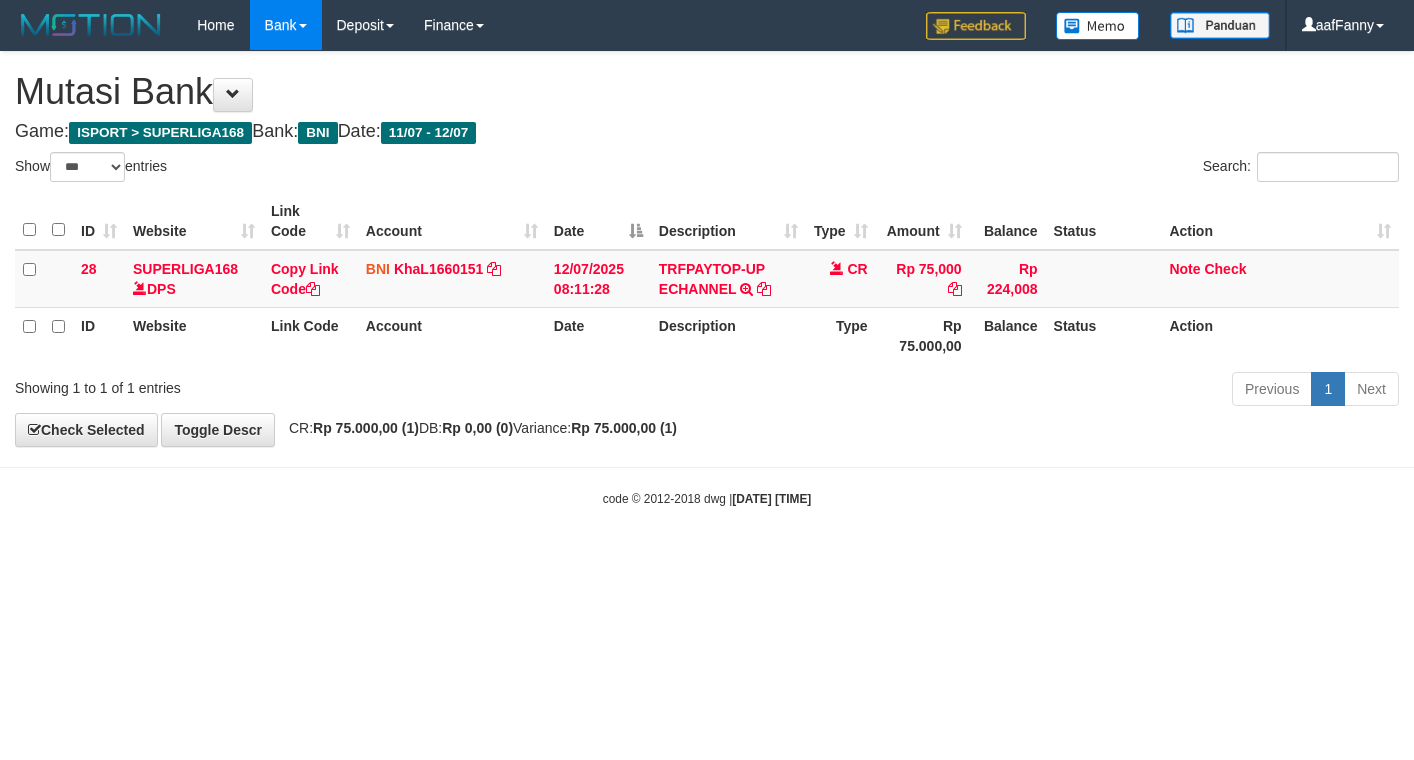 select on "***" 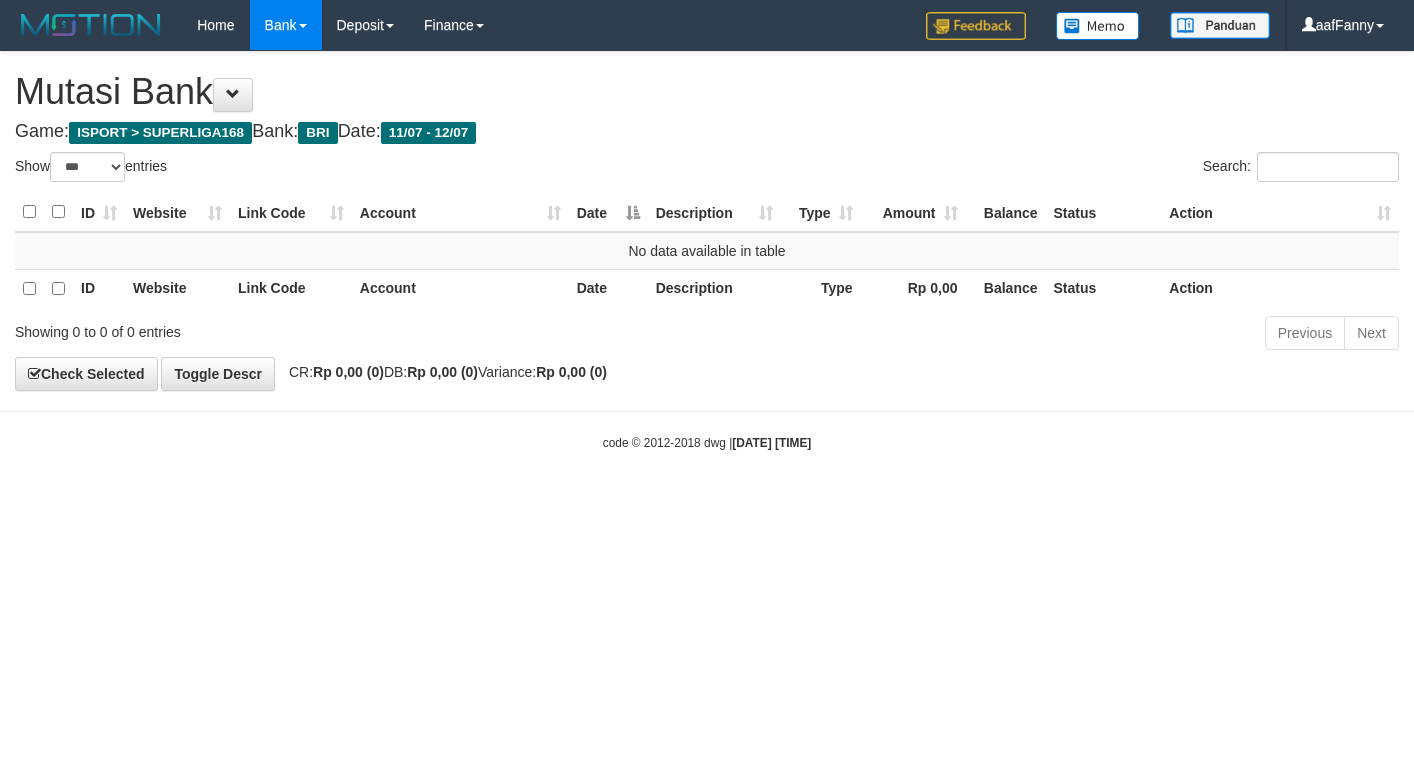 select on "***" 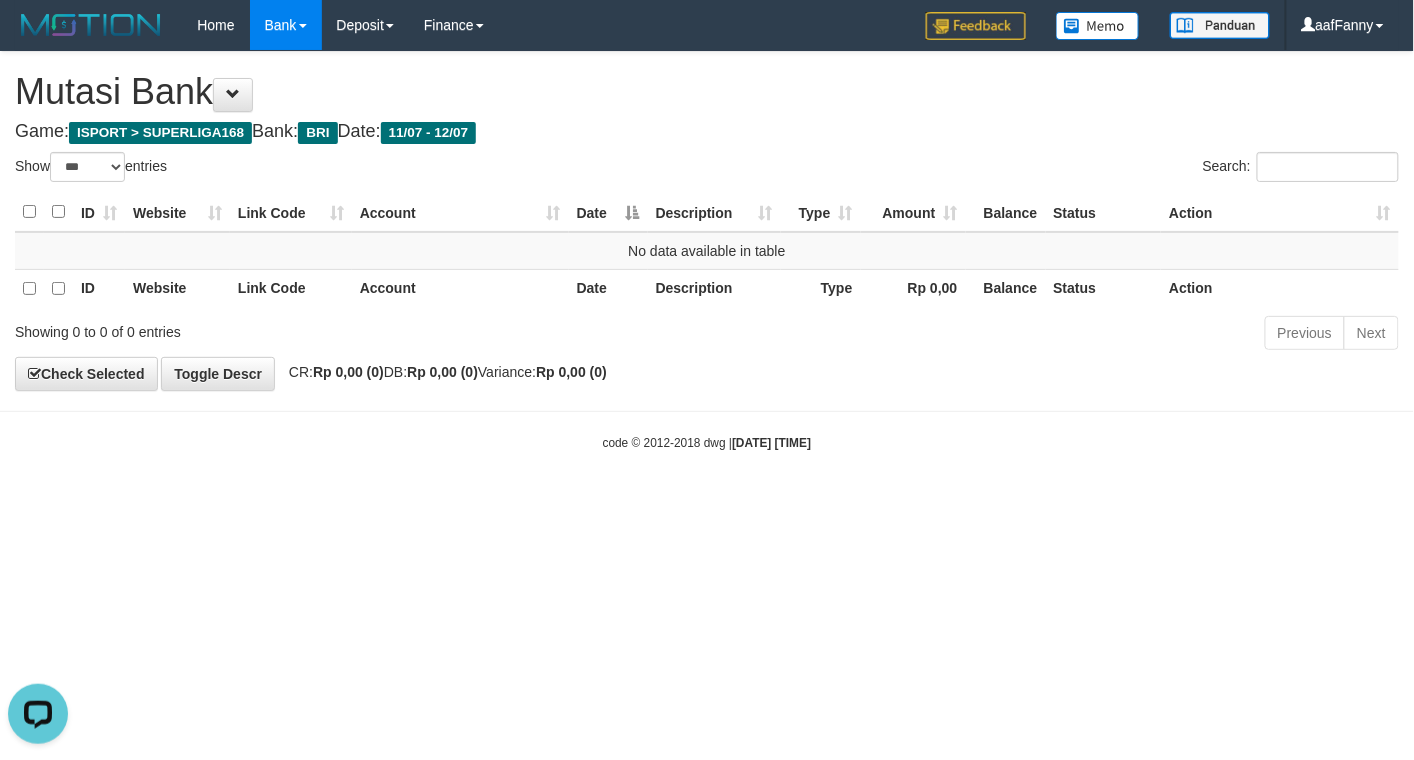 scroll, scrollTop: 0, scrollLeft: 0, axis: both 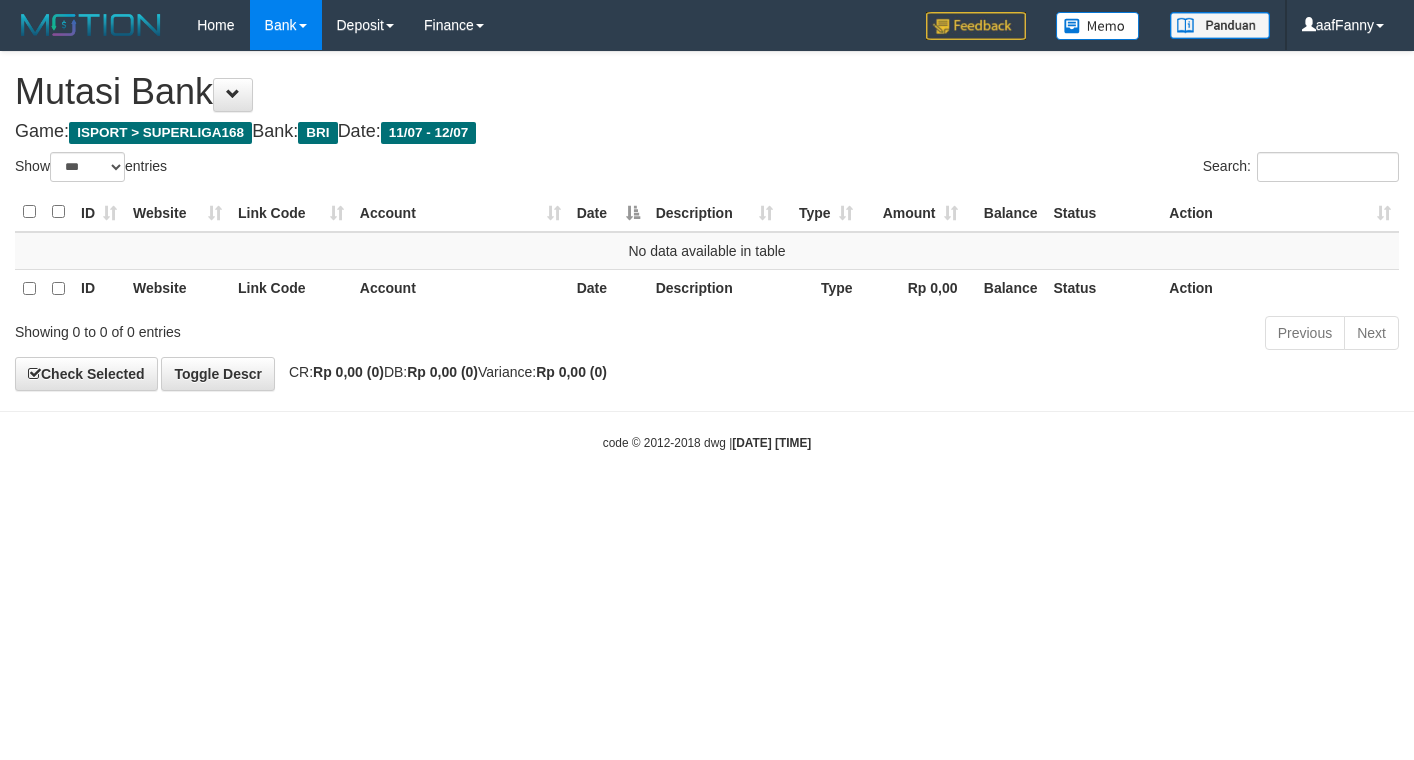 select on "***" 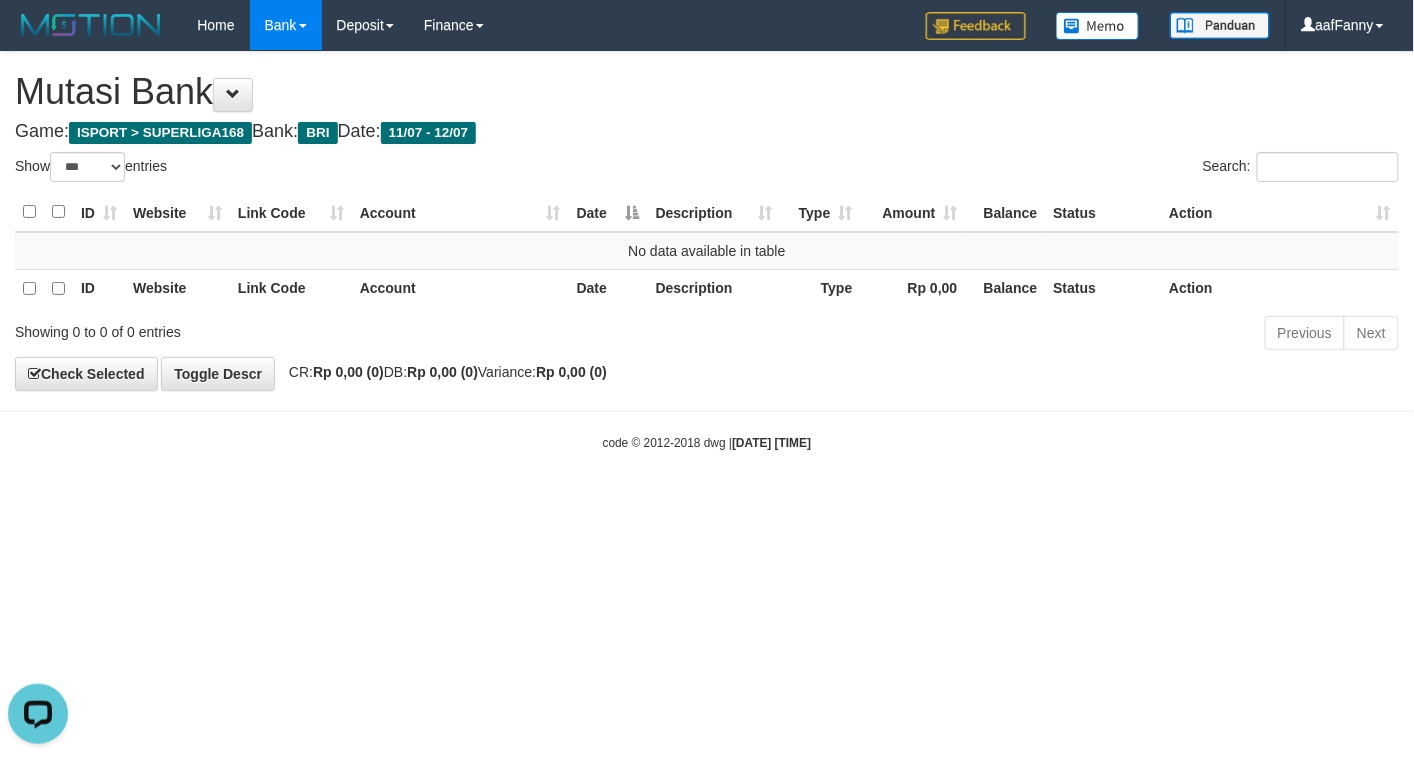 scroll, scrollTop: 0, scrollLeft: 0, axis: both 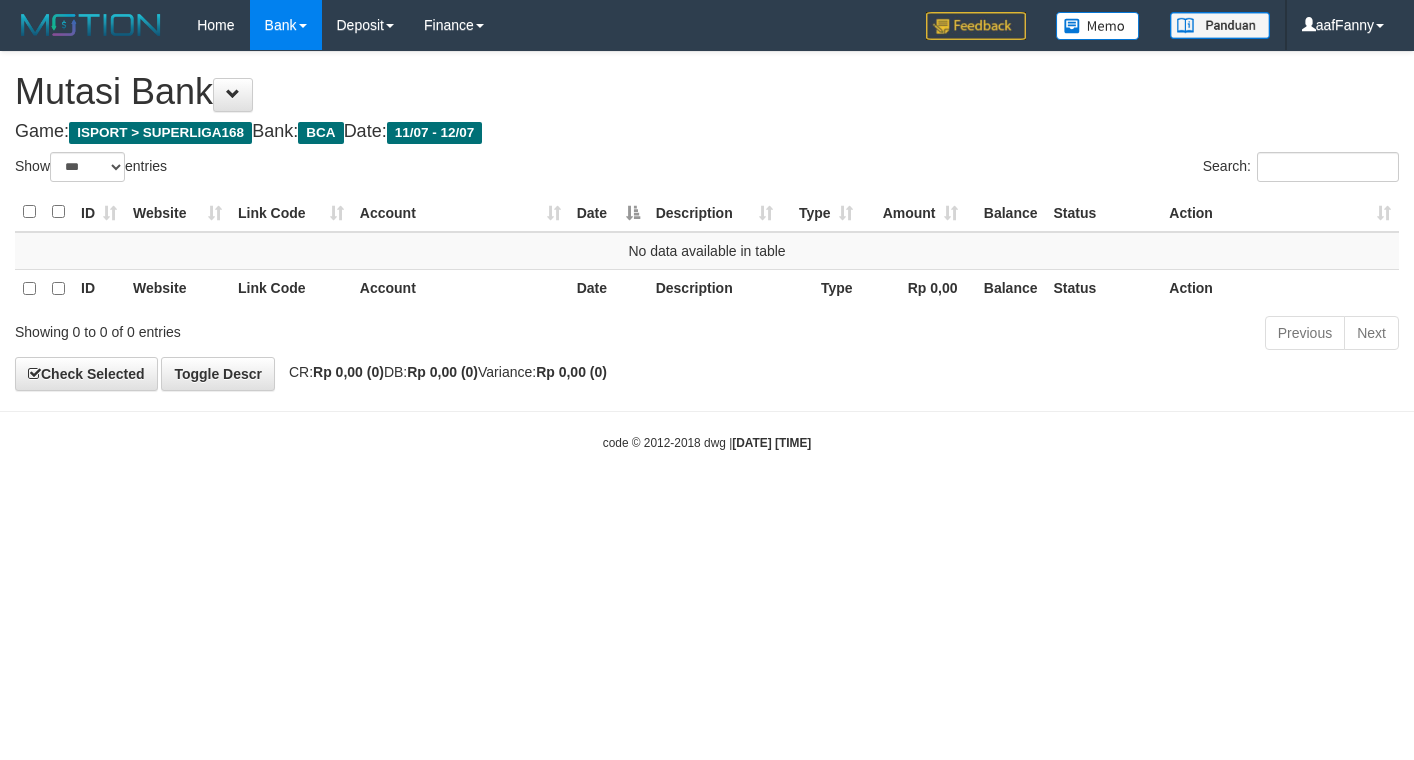 select on "***" 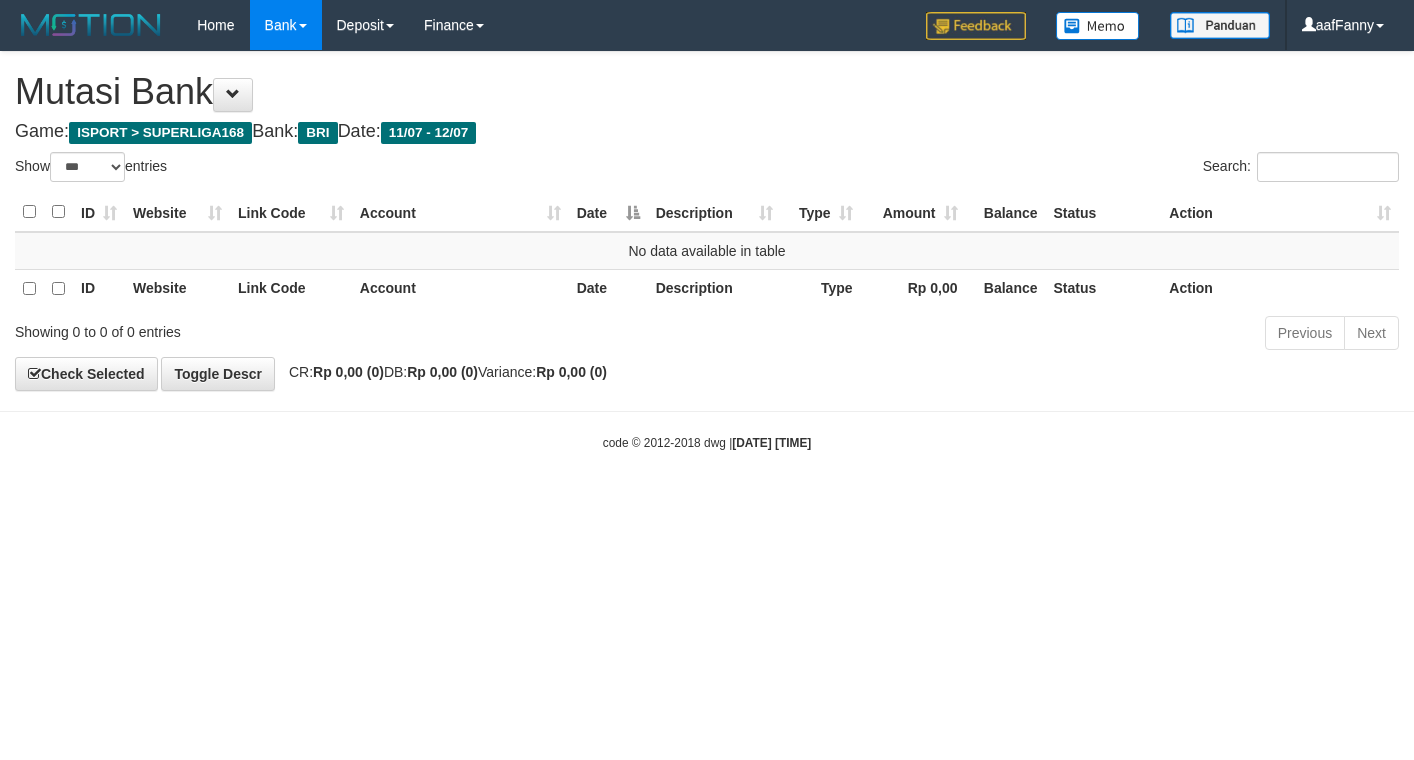 select on "***" 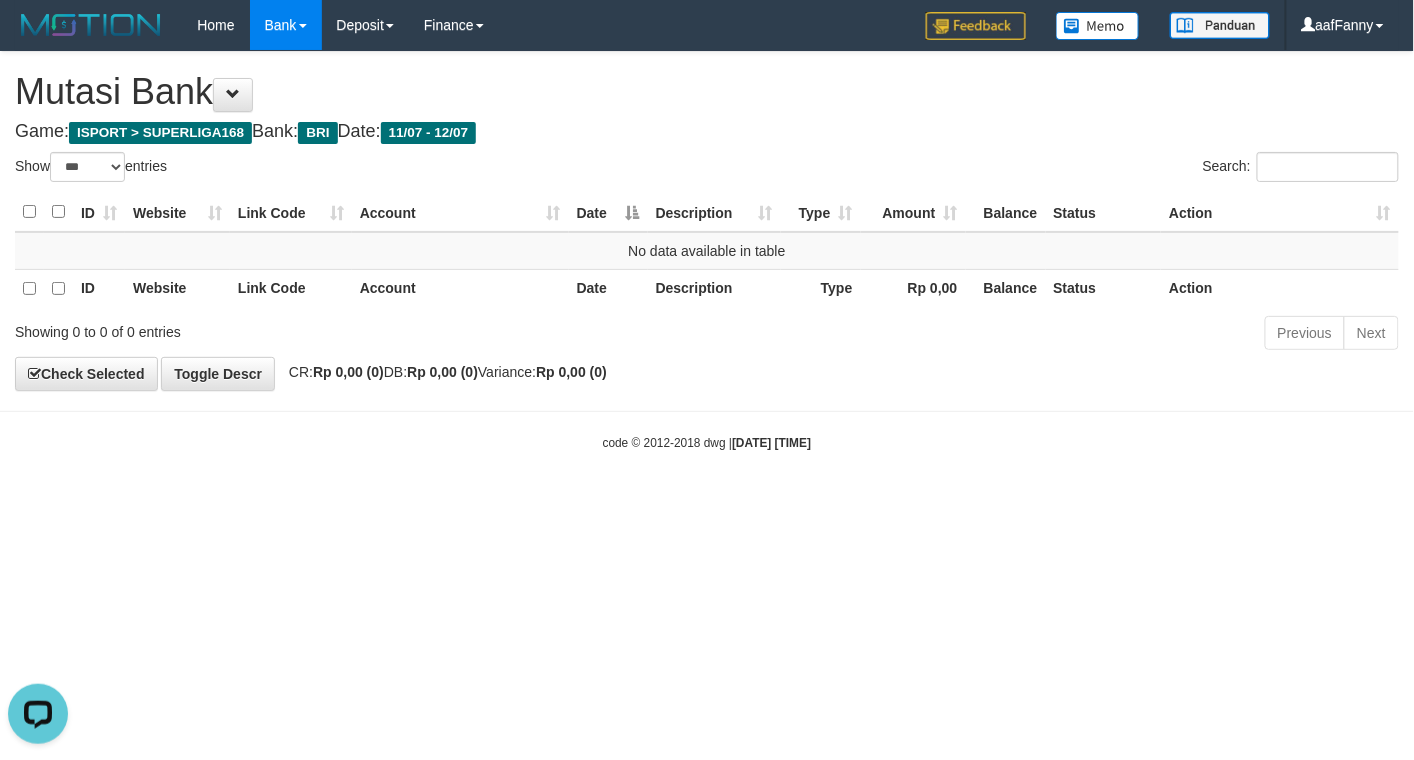 scroll, scrollTop: 0, scrollLeft: 0, axis: both 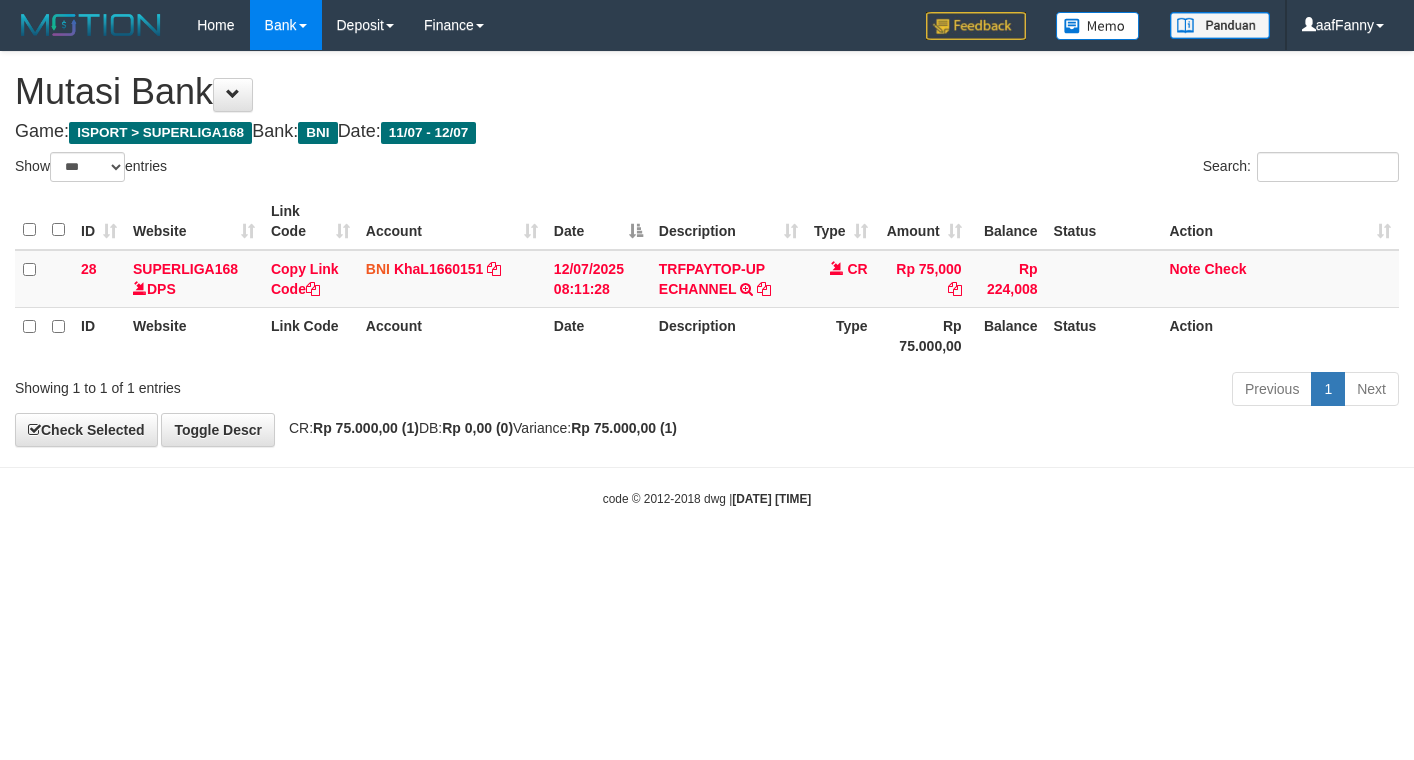 select on "***" 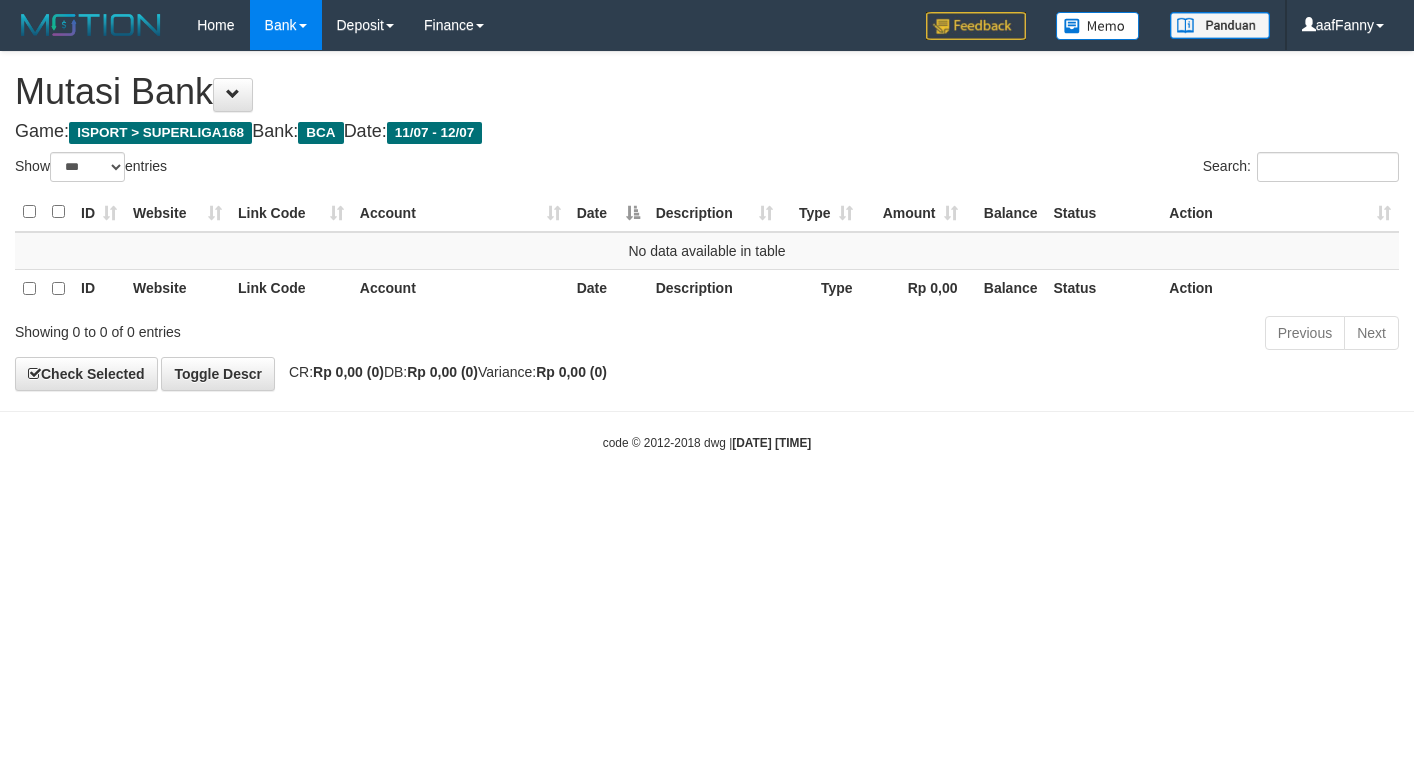 select on "***" 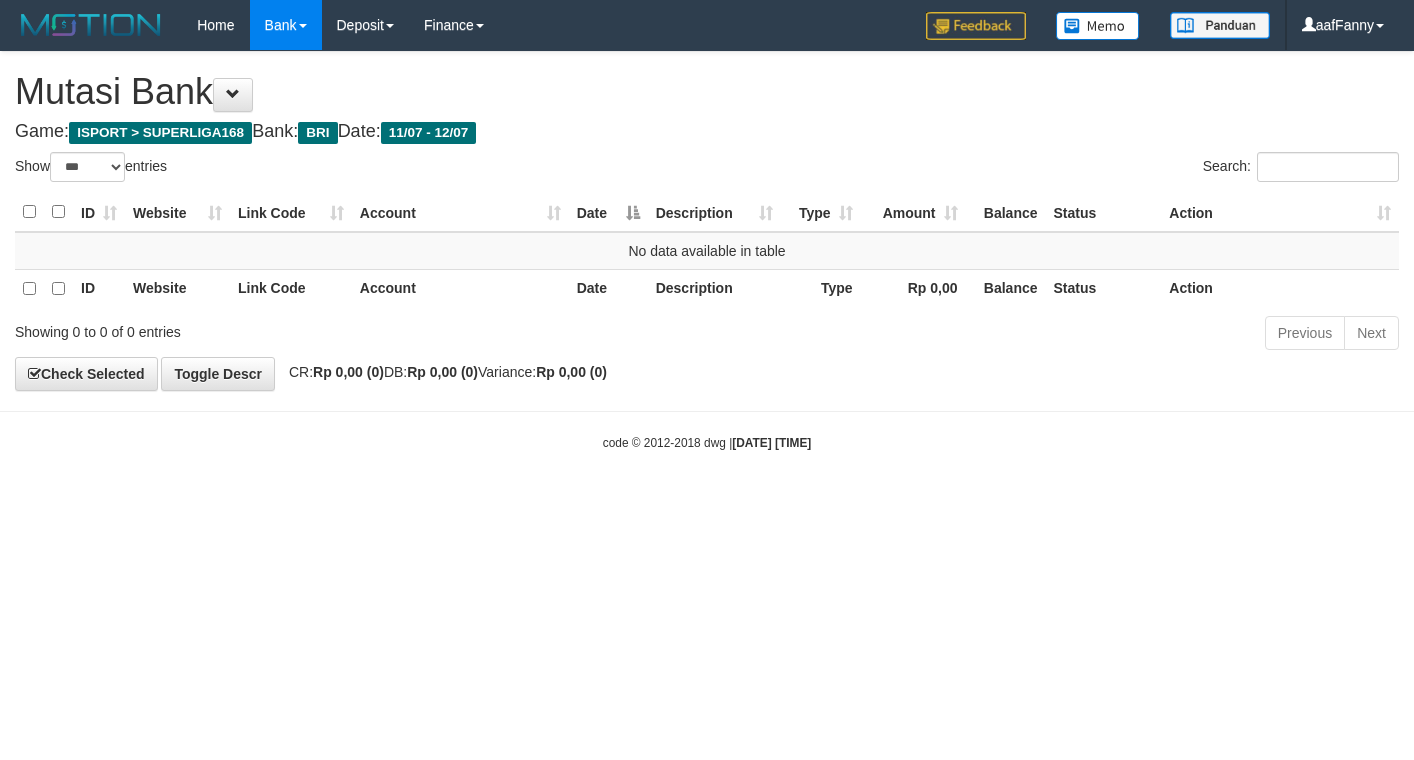 select on "***" 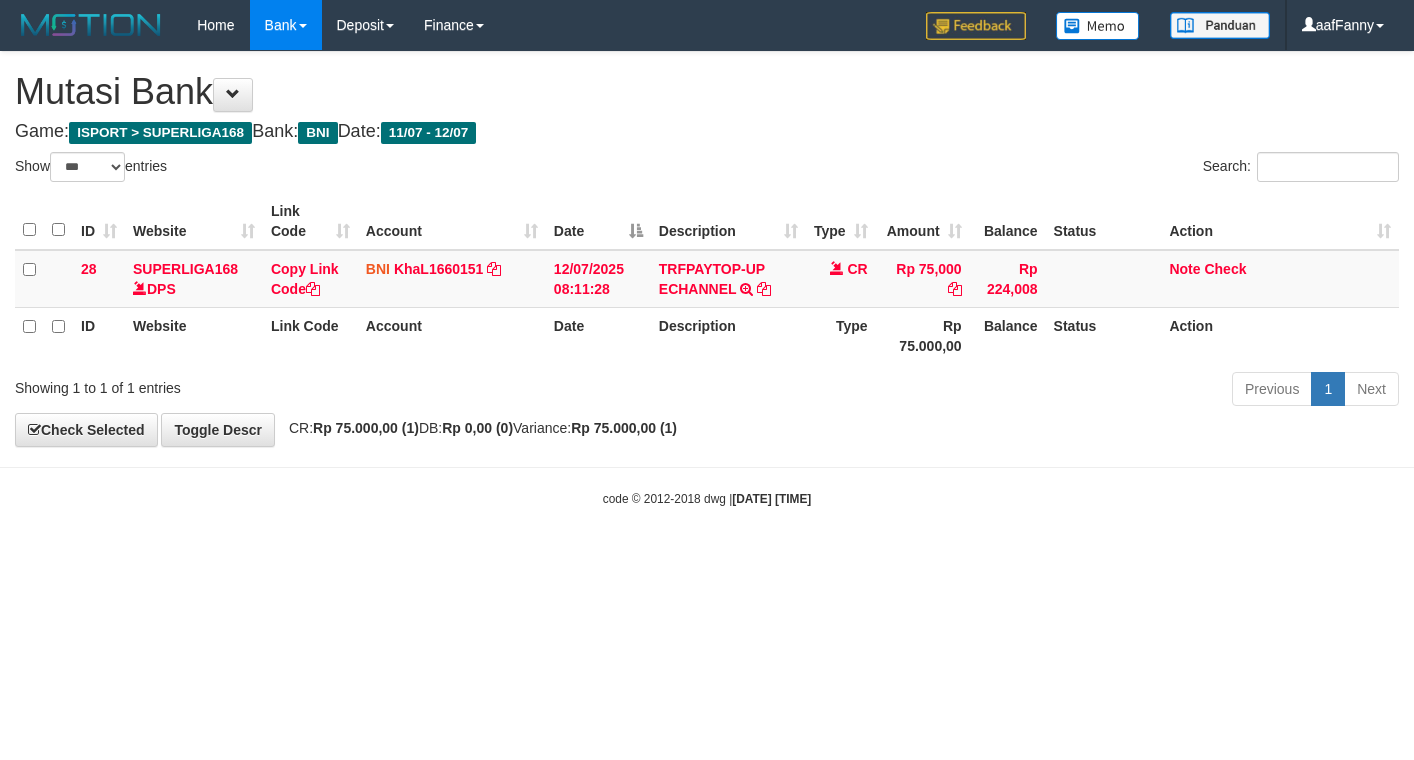 select on "***" 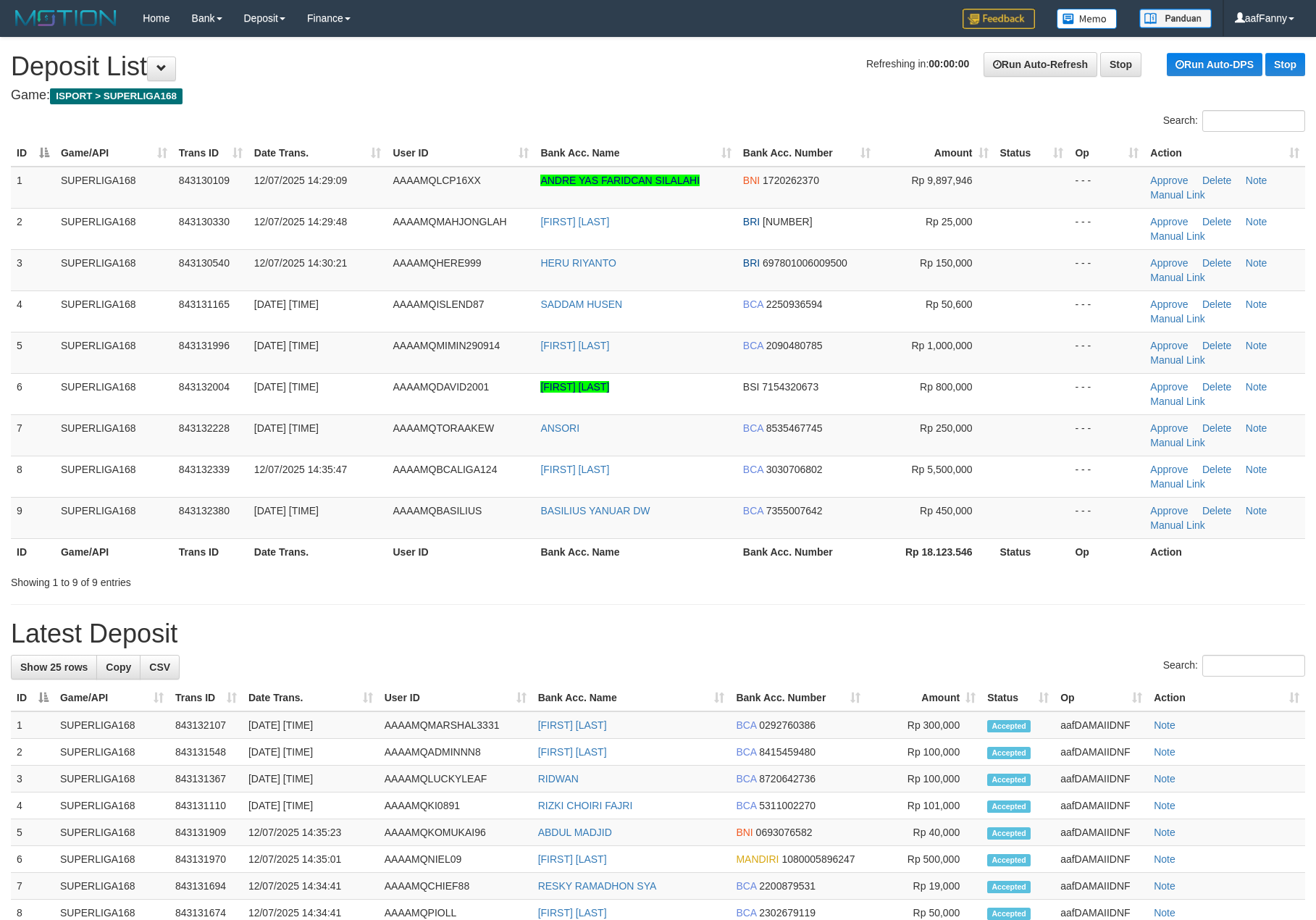 scroll, scrollTop: 0, scrollLeft: 0, axis: both 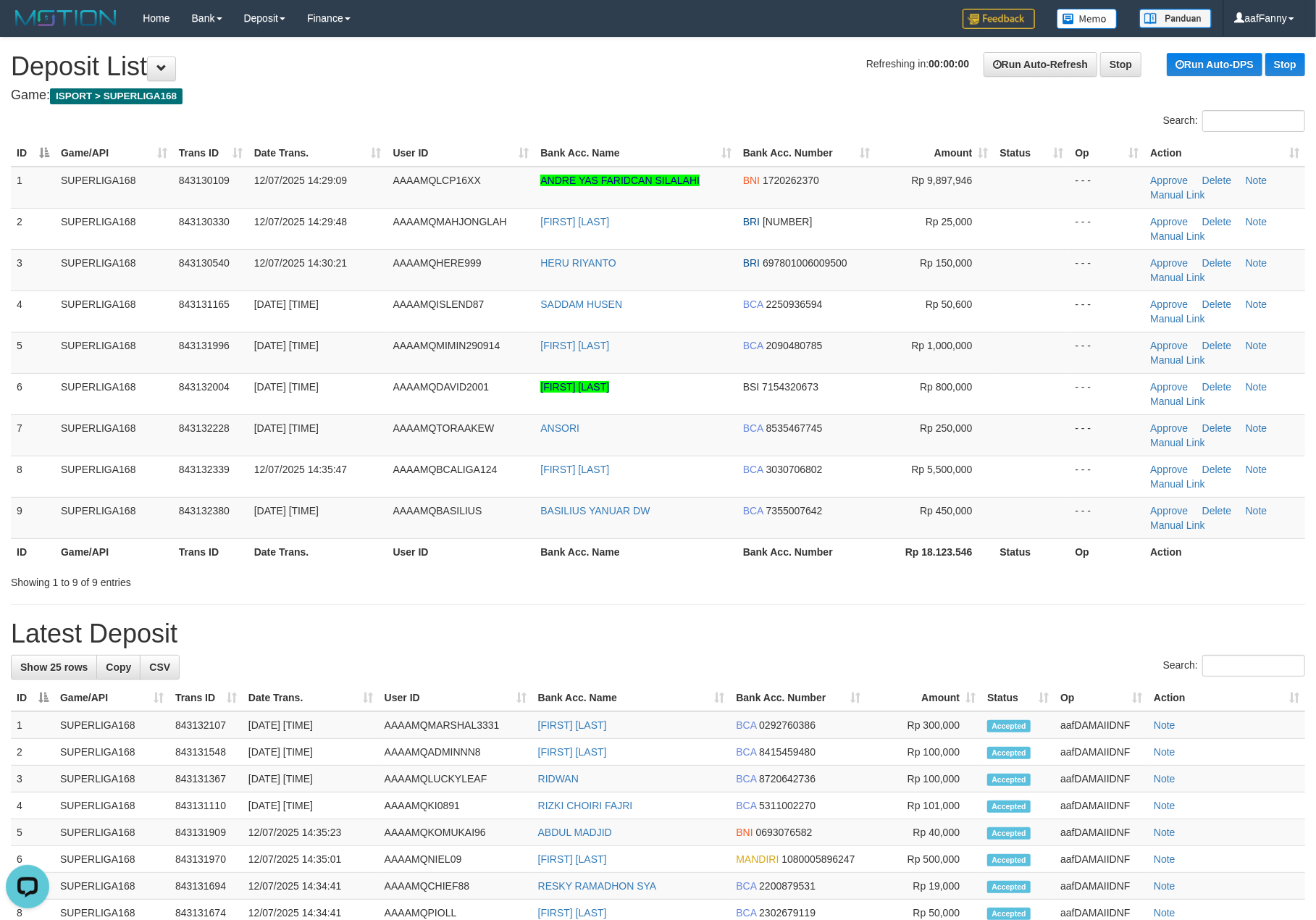 click on "**********" at bounding box center [658, 750] 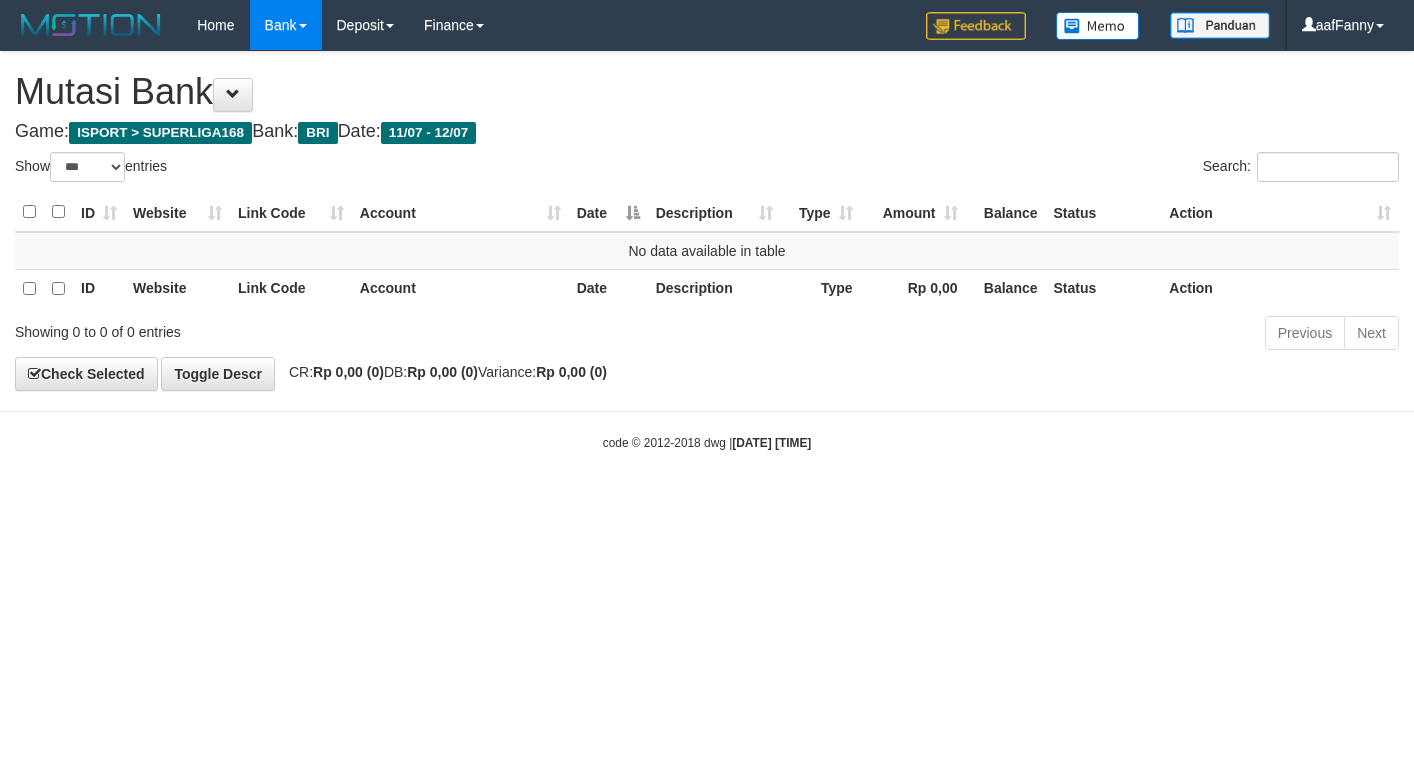 select on "***" 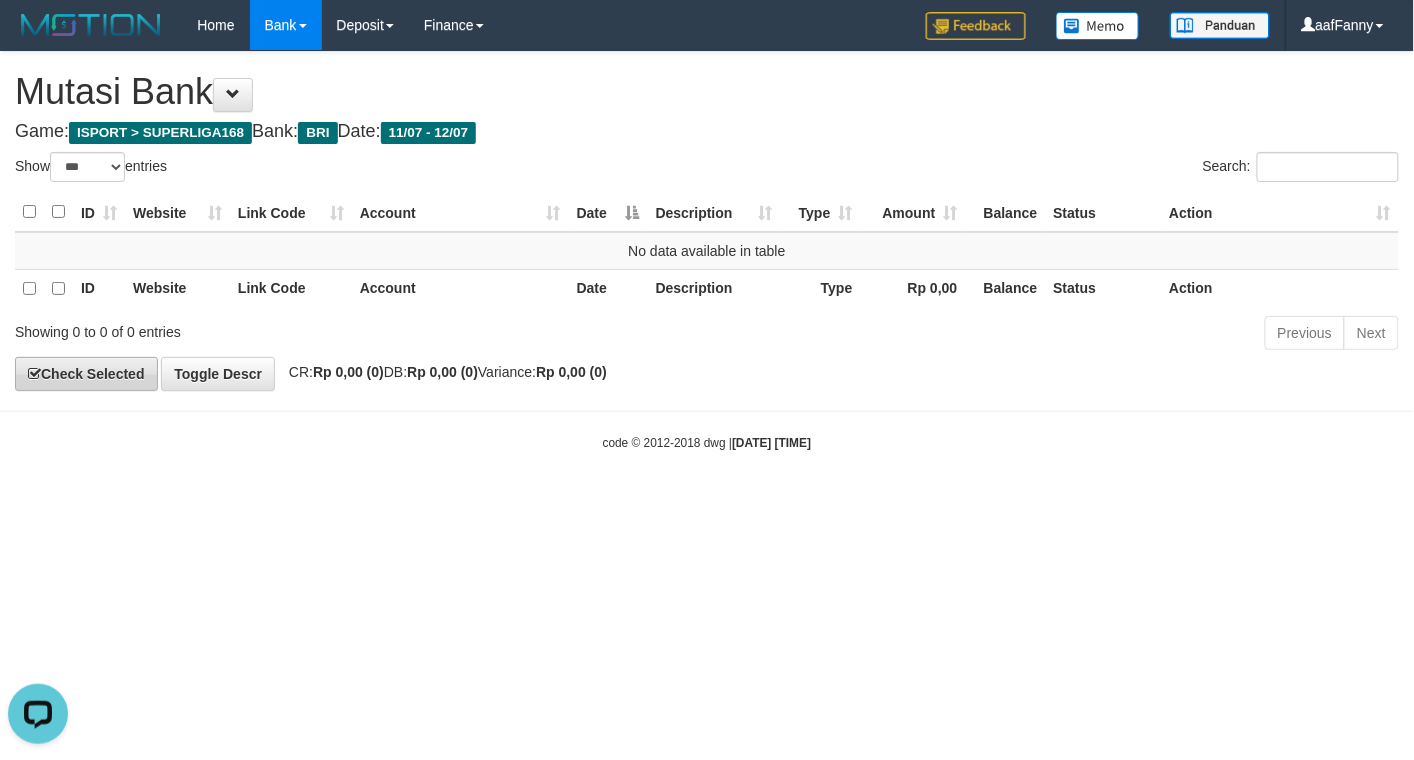 scroll, scrollTop: 0, scrollLeft: 0, axis: both 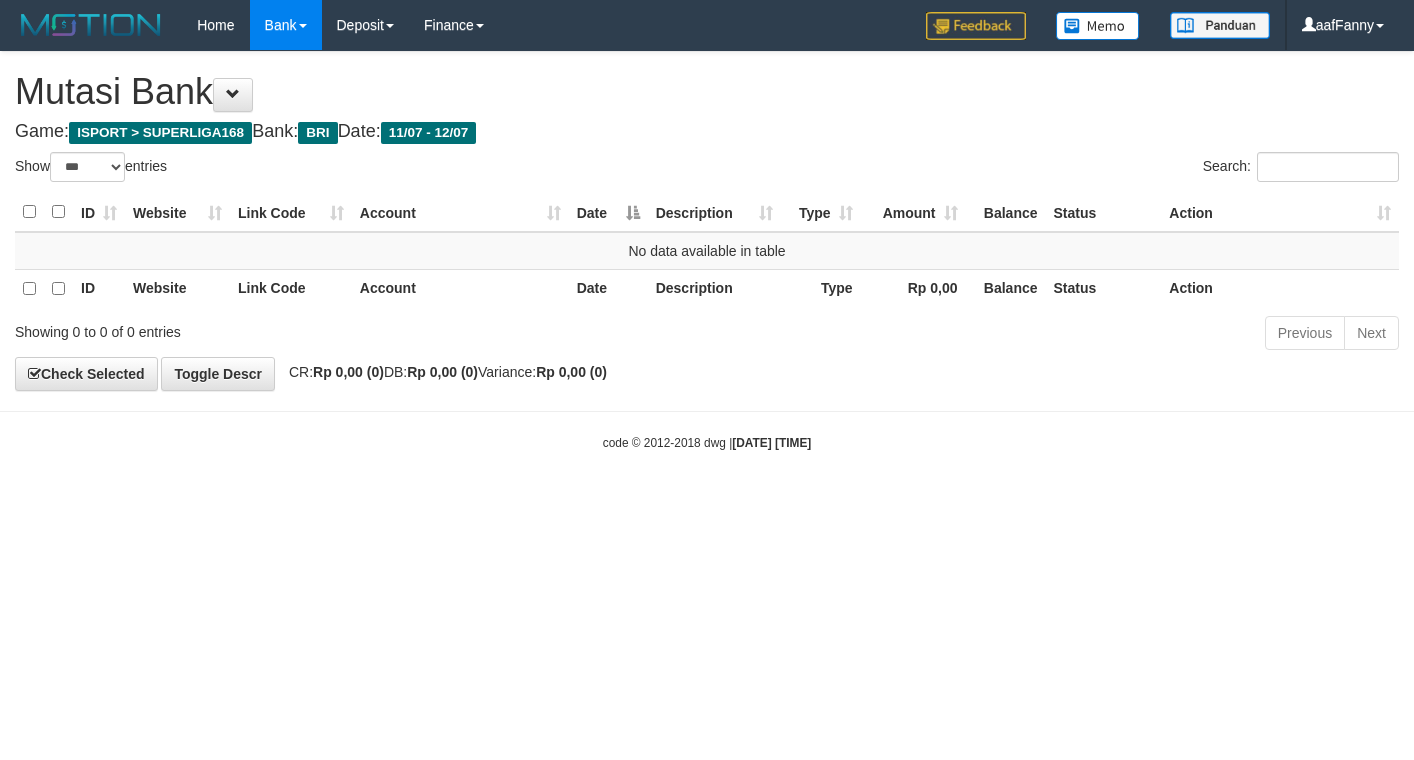 select on "***" 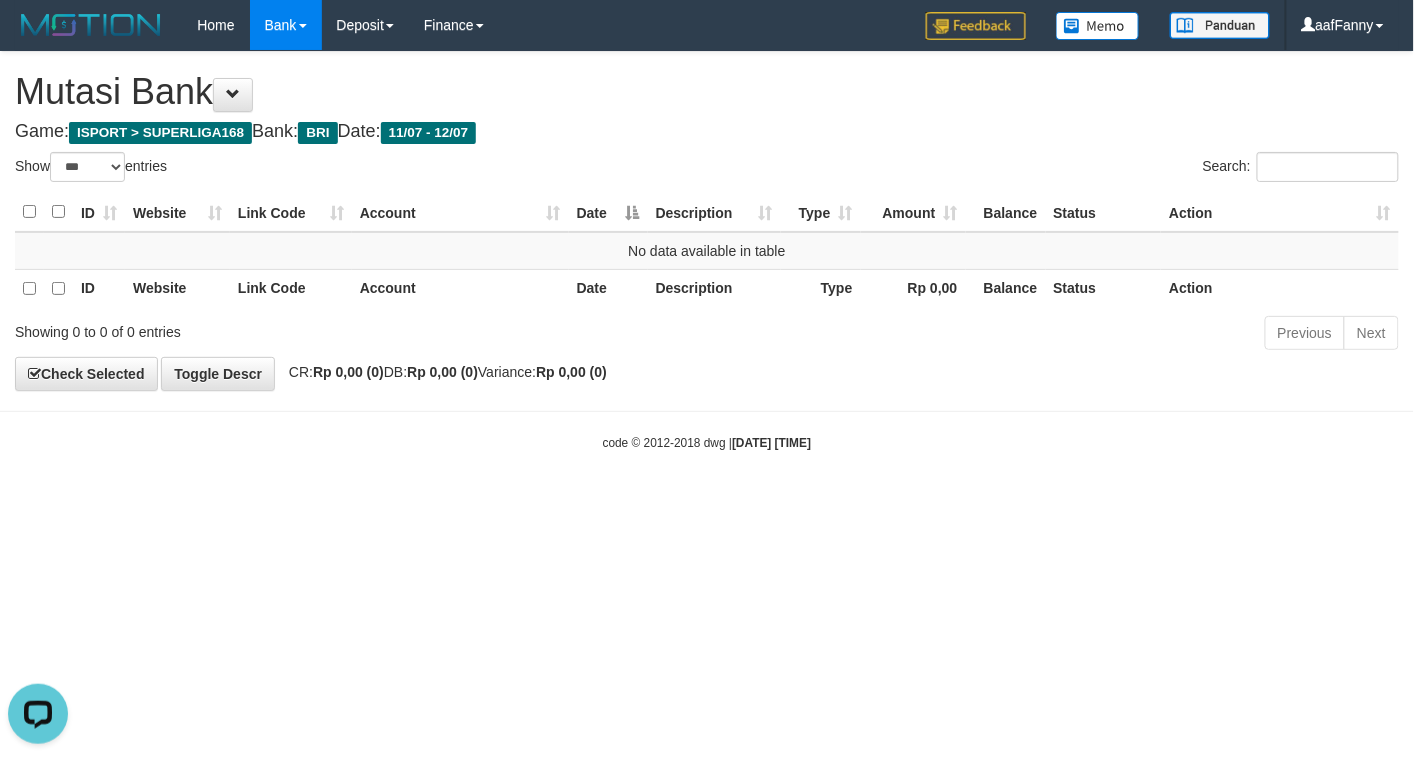 scroll, scrollTop: 0, scrollLeft: 0, axis: both 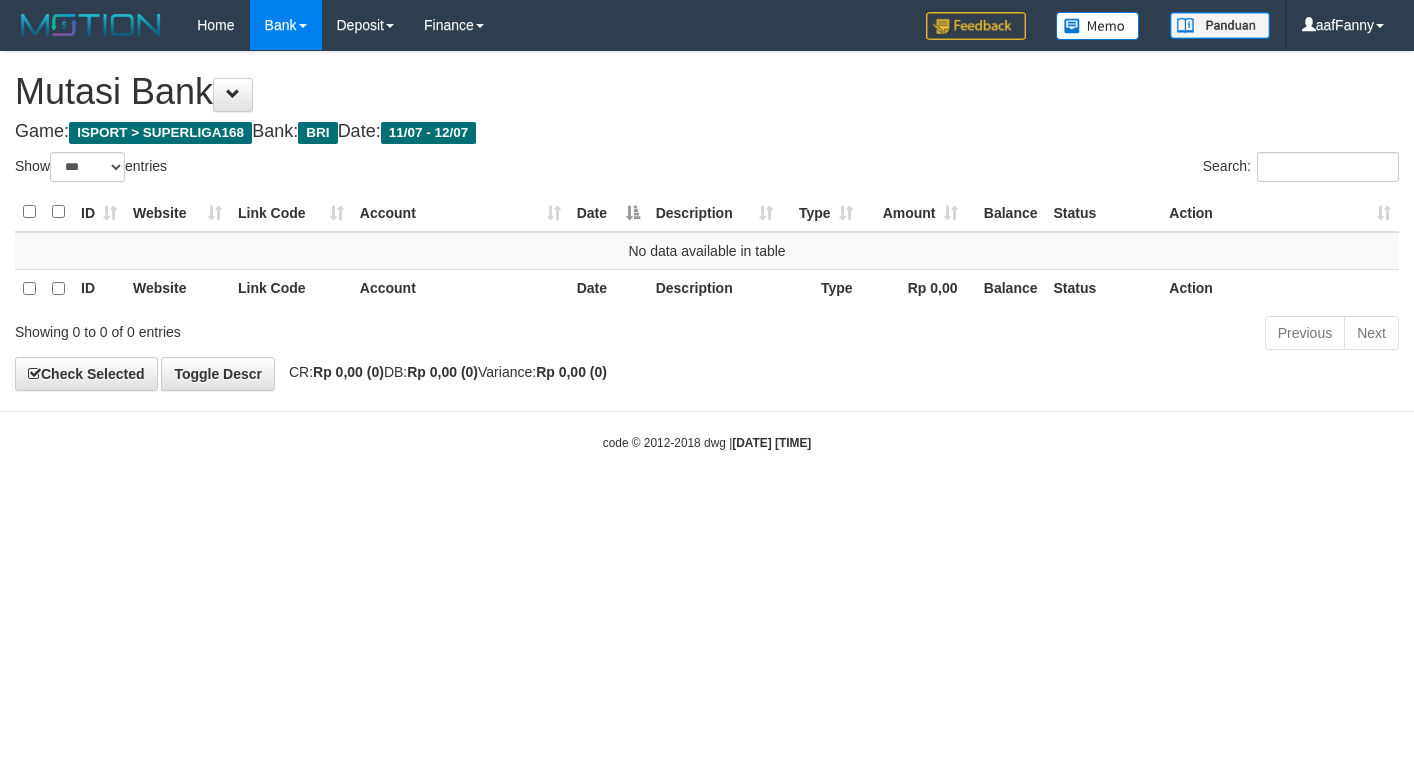 select on "***" 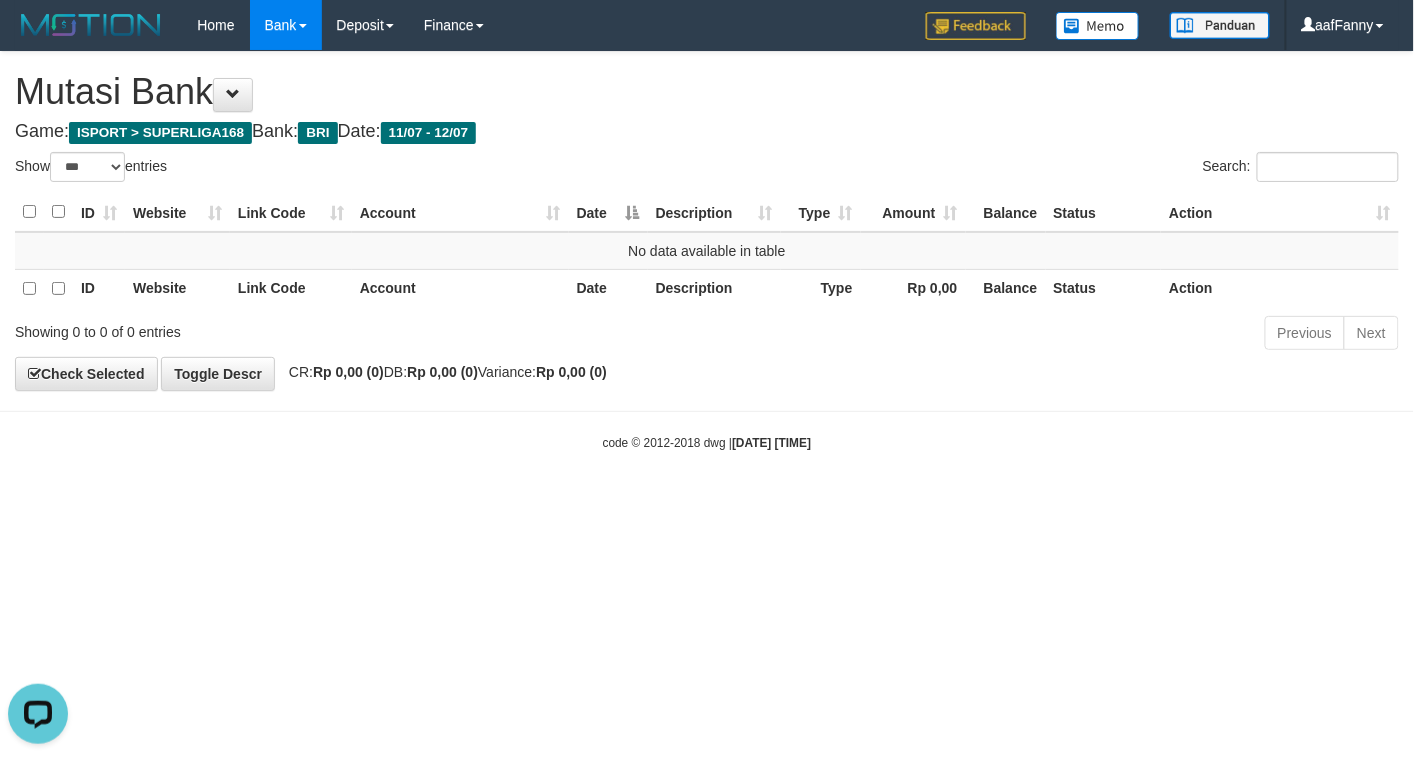 scroll, scrollTop: 0, scrollLeft: 0, axis: both 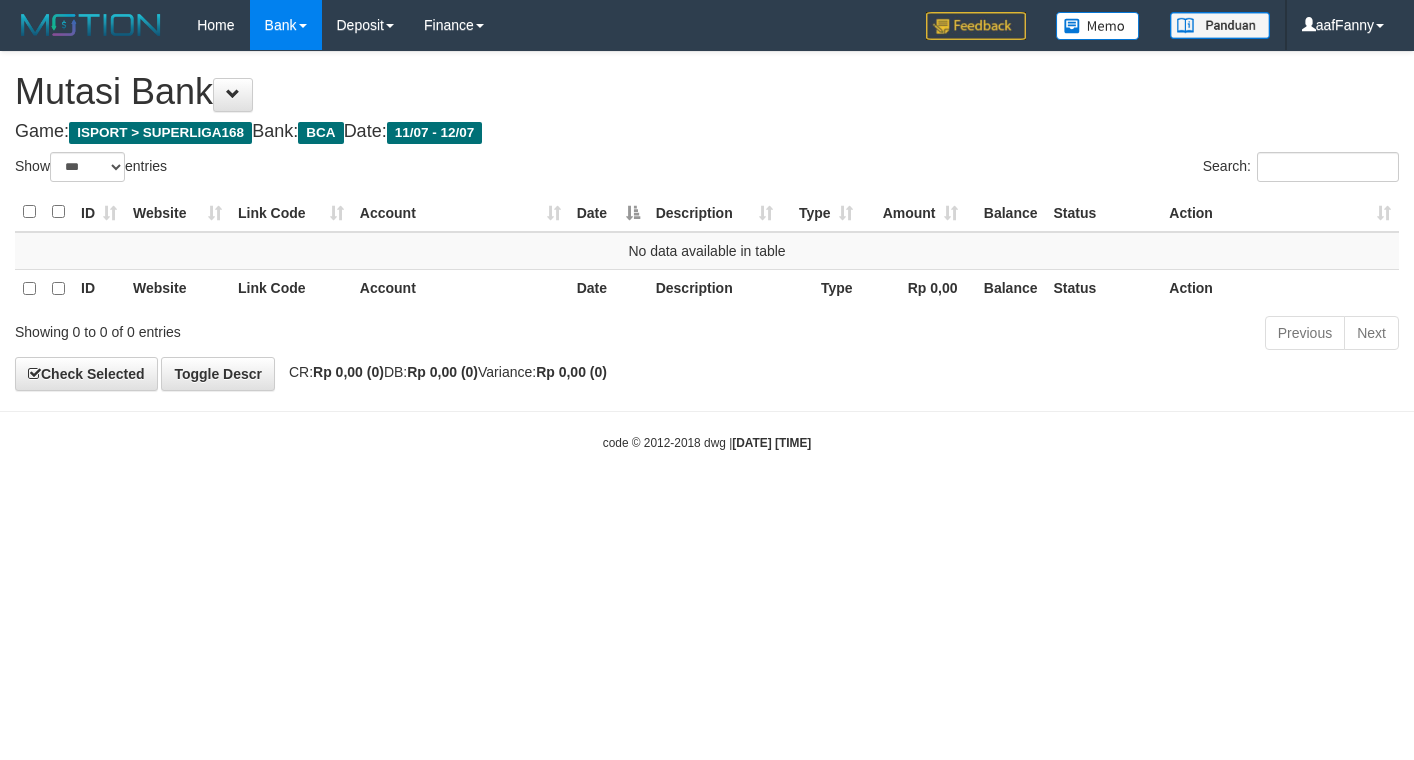 select on "***" 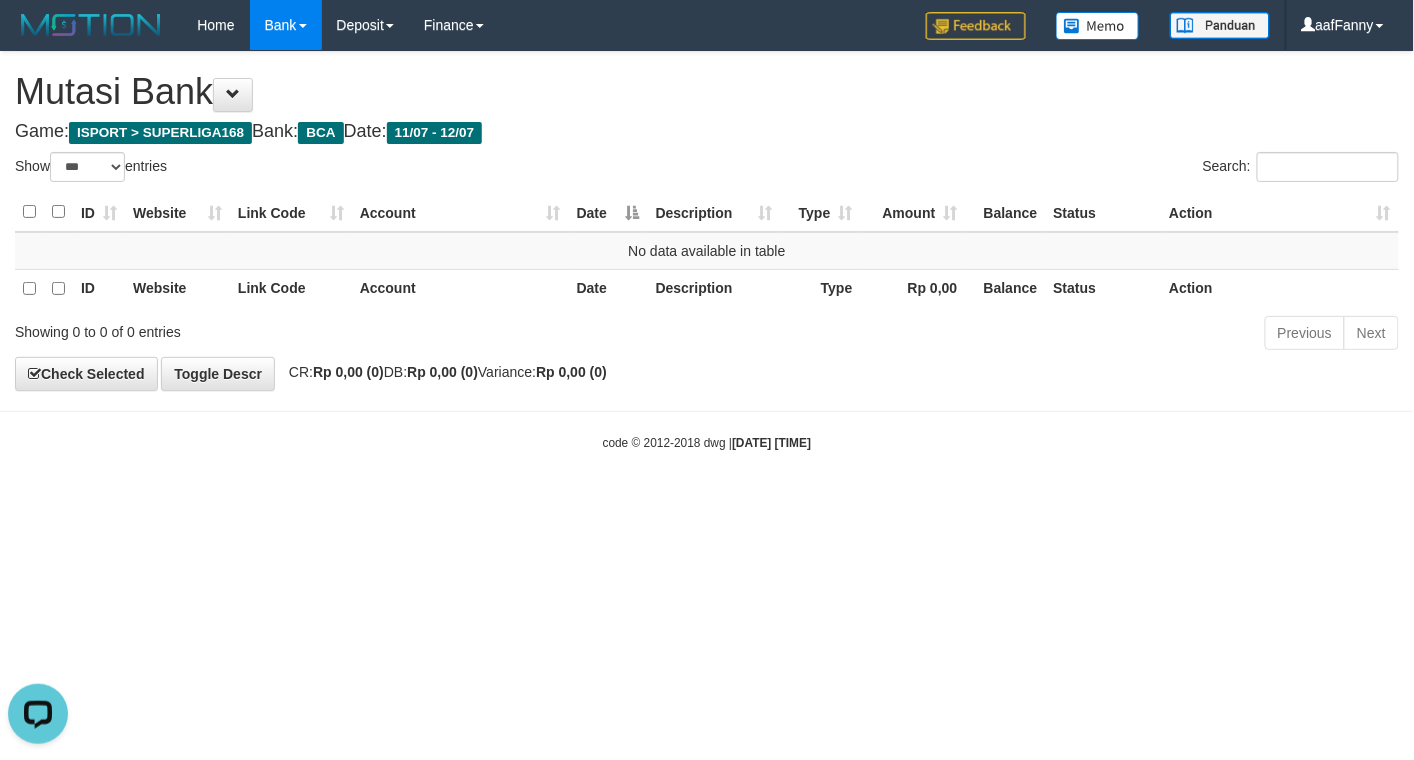 scroll, scrollTop: 0, scrollLeft: 0, axis: both 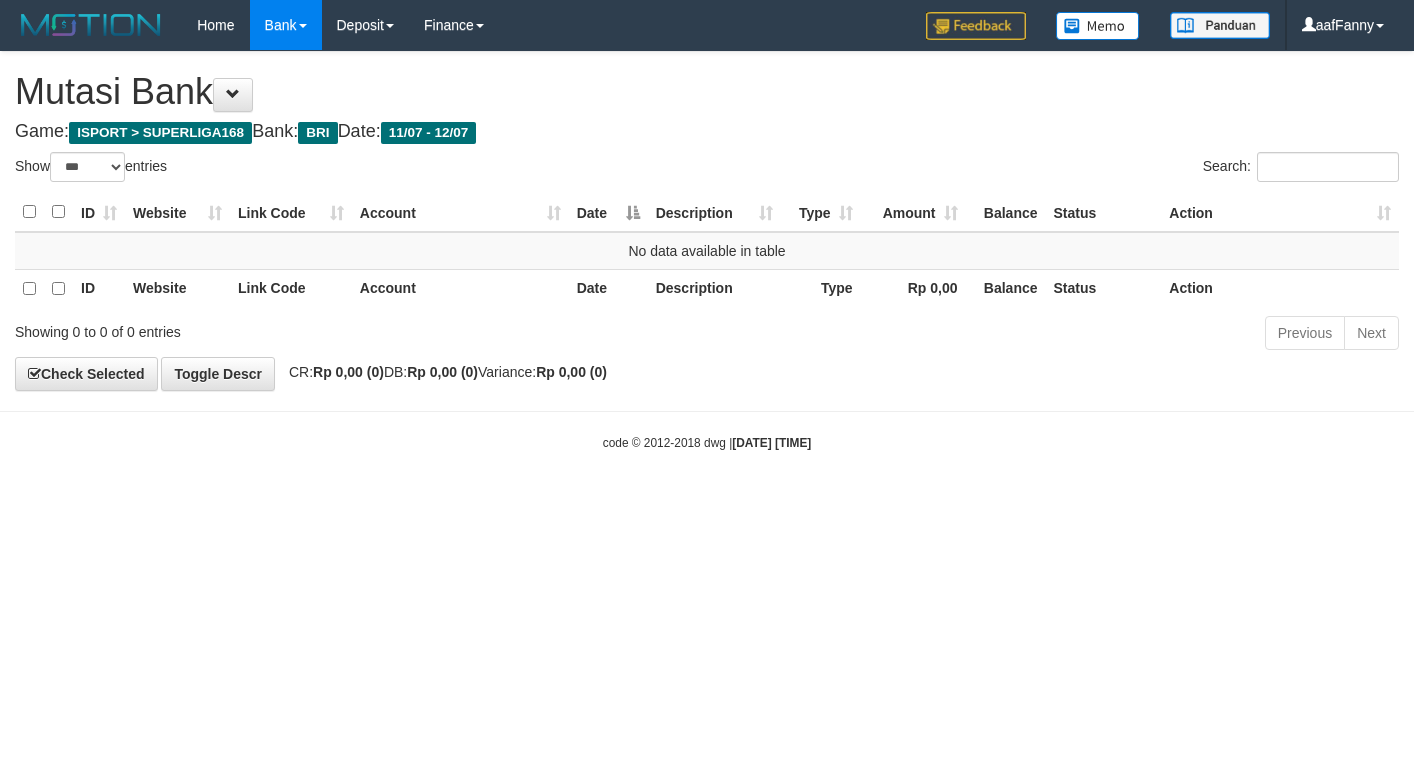 select on "***" 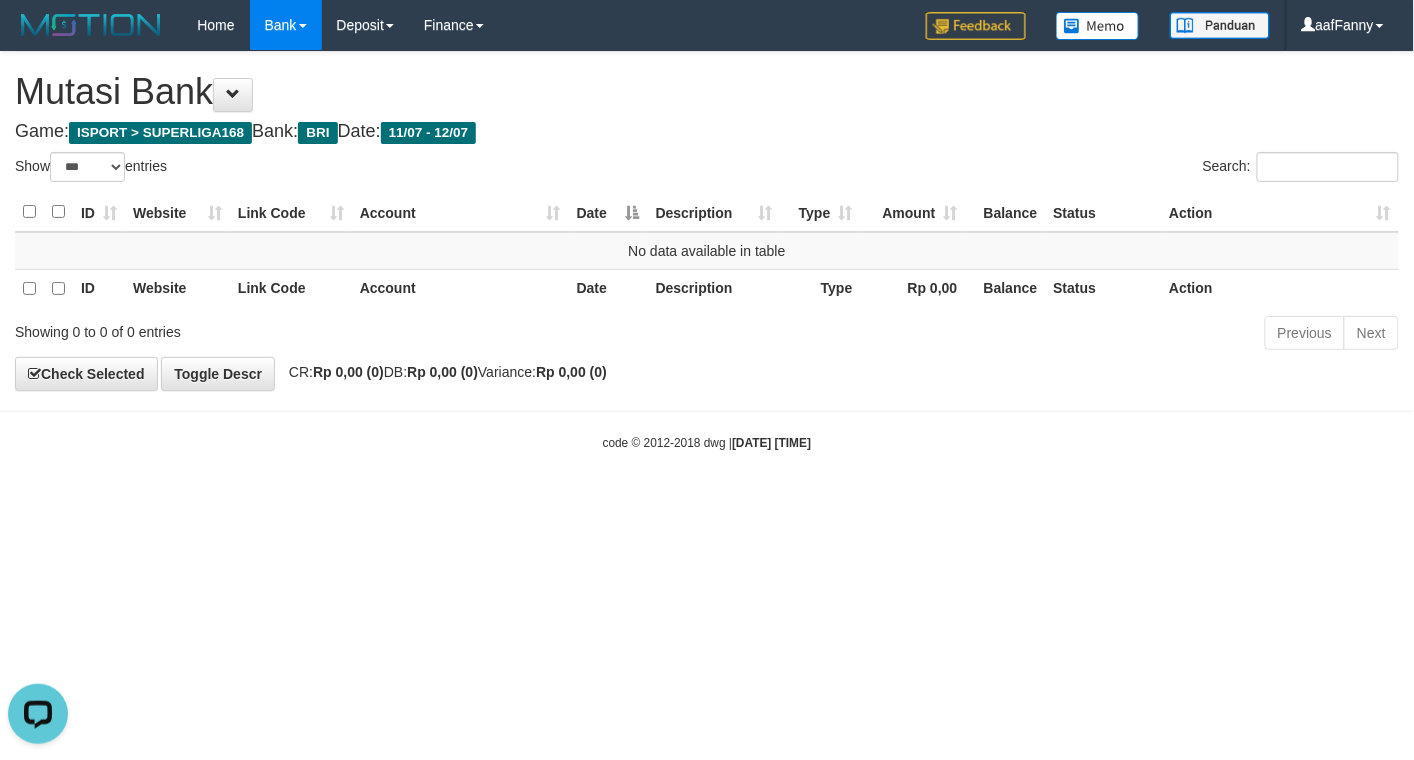 scroll, scrollTop: 0, scrollLeft: 0, axis: both 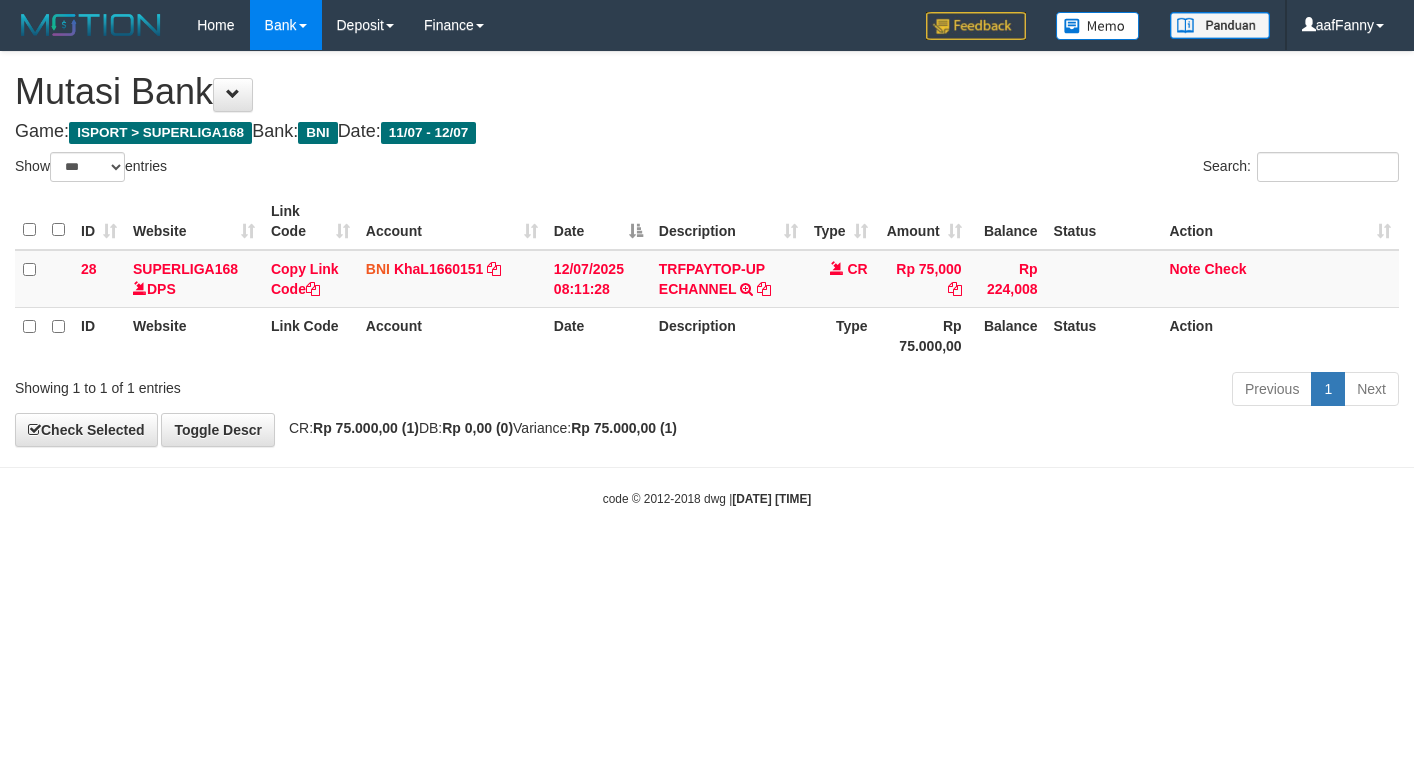 select on "***" 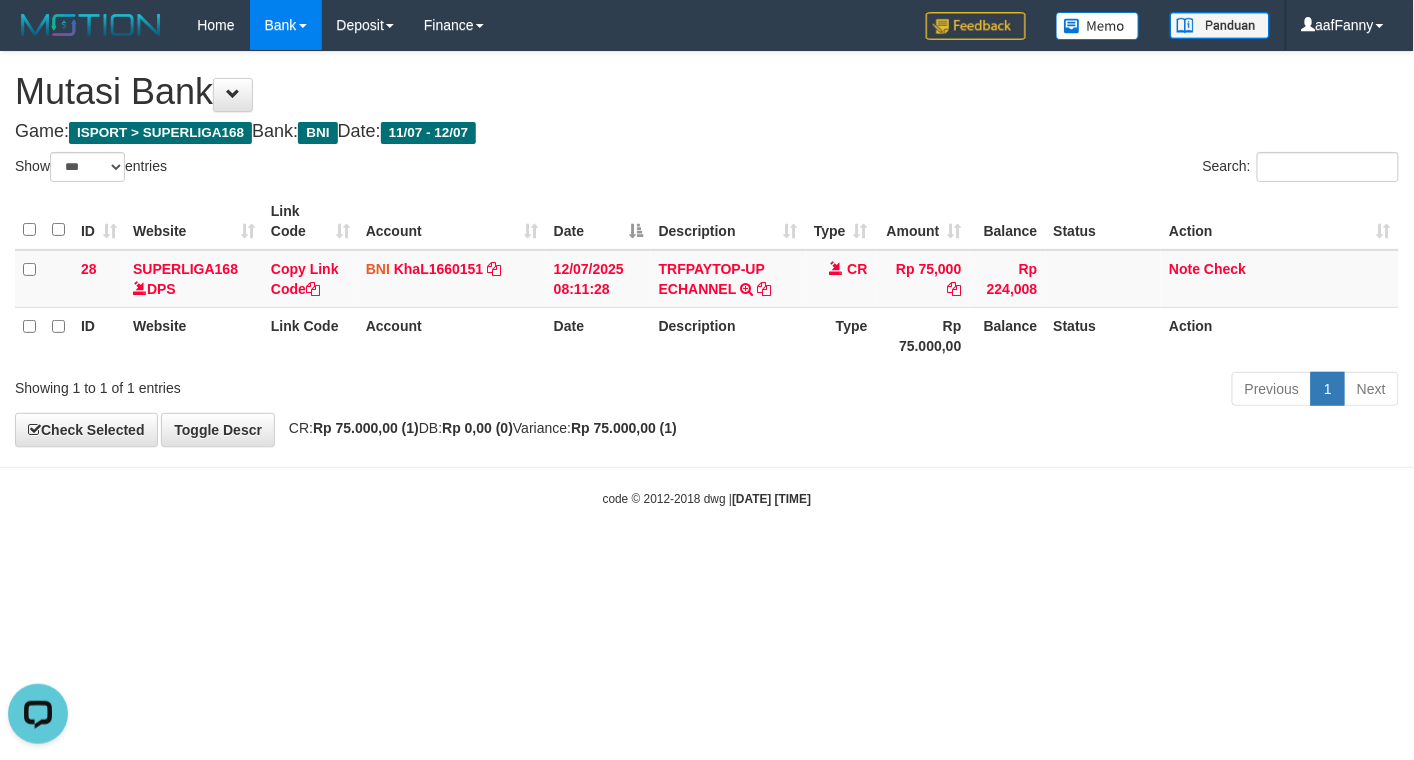 scroll, scrollTop: 0, scrollLeft: 0, axis: both 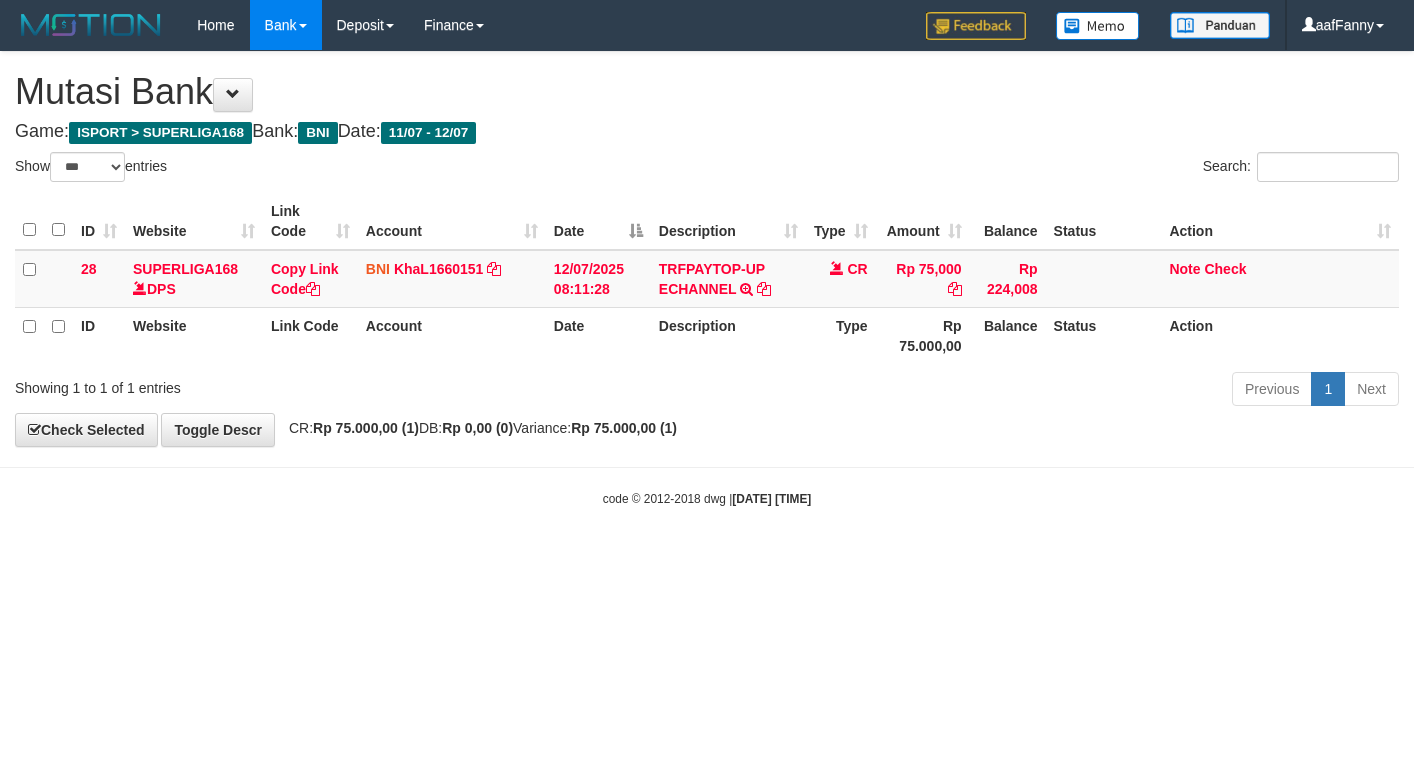 select on "***" 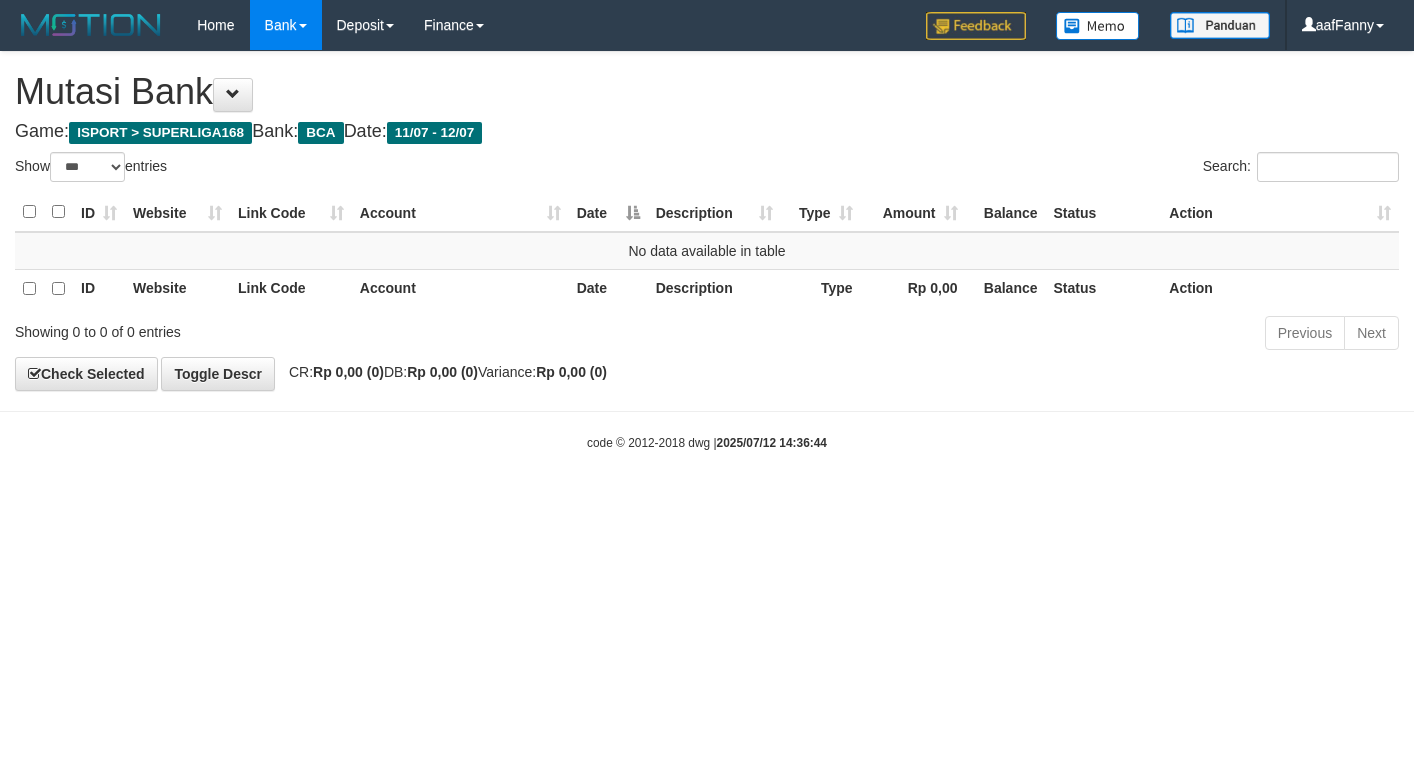 select on "***" 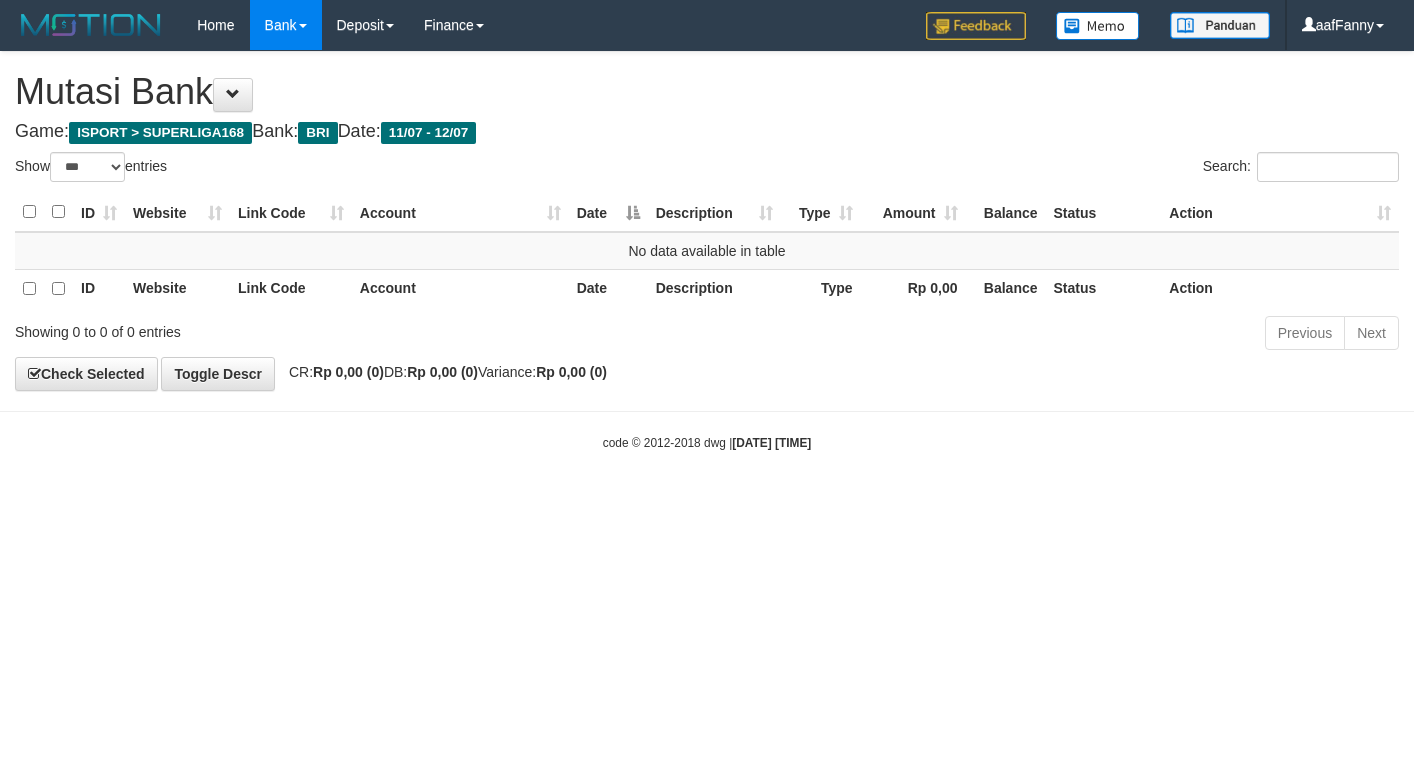 select on "***" 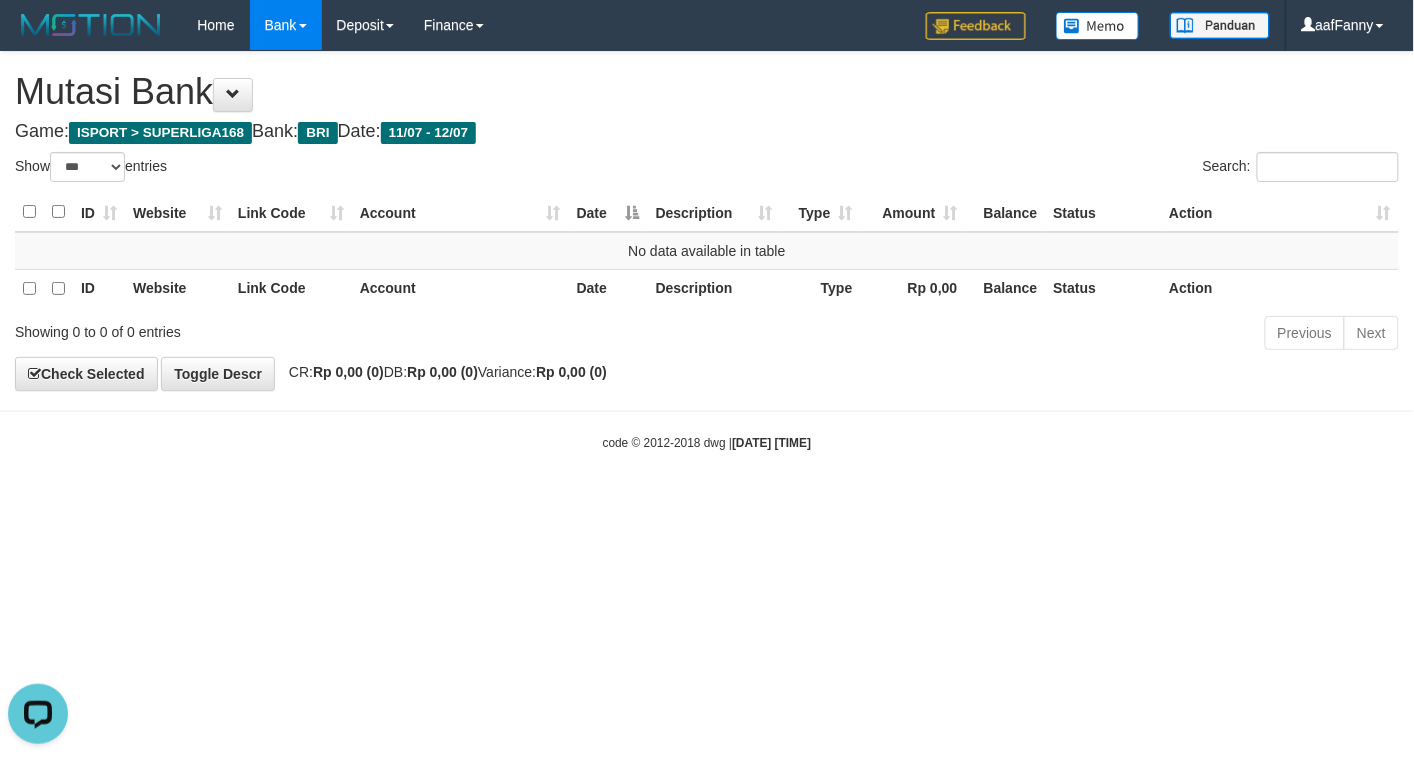 scroll, scrollTop: 0, scrollLeft: 0, axis: both 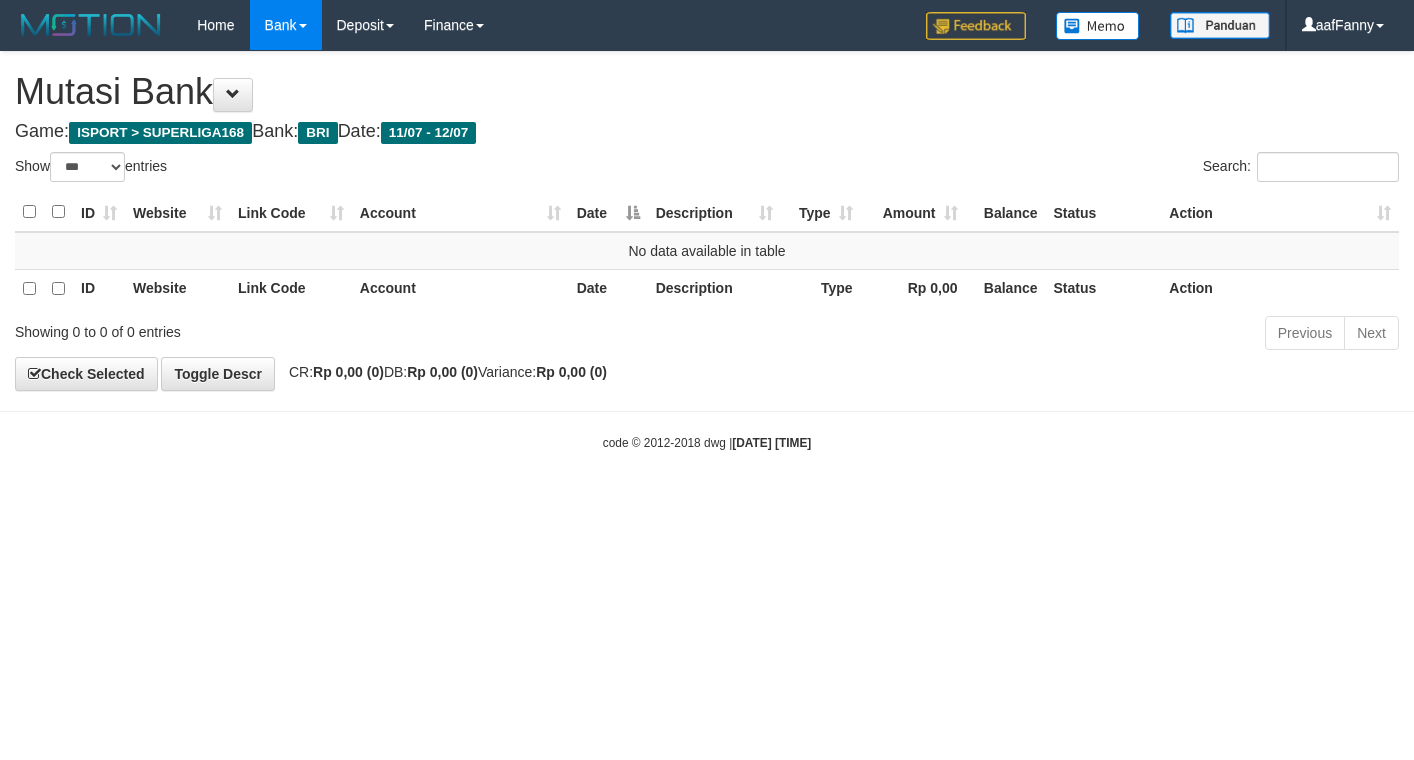 select on "***" 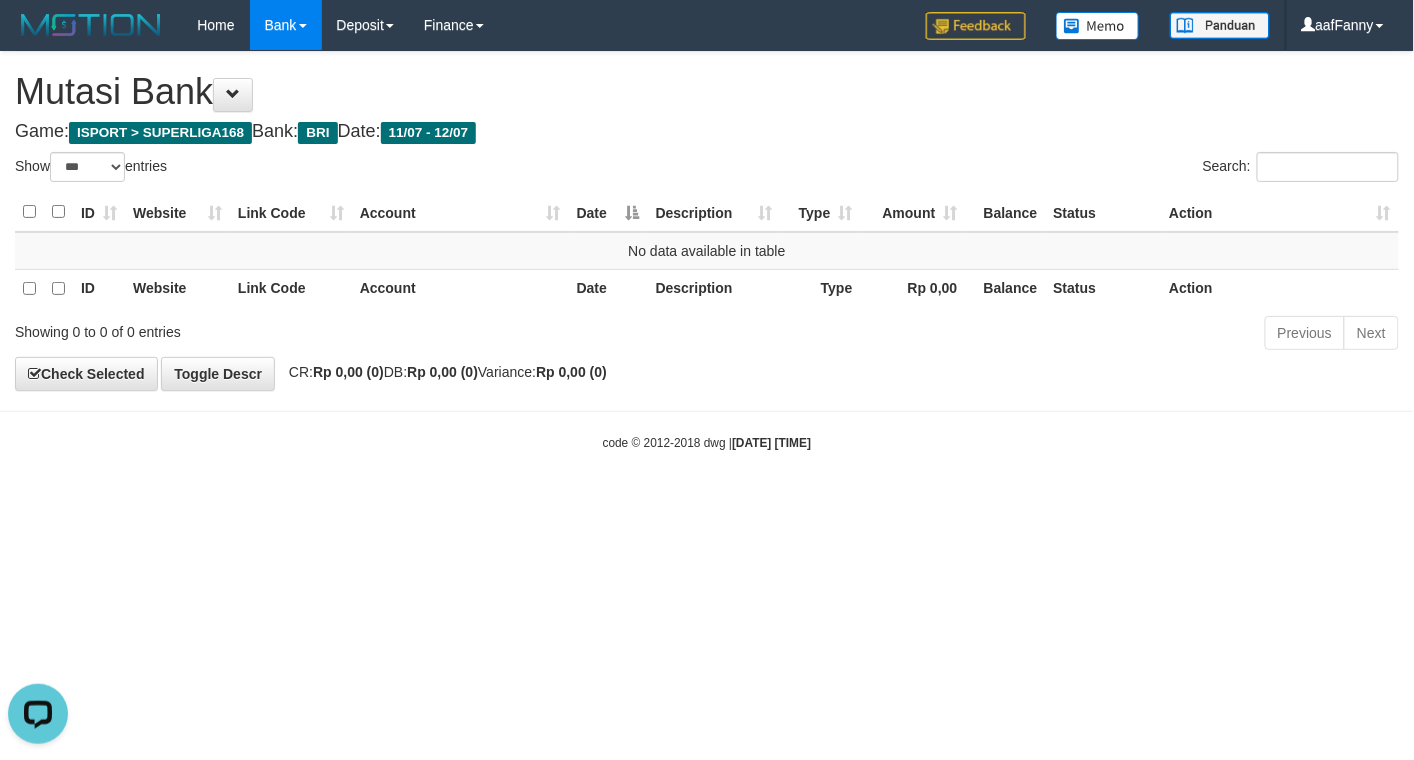 scroll, scrollTop: 0, scrollLeft: 0, axis: both 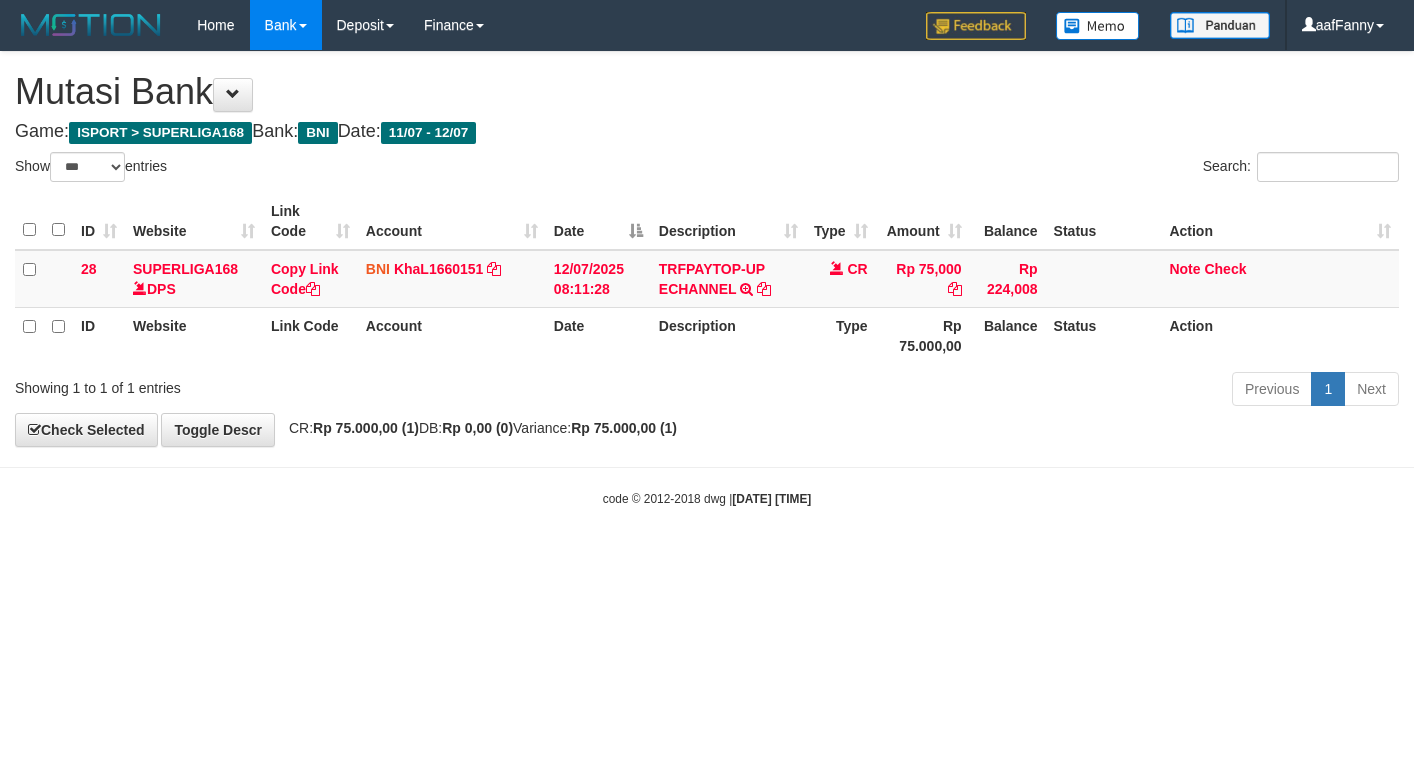 select on "***" 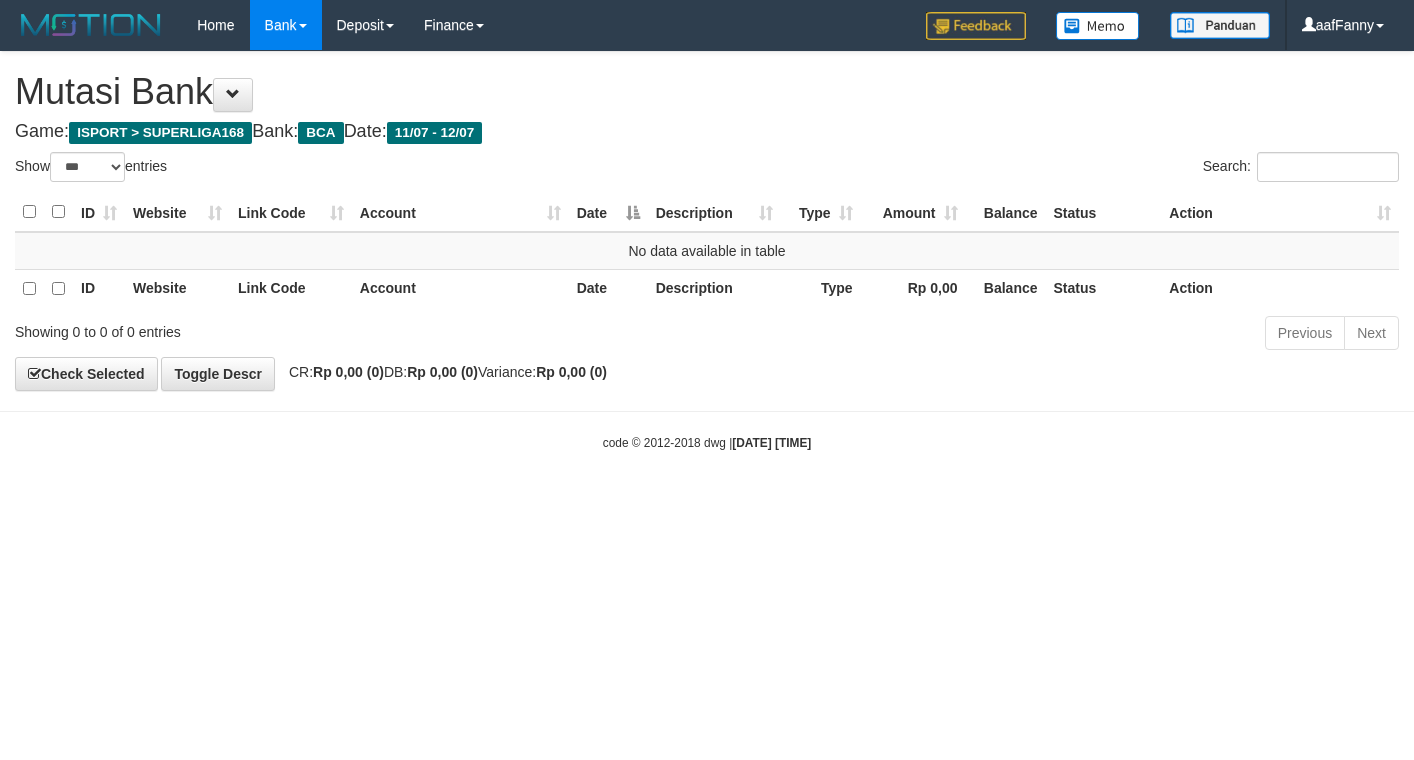 select on "***" 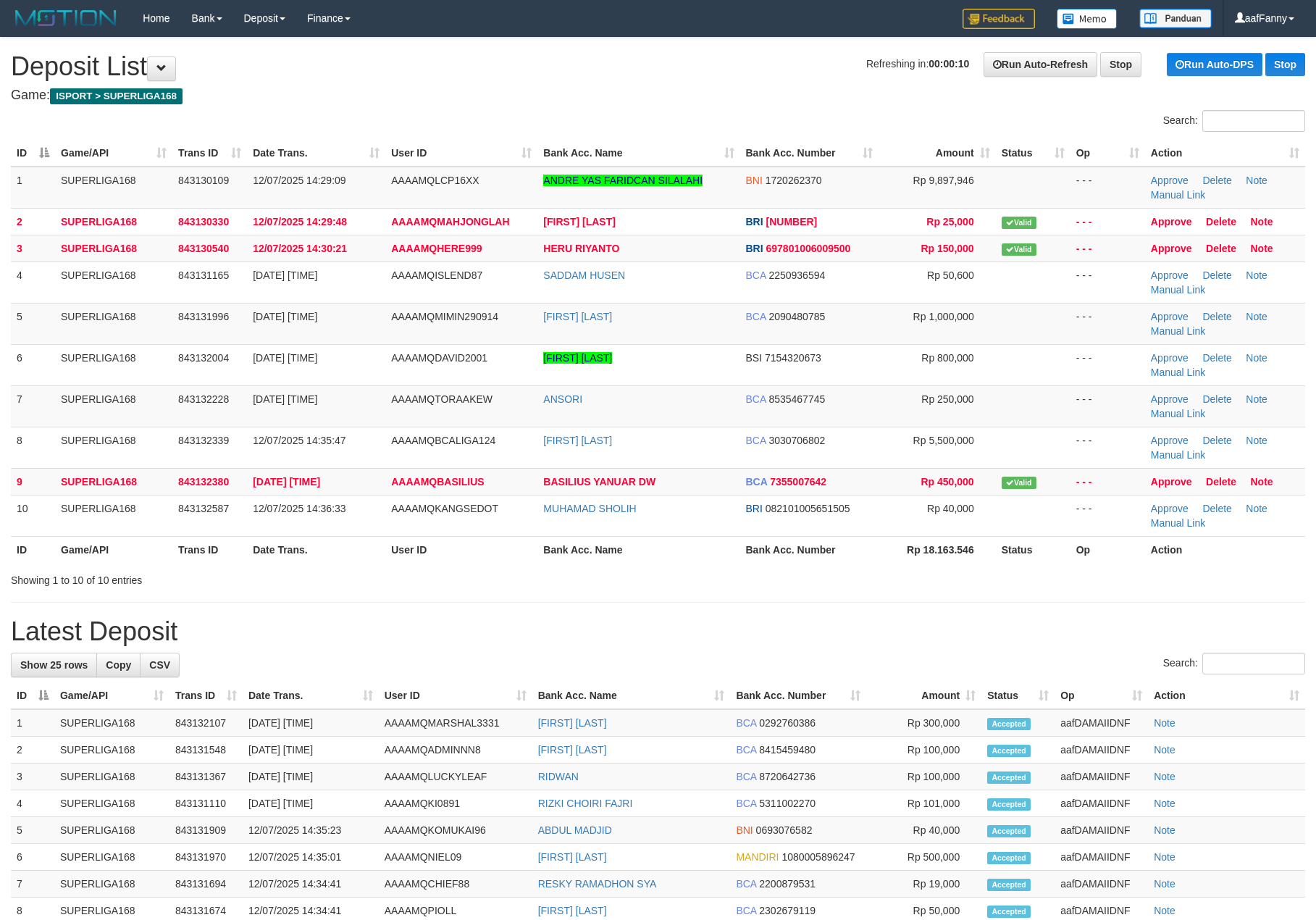 scroll, scrollTop: 0, scrollLeft: 0, axis: both 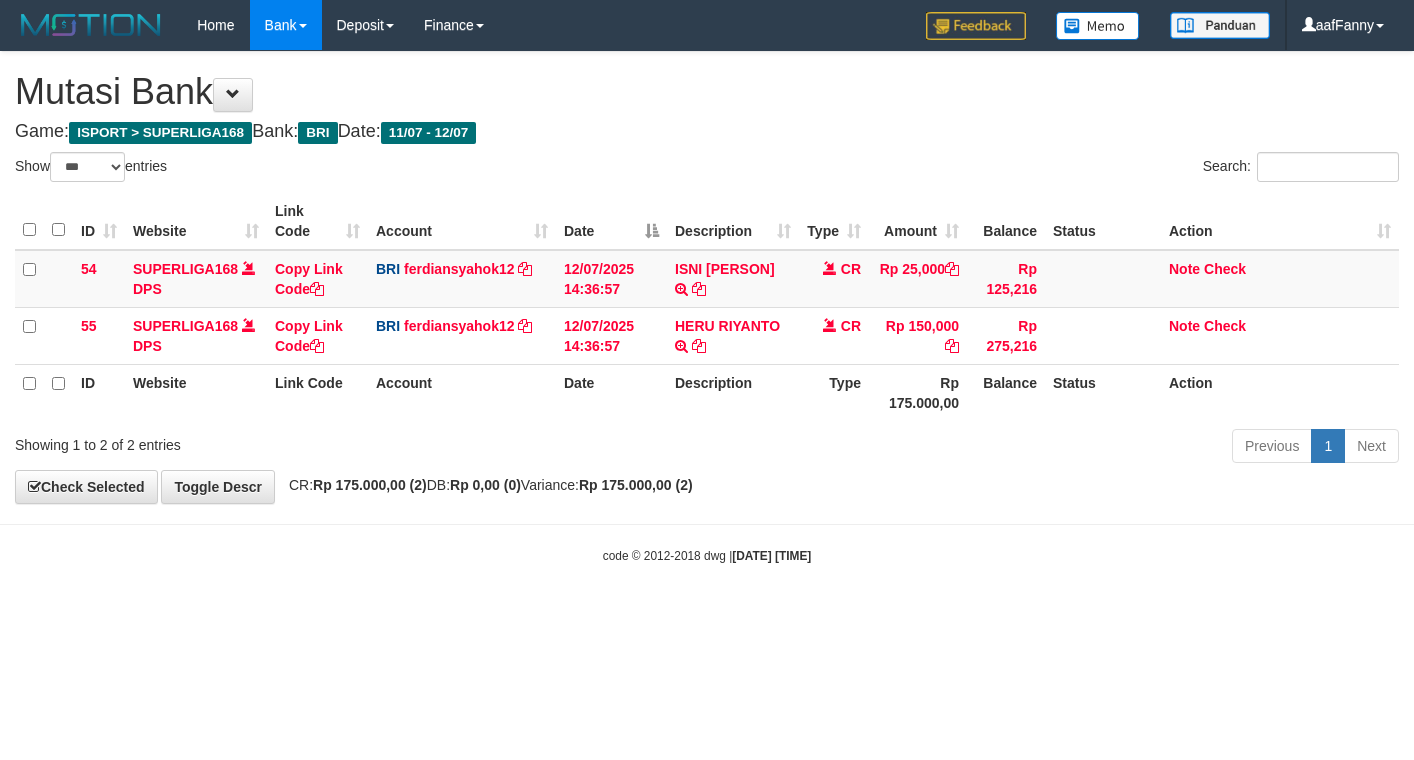 select on "***" 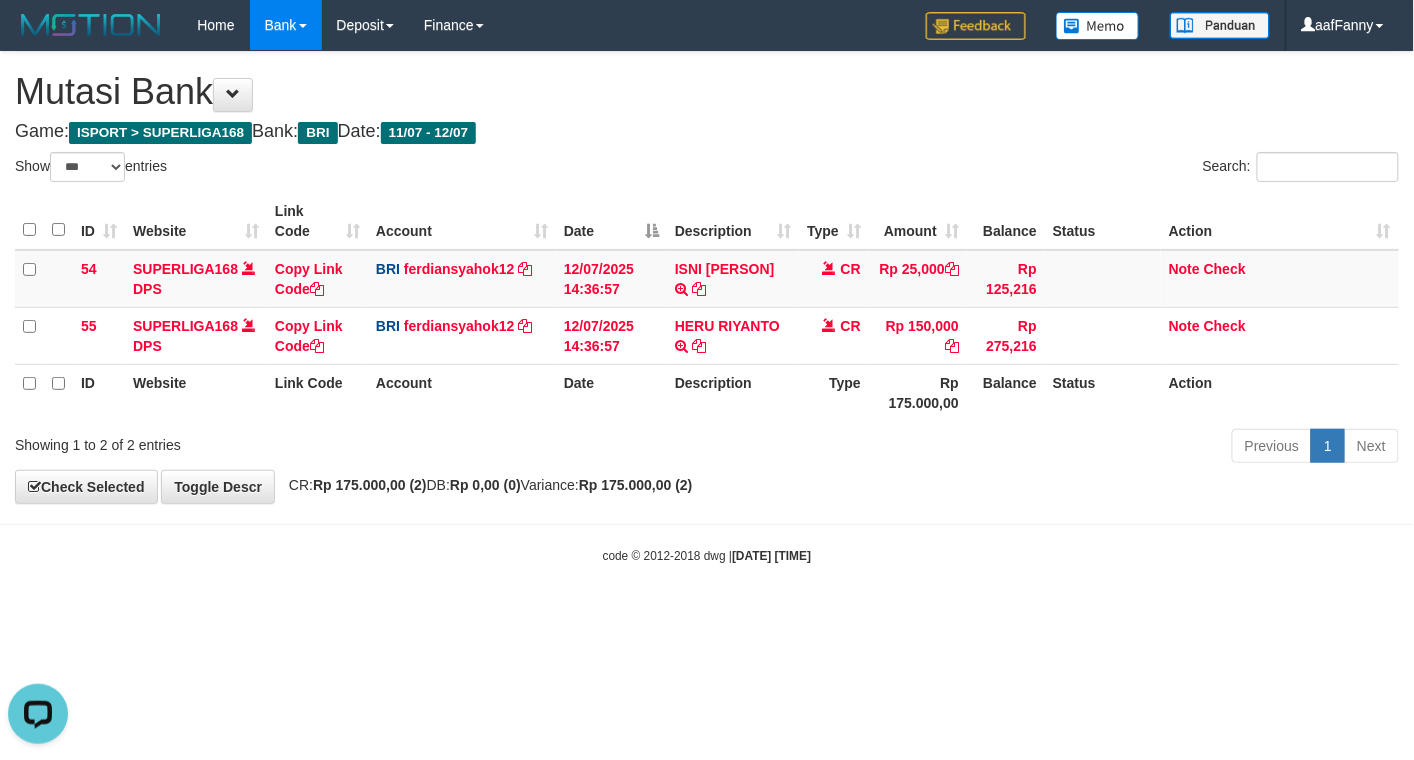 scroll, scrollTop: 0, scrollLeft: 0, axis: both 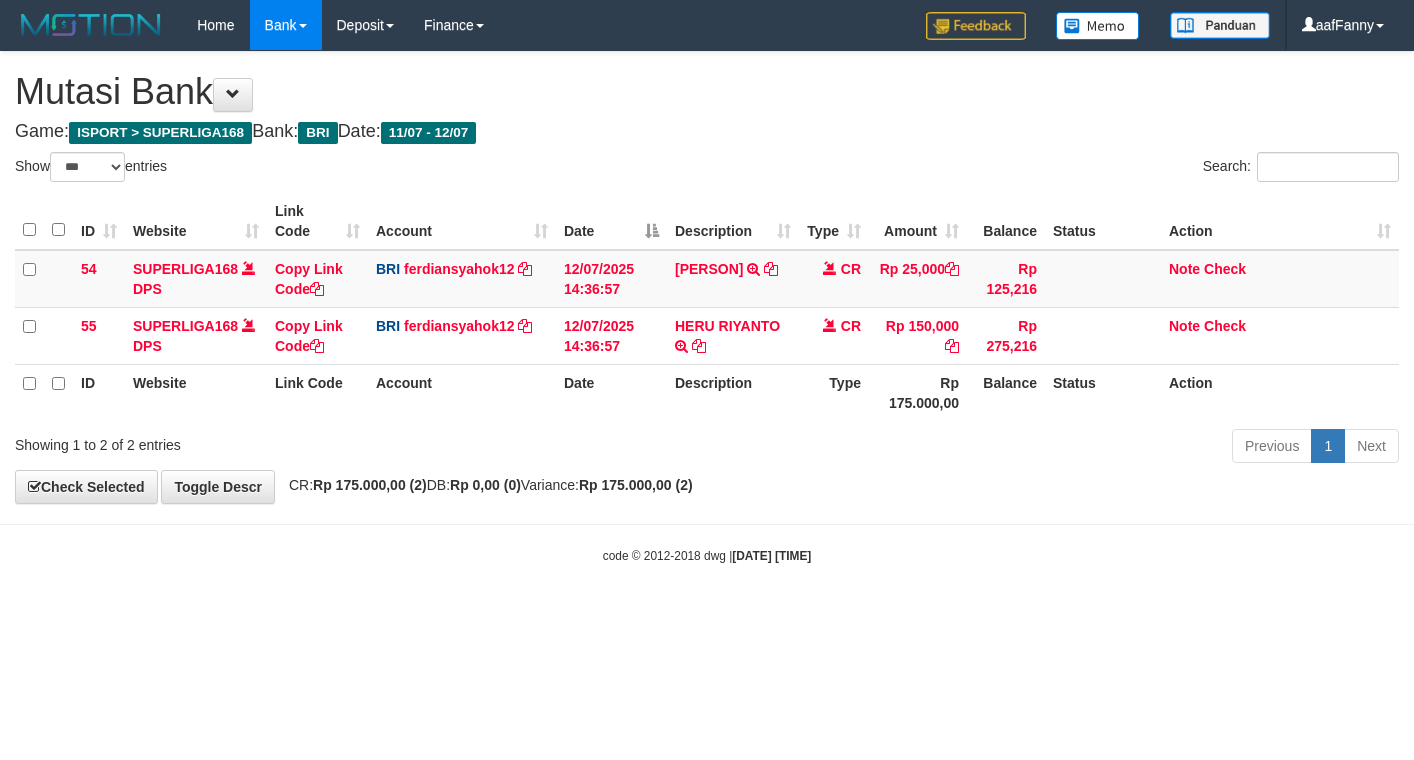select on "***" 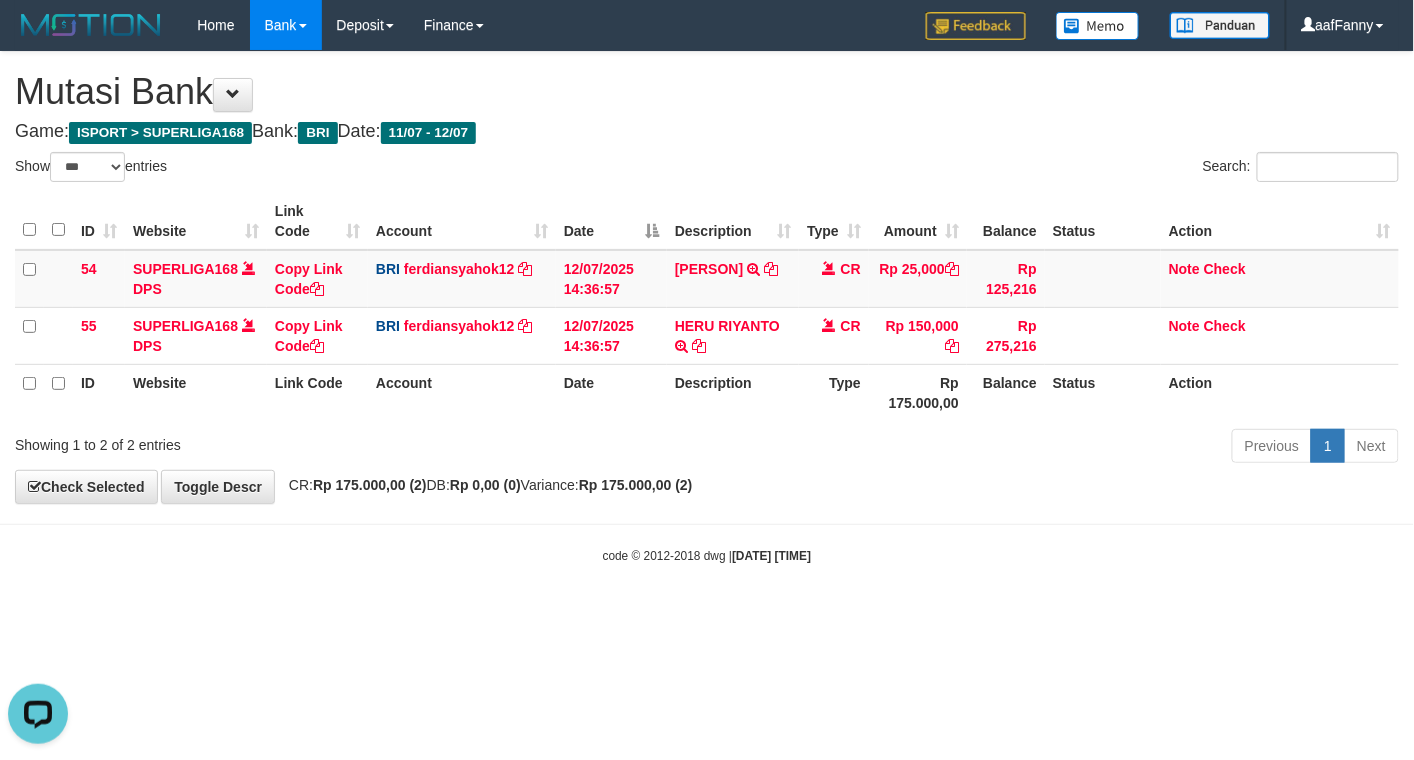 scroll, scrollTop: 0, scrollLeft: 0, axis: both 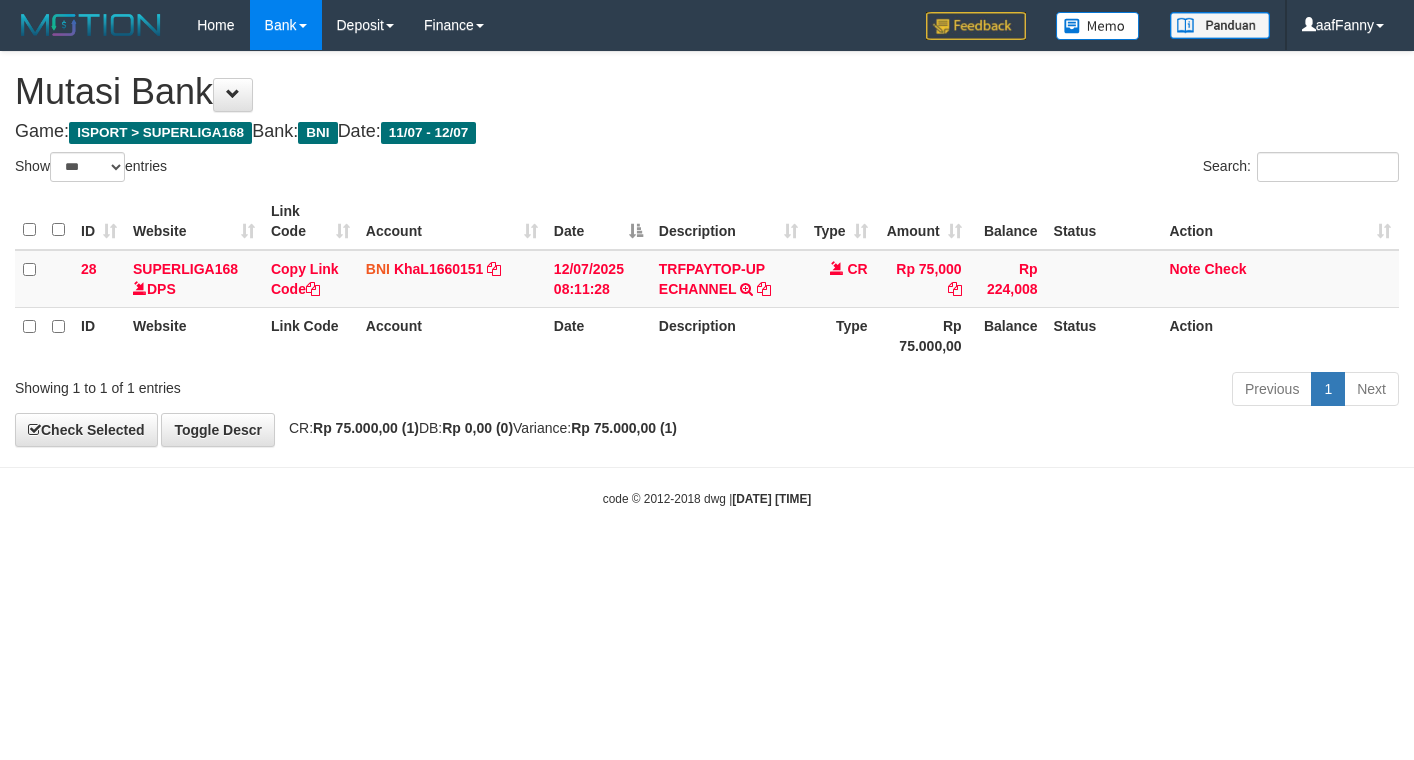 select on "***" 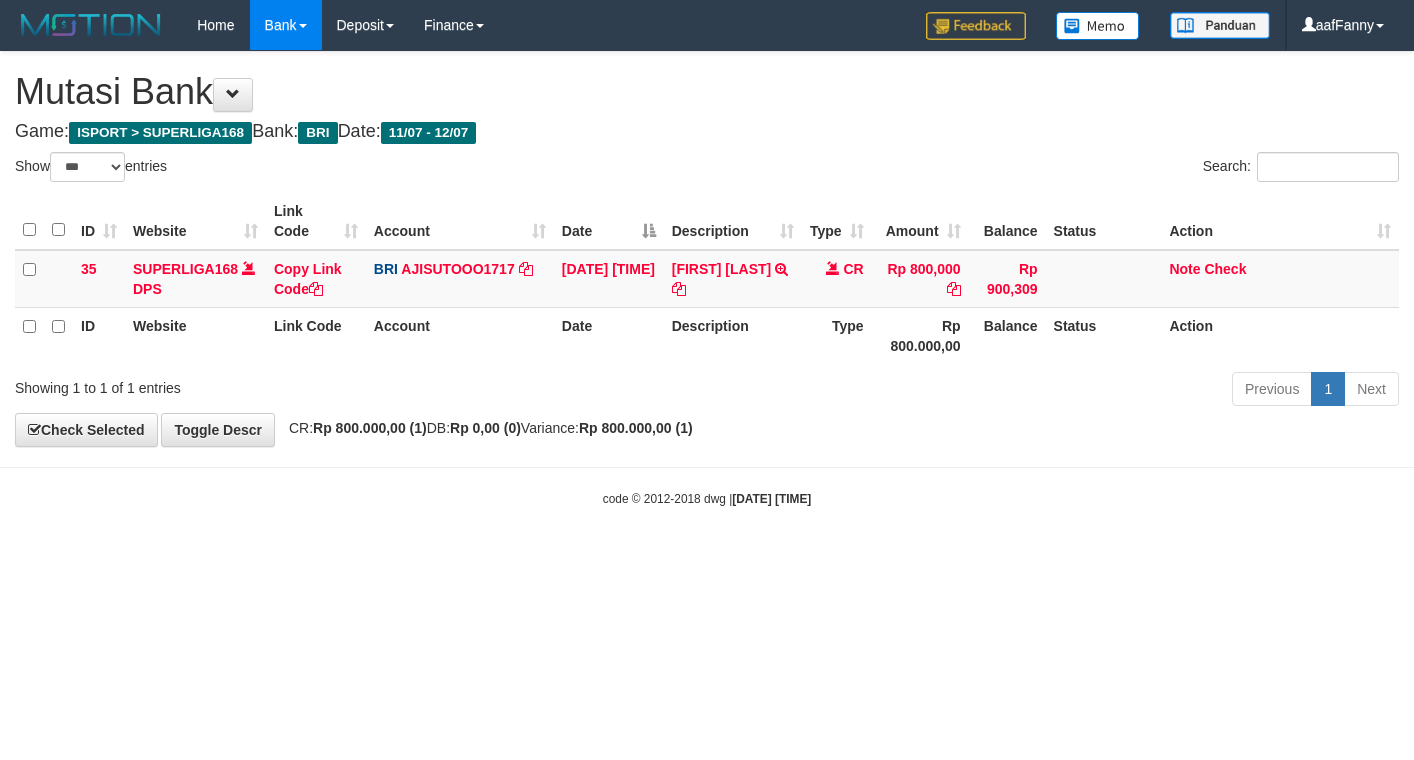 select on "***" 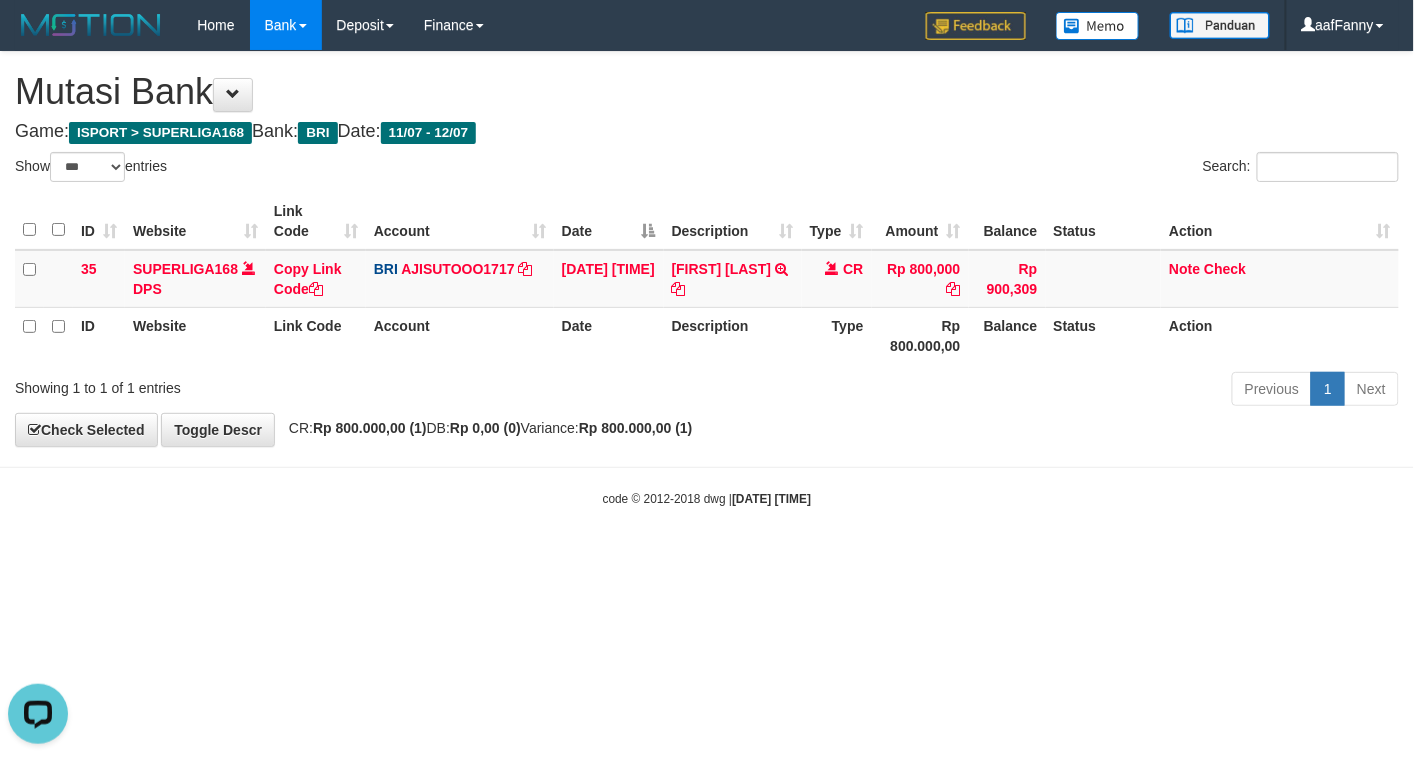 scroll, scrollTop: 0, scrollLeft: 0, axis: both 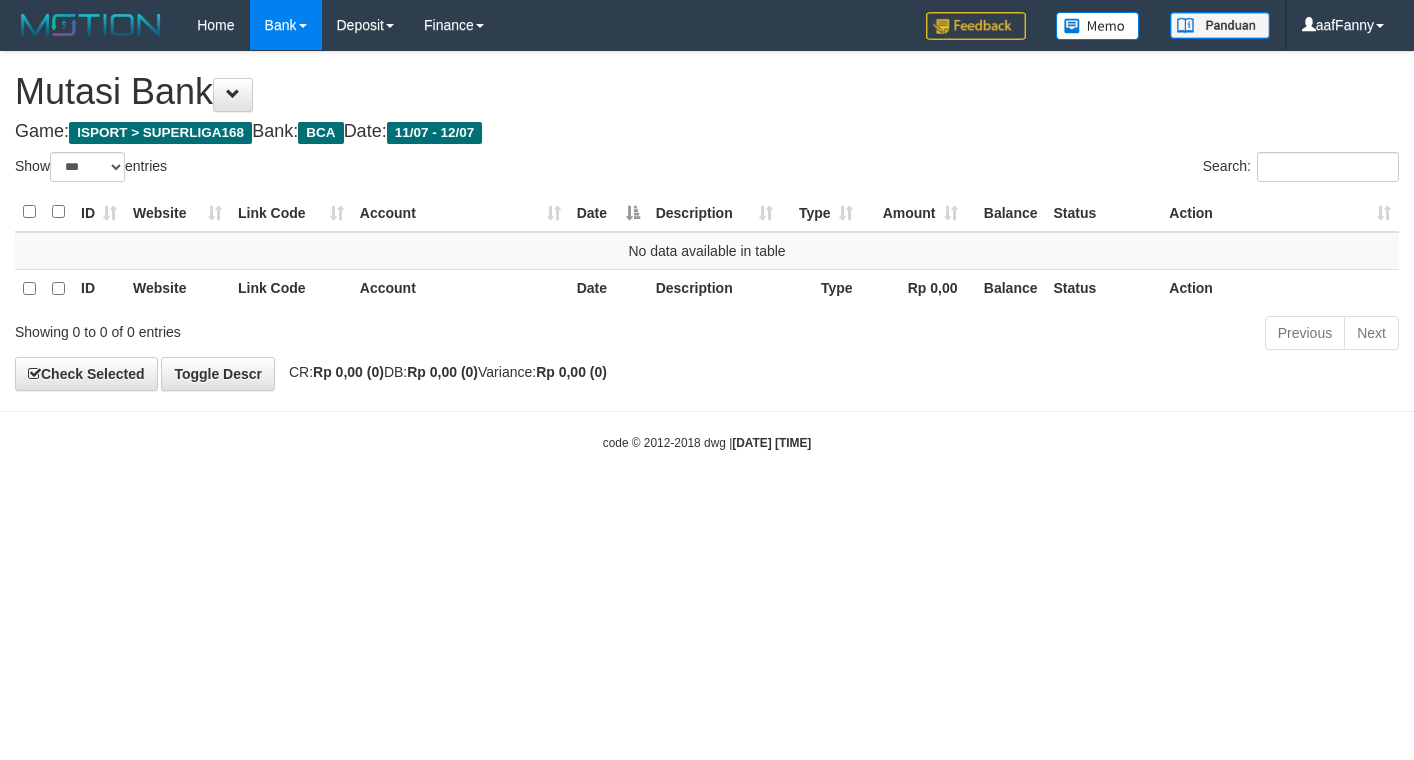 select on "***" 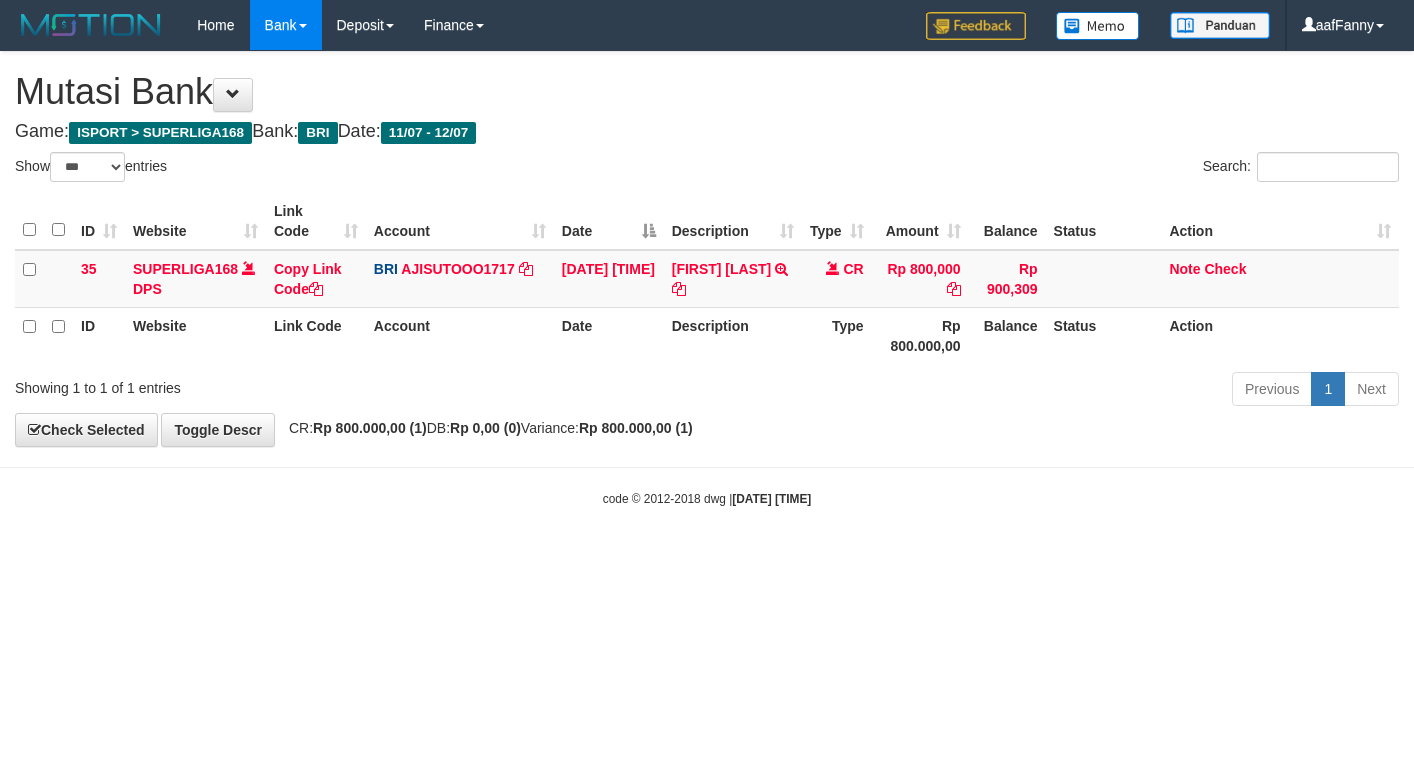 select on "***" 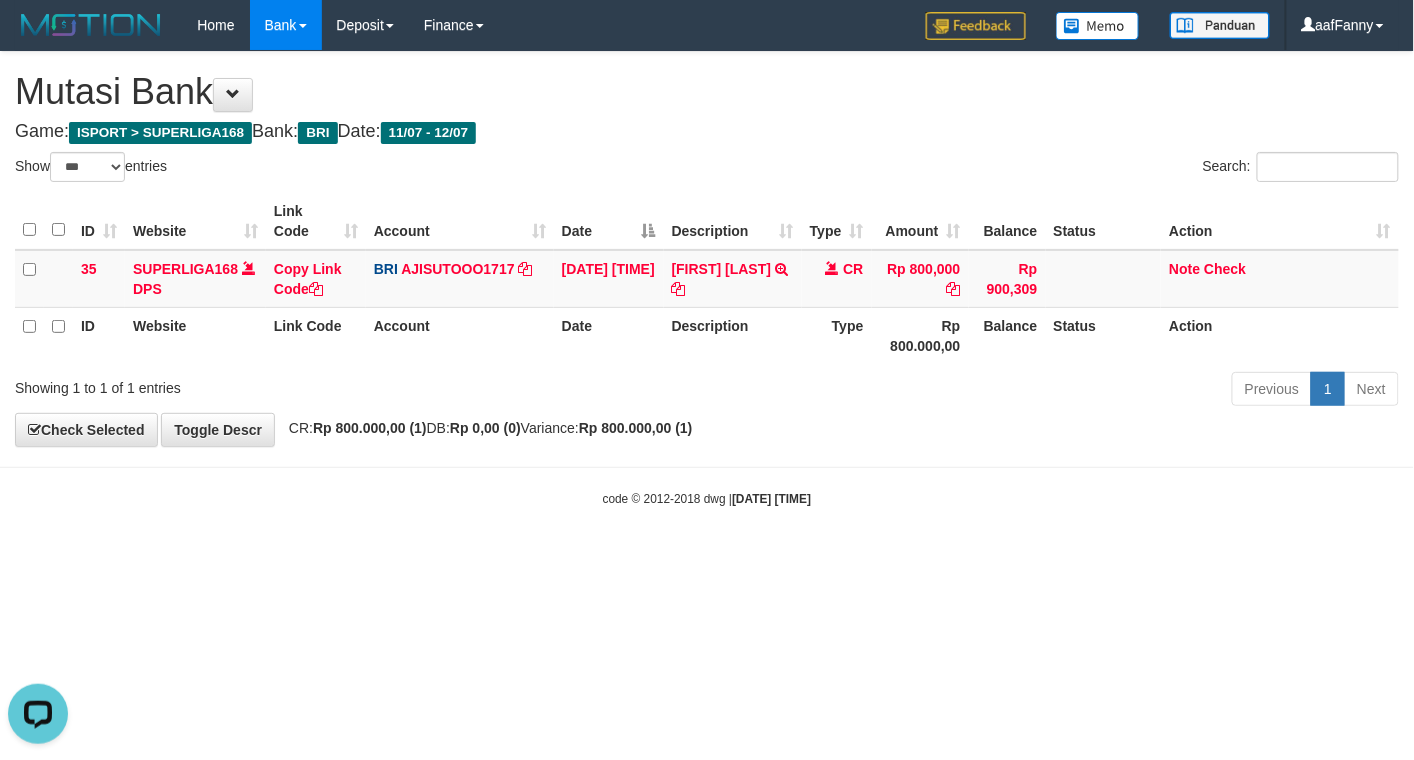 scroll, scrollTop: 0, scrollLeft: 0, axis: both 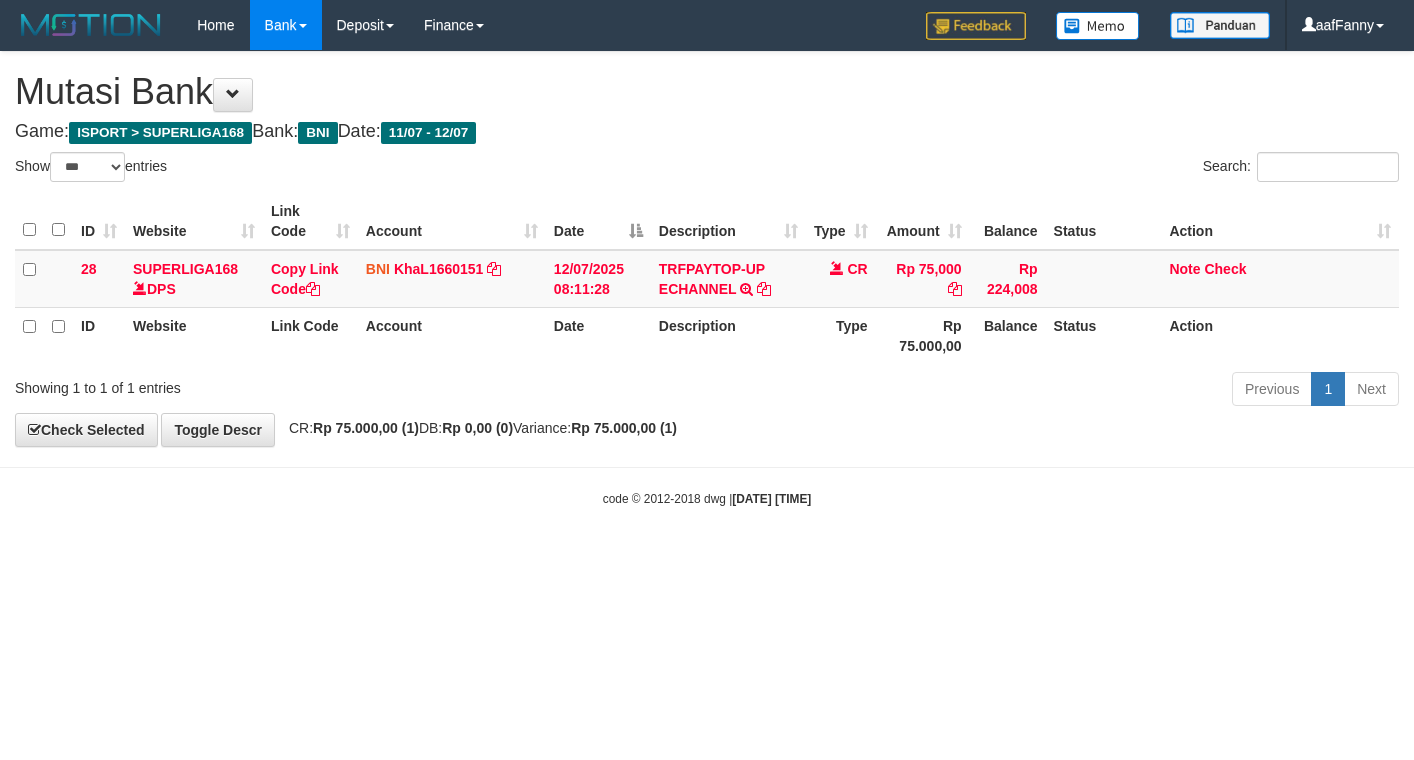select on "***" 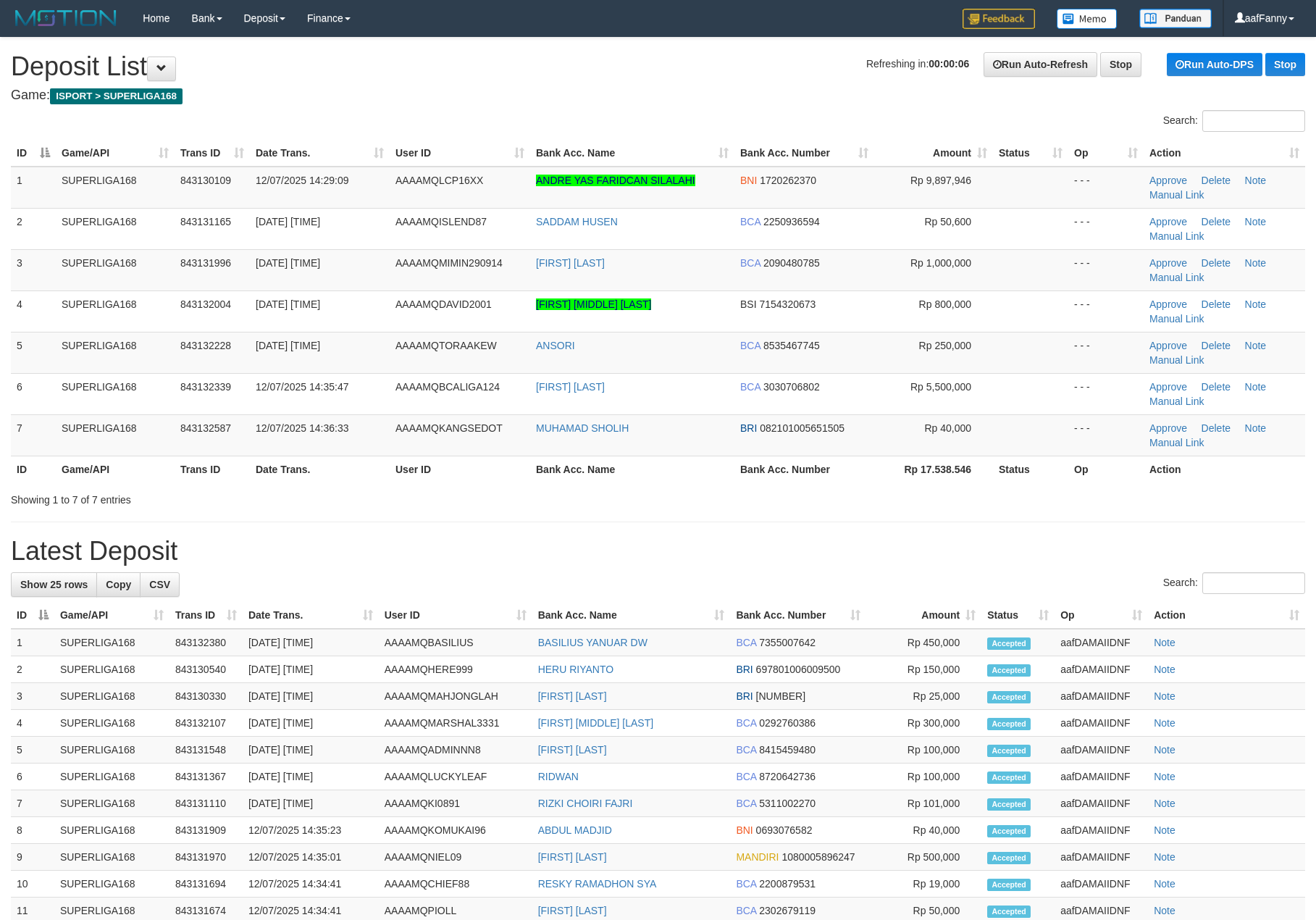 scroll, scrollTop: 0, scrollLeft: 0, axis: both 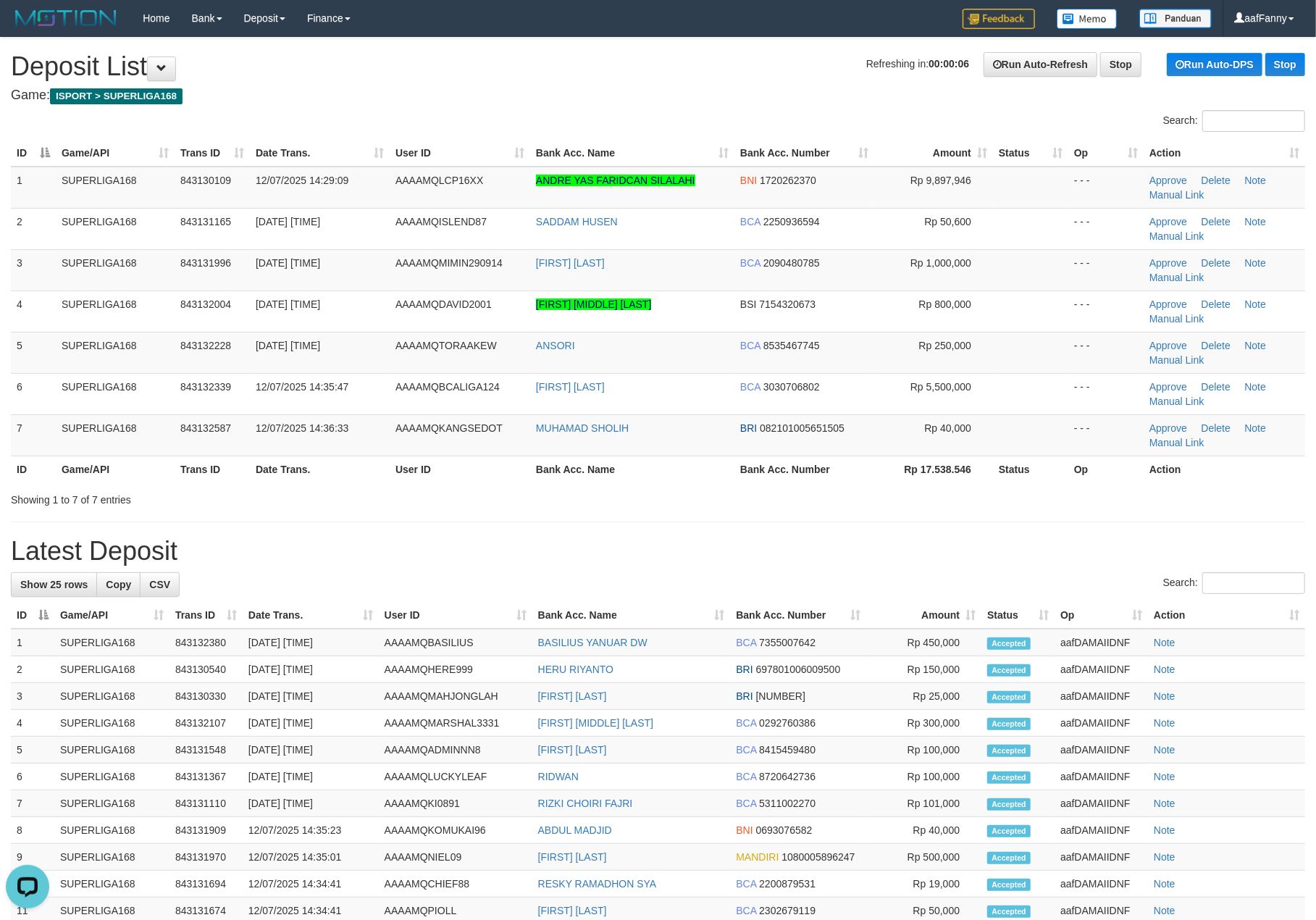 click on "Home
Bank
Account List
Load
By Website
Group
[ISPORT]													SUPERLIGA168
By Load Group (DPS)" at bounding box center (658, 18) 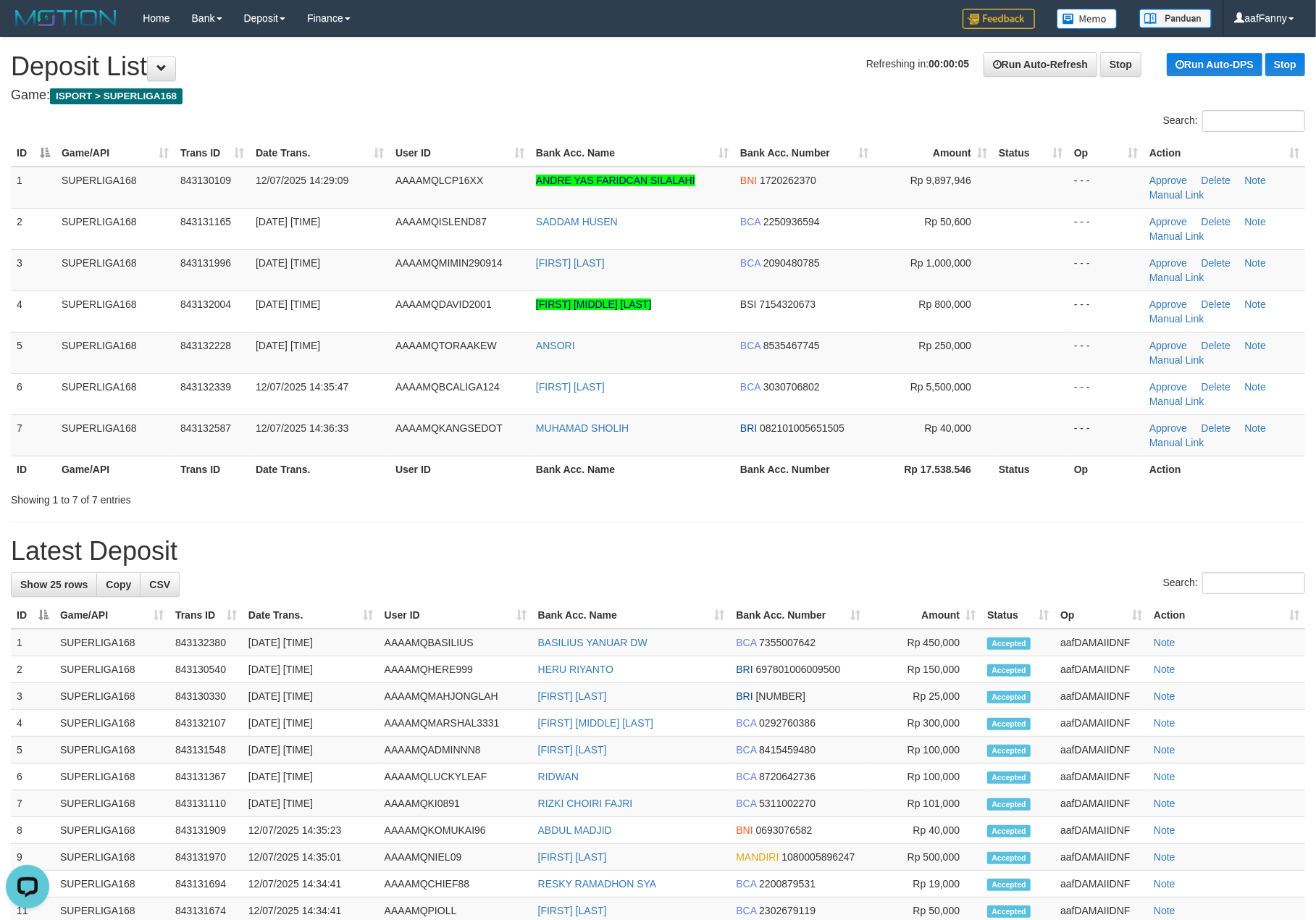 click on "Home
Bank
Account List
Load
By Website
Group
[ISPORT]													SUPERLIGA168
By Load Group (DPS)" at bounding box center (658, 18) 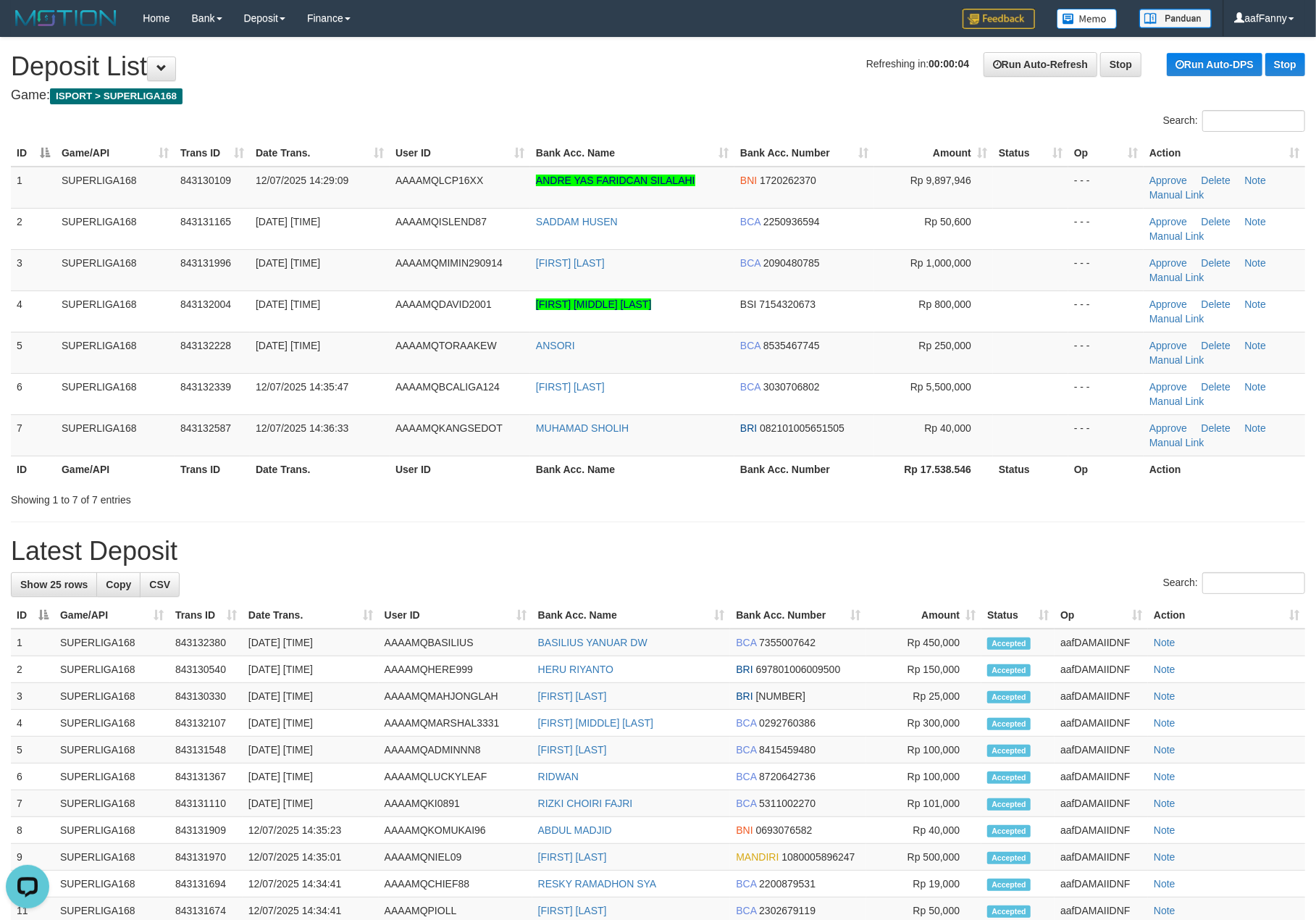 click on "Home
Bank
Account List
Load
By Website
Group
[ISPORT]													SUPERLIGA168
By Load Group (DPS)" at bounding box center (658, 18) 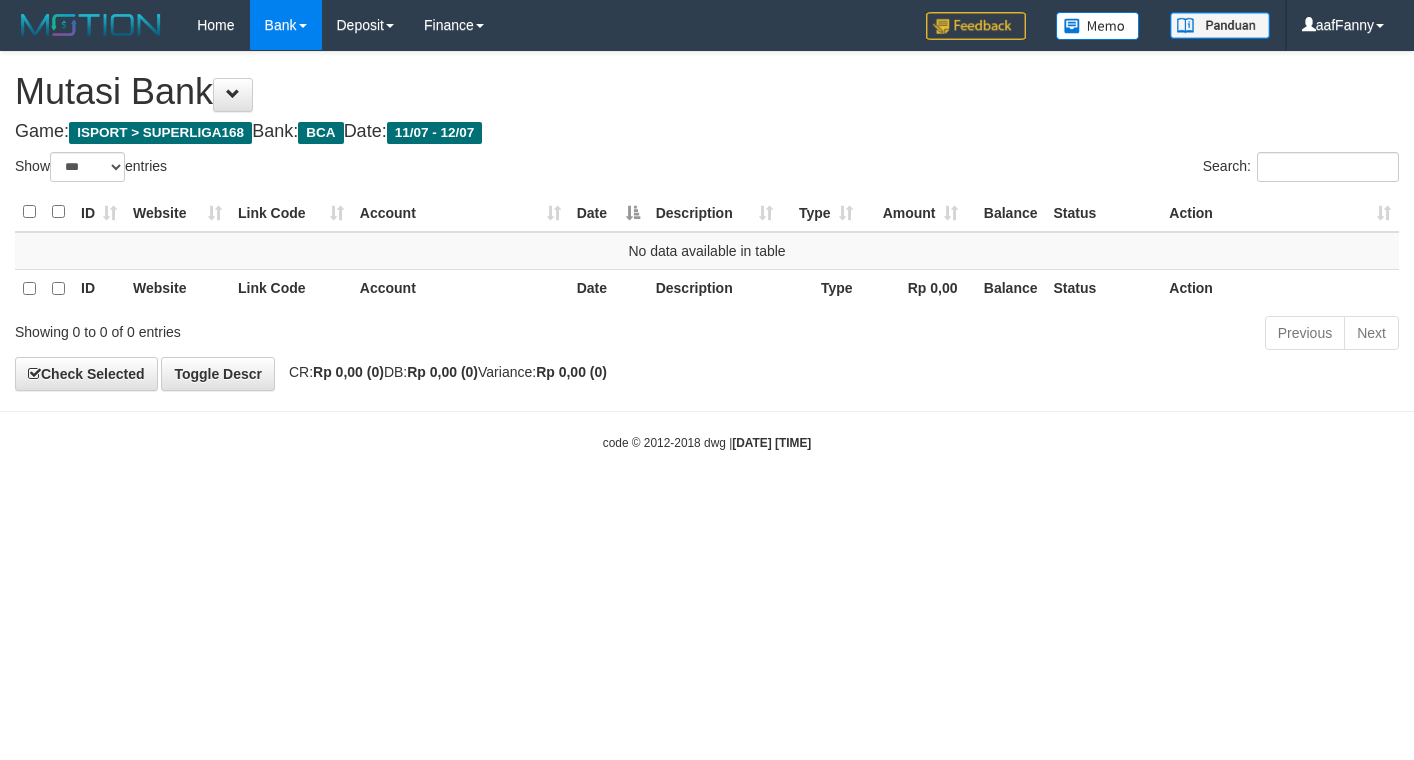 select on "***" 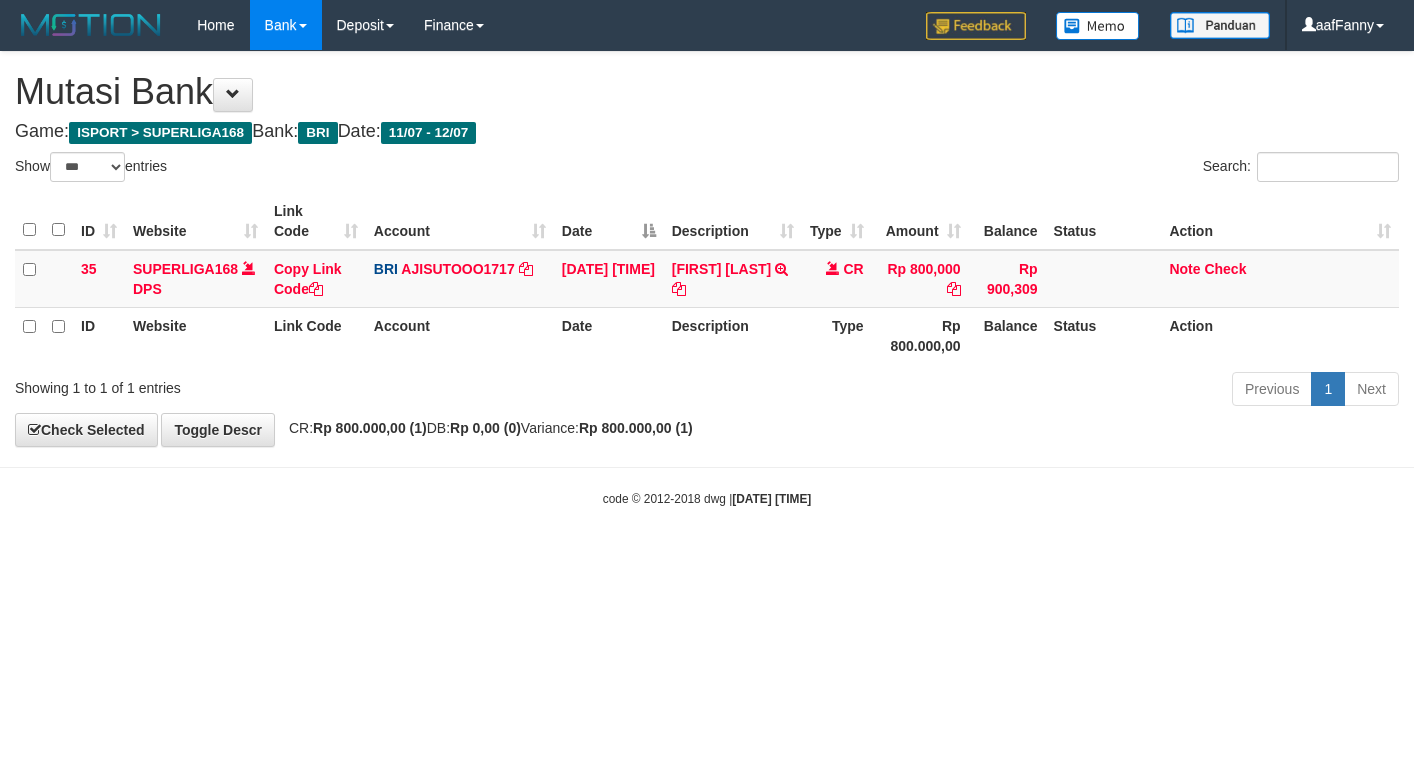 select on "***" 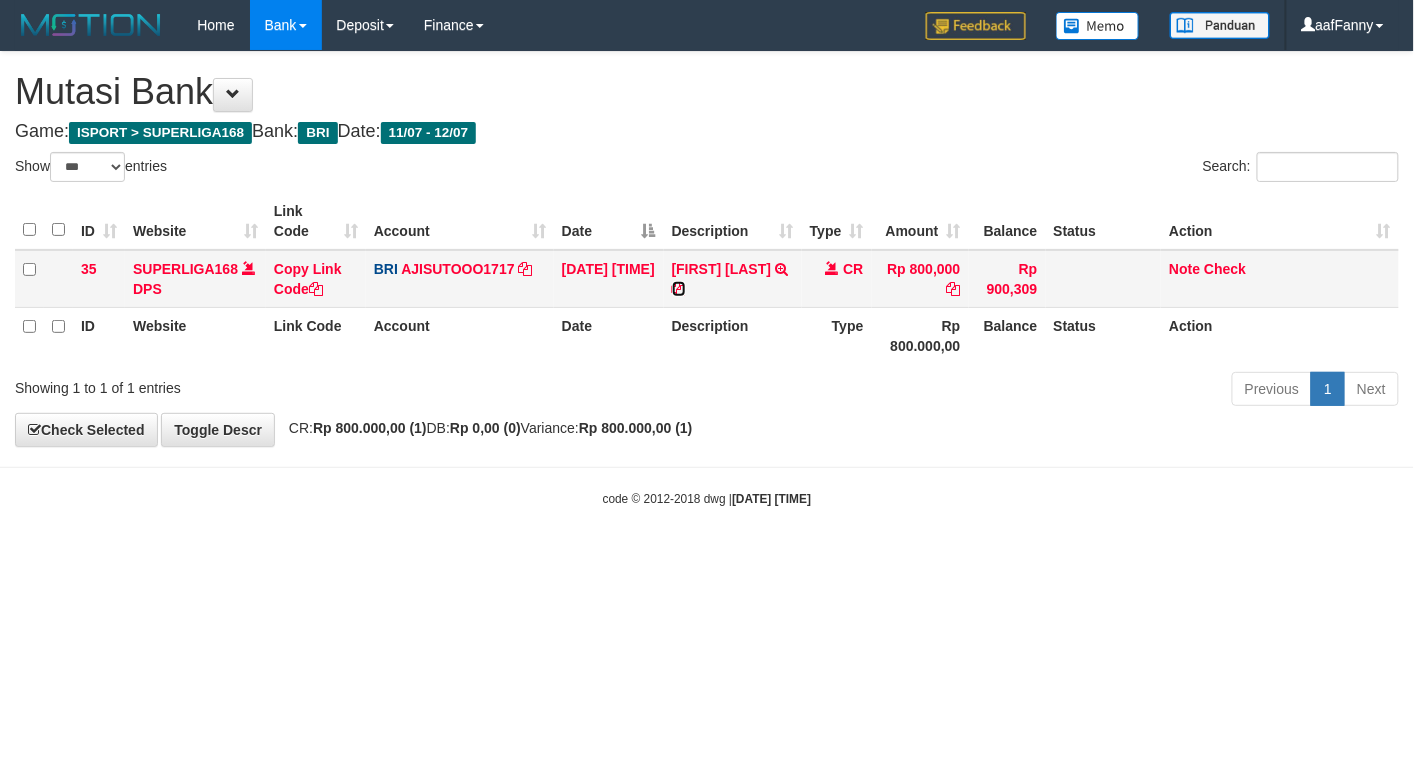 drag, startPoint x: 693, startPoint y: 282, endPoint x: 666, endPoint y: 297, distance: 30.88689 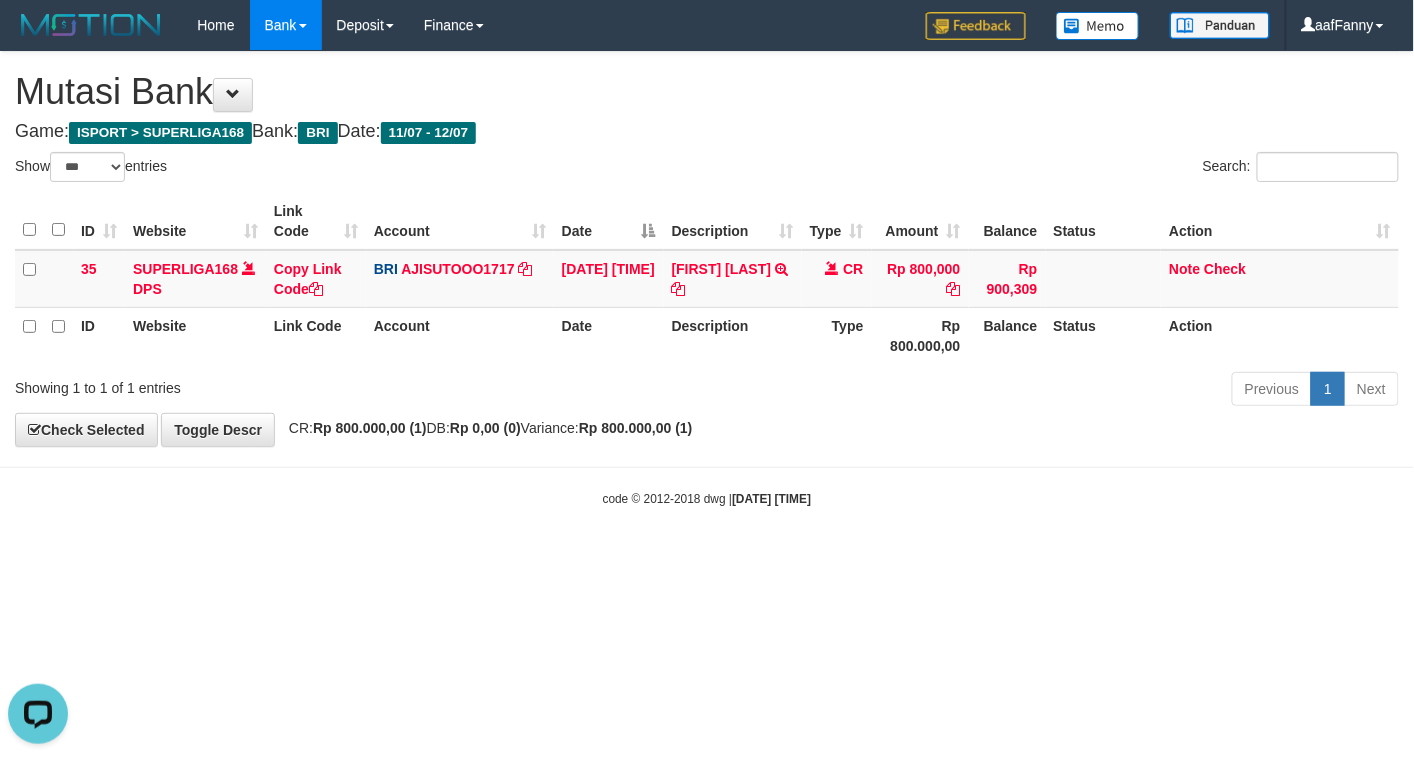scroll, scrollTop: 0, scrollLeft: 0, axis: both 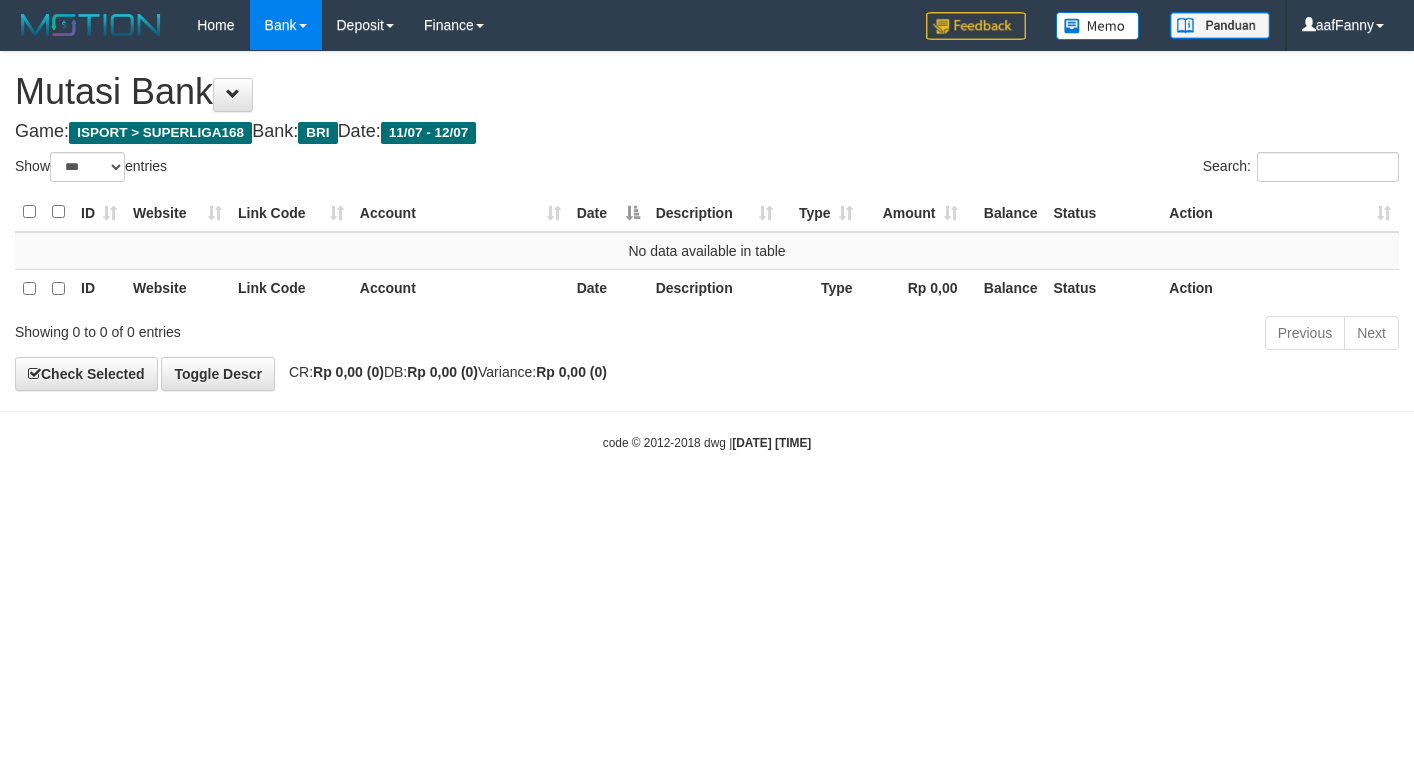 select on "***" 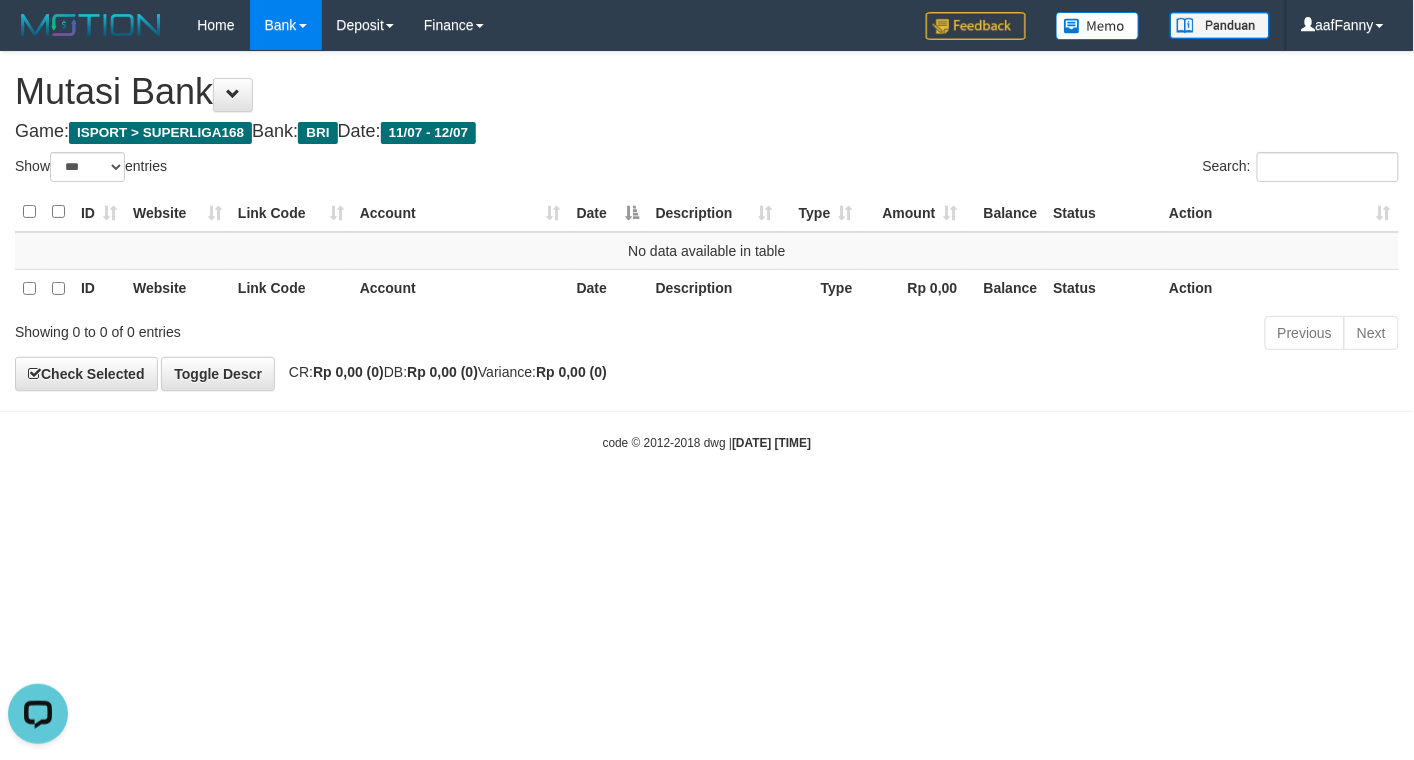 scroll, scrollTop: 0, scrollLeft: 0, axis: both 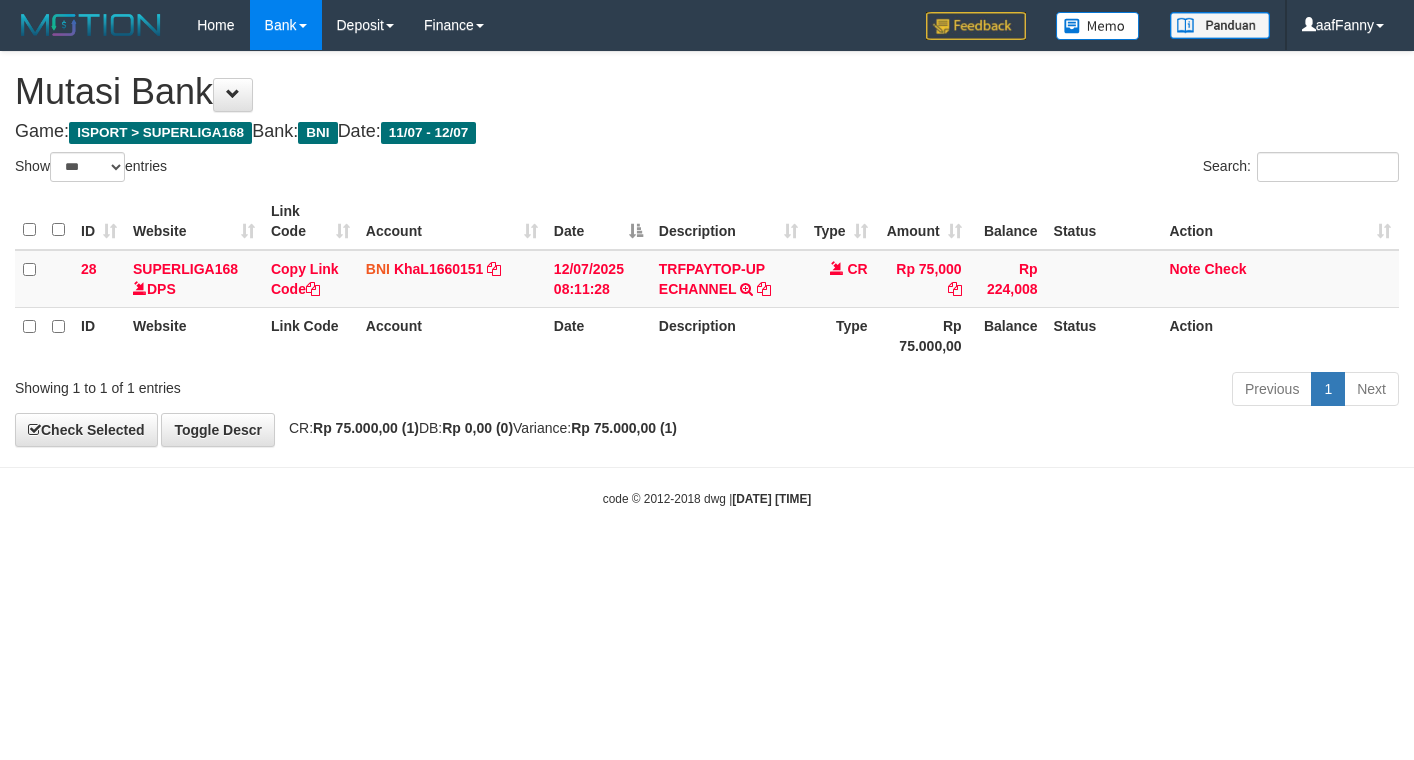 select on "***" 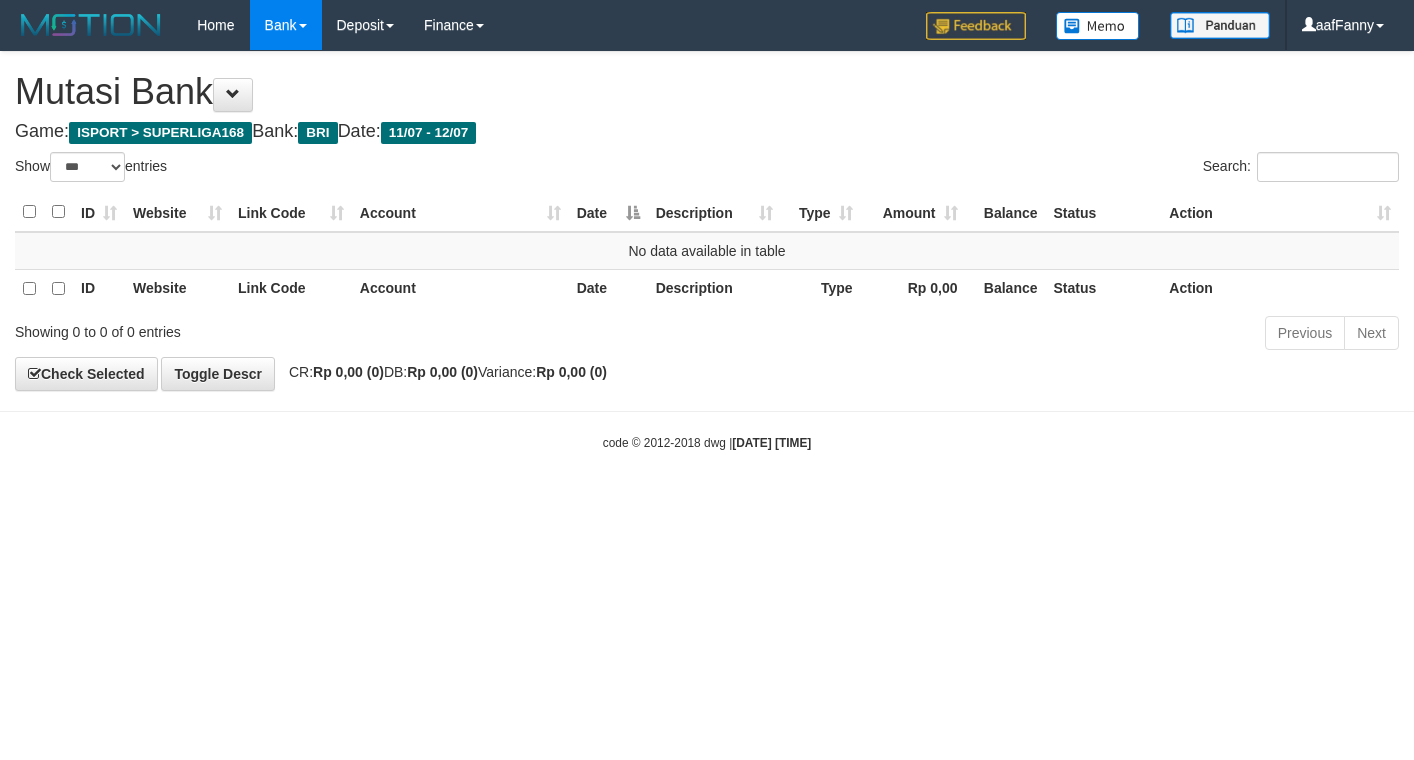 select on "***" 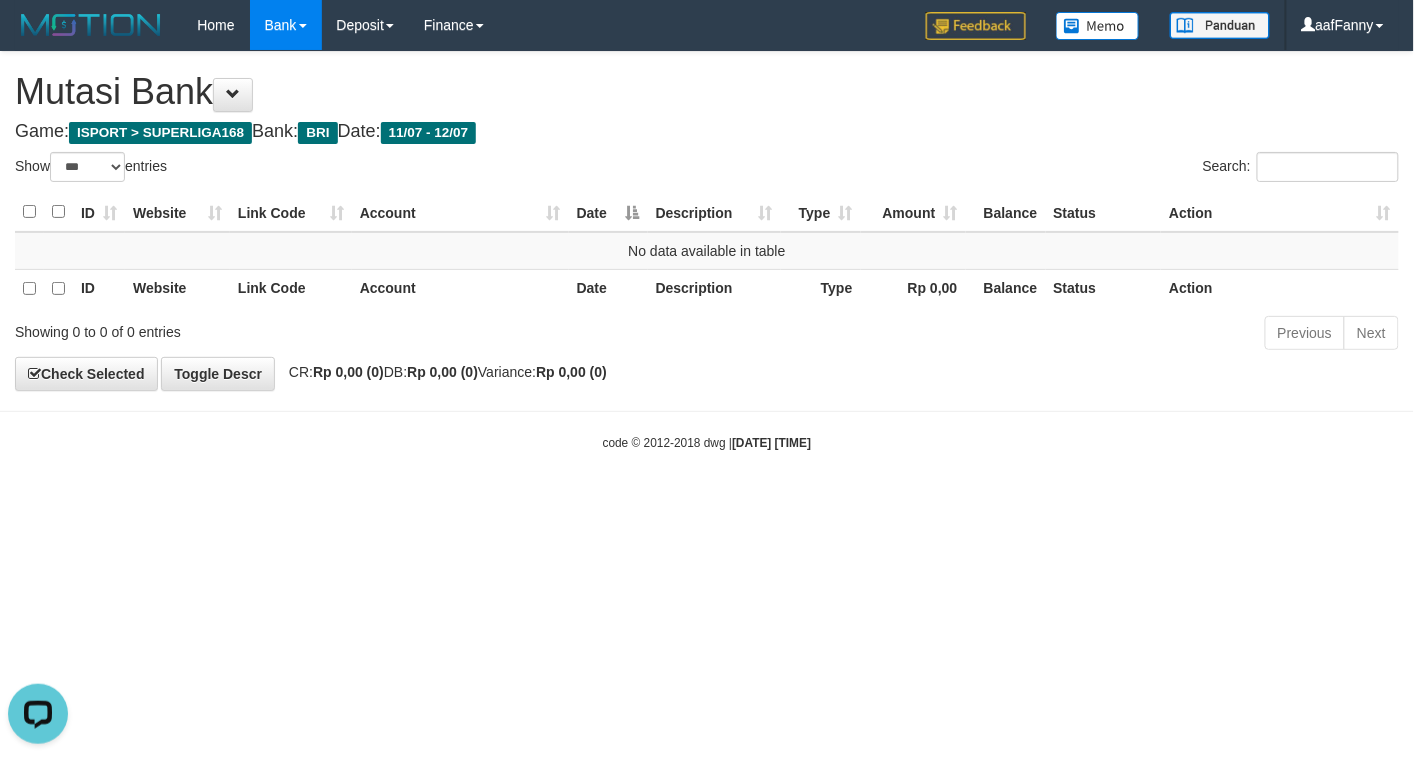 scroll, scrollTop: 0, scrollLeft: 0, axis: both 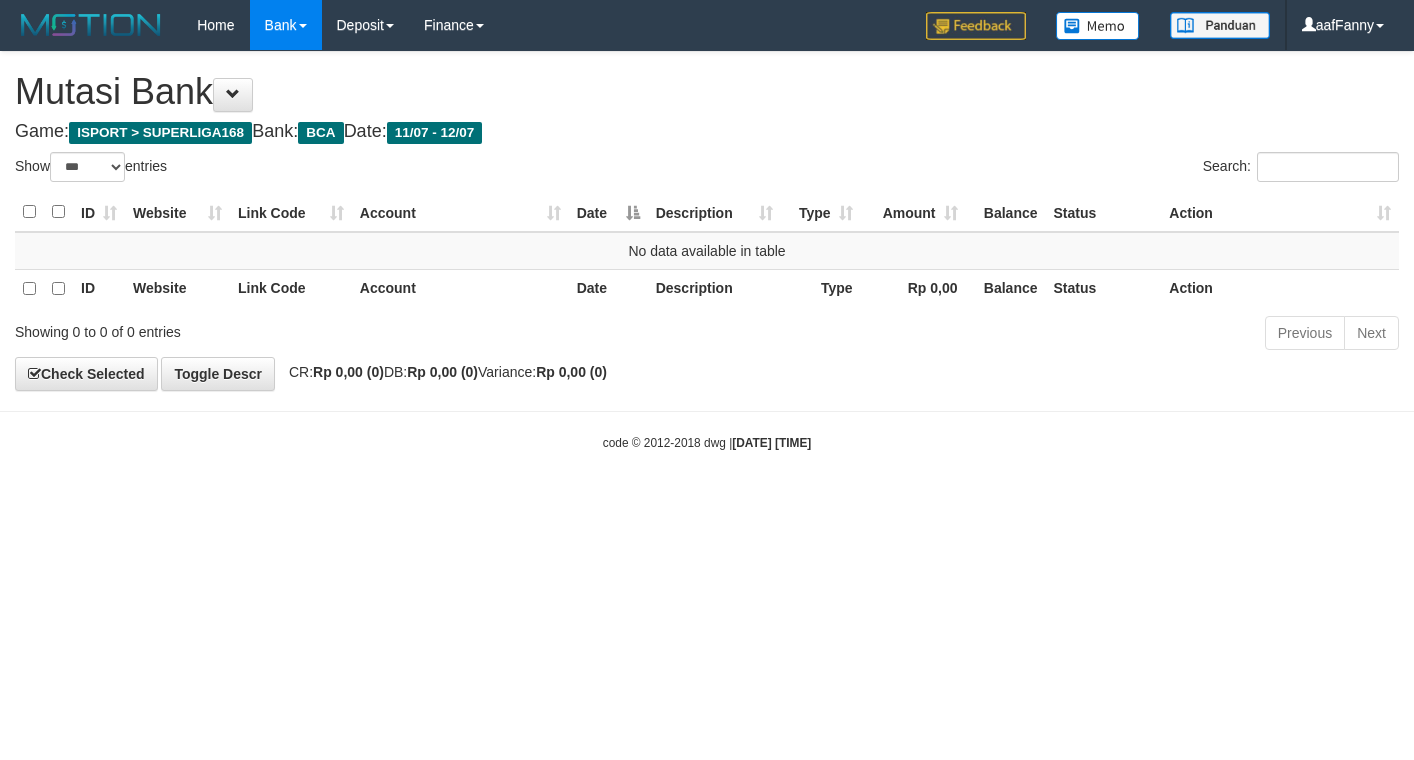 select on "***" 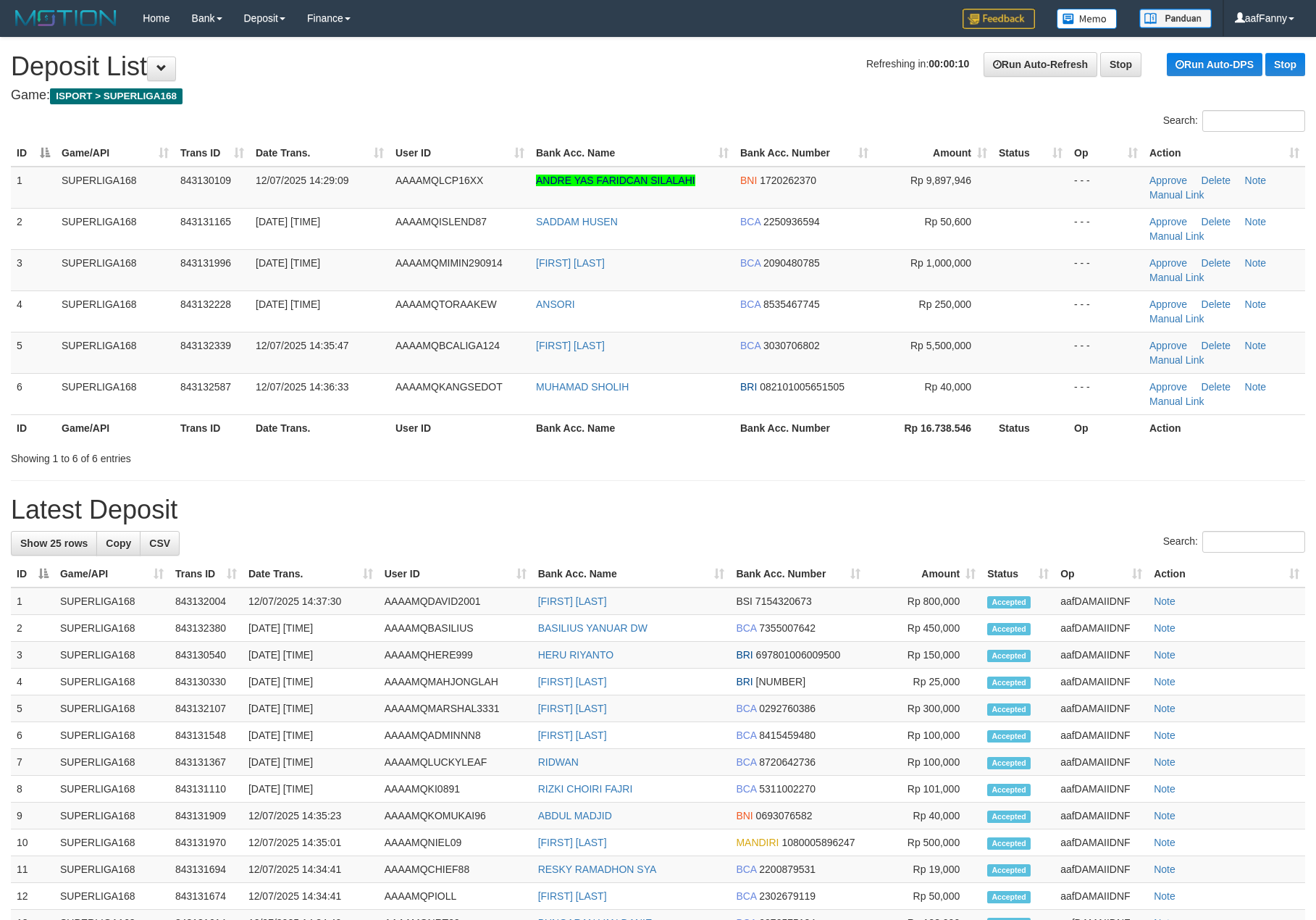 scroll, scrollTop: 0, scrollLeft: 0, axis: both 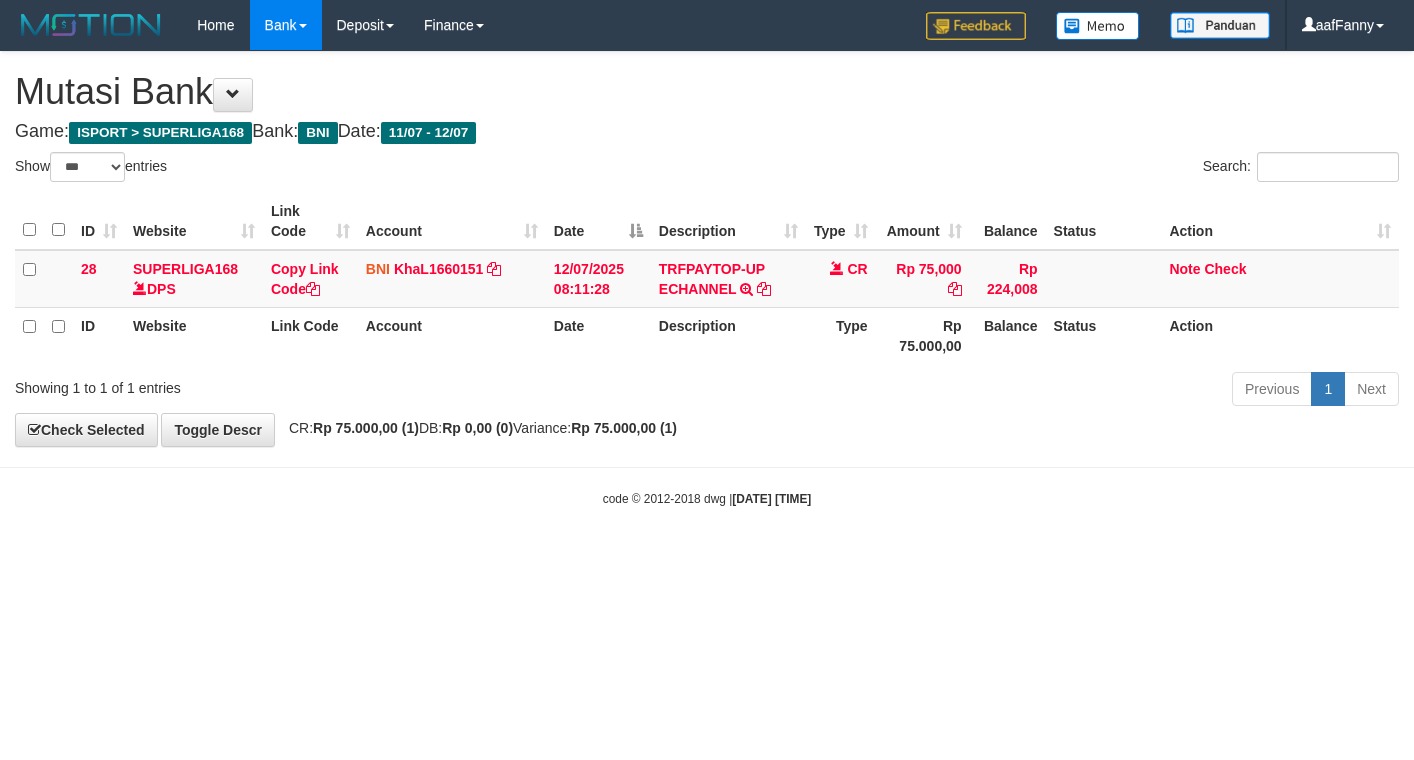 select on "***" 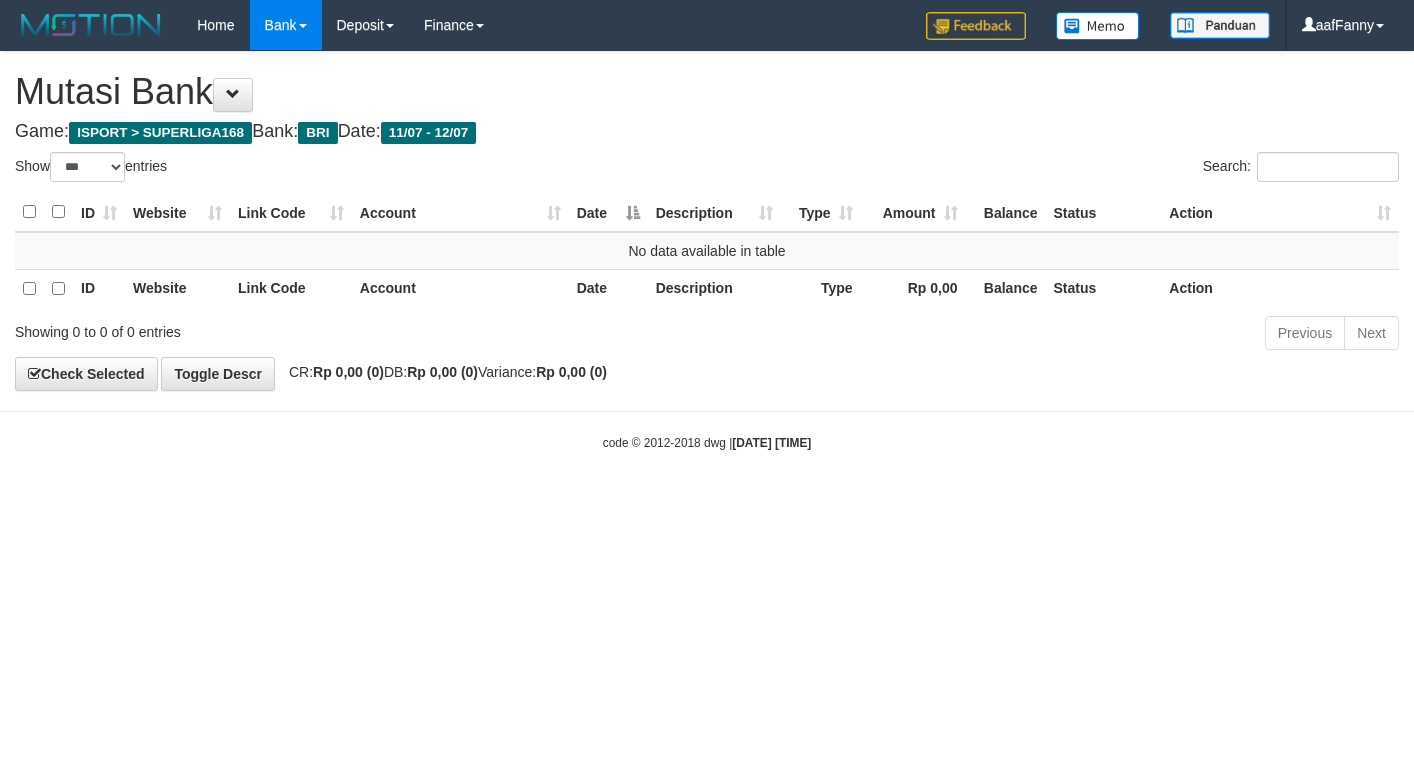 select on "***" 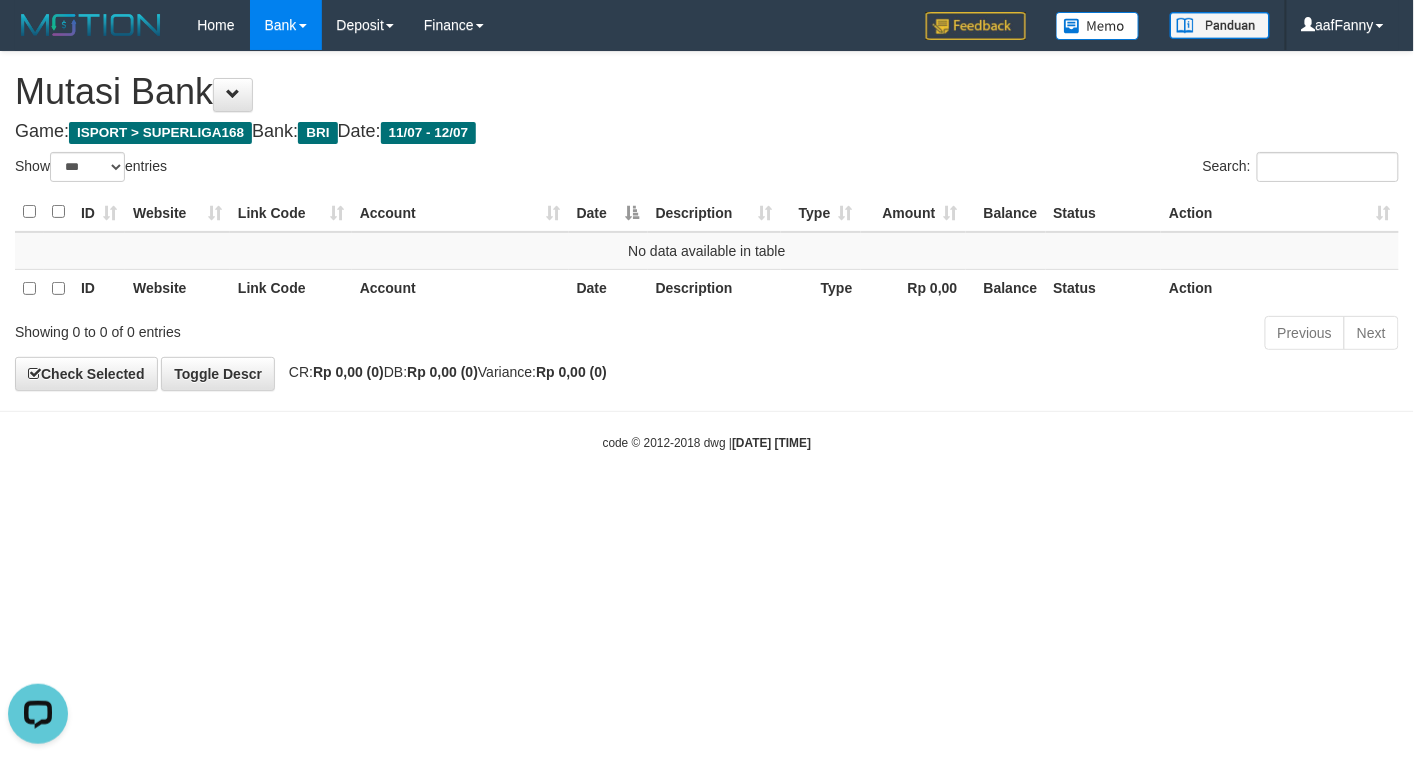 scroll, scrollTop: 0, scrollLeft: 0, axis: both 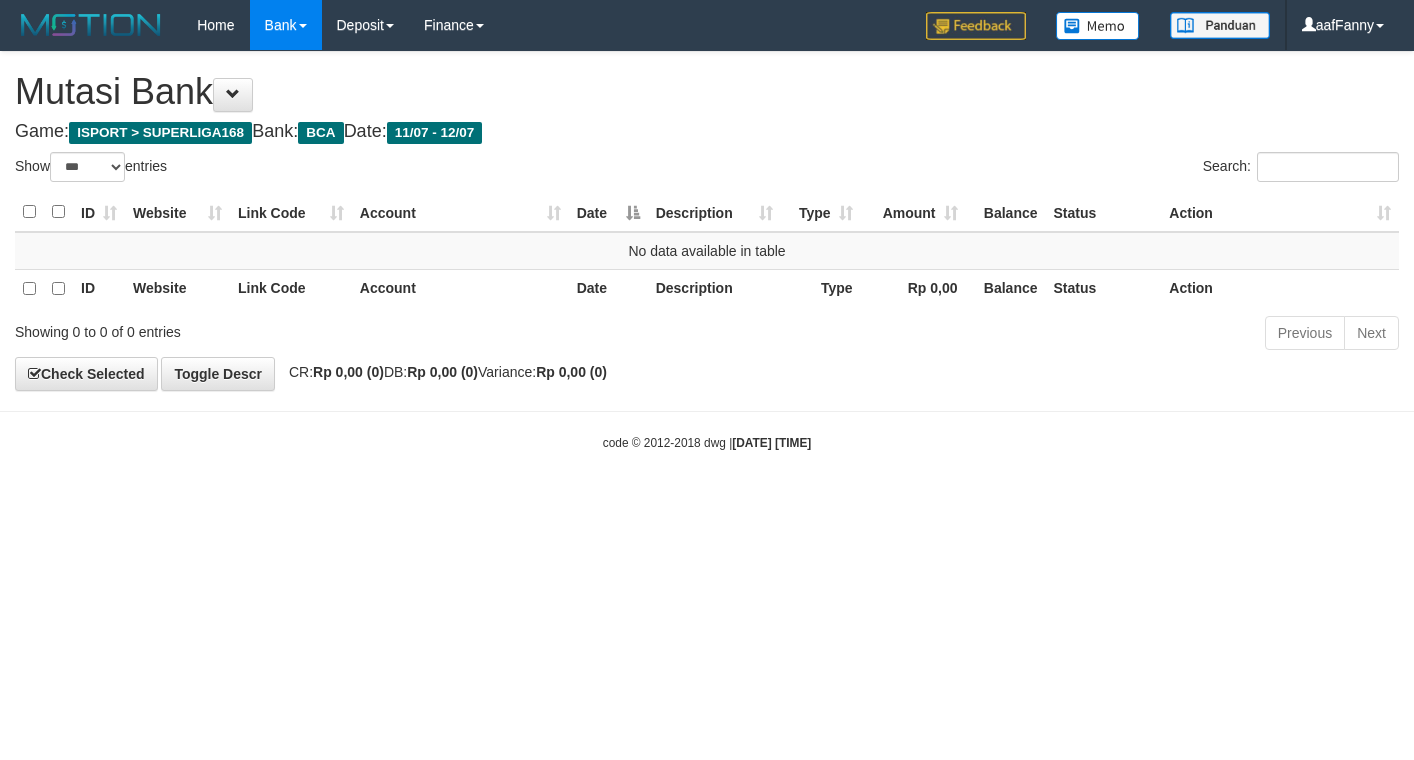 select on "***" 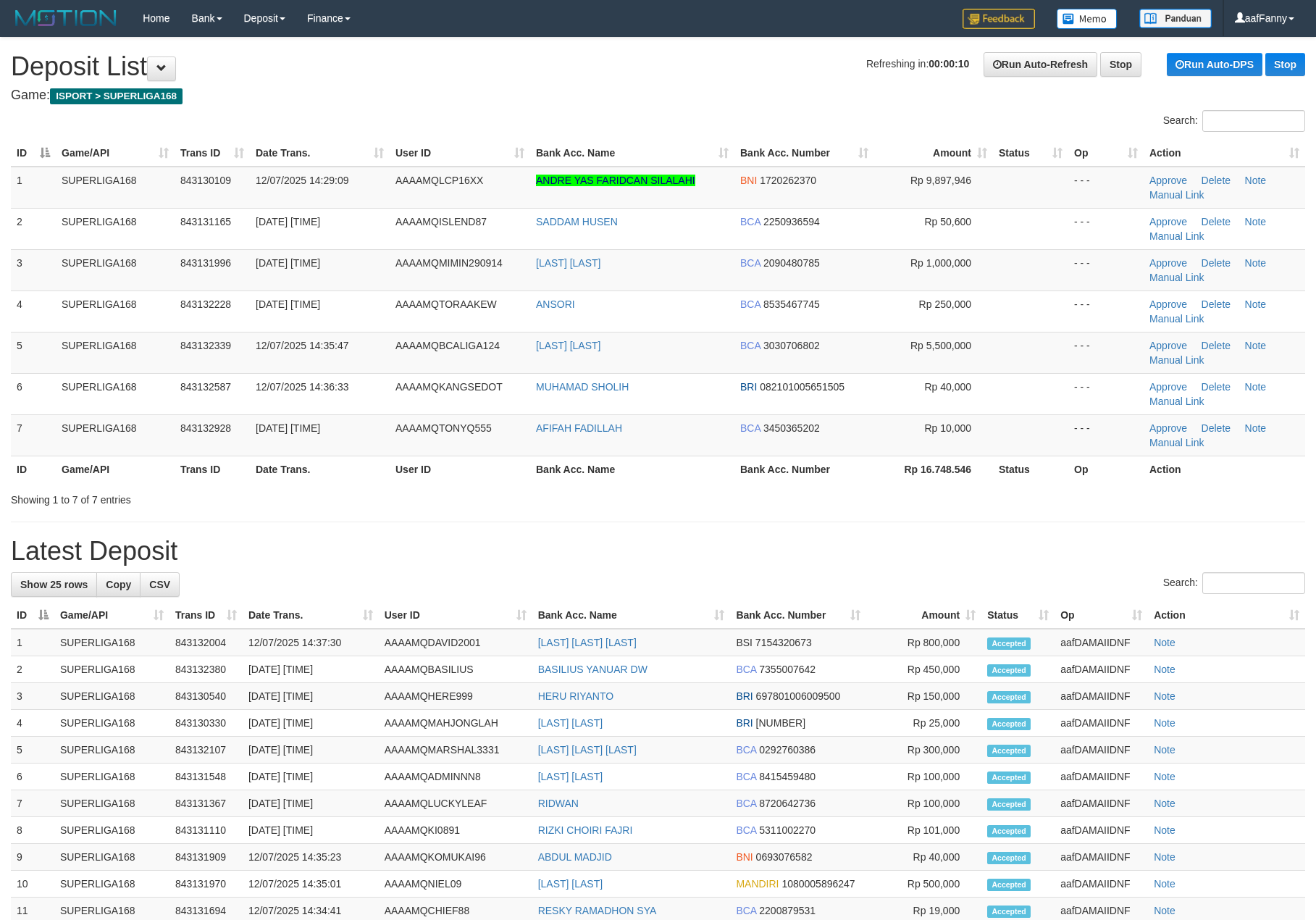 scroll, scrollTop: 0, scrollLeft: 0, axis: both 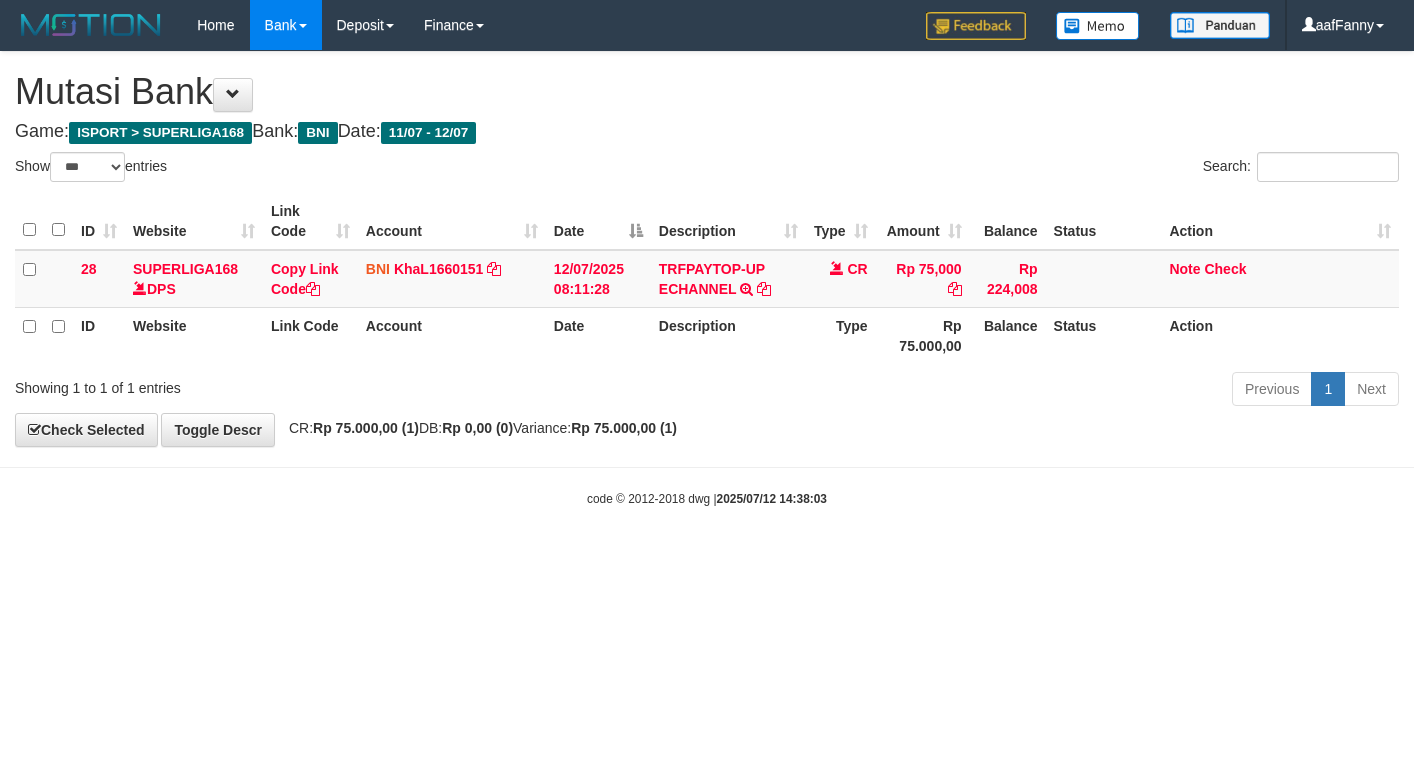 select on "***" 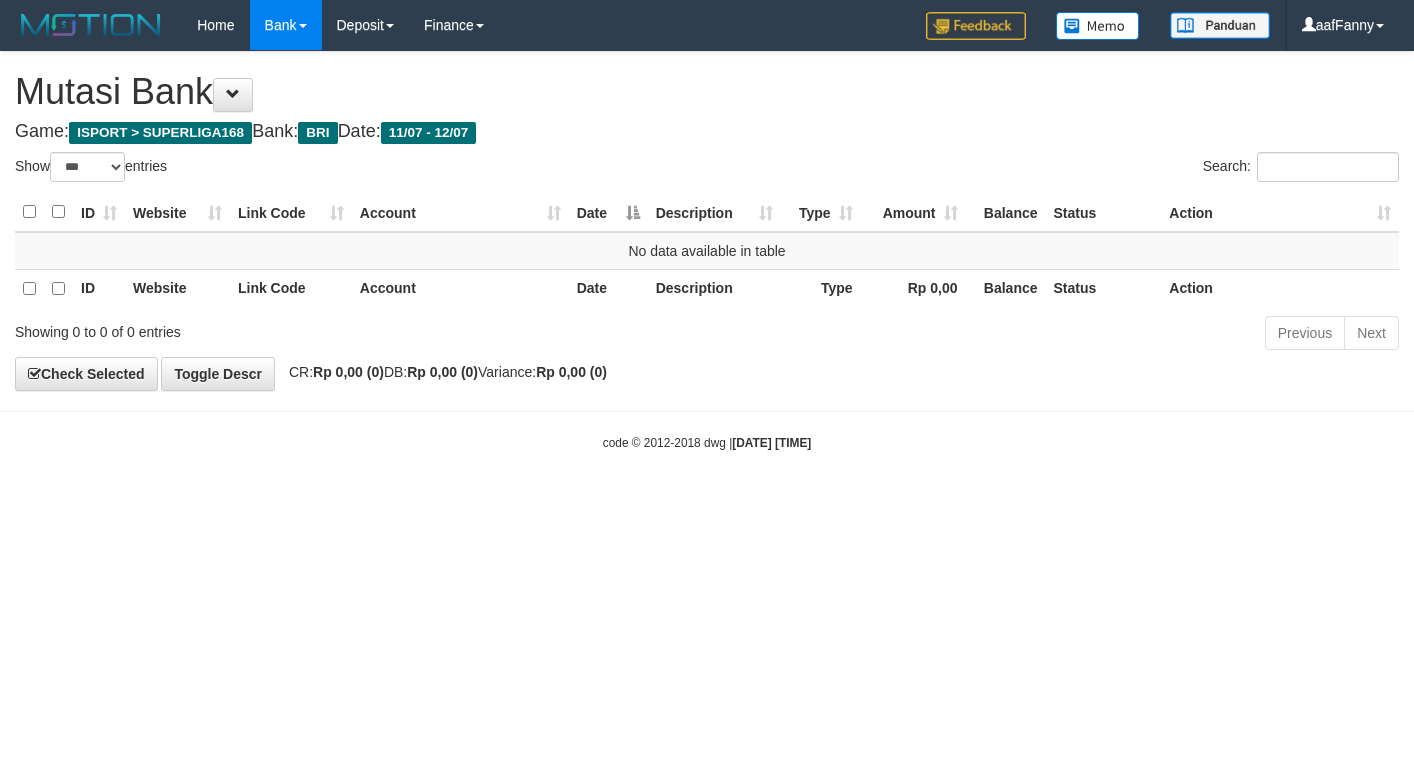 select on "***" 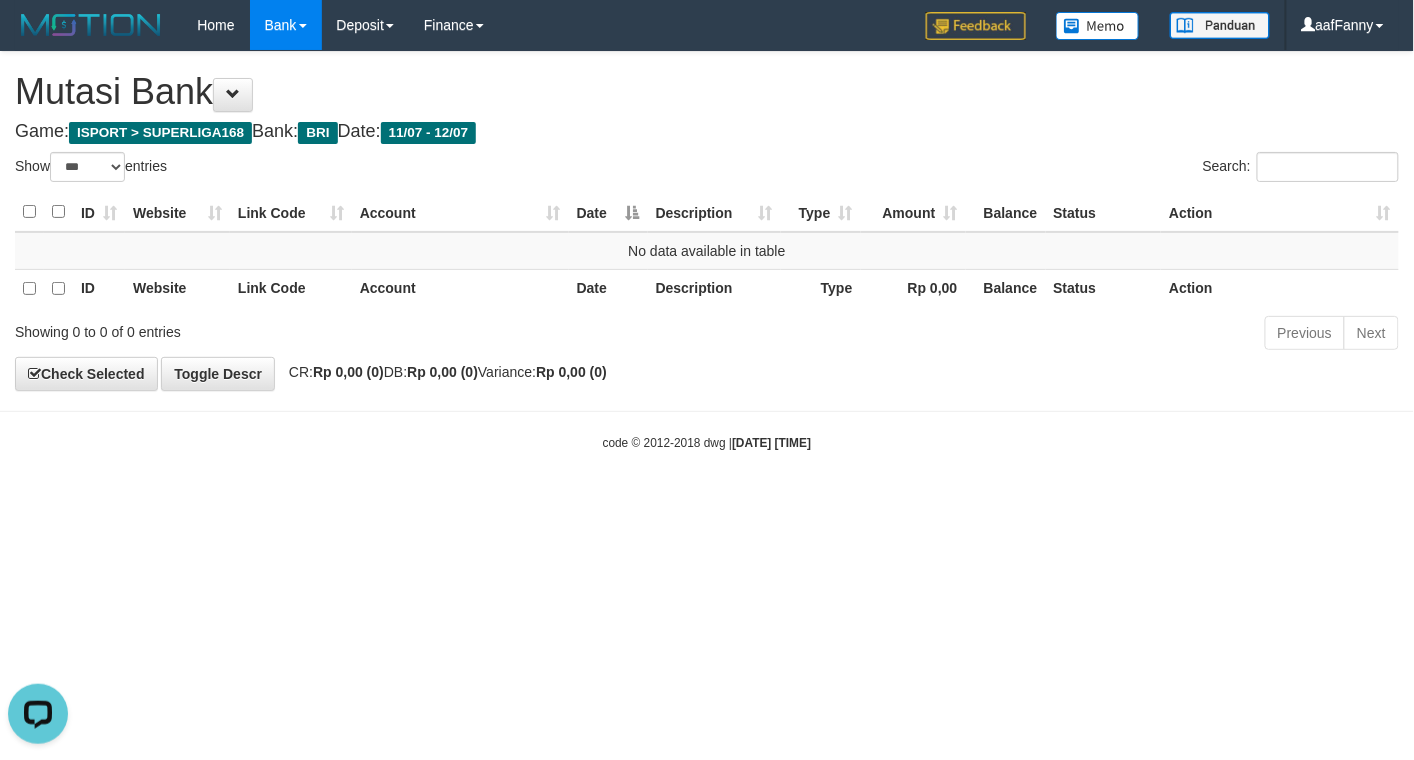 scroll, scrollTop: 0, scrollLeft: 0, axis: both 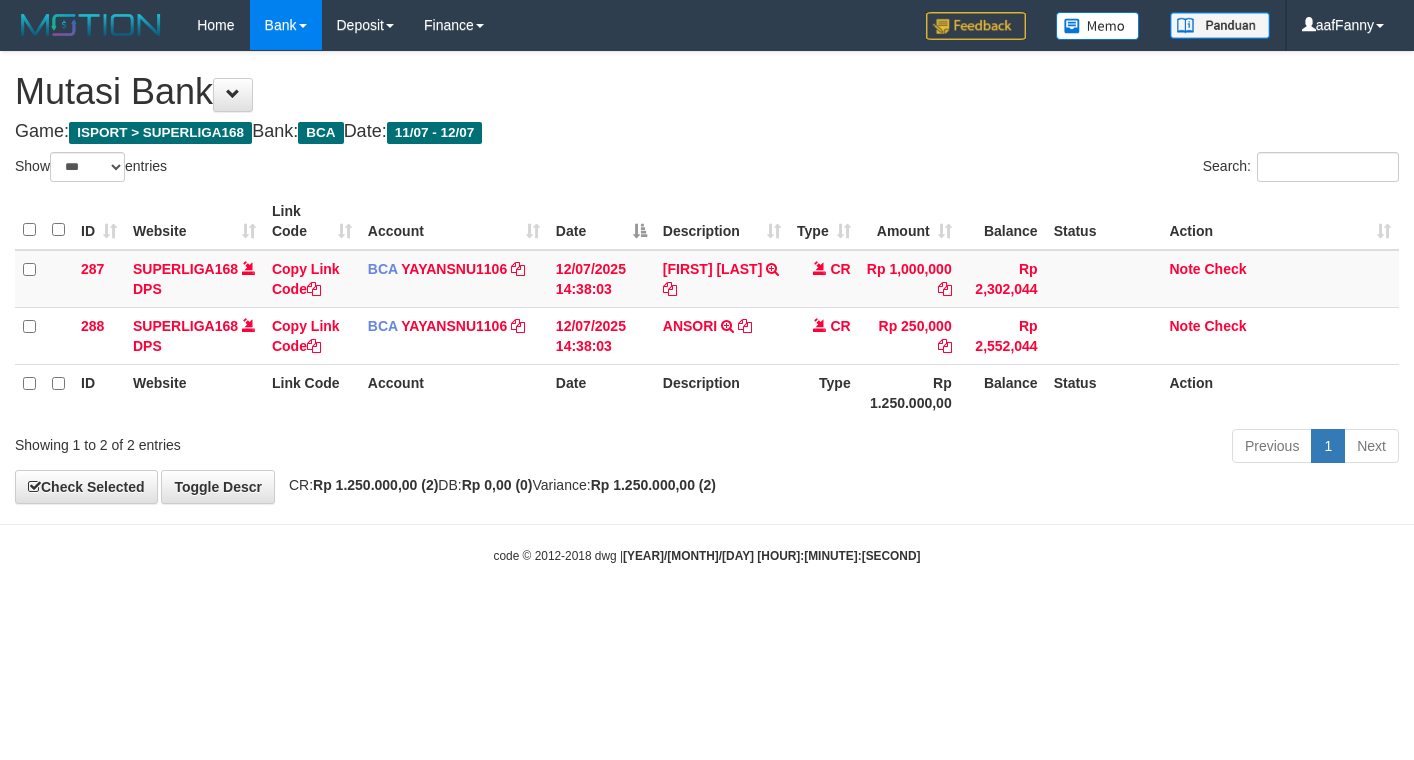 select on "***" 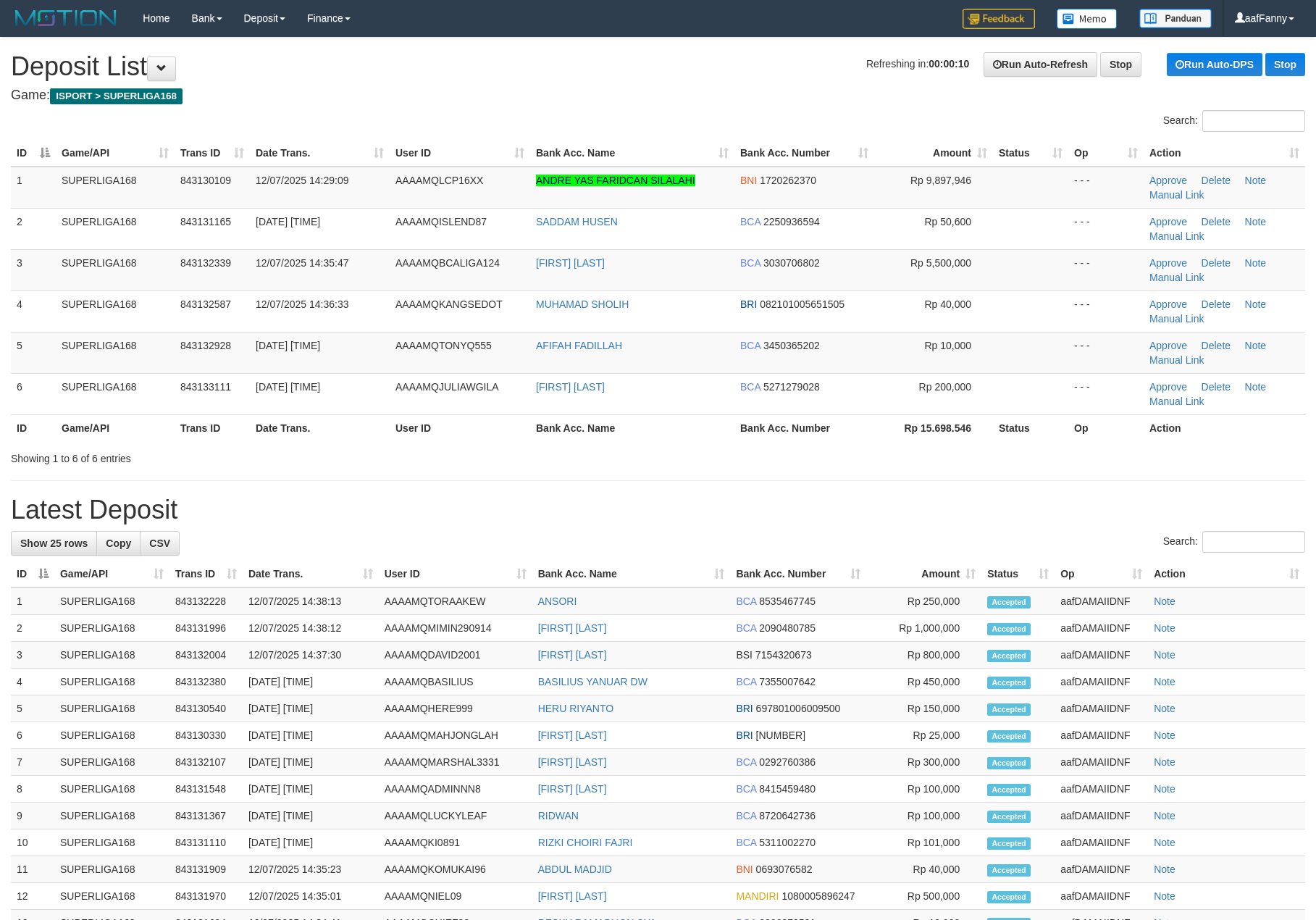 scroll, scrollTop: 0, scrollLeft: 0, axis: both 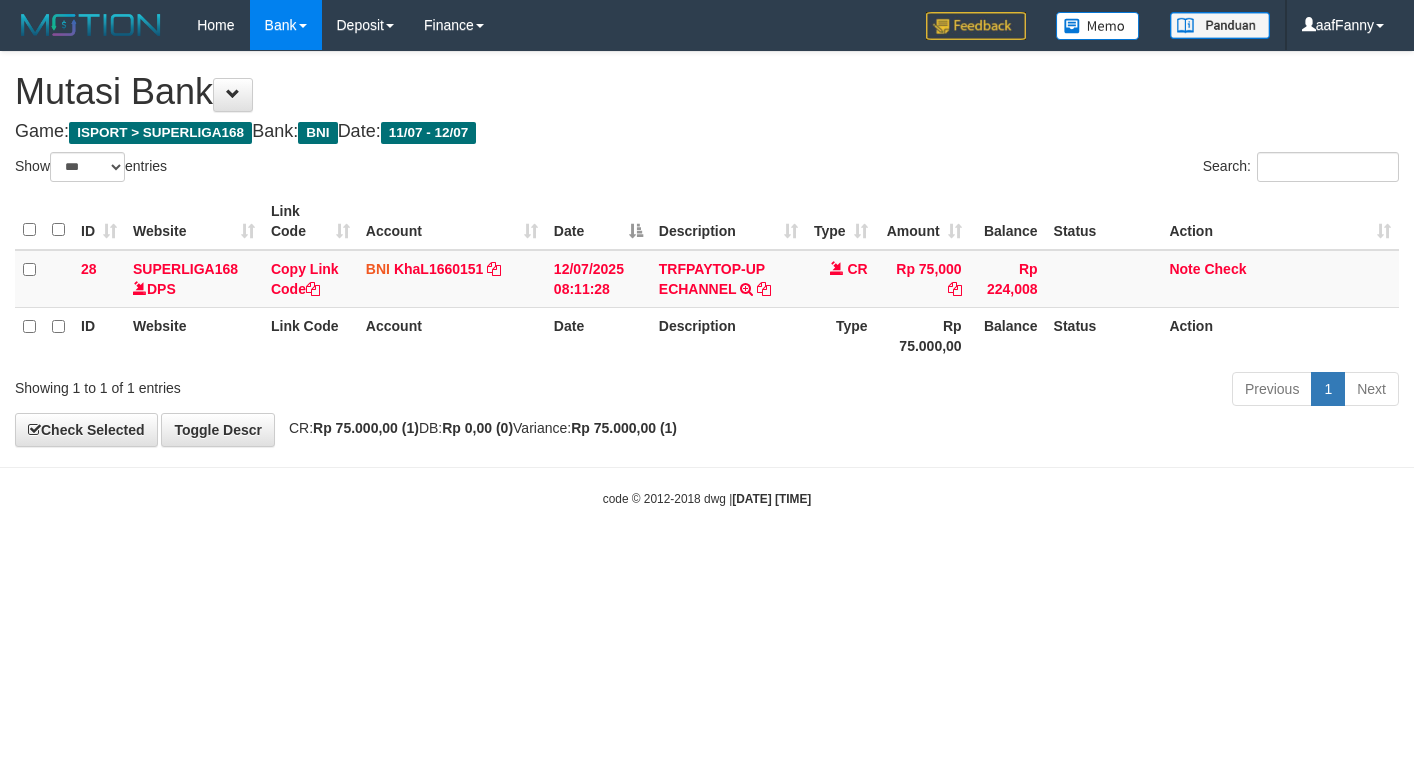 select on "***" 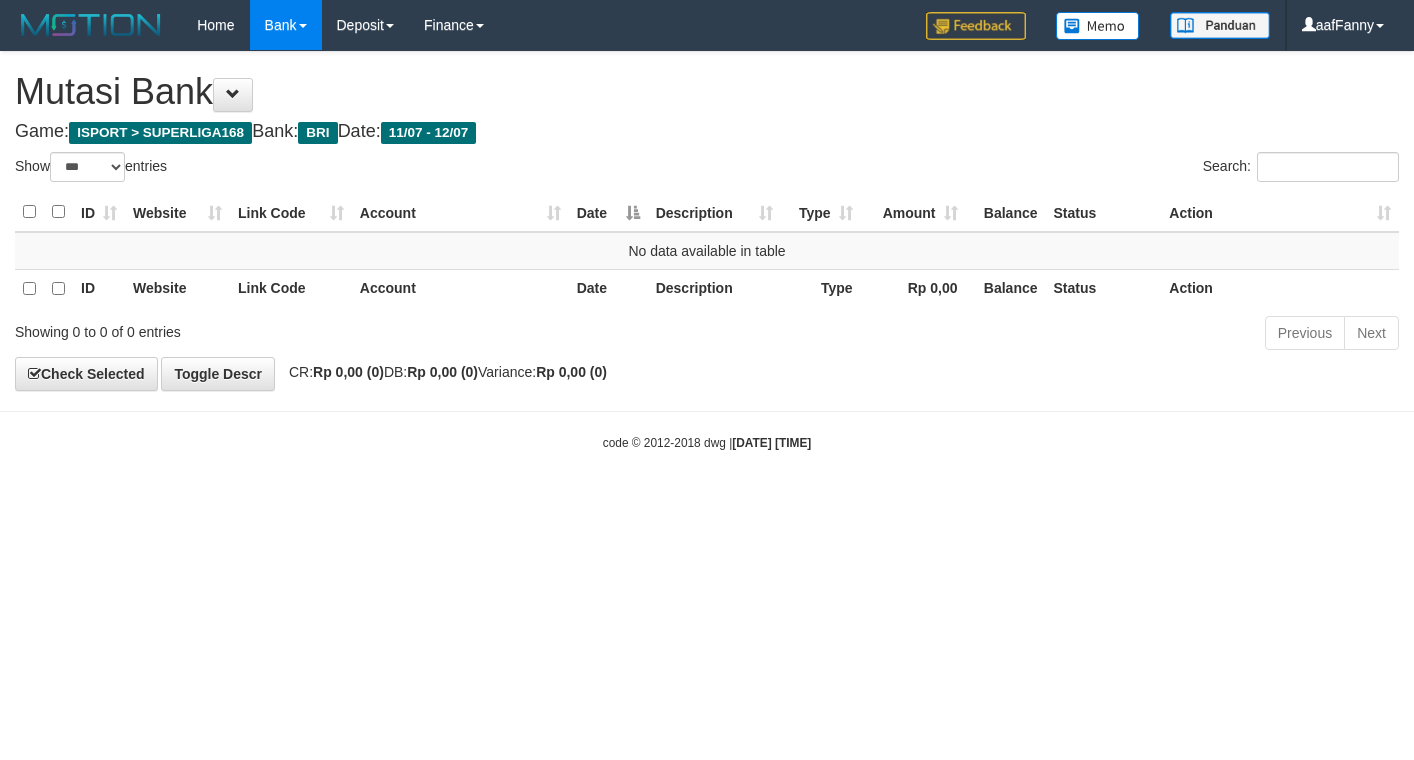 select on "***" 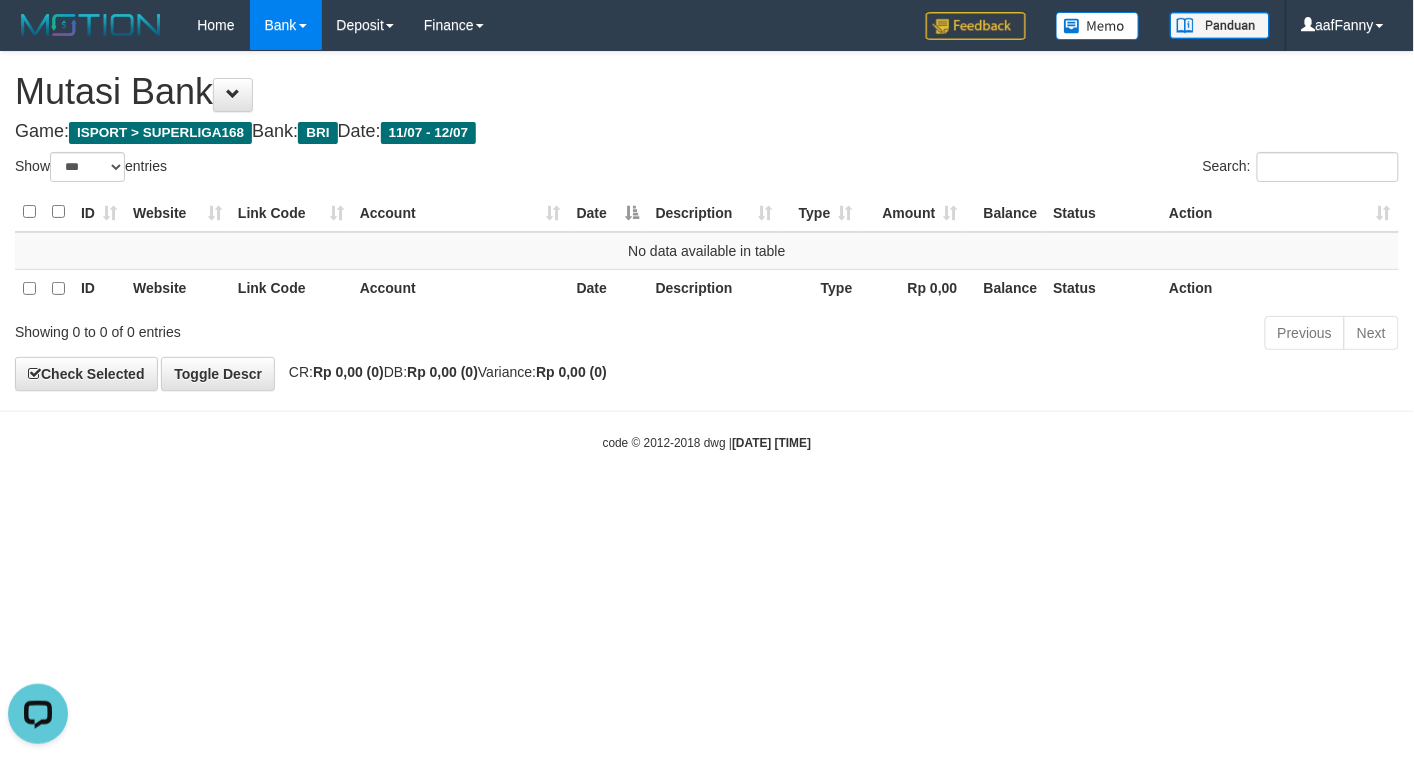 scroll, scrollTop: 0, scrollLeft: 0, axis: both 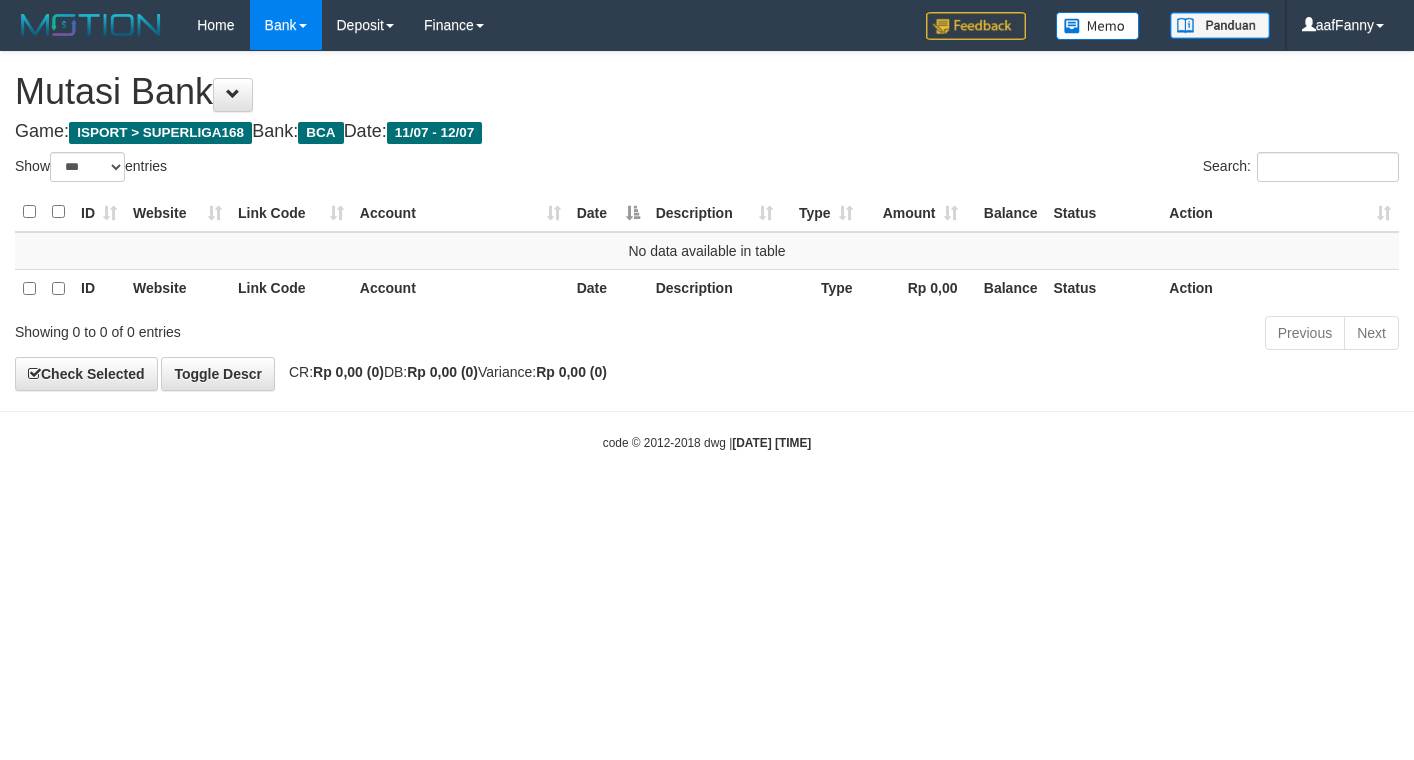 select on "***" 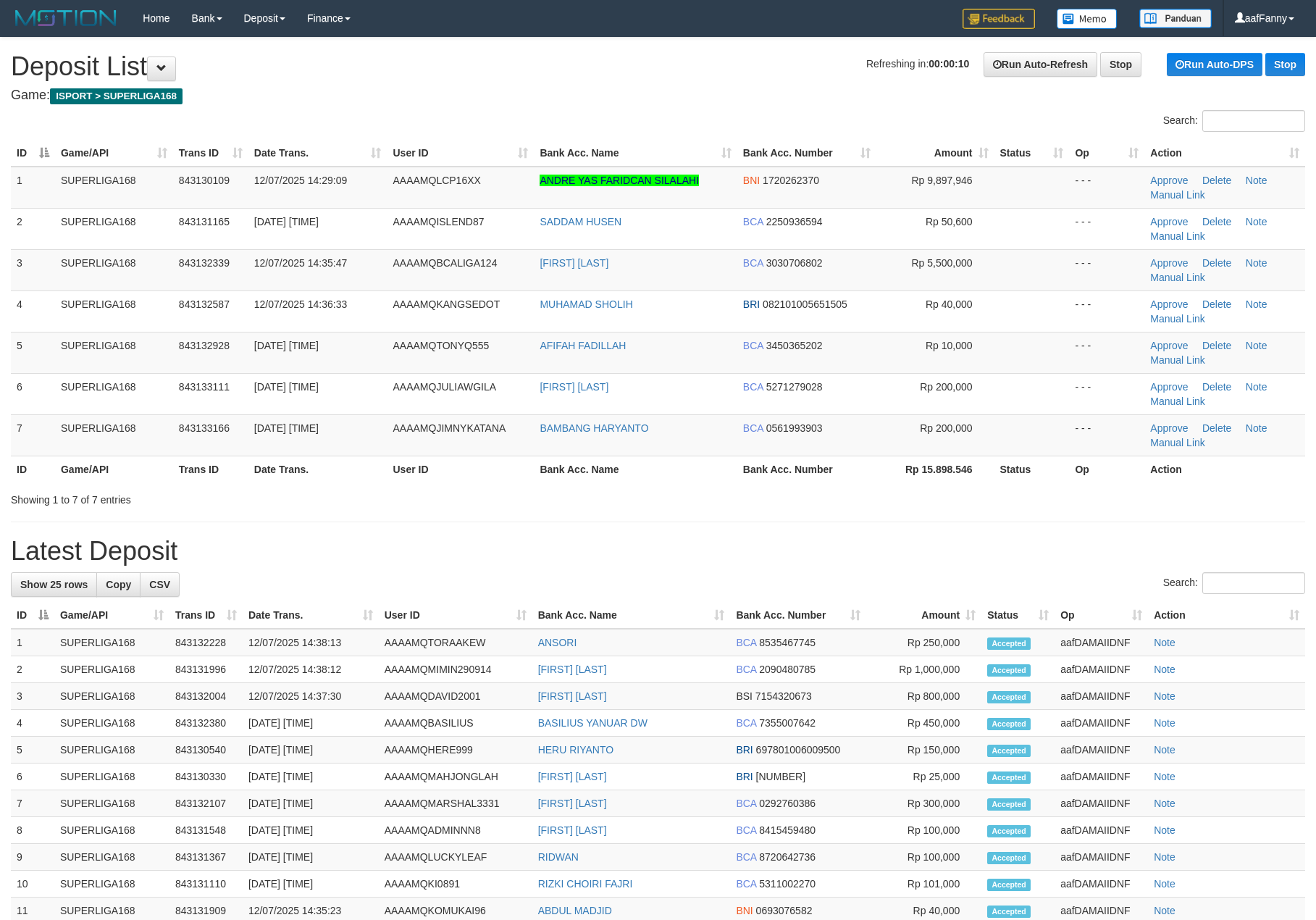 scroll, scrollTop: 0, scrollLeft: 0, axis: both 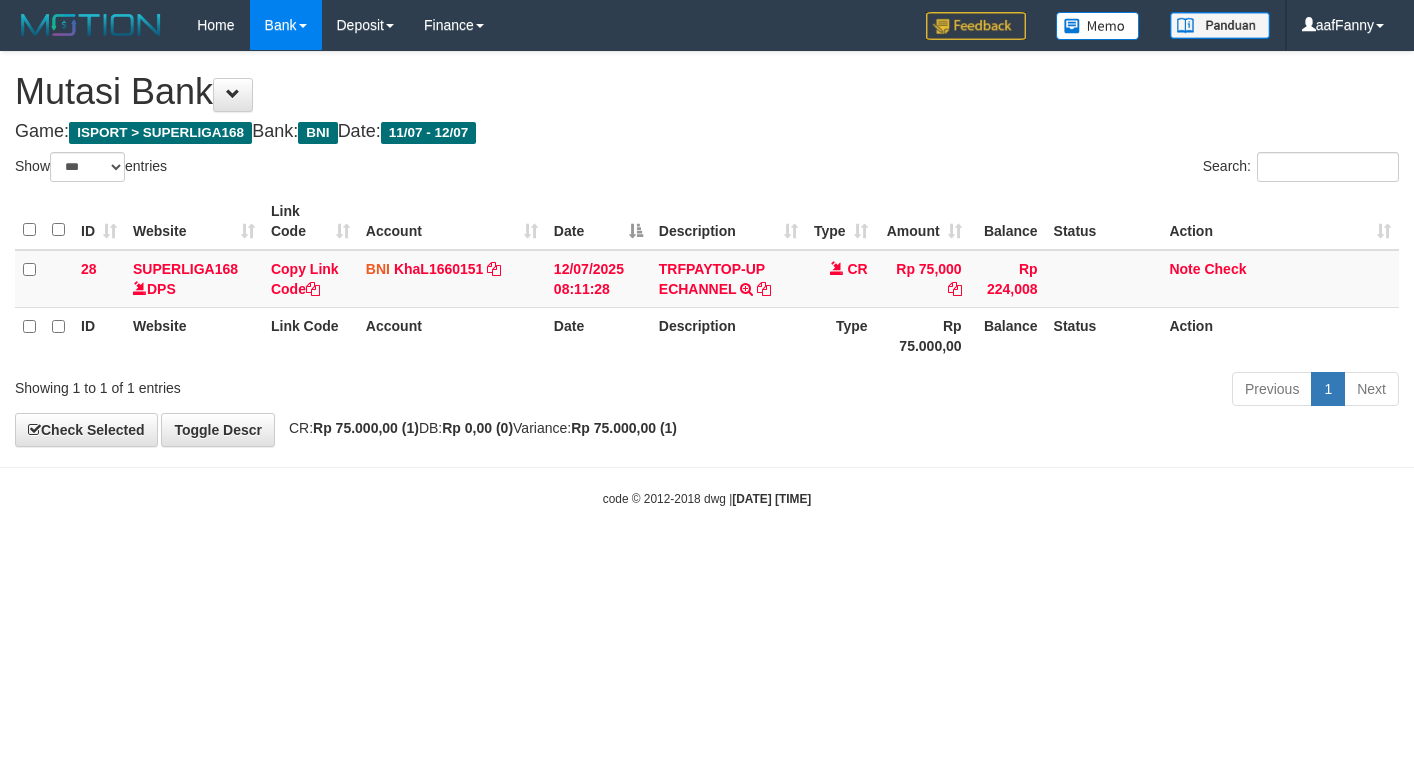 select on "***" 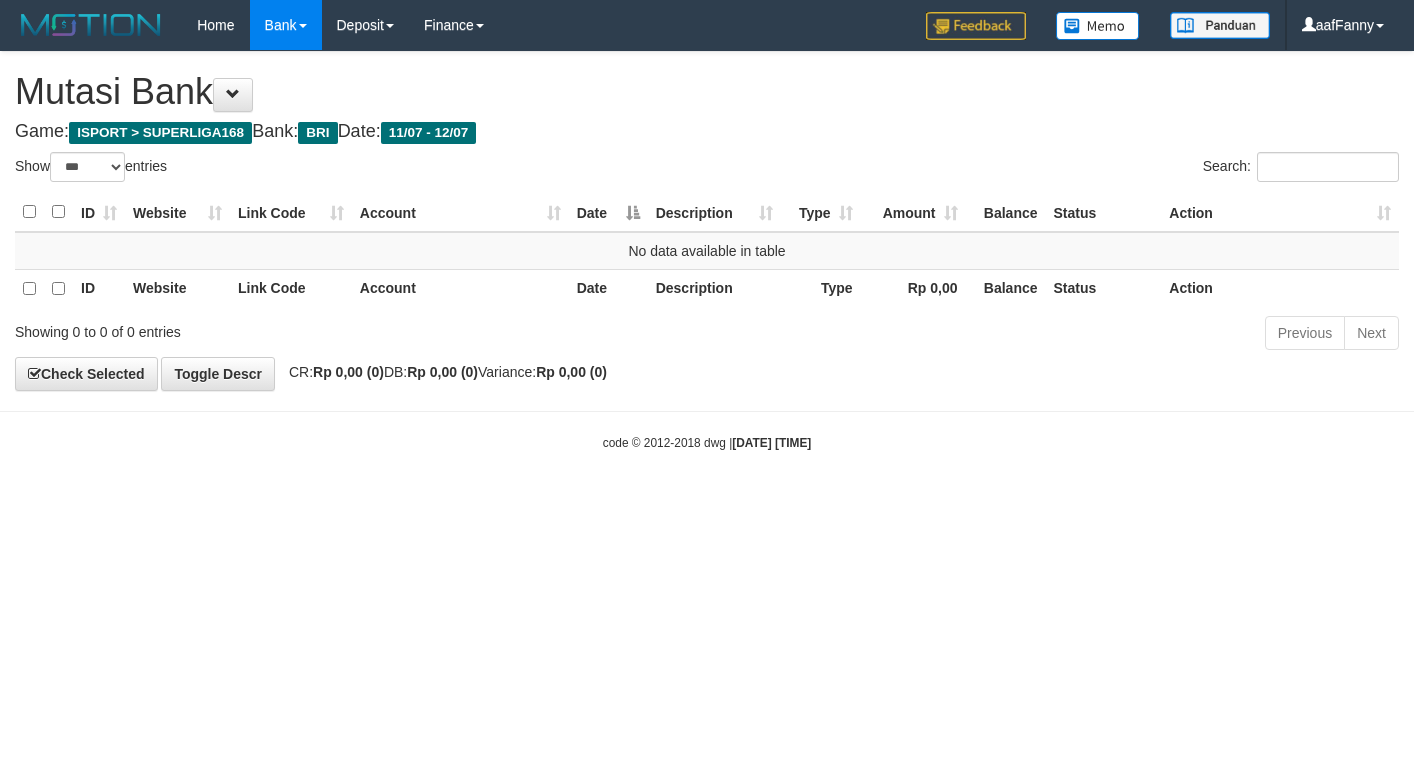 select on "***" 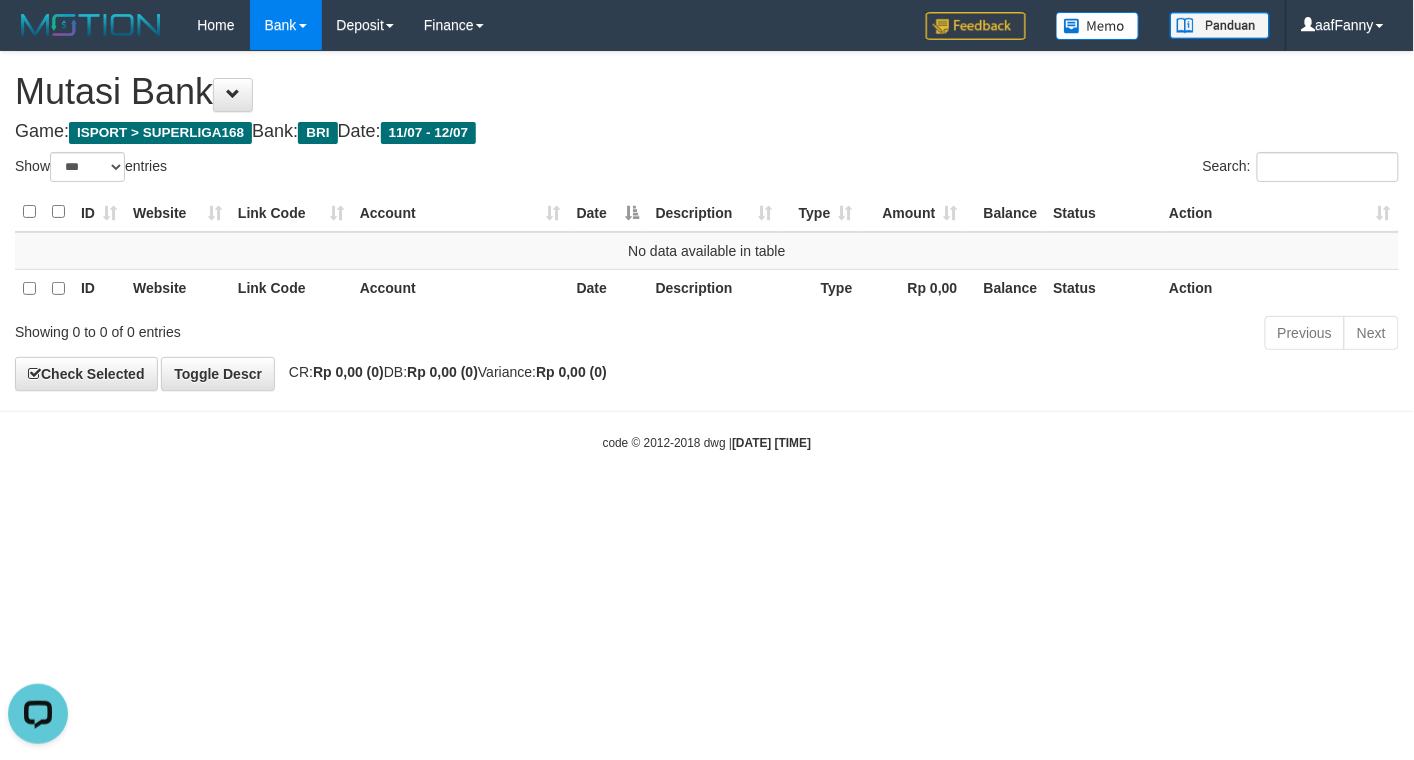scroll, scrollTop: 0, scrollLeft: 0, axis: both 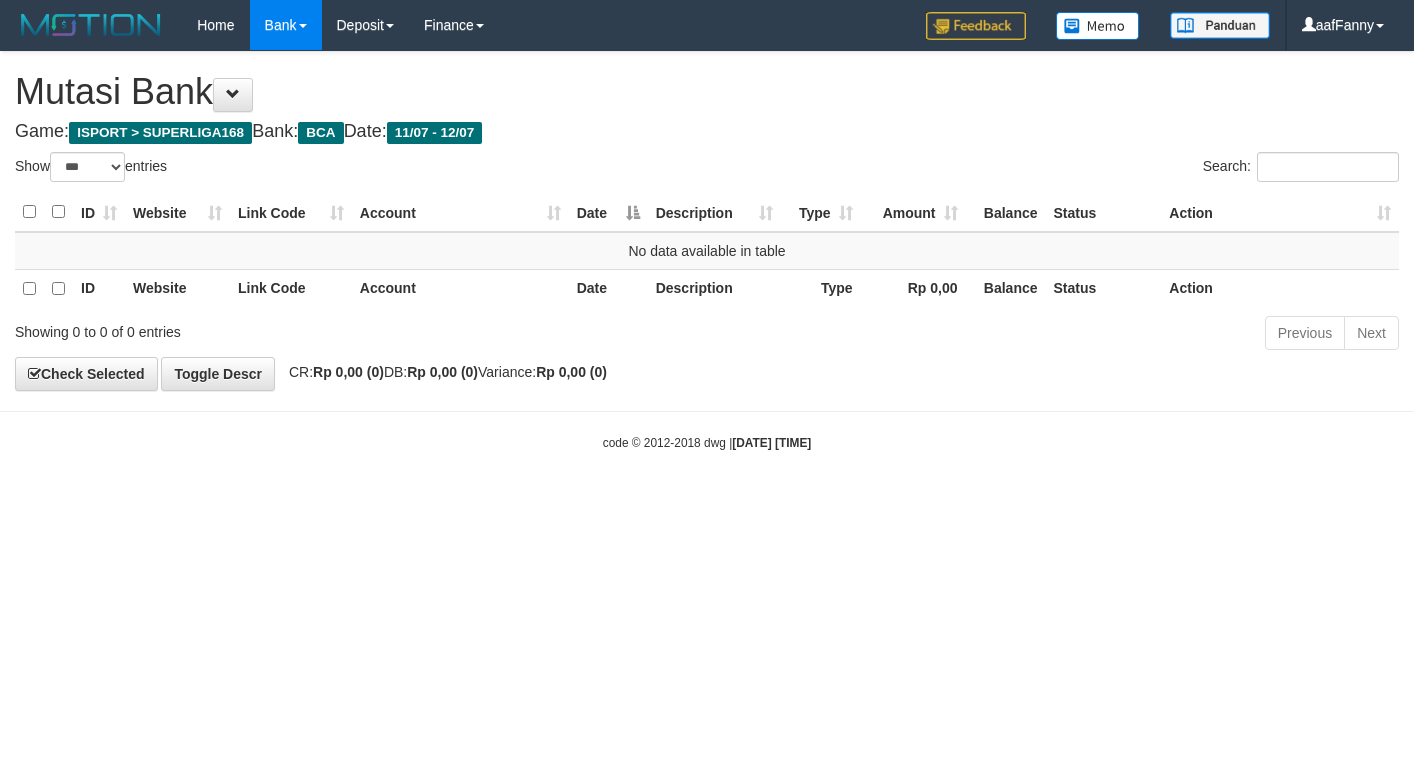 select on "***" 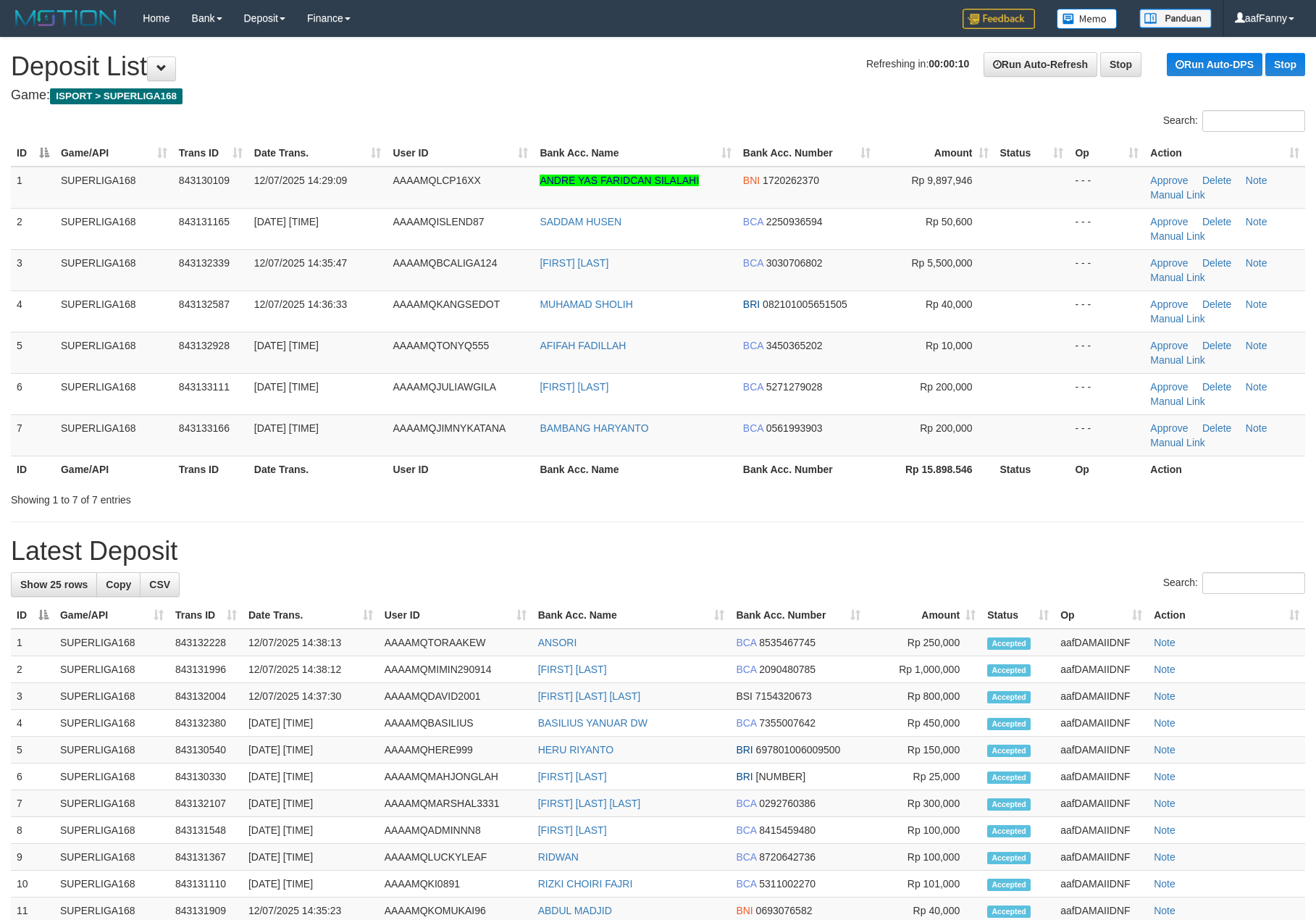 scroll, scrollTop: 0, scrollLeft: 0, axis: both 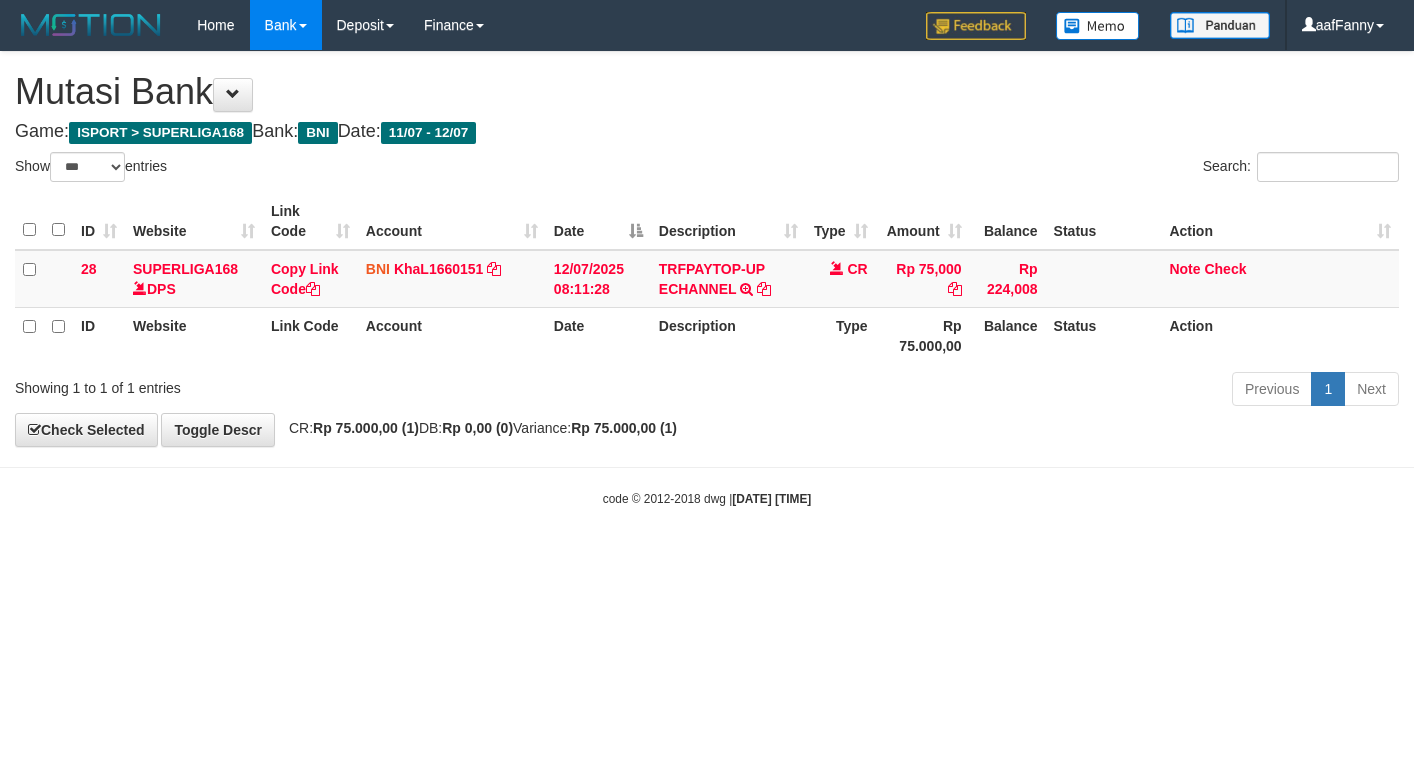 select on "***" 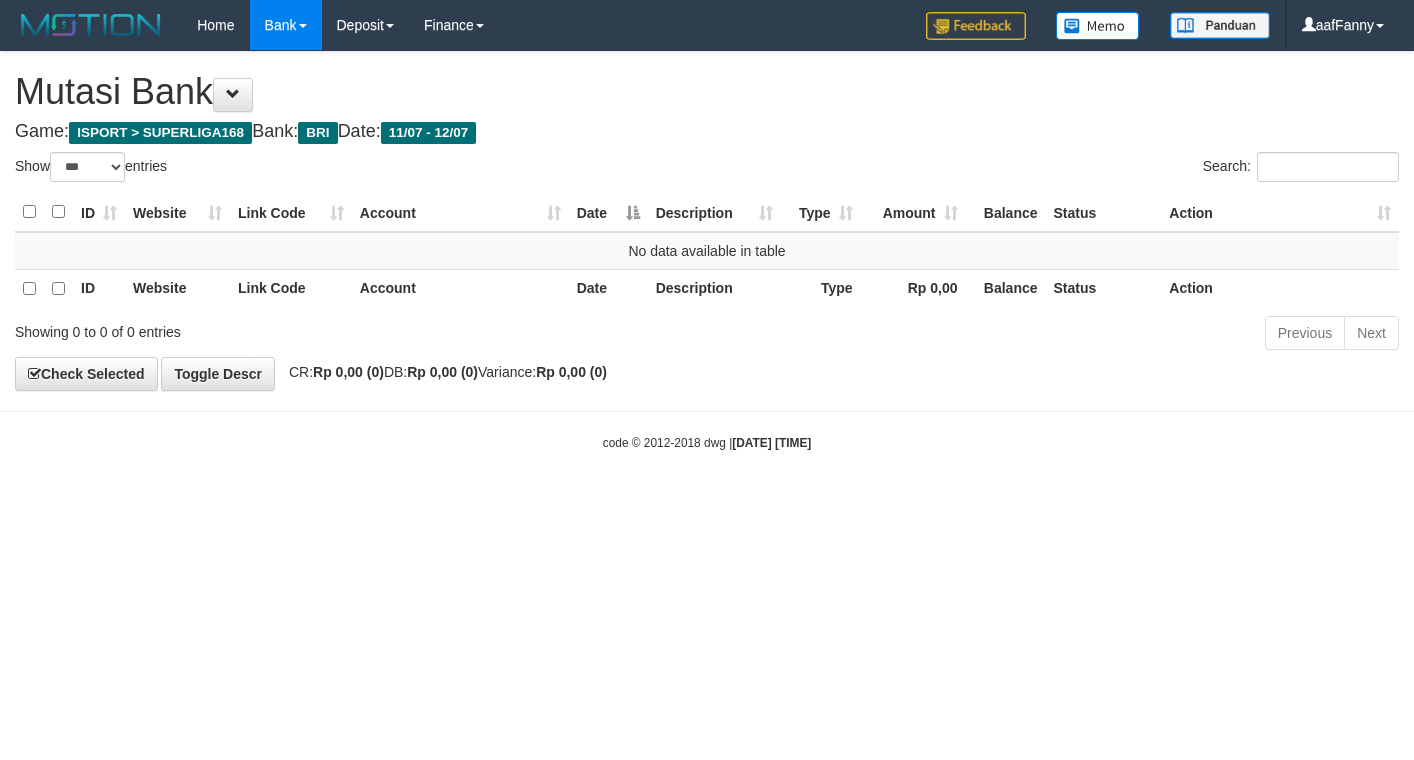 select on "***" 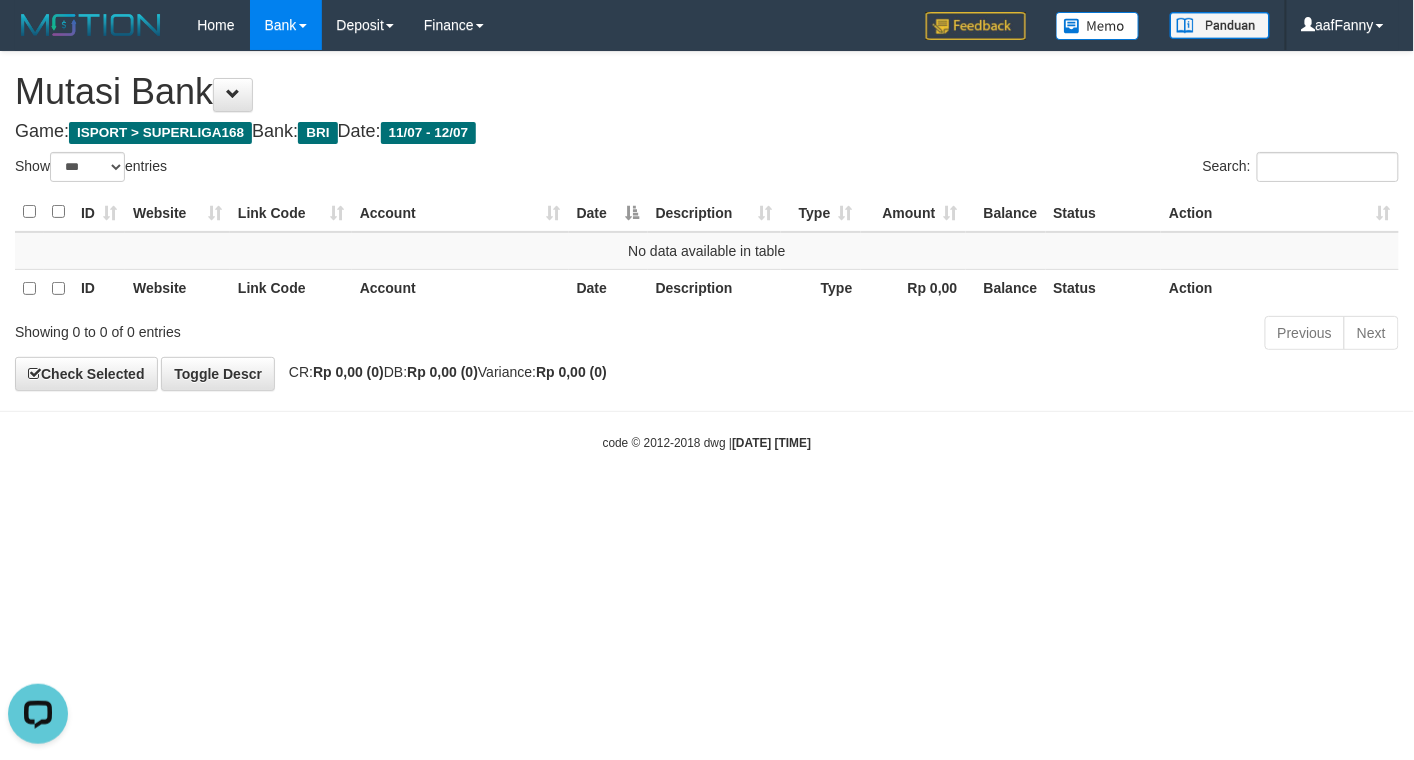scroll, scrollTop: 0, scrollLeft: 0, axis: both 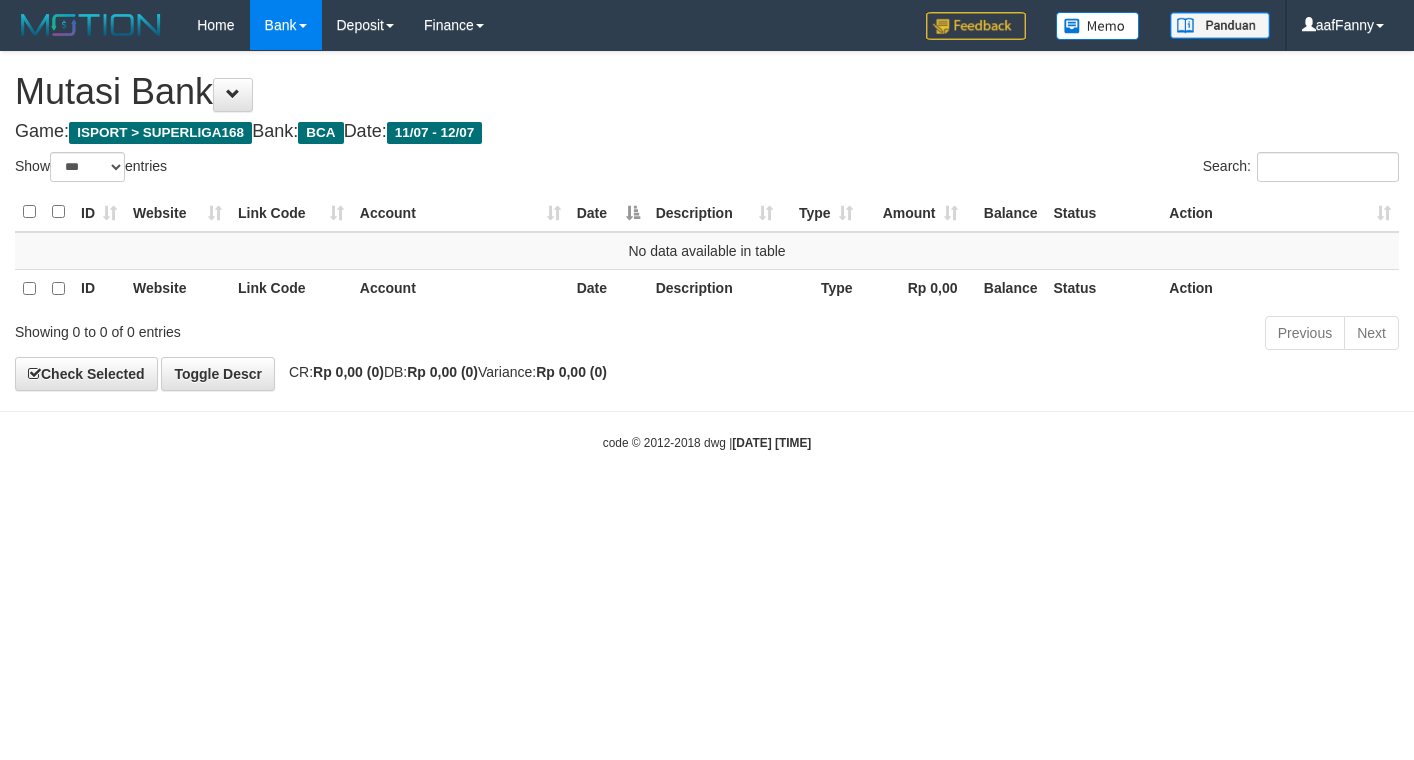 select on "***" 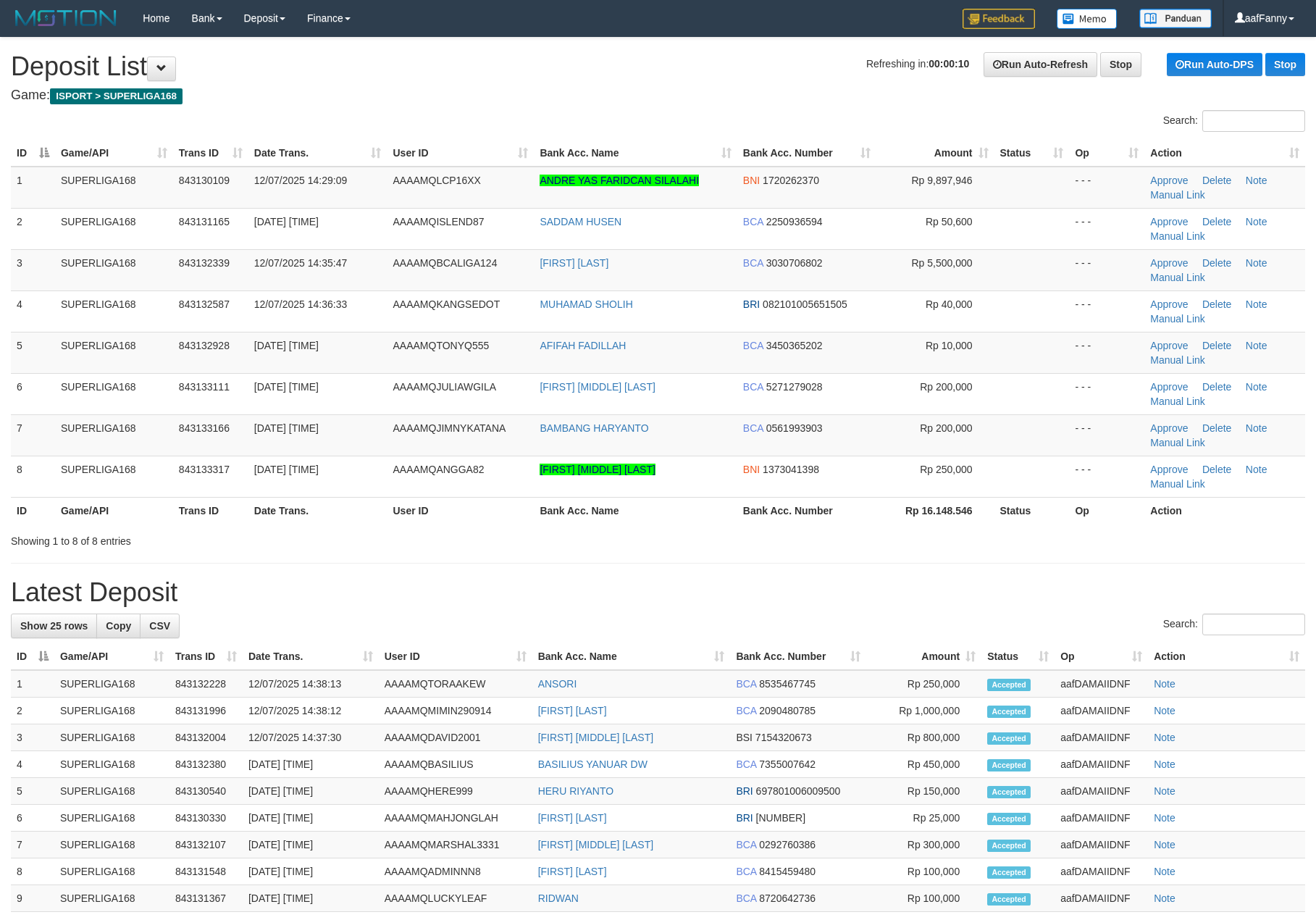scroll, scrollTop: 0, scrollLeft: 0, axis: both 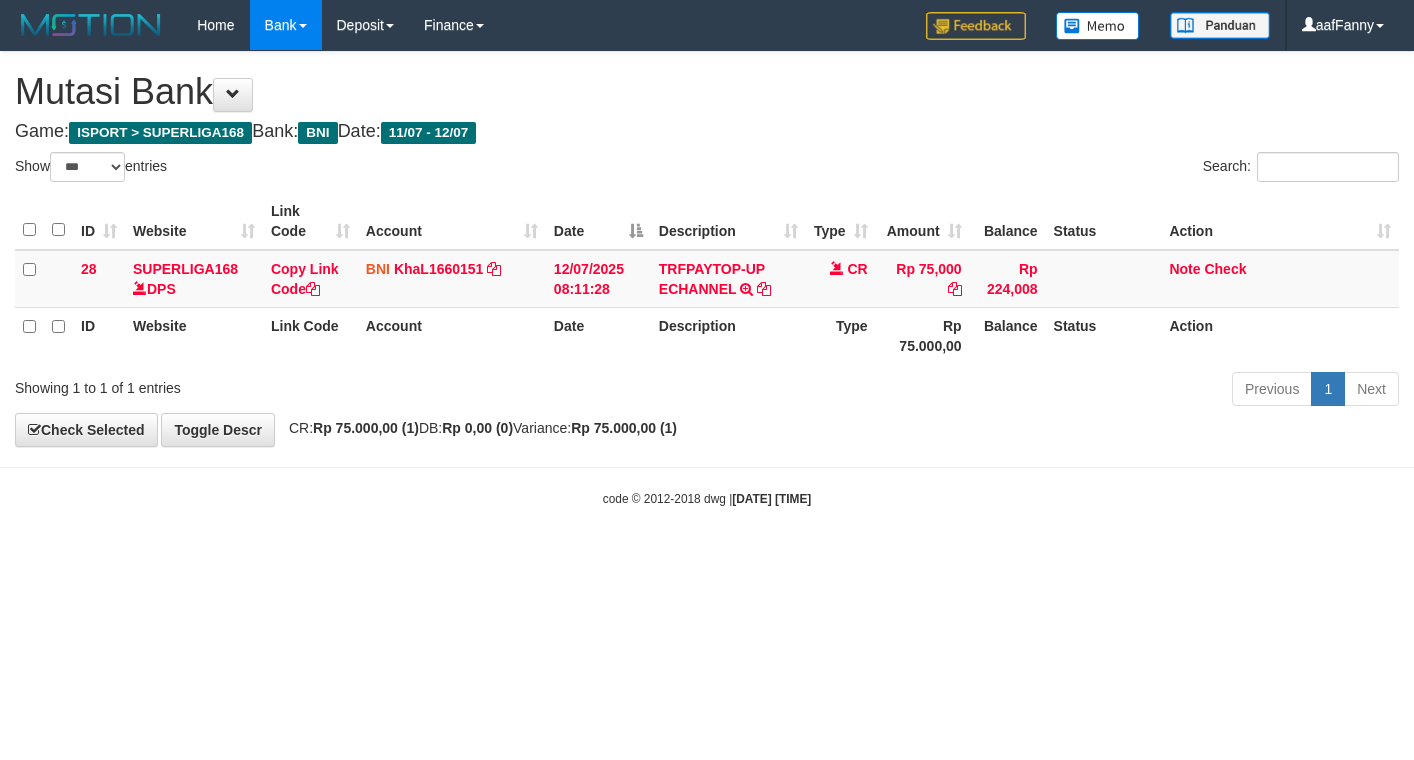 select on "***" 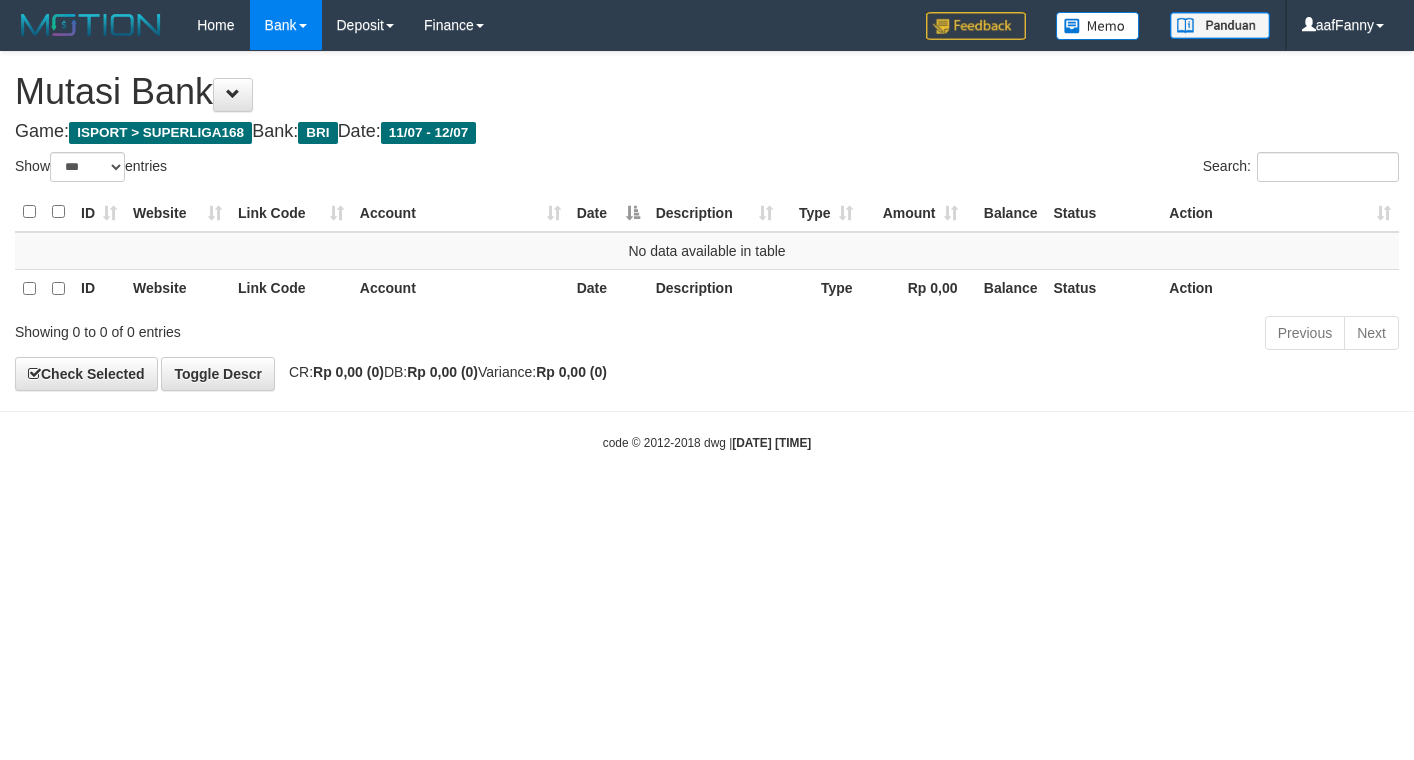 select on "***" 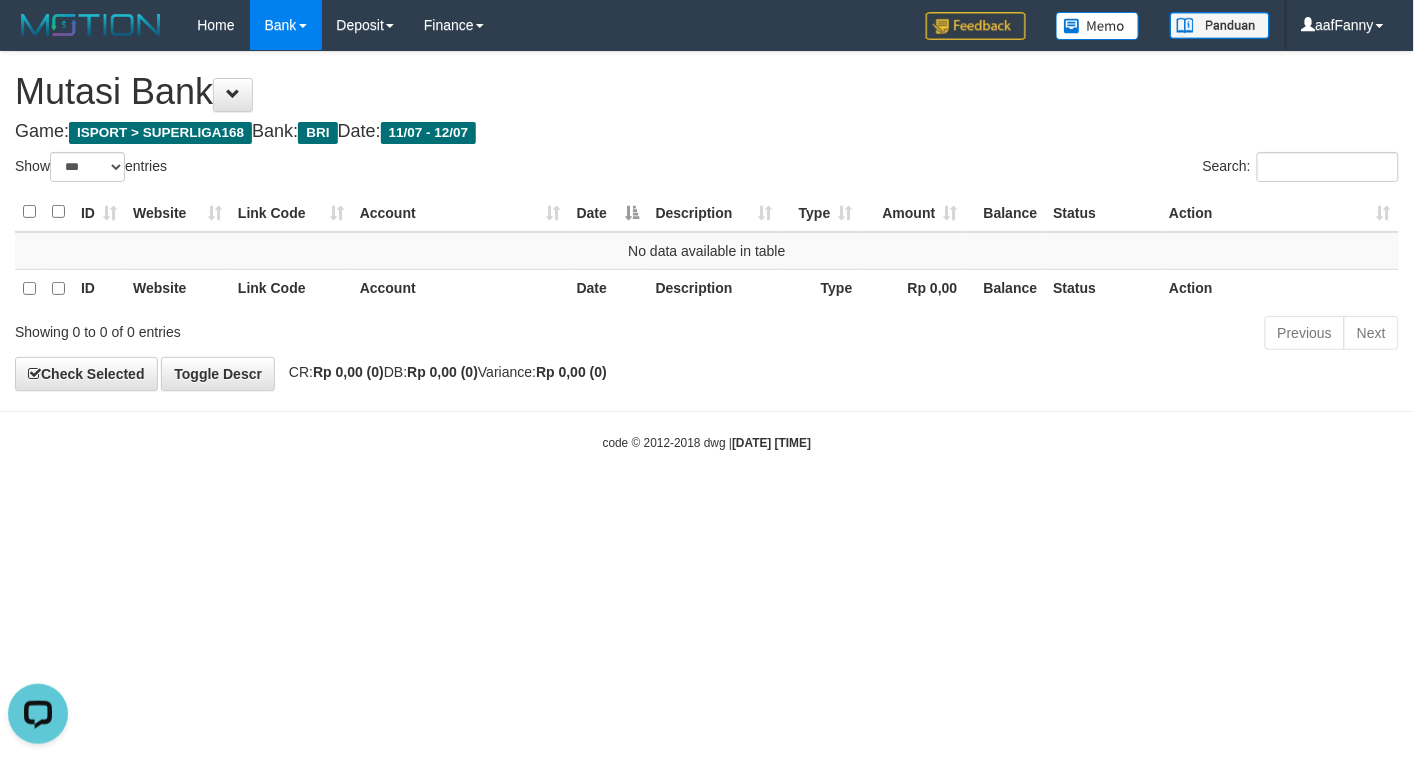 scroll, scrollTop: 0, scrollLeft: 0, axis: both 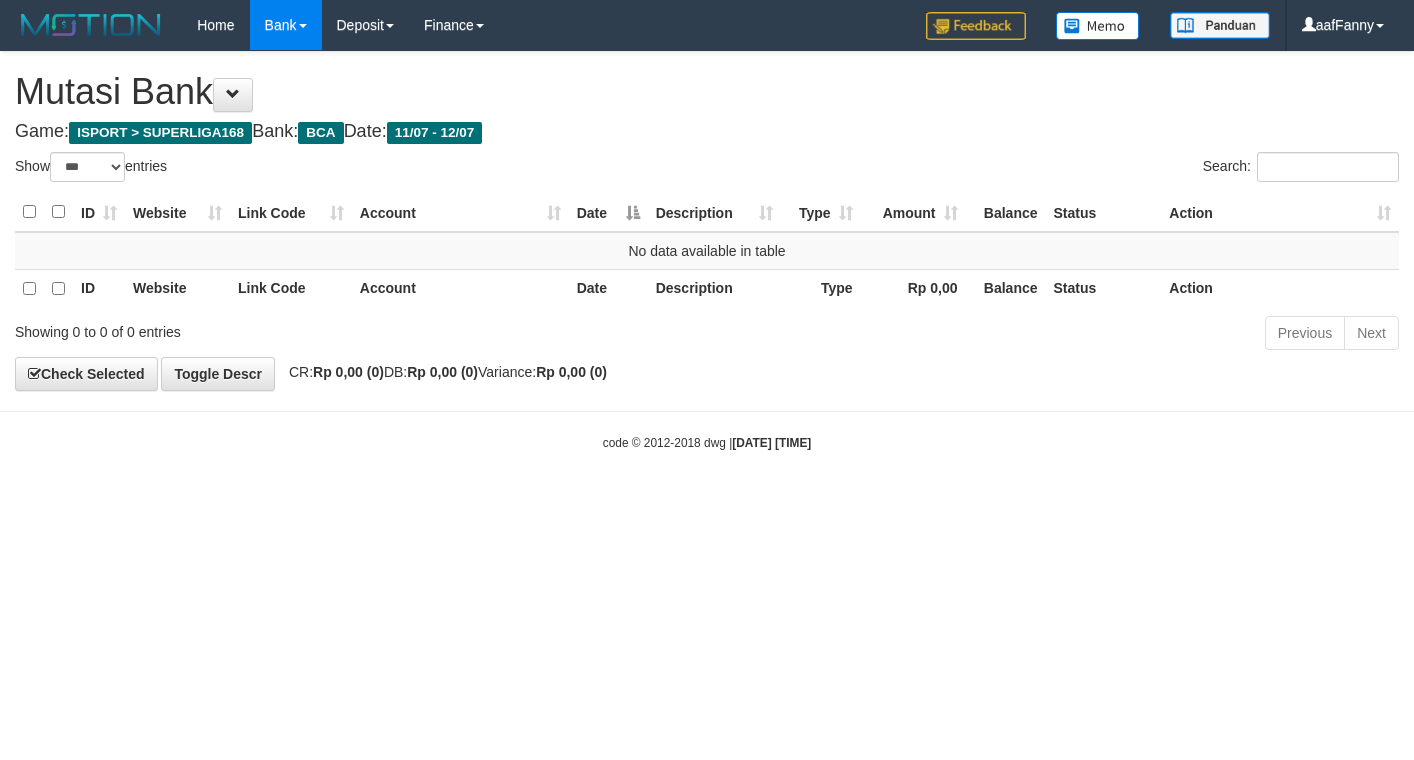 select on "***" 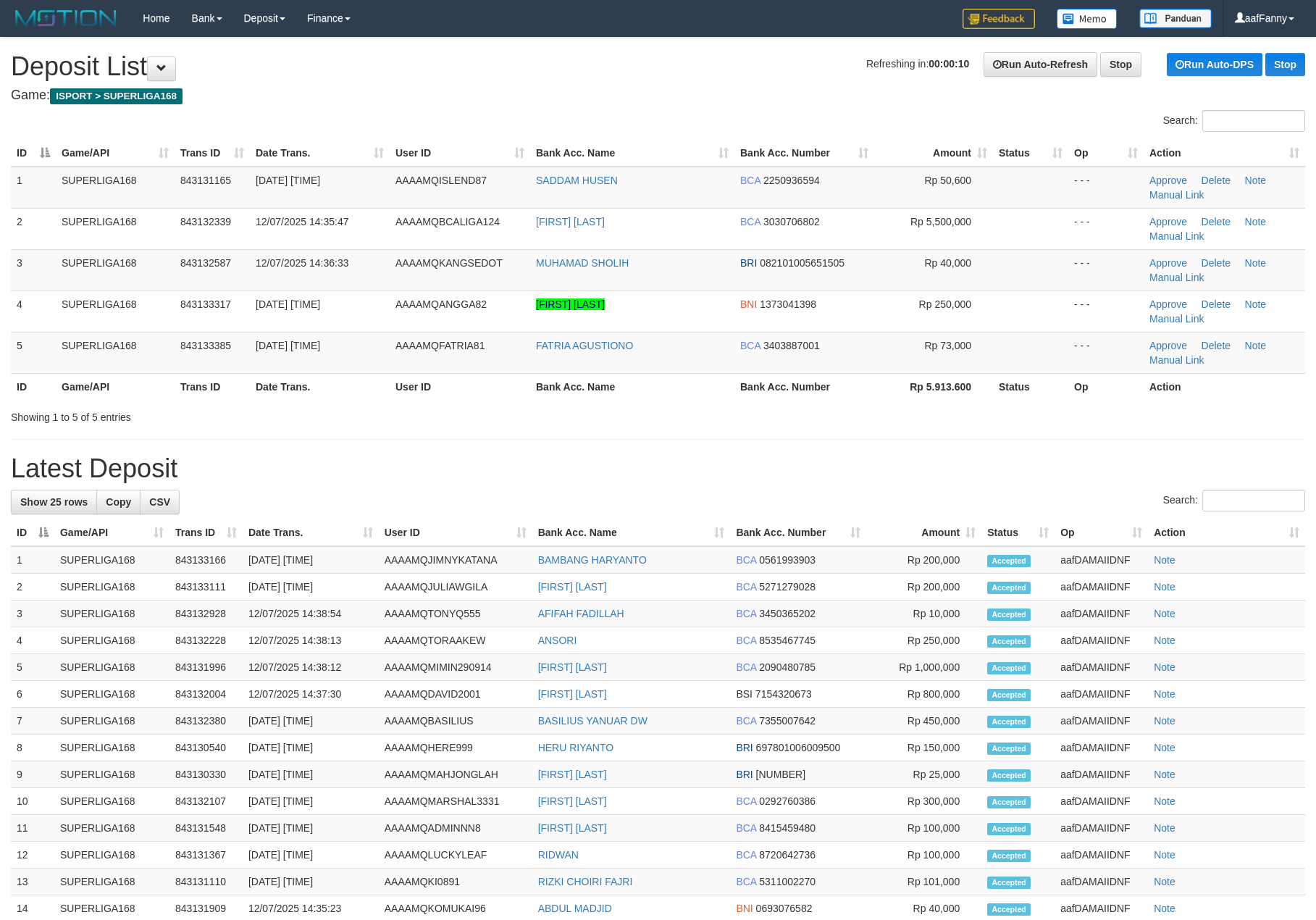 scroll, scrollTop: 0, scrollLeft: 0, axis: both 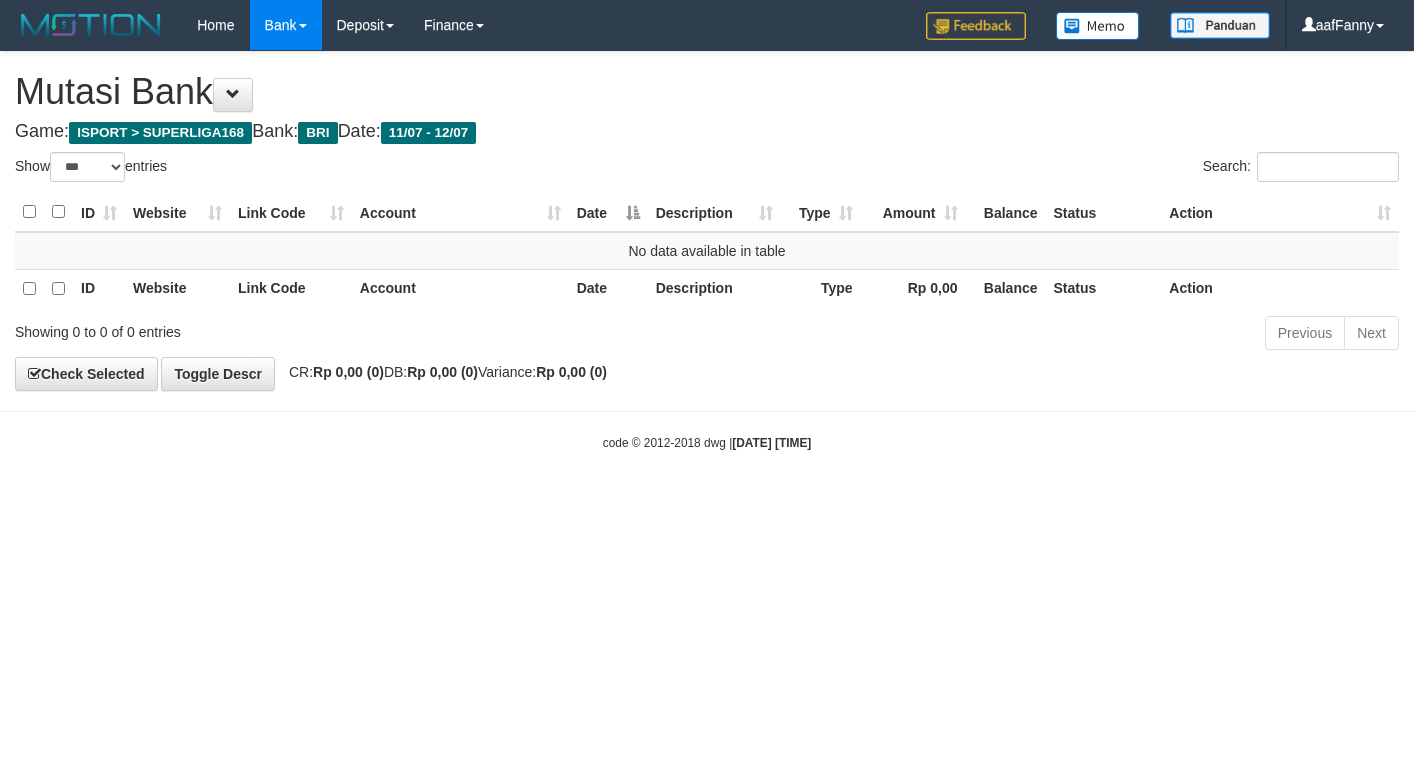 select on "***" 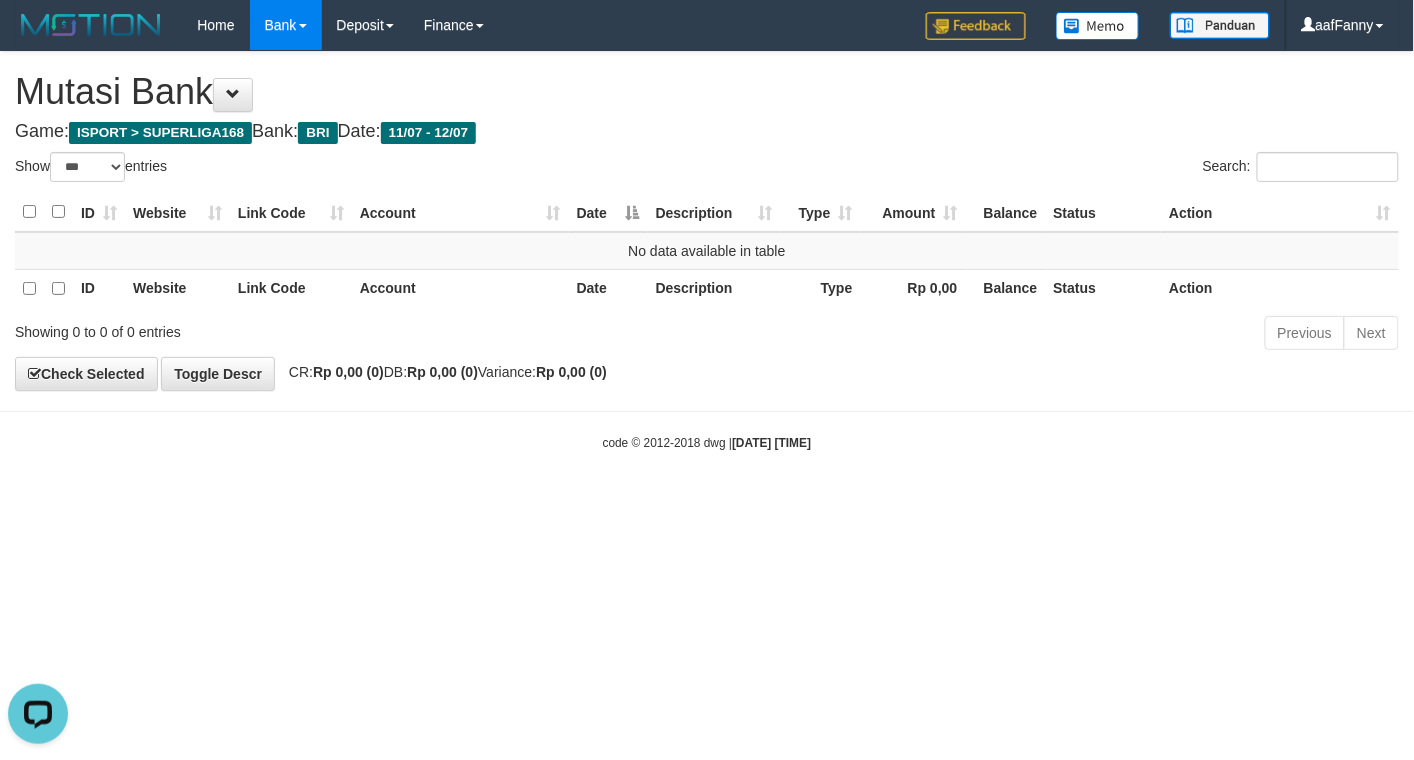 scroll, scrollTop: 0, scrollLeft: 0, axis: both 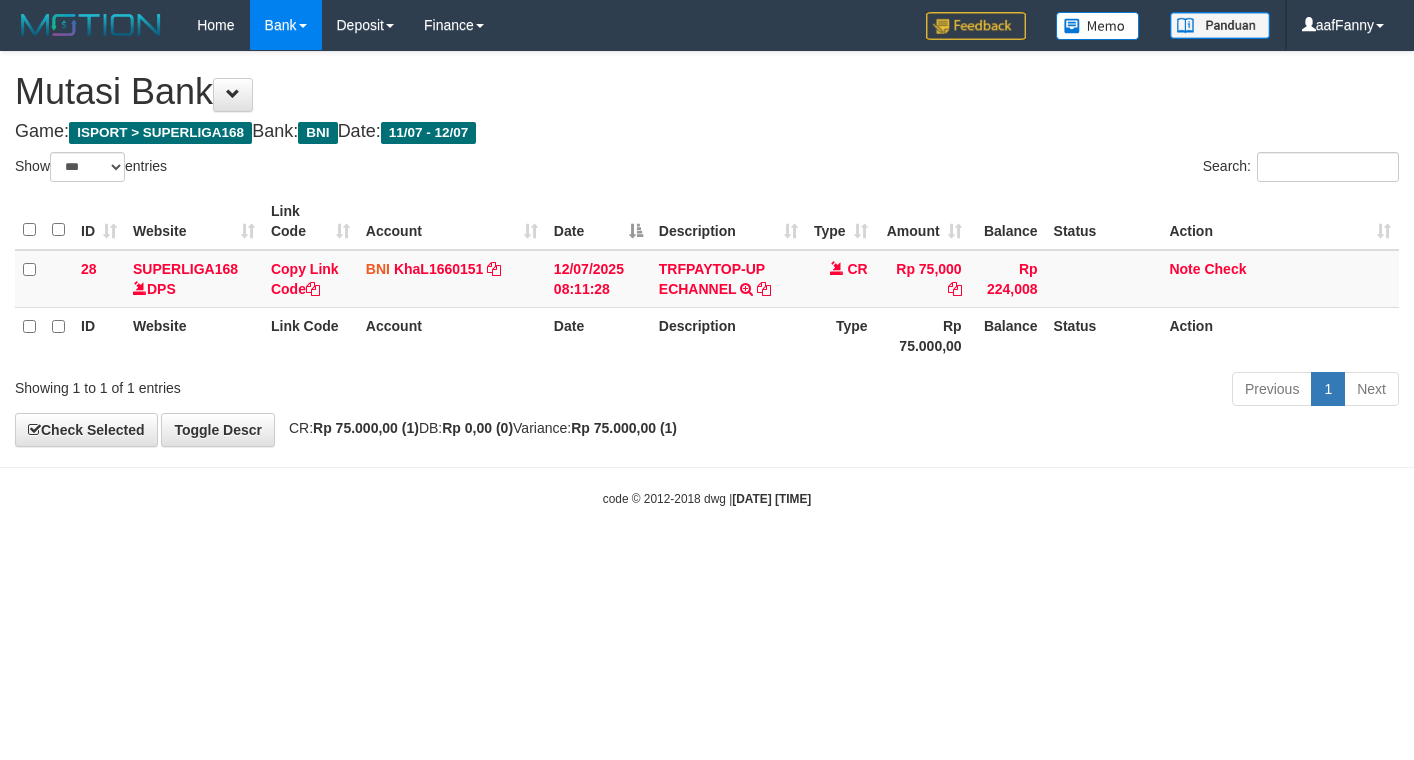 select on "***" 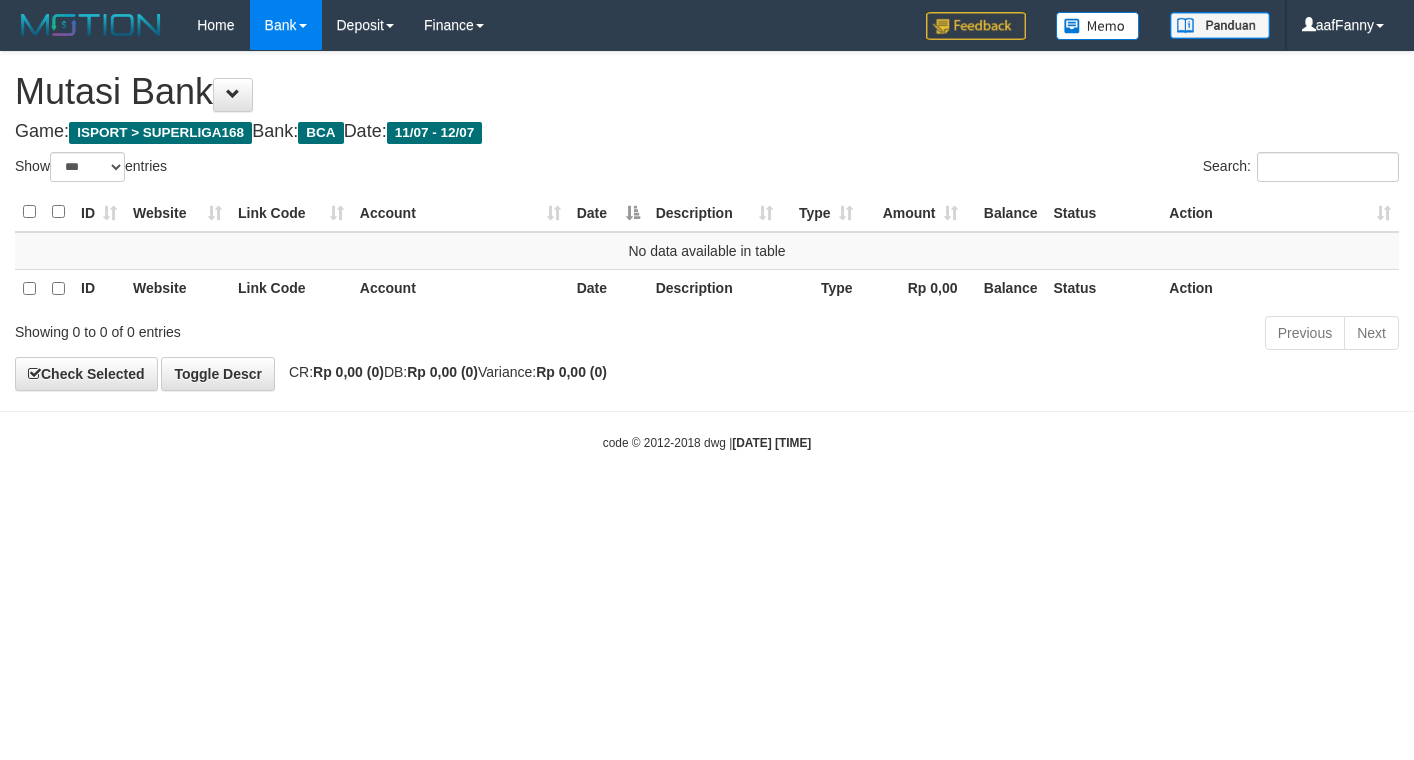 select on "***" 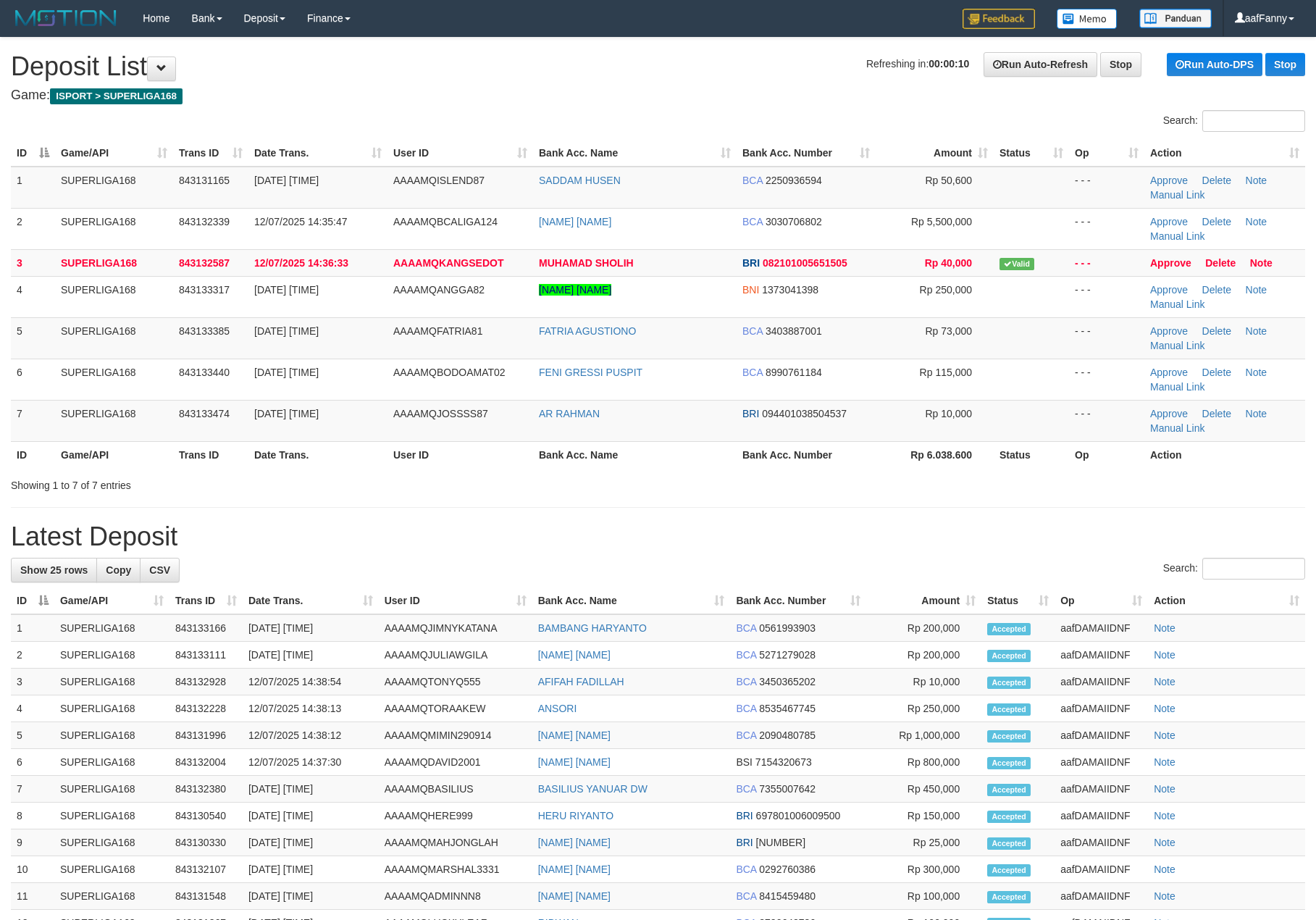 scroll, scrollTop: 0, scrollLeft: 0, axis: both 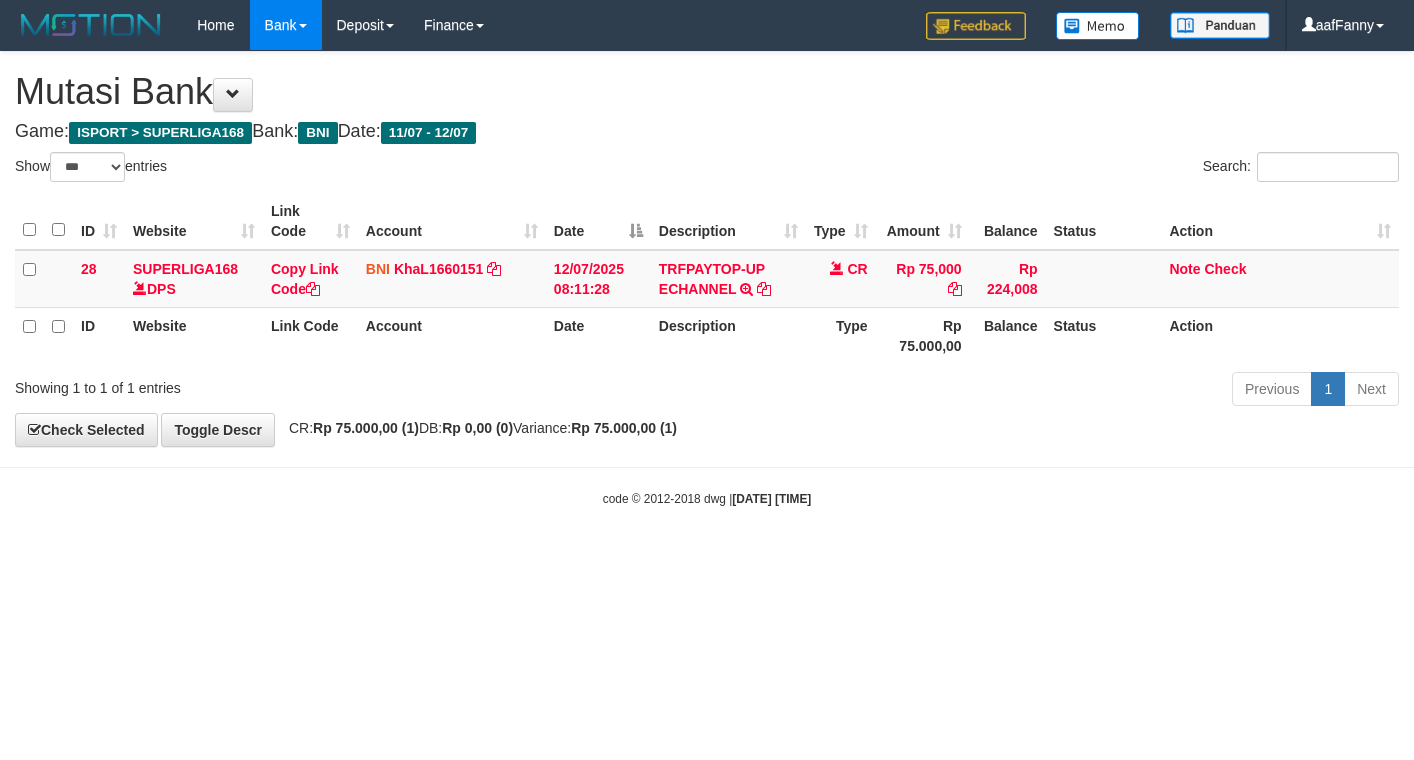 select on "***" 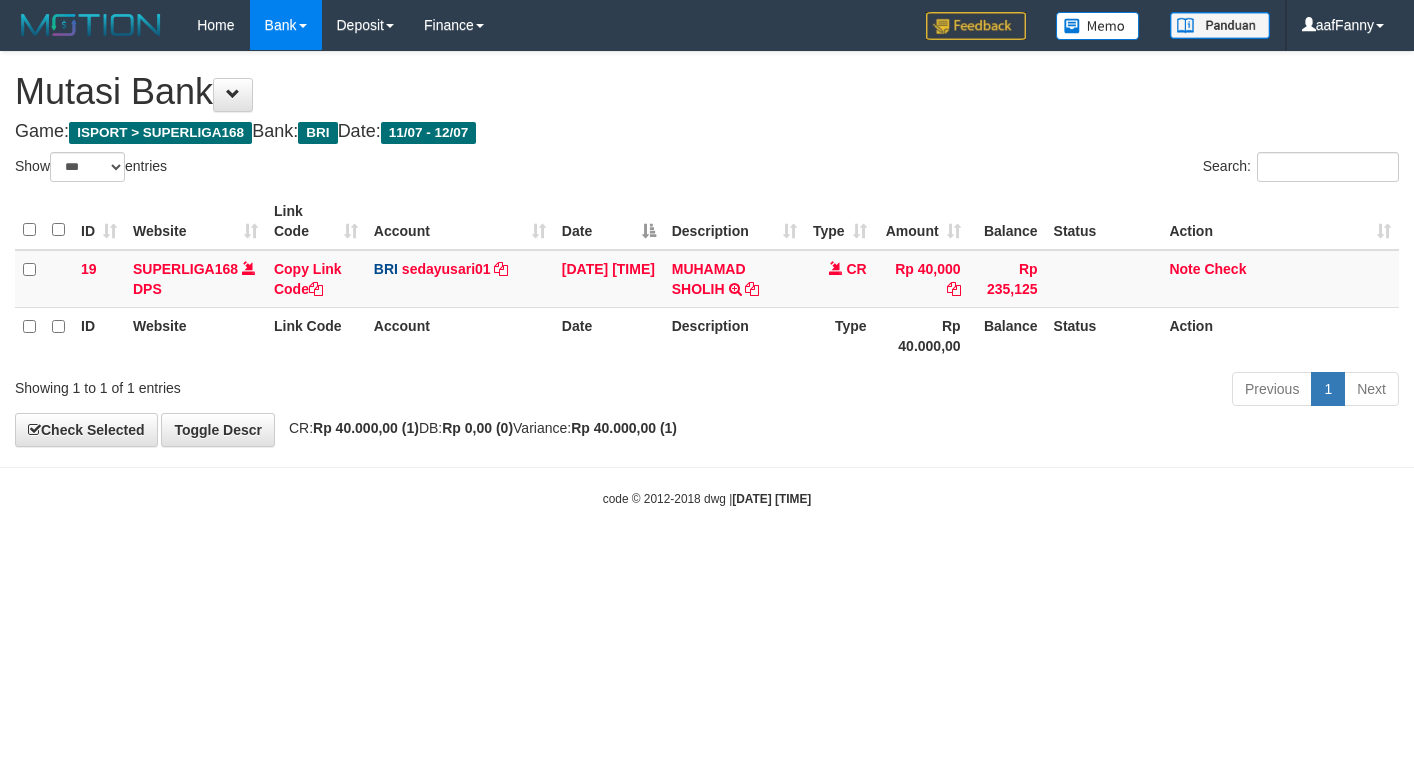 select on "***" 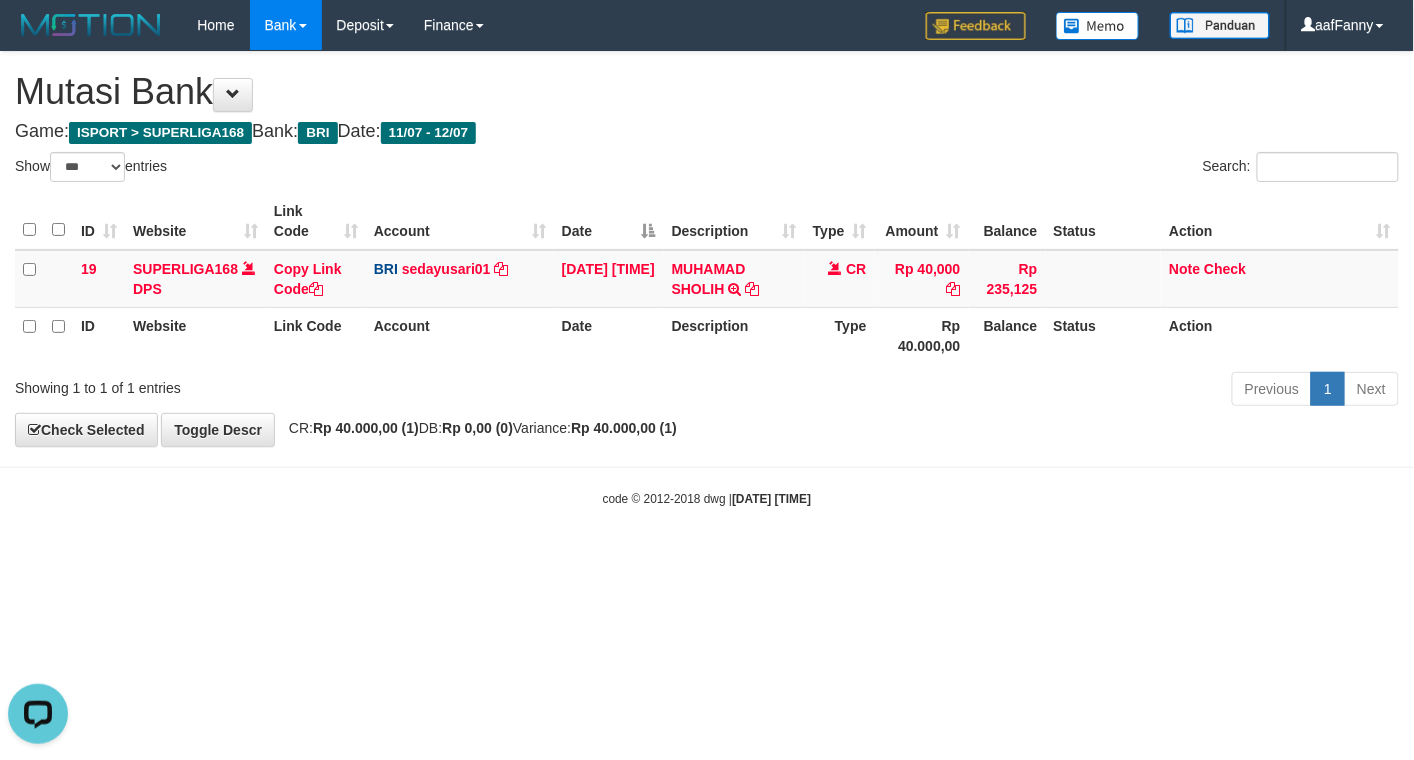 scroll, scrollTop: 0, scrollLeft: 0, axis: both 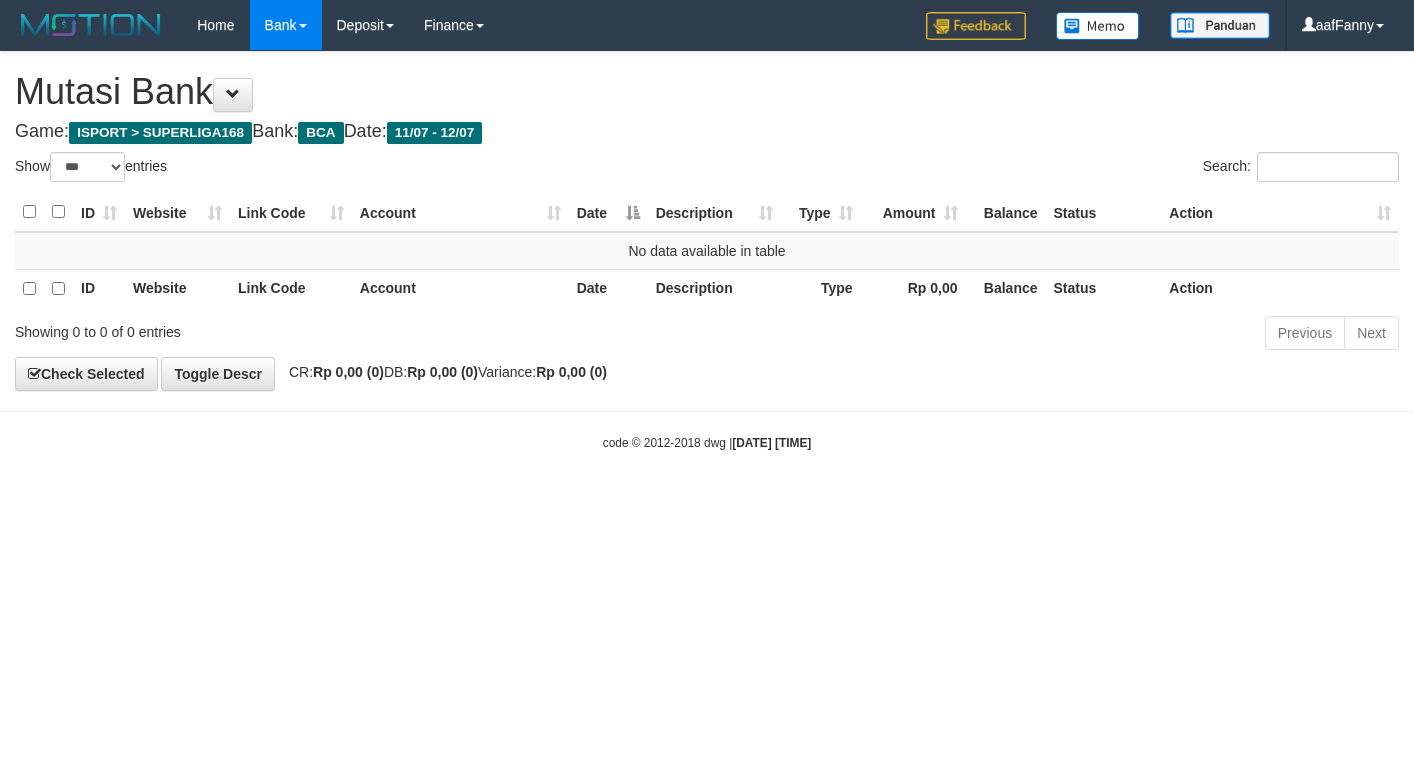 select on "***" 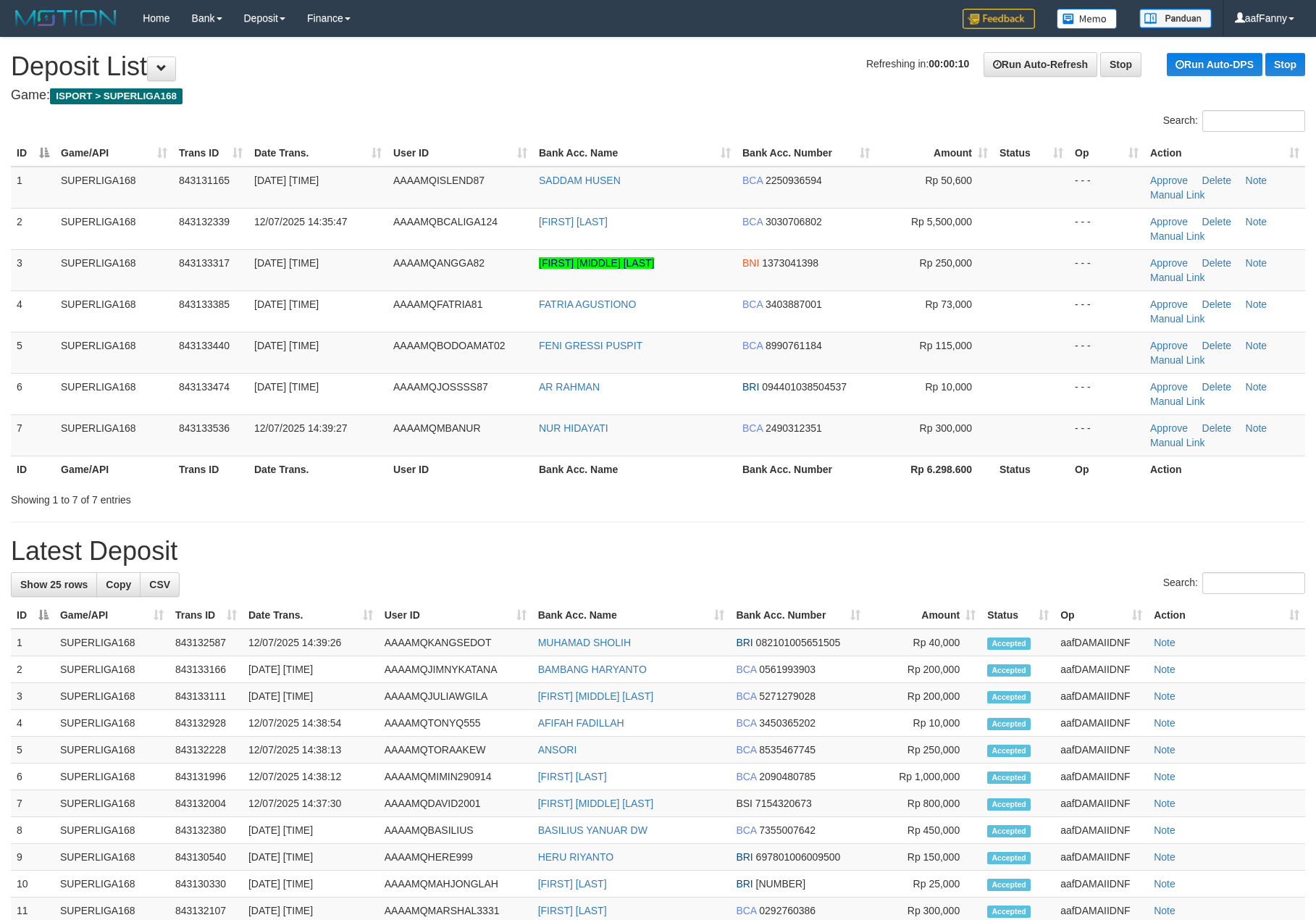 scroll, scrollTop: 0, scrollLeft: 0, axis: both 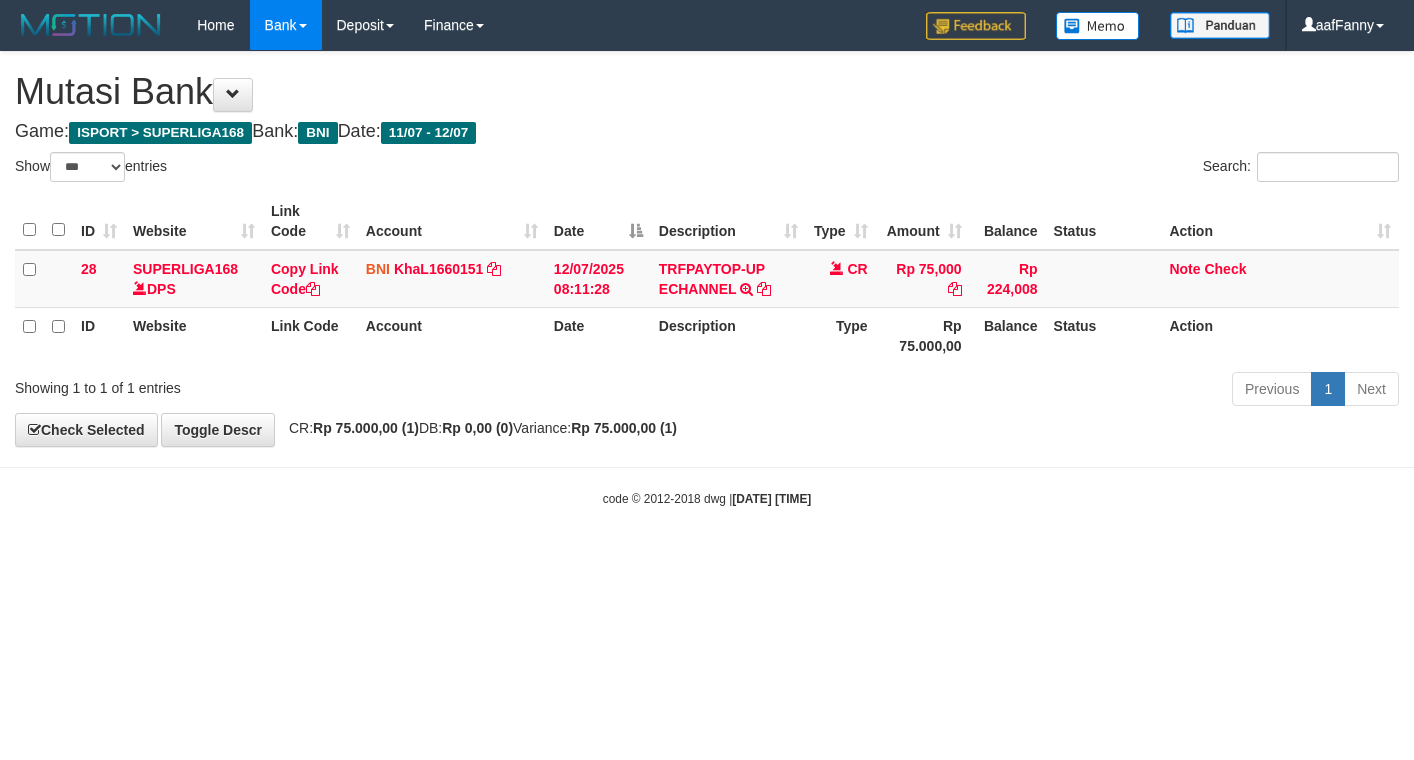 select on "***" 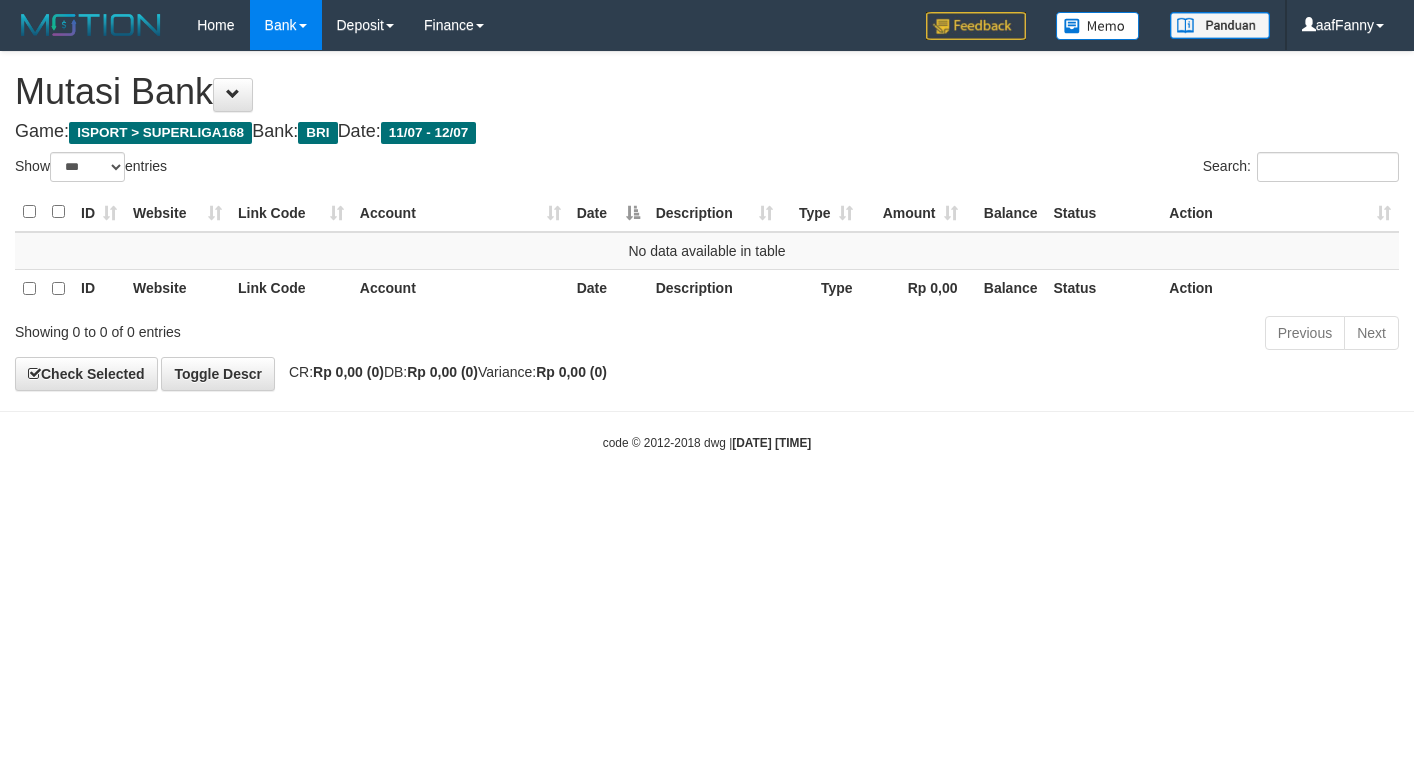 select on "***" 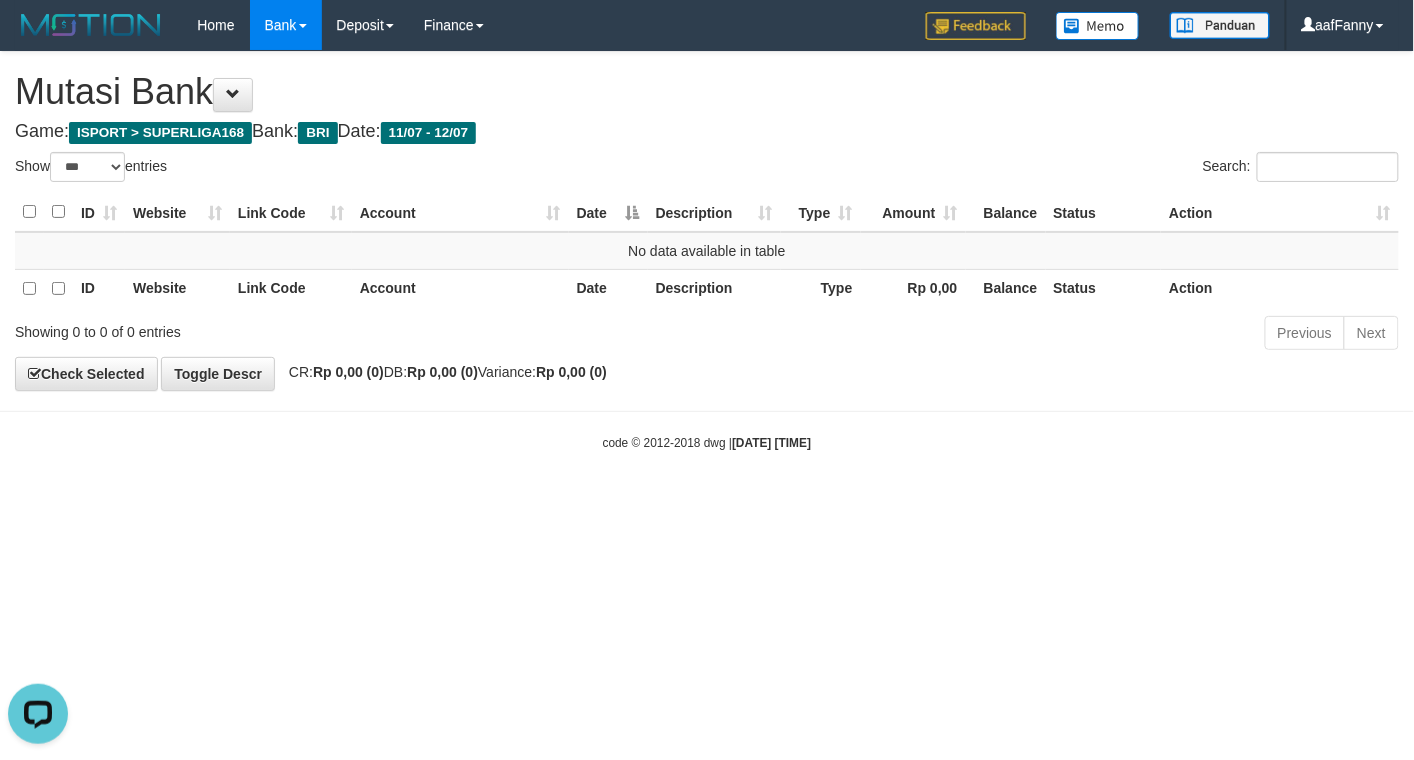 scroll, scrollTop: 0, scrollLeft: 0, axis: both 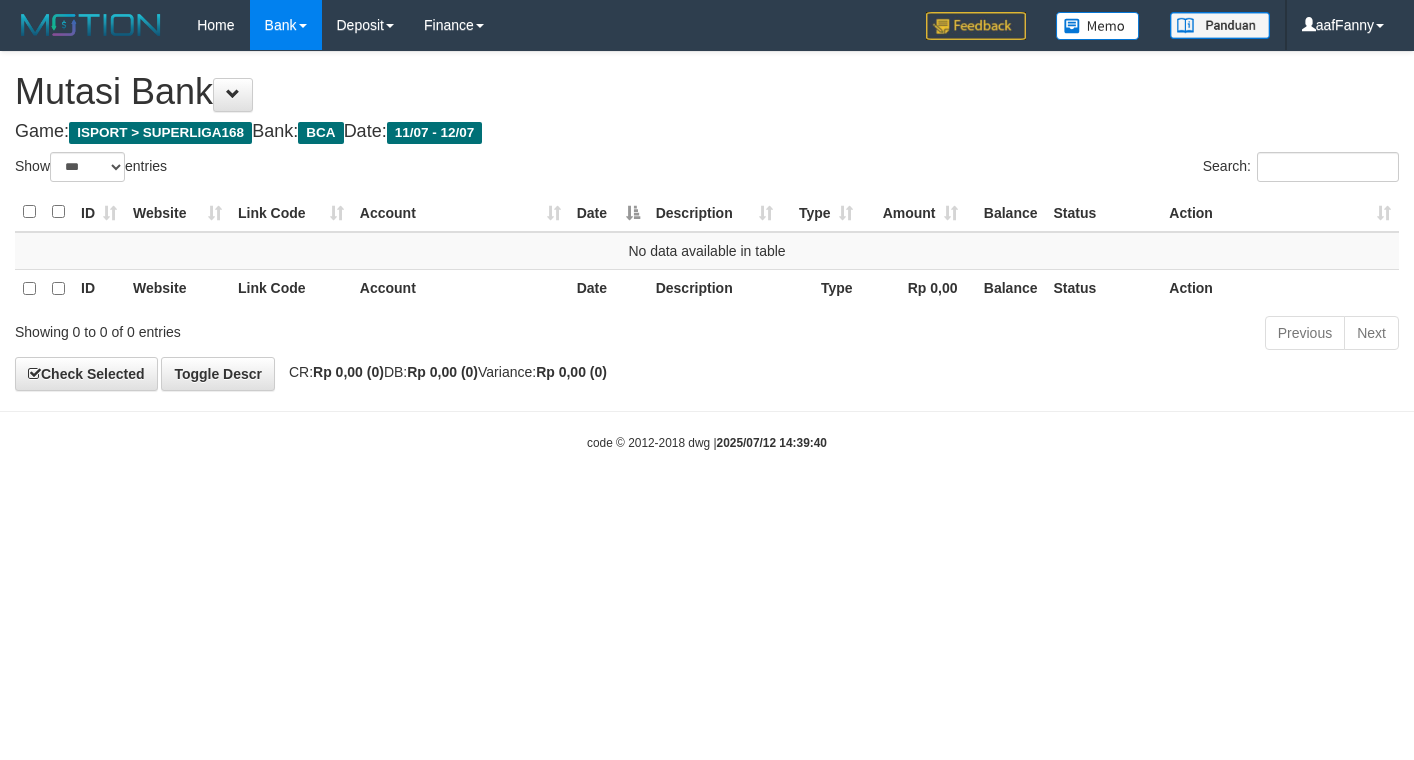 select on "***" 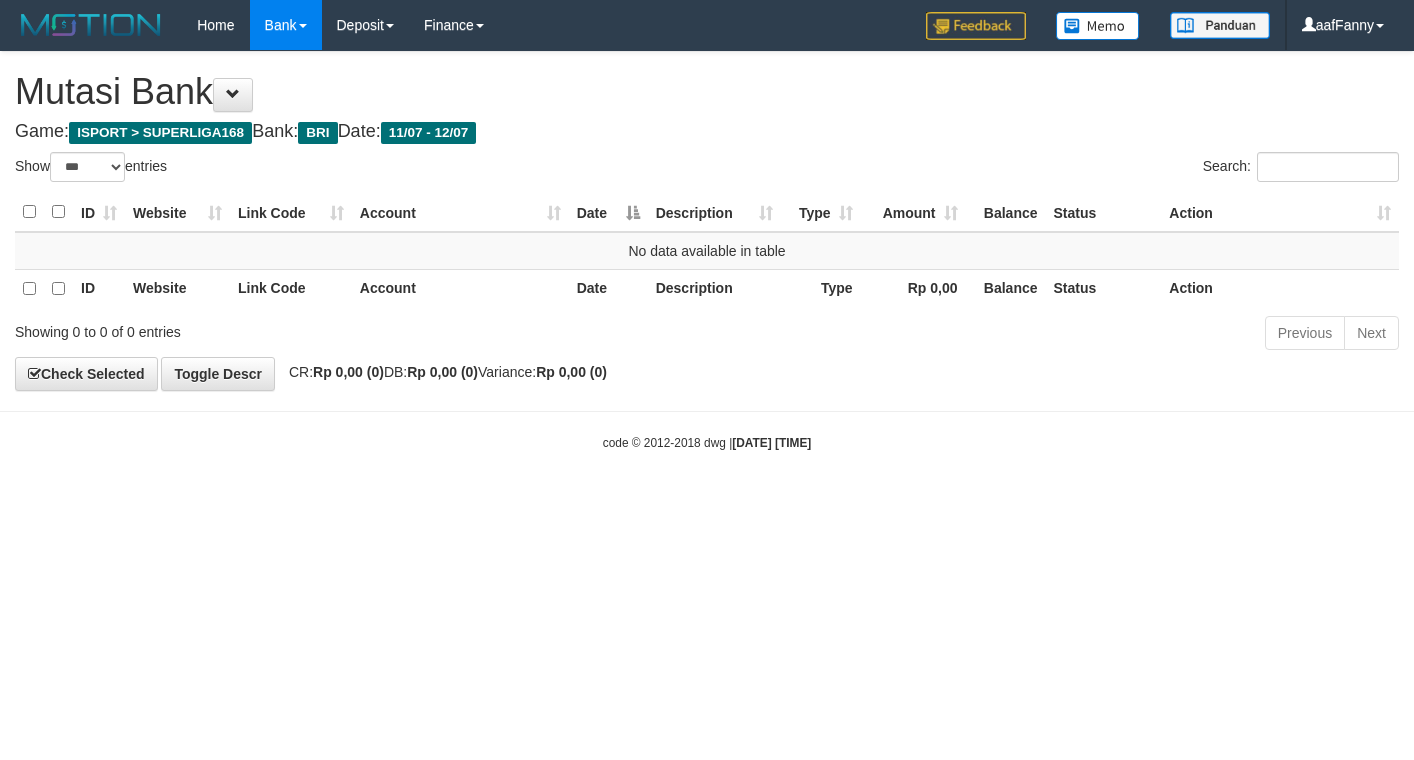 select on "***" 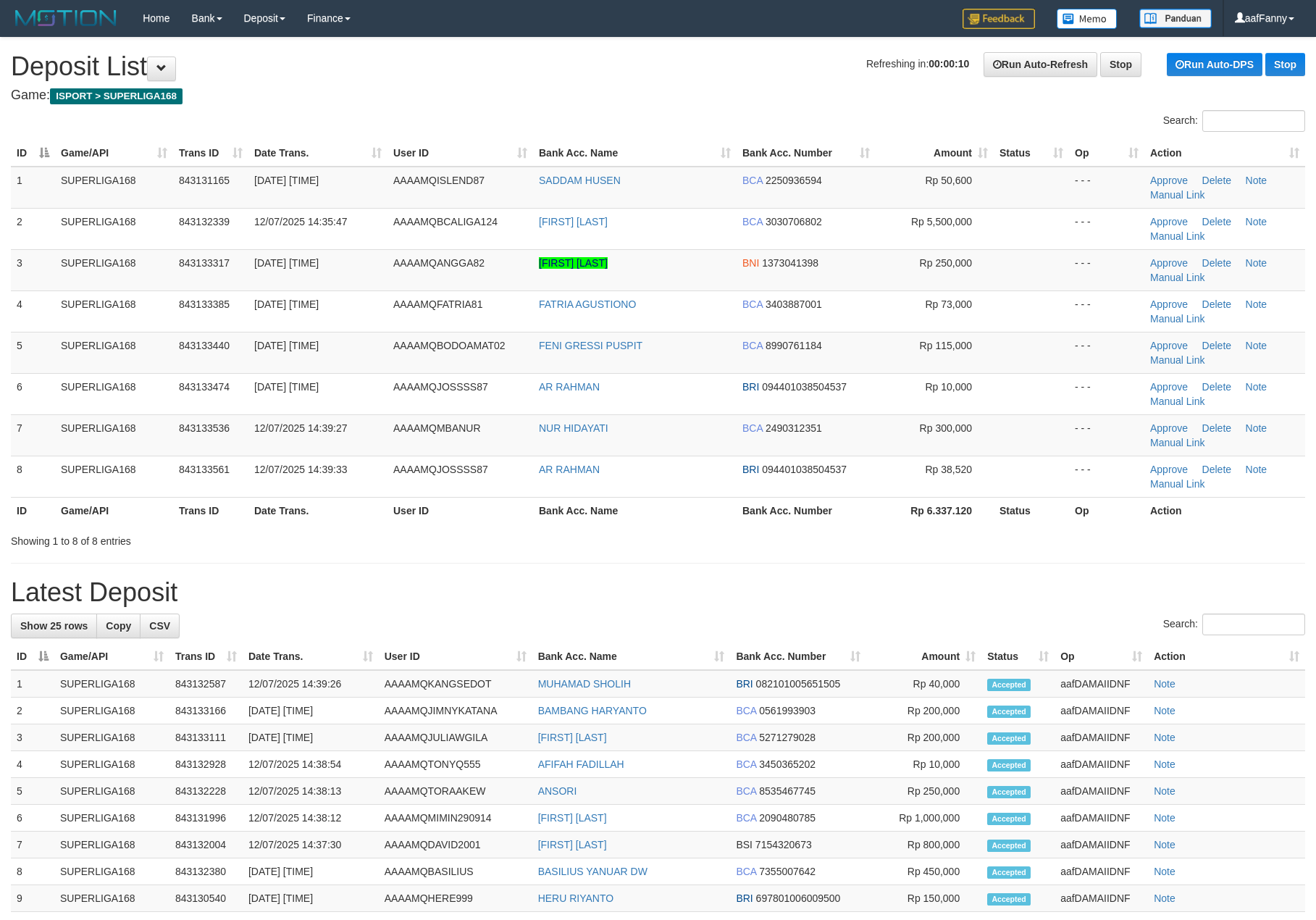 scroll, scrollTop: 0, scrollLeft: 0, axis: both 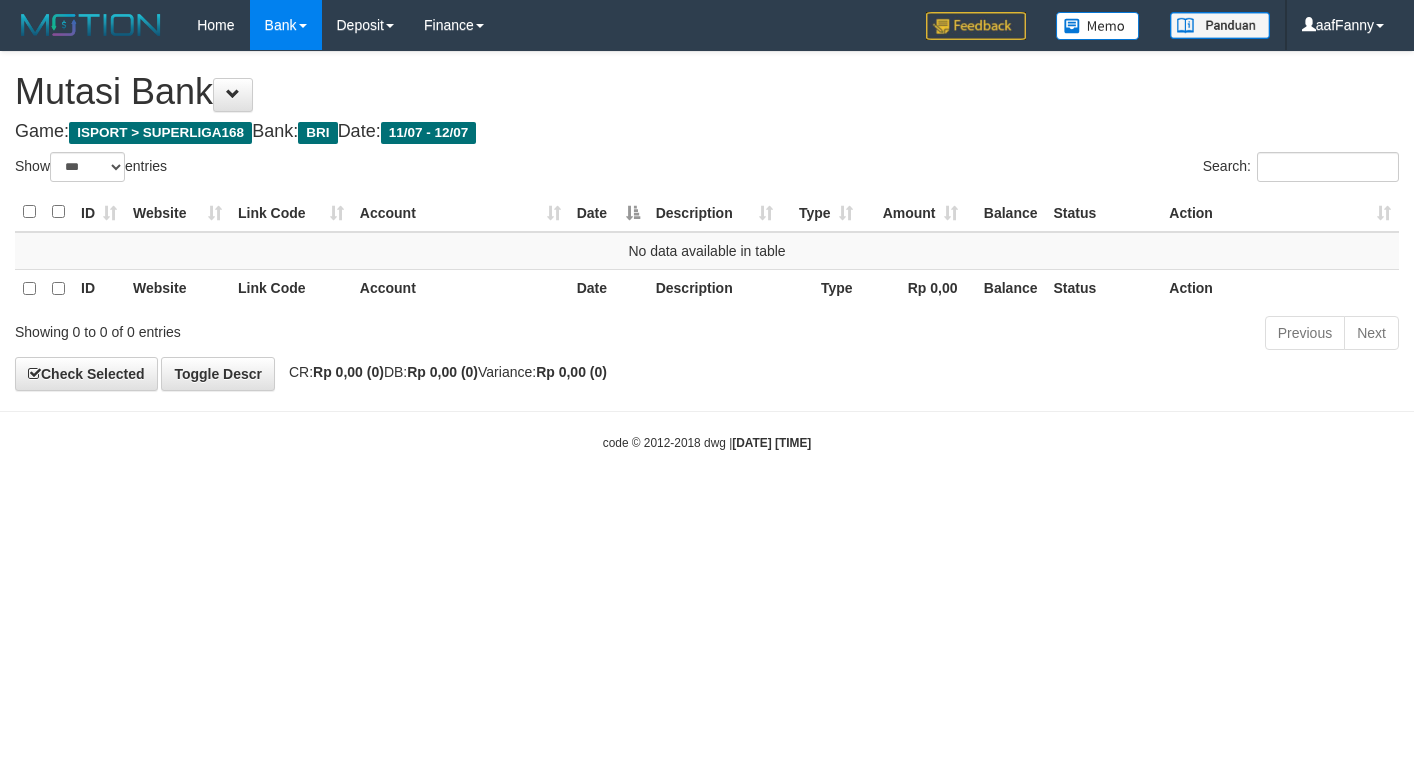 select on "***" 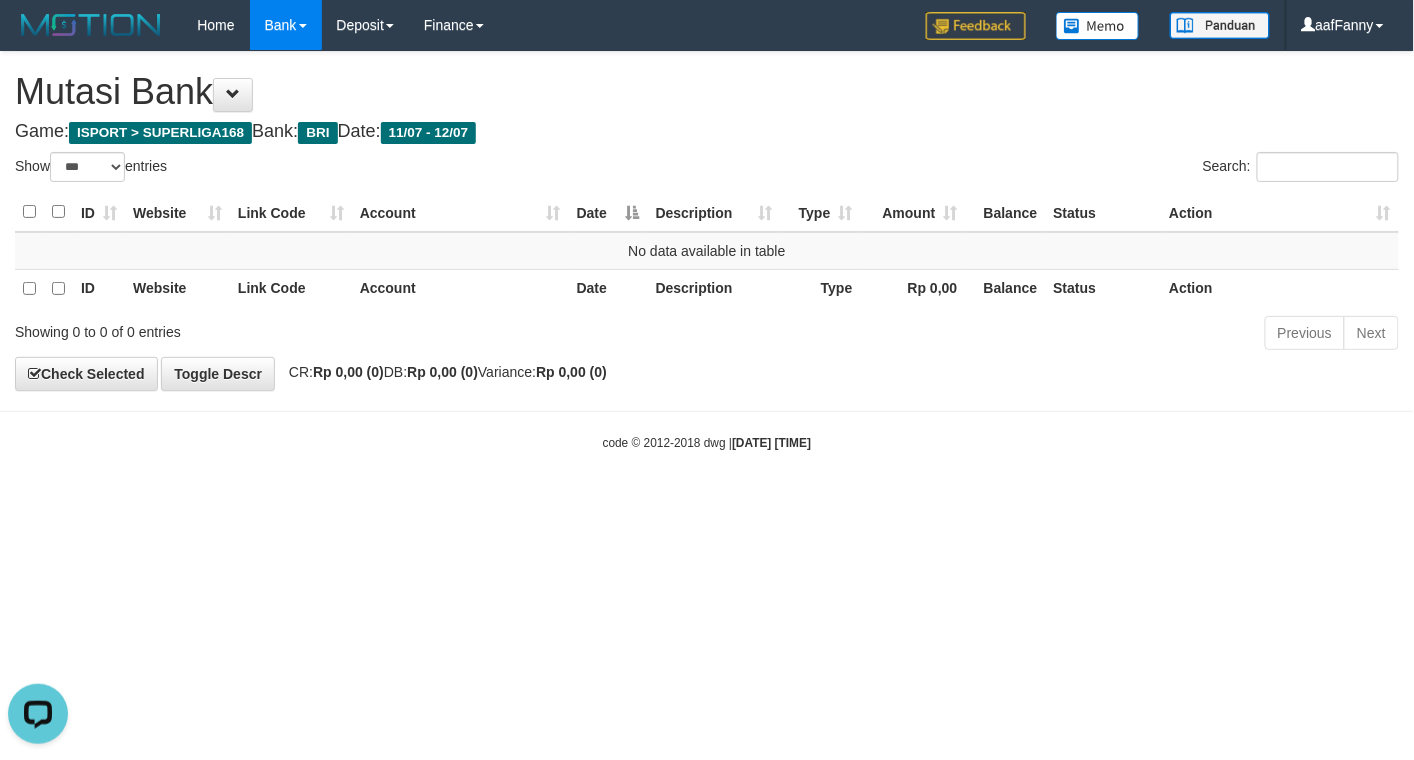 scroll, scrollTop: 0, scrollLeft: 0, axis: both 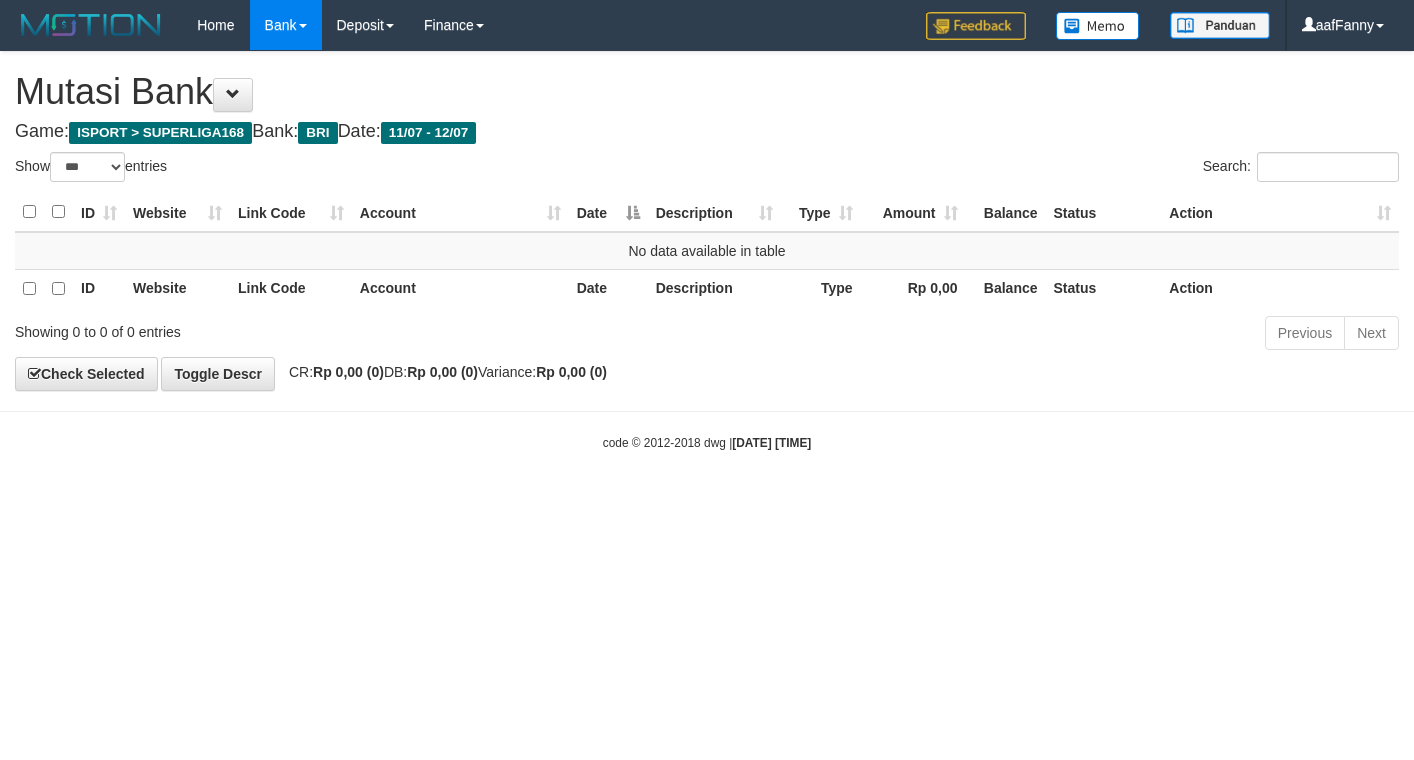 select on "***" 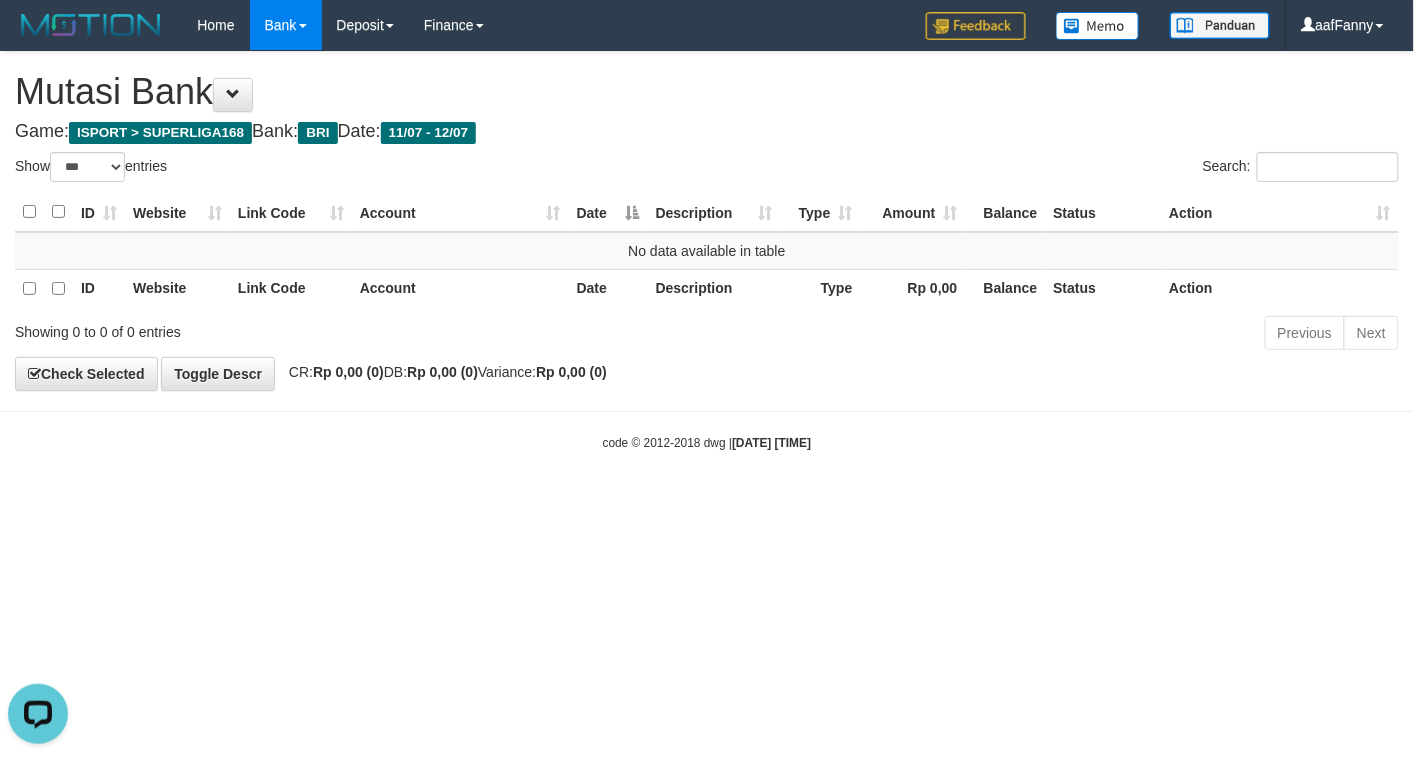 scroll, scrollTop: 0, scrollLeft: 0, axis: both 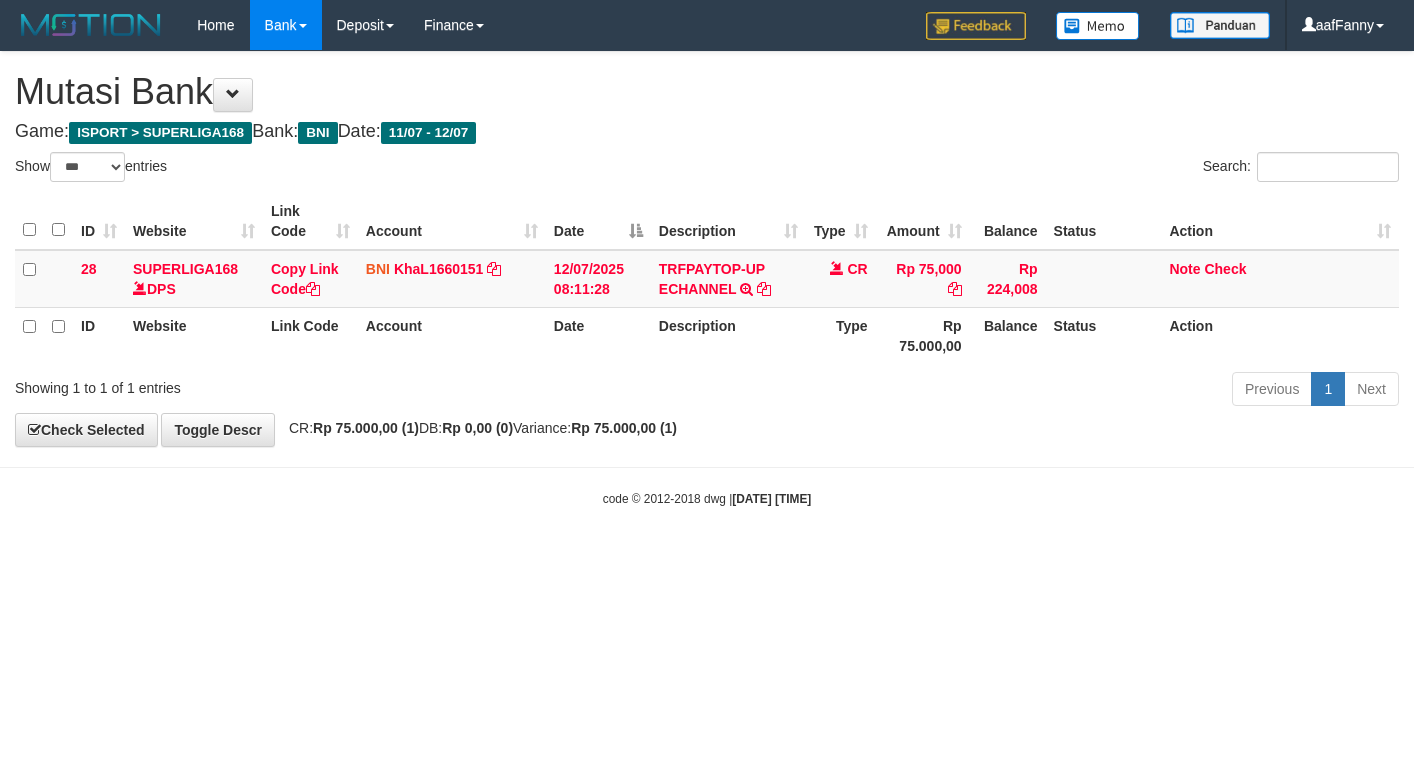 select on "***" 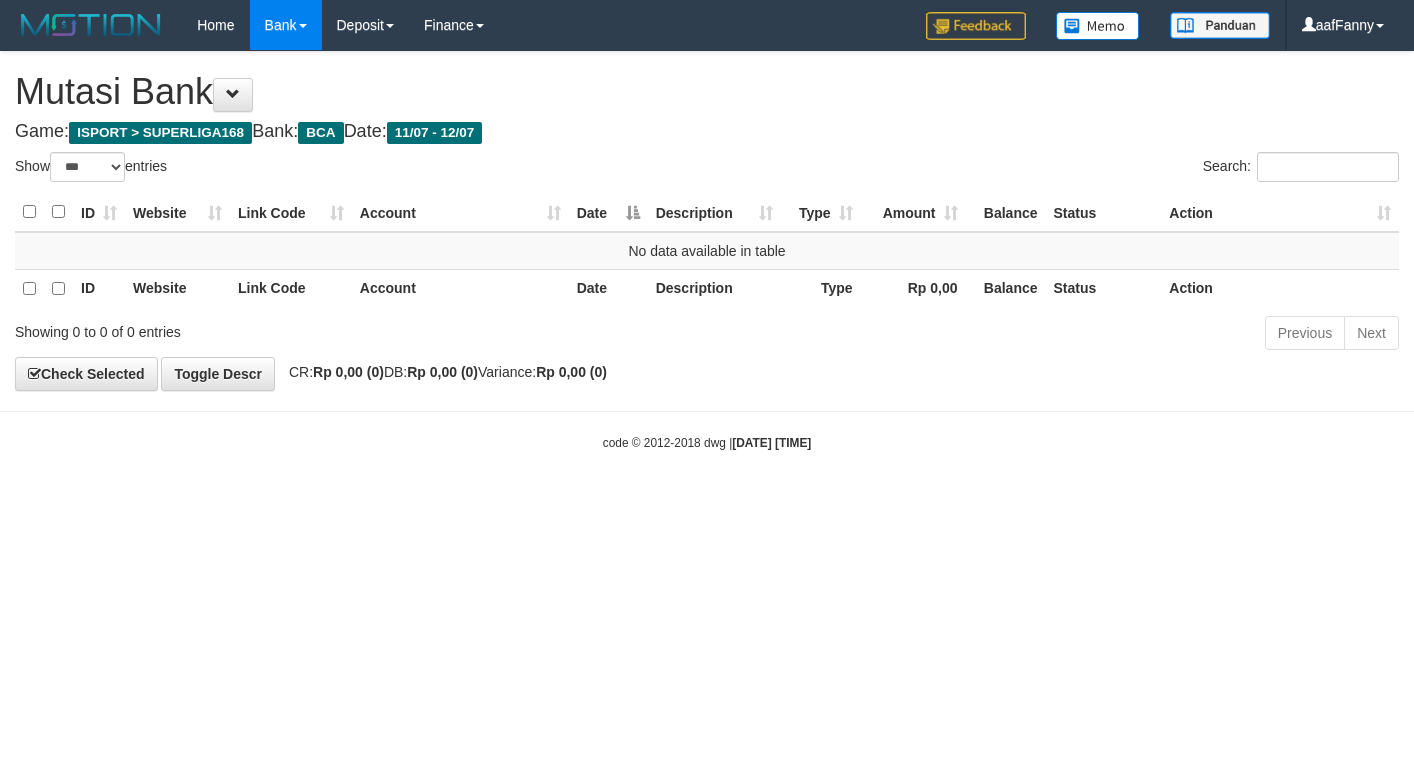 select on "***" 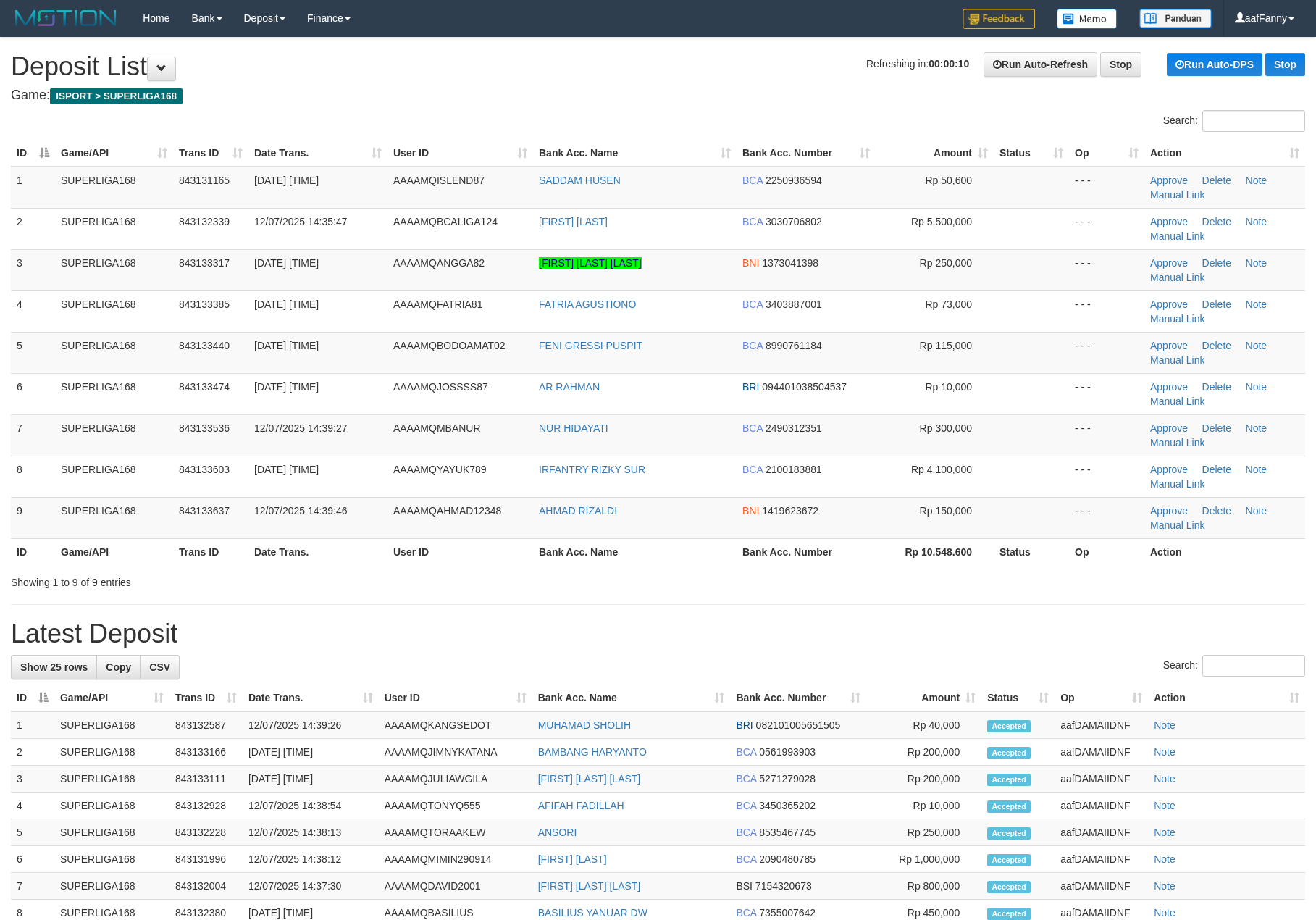 scroll, scrollTop: 0, scrollLeft: 0, axis: both 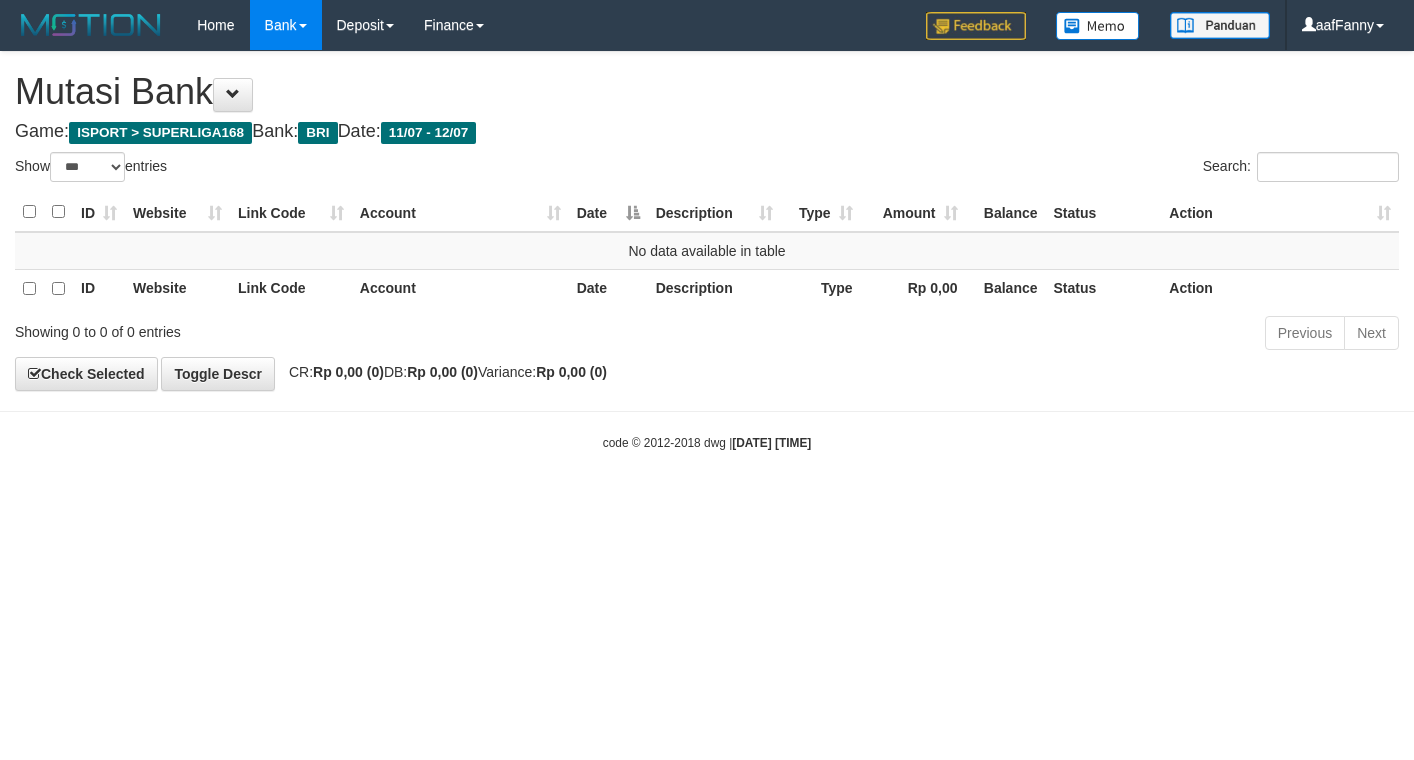 select on "***" 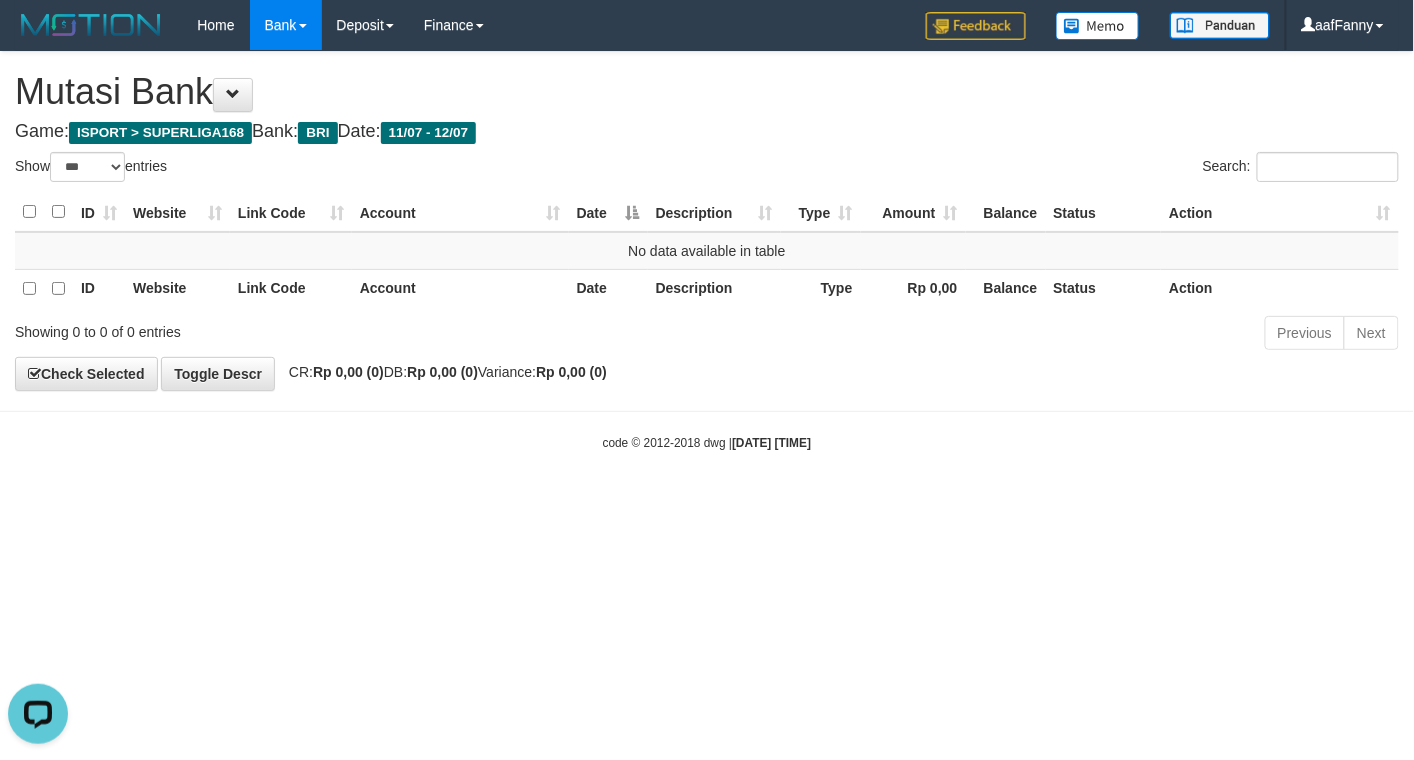 scroll, scrollTop: 0, scrollLeft: 0, axis: both 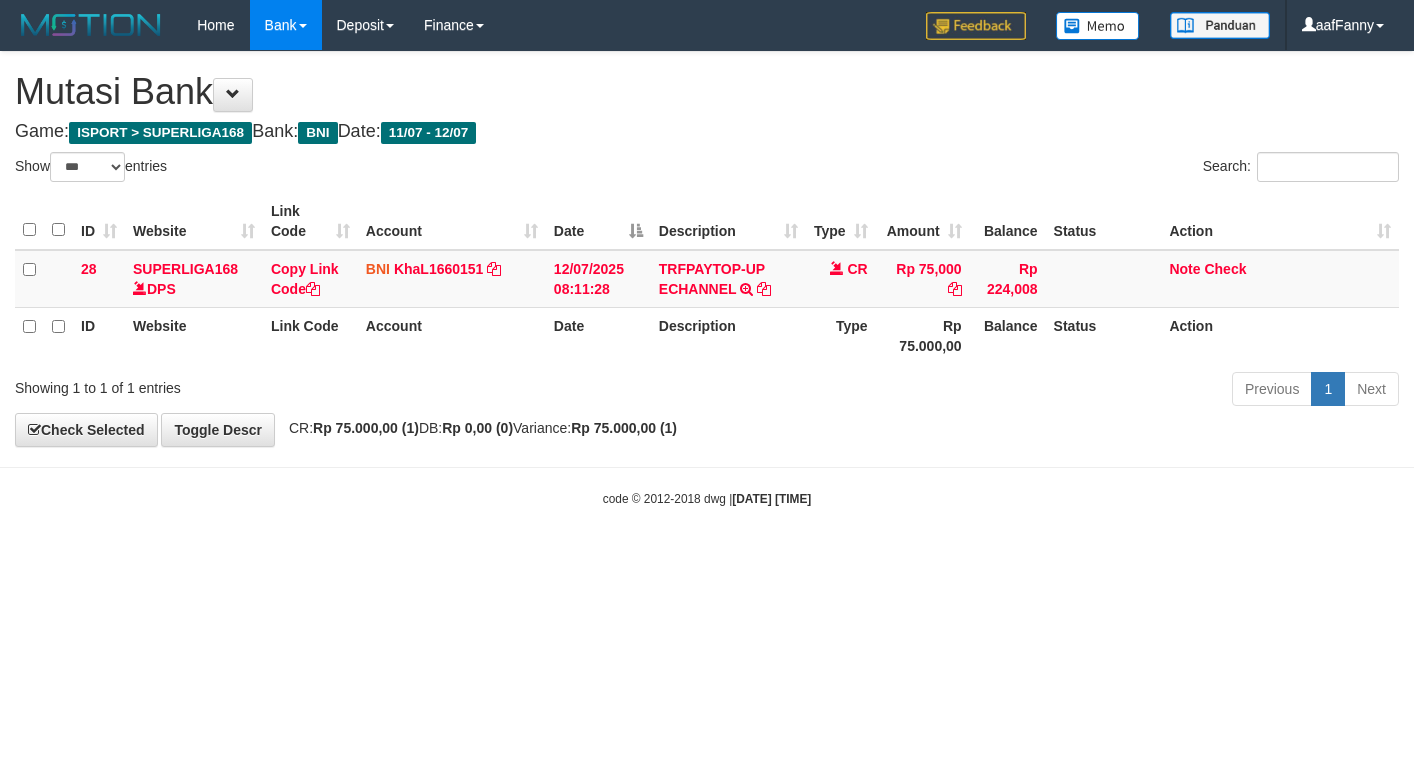 select on "***" 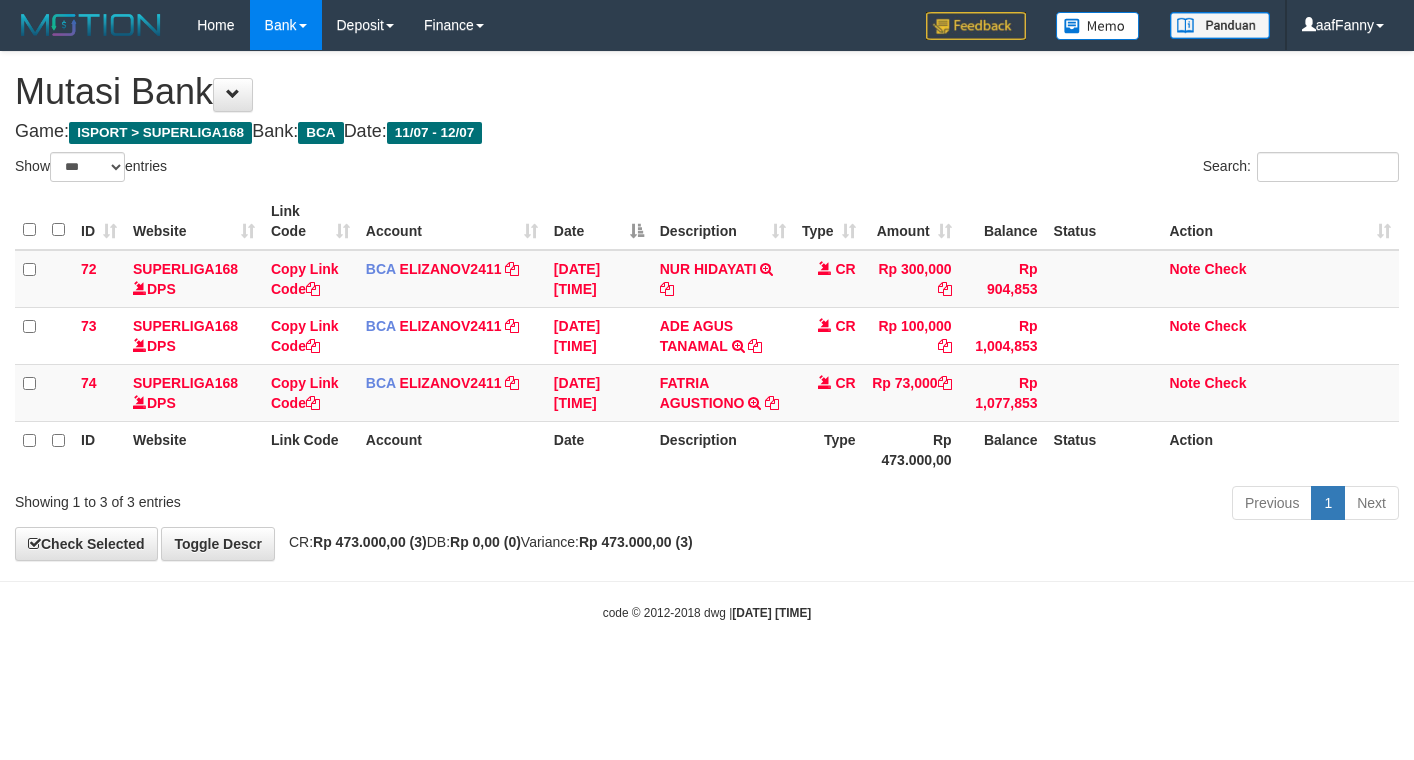 select on "***" 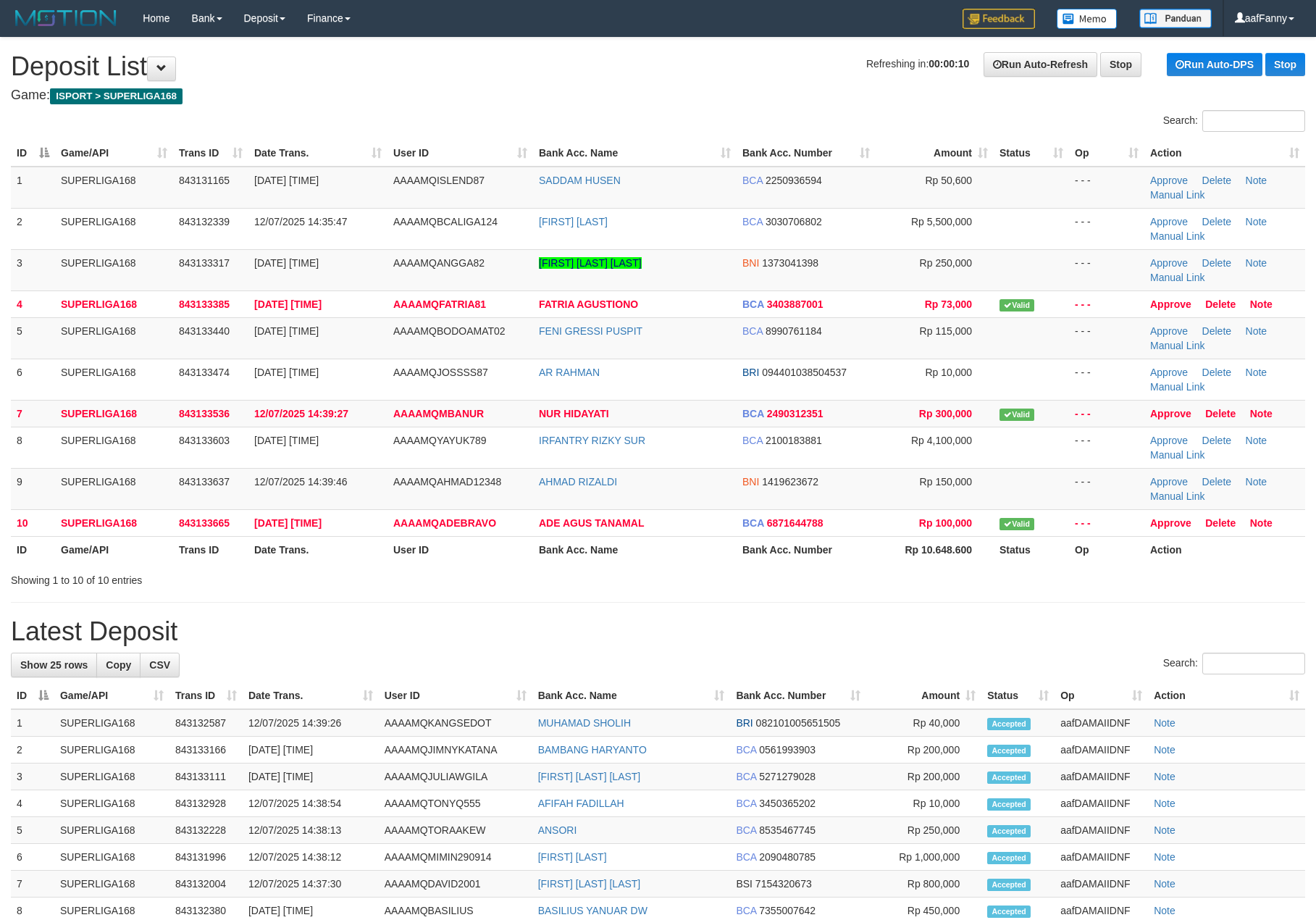 scroll, scrollTop: 0, scrollLeft: 0, axis: both 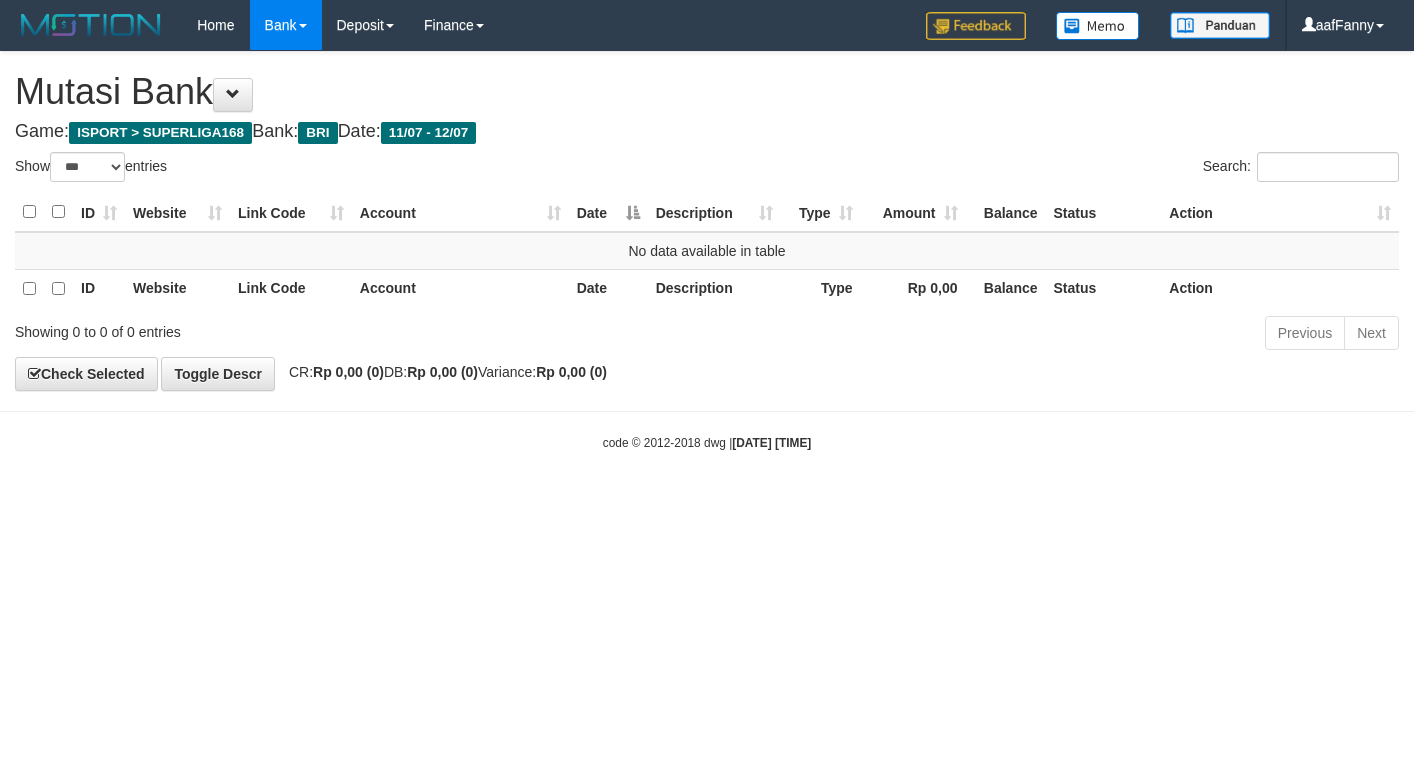select on "***" 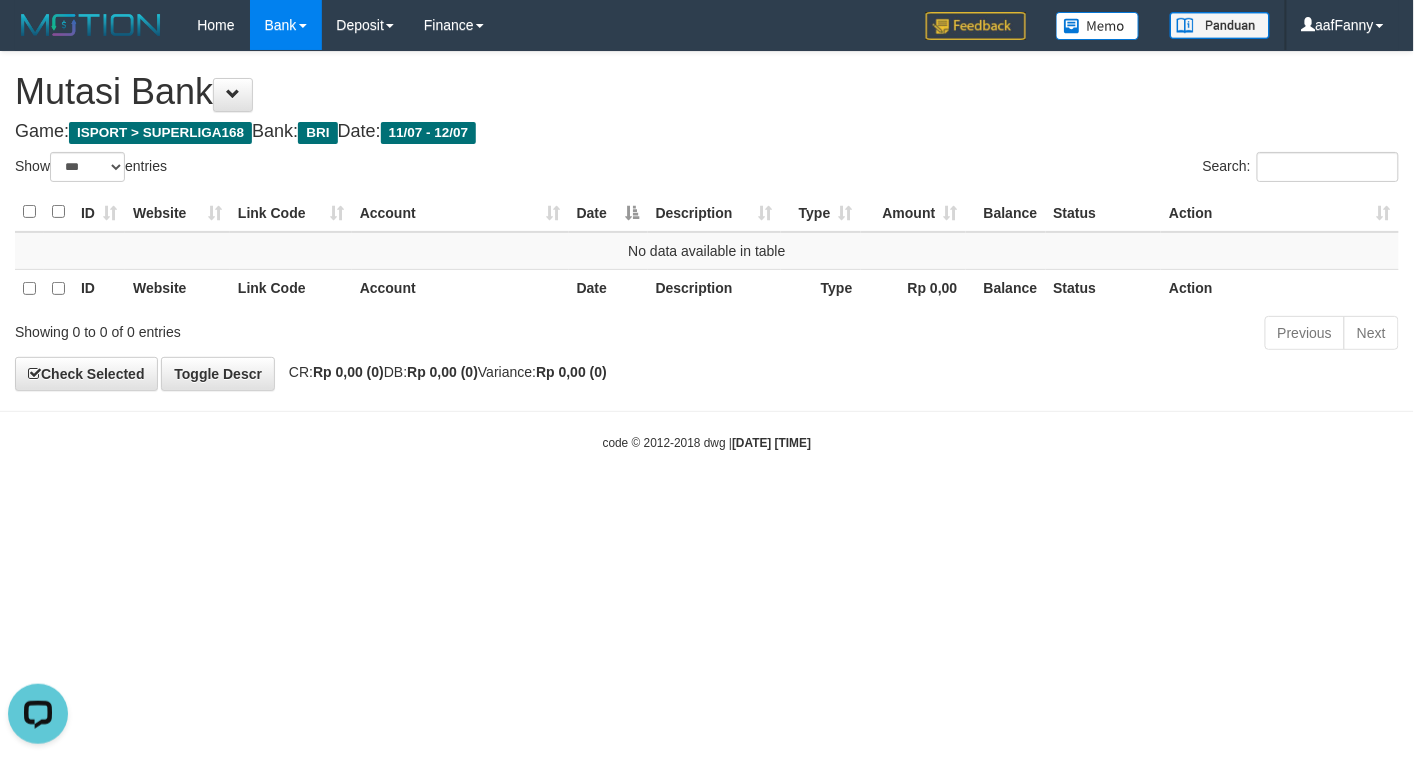 scroll, scrollTop: 0, scrollLeft: 0, axis: both 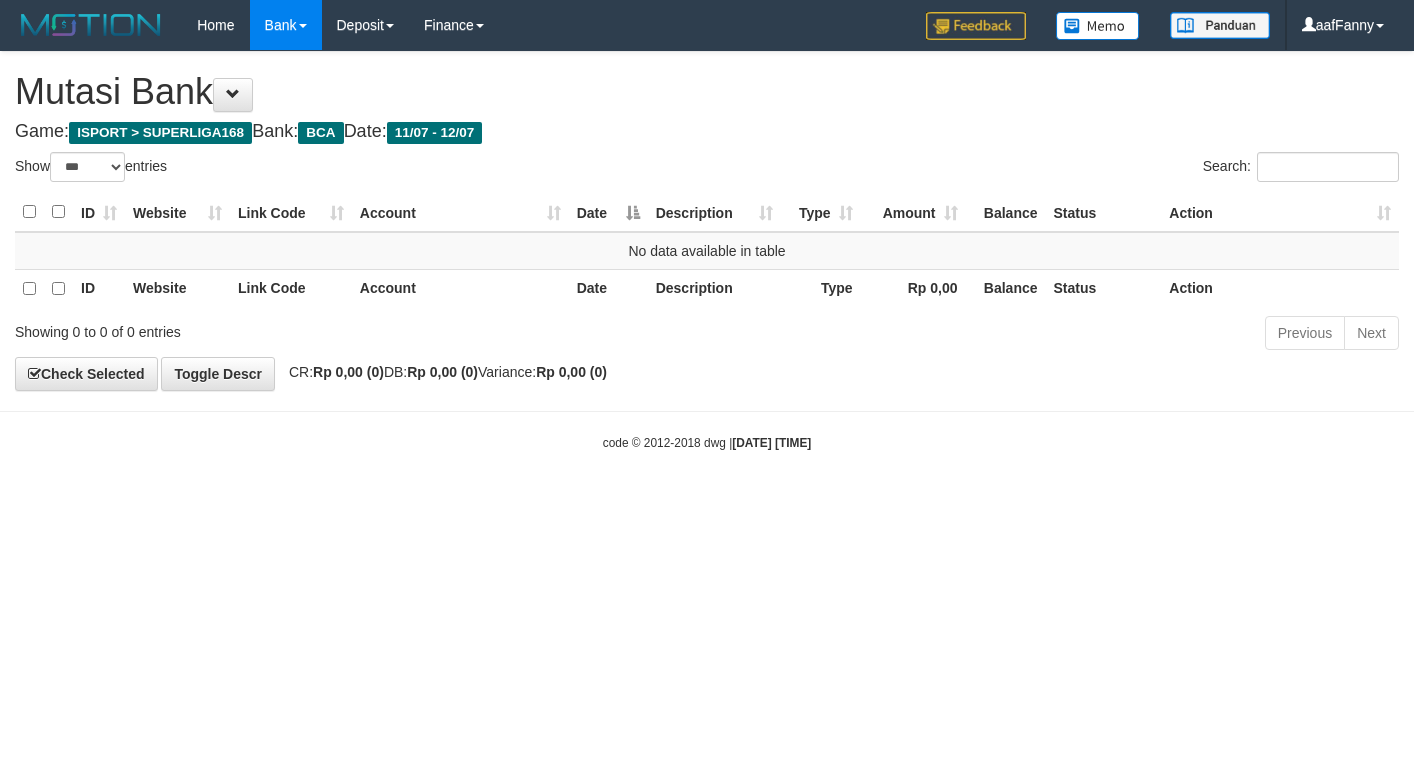 select on "***" 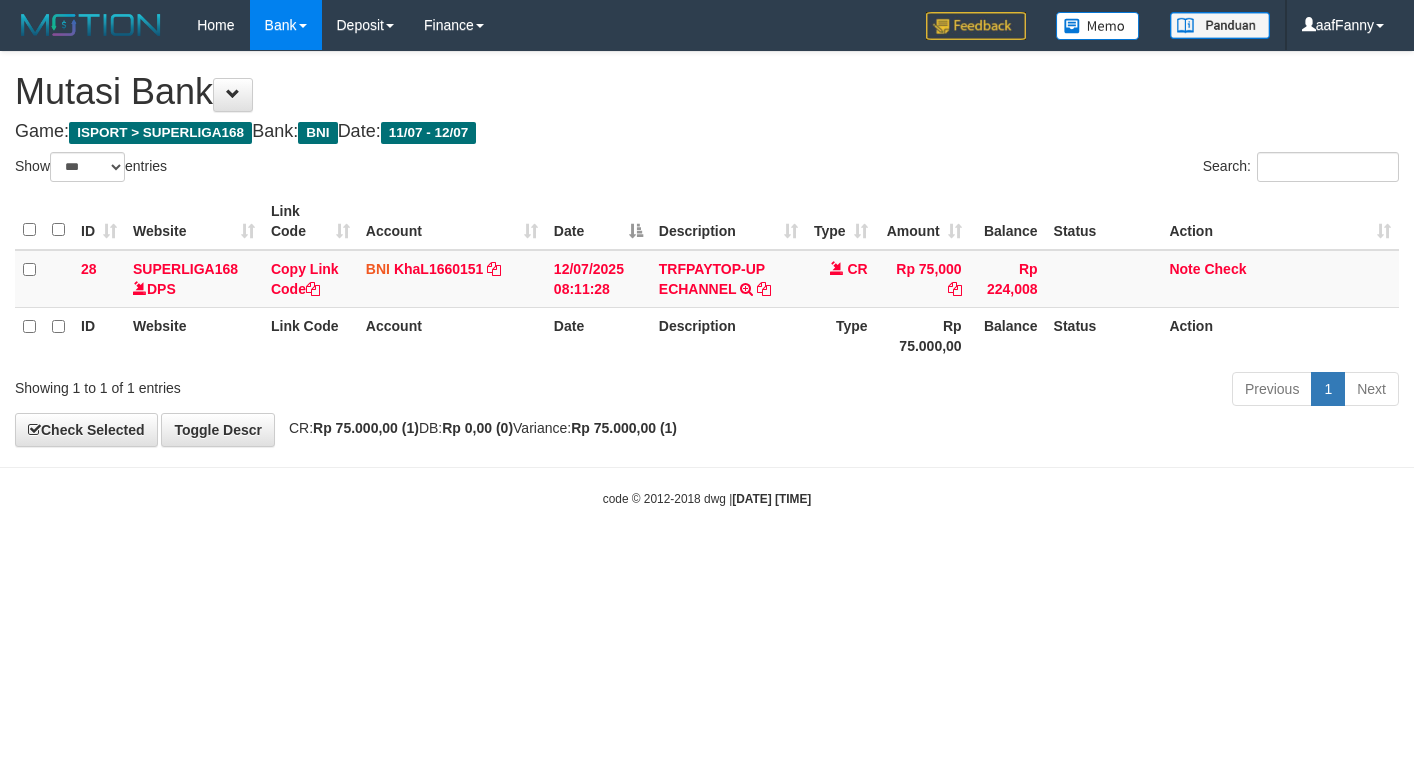 select on "***" 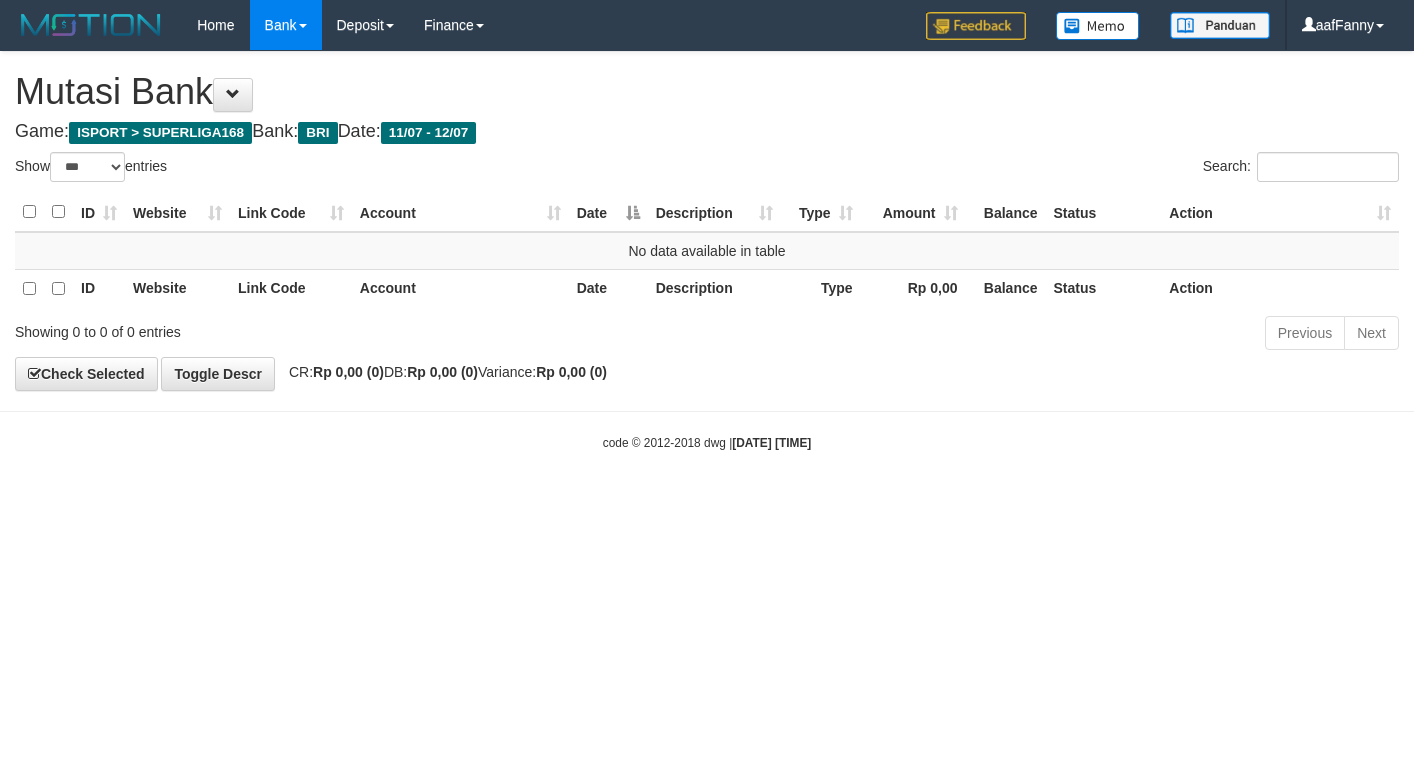 select on "***" 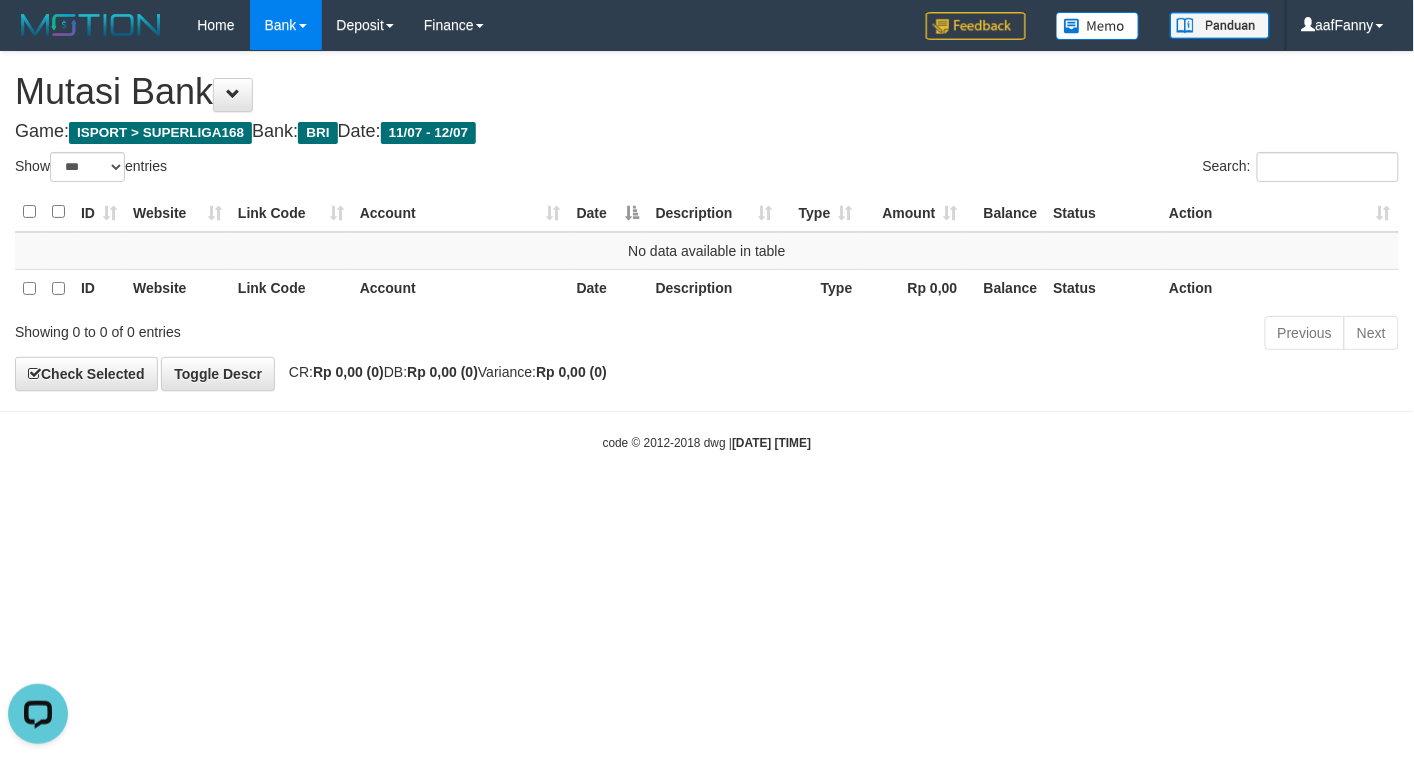 scroll, scrollTop: 0, scrollLeft: 0, axis: both 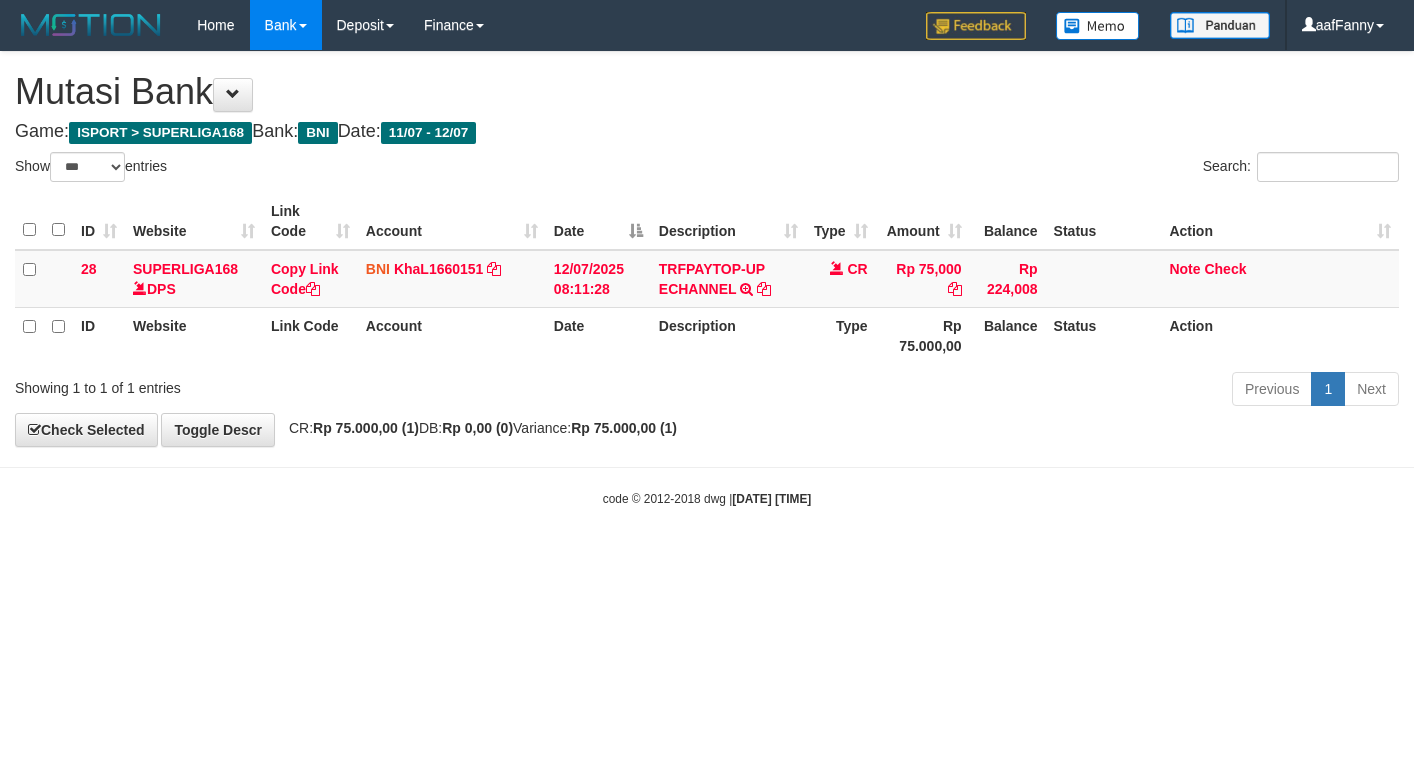 select on "***" 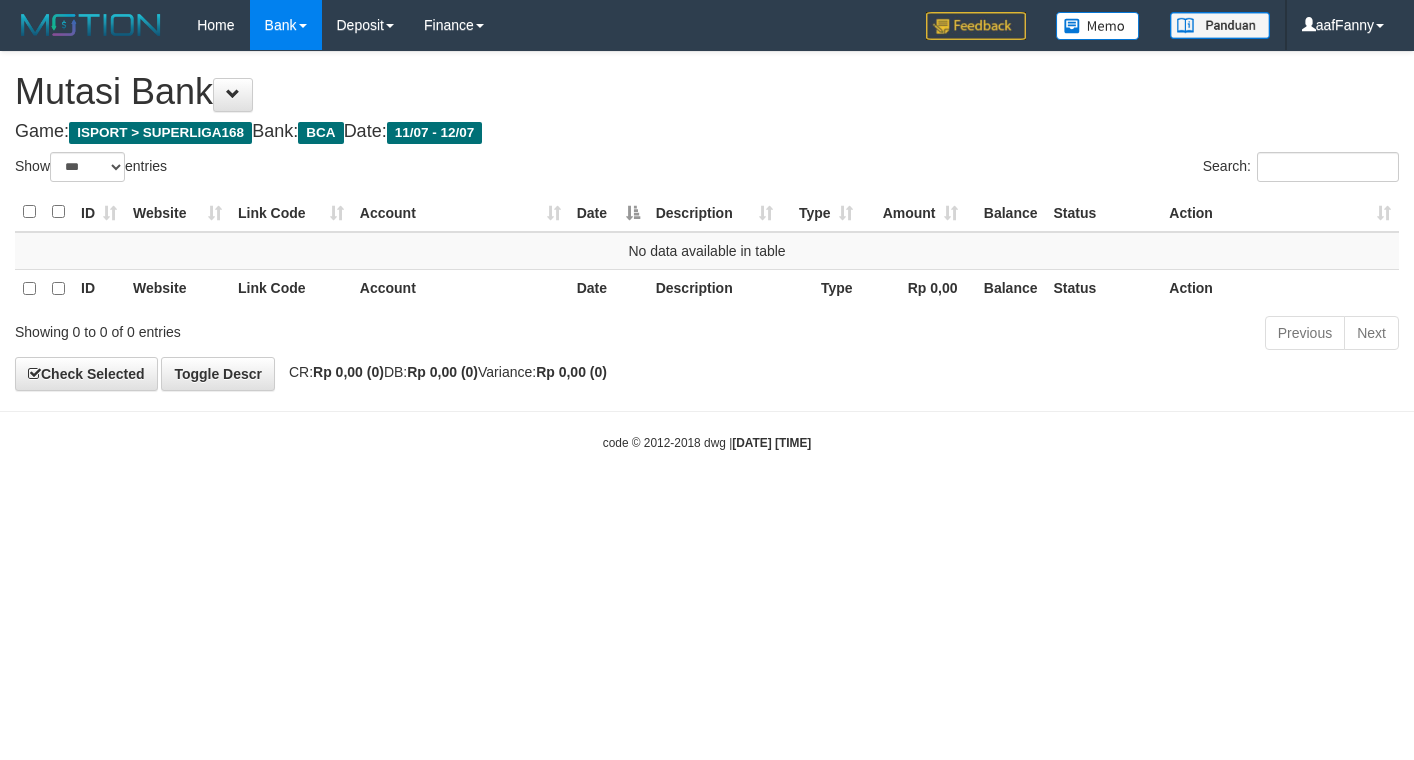 select on "***" 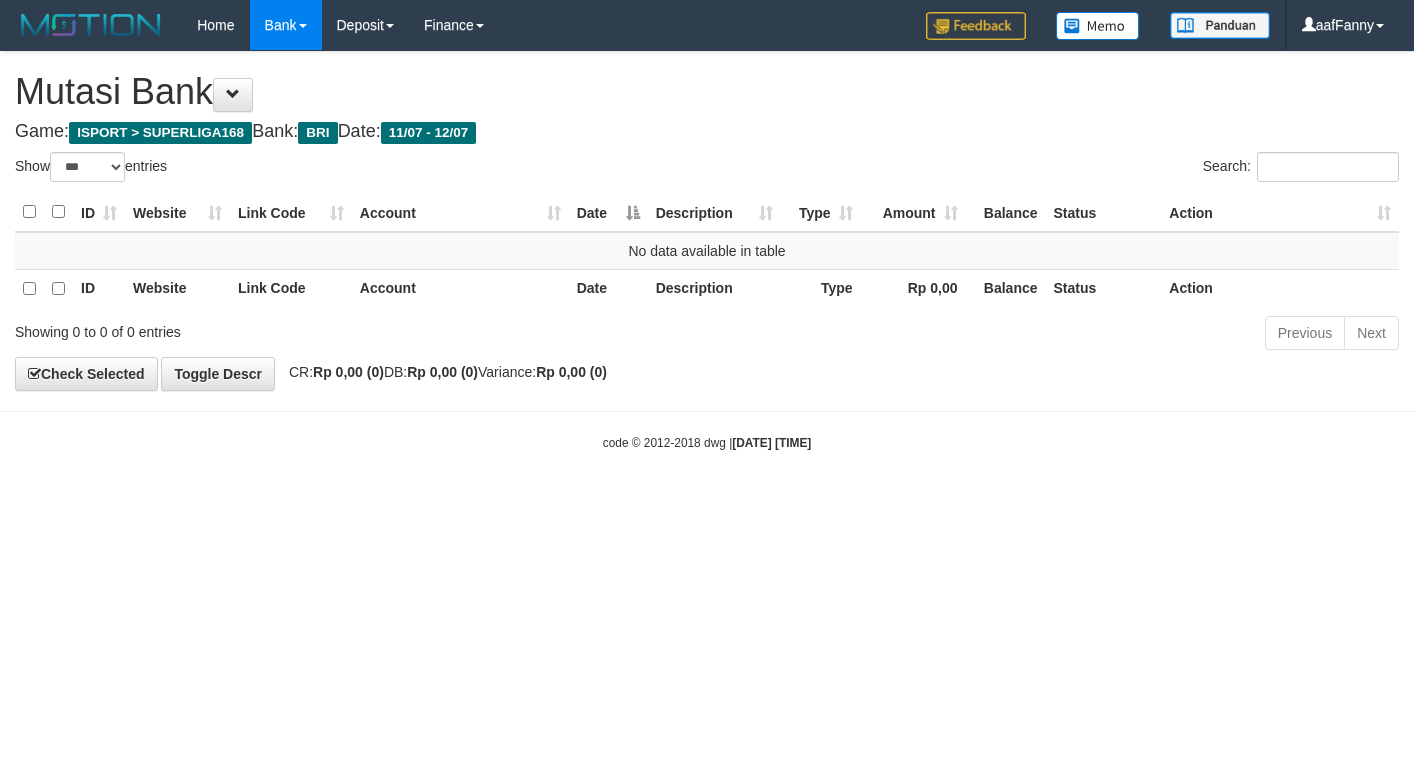 select on "***" 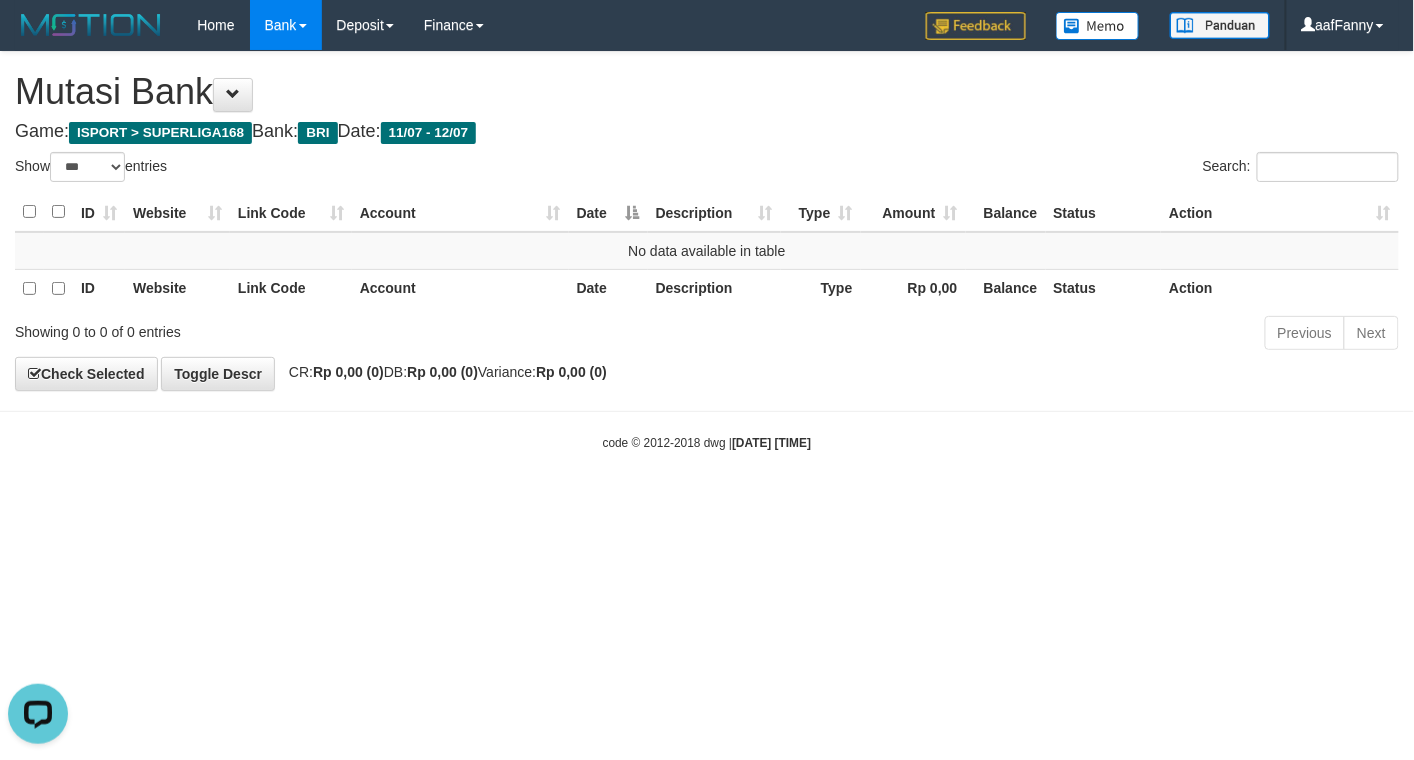 scroll, scrollTop: 0, scrollLeft: 0, axis: both 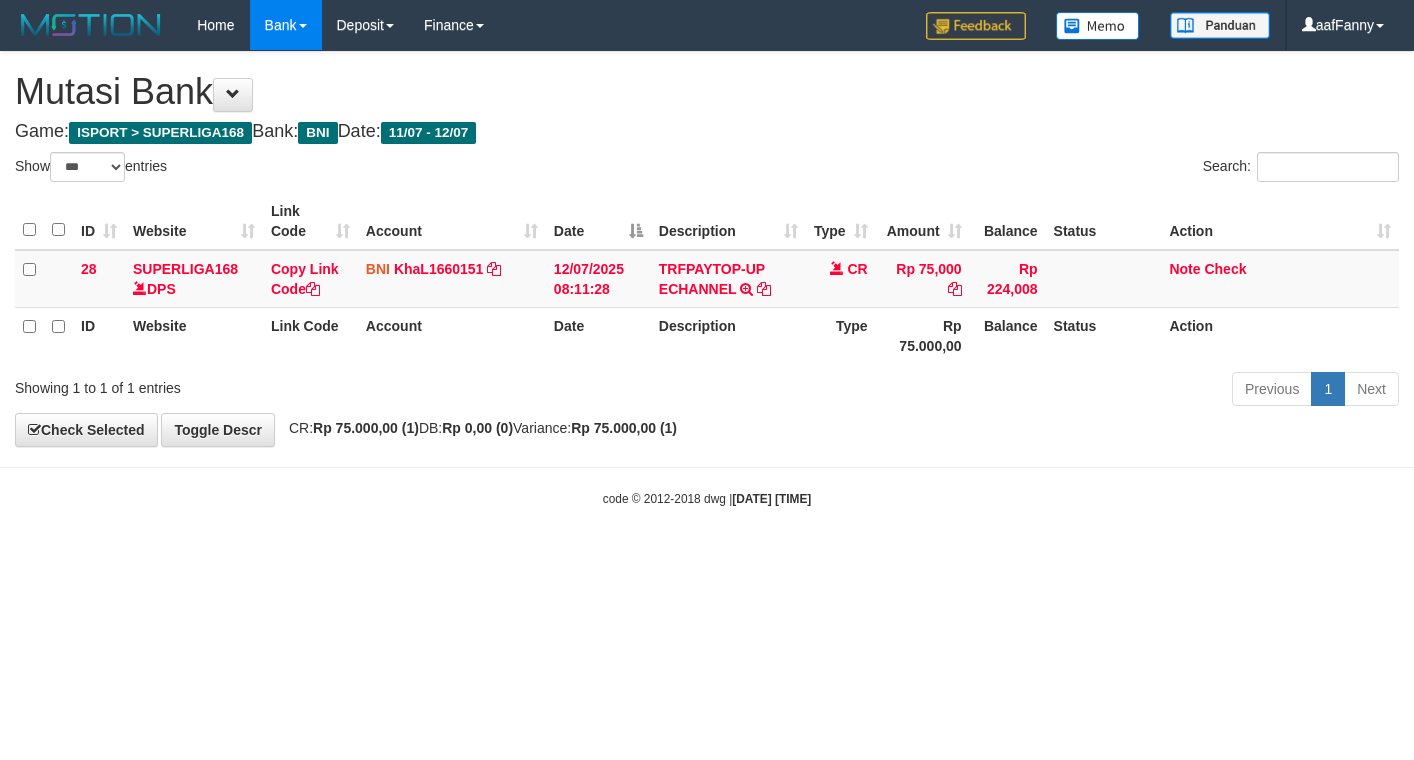 select on "***" 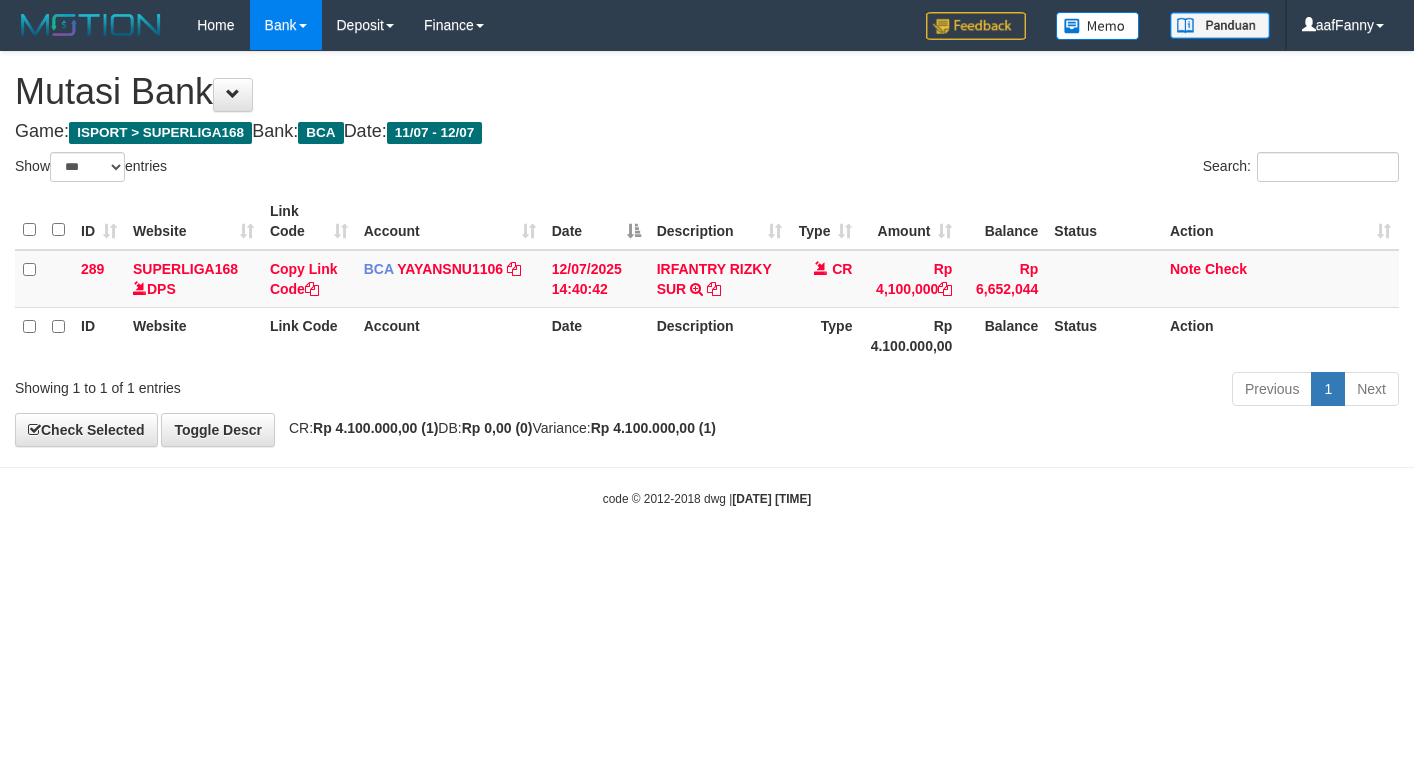 select on "***" 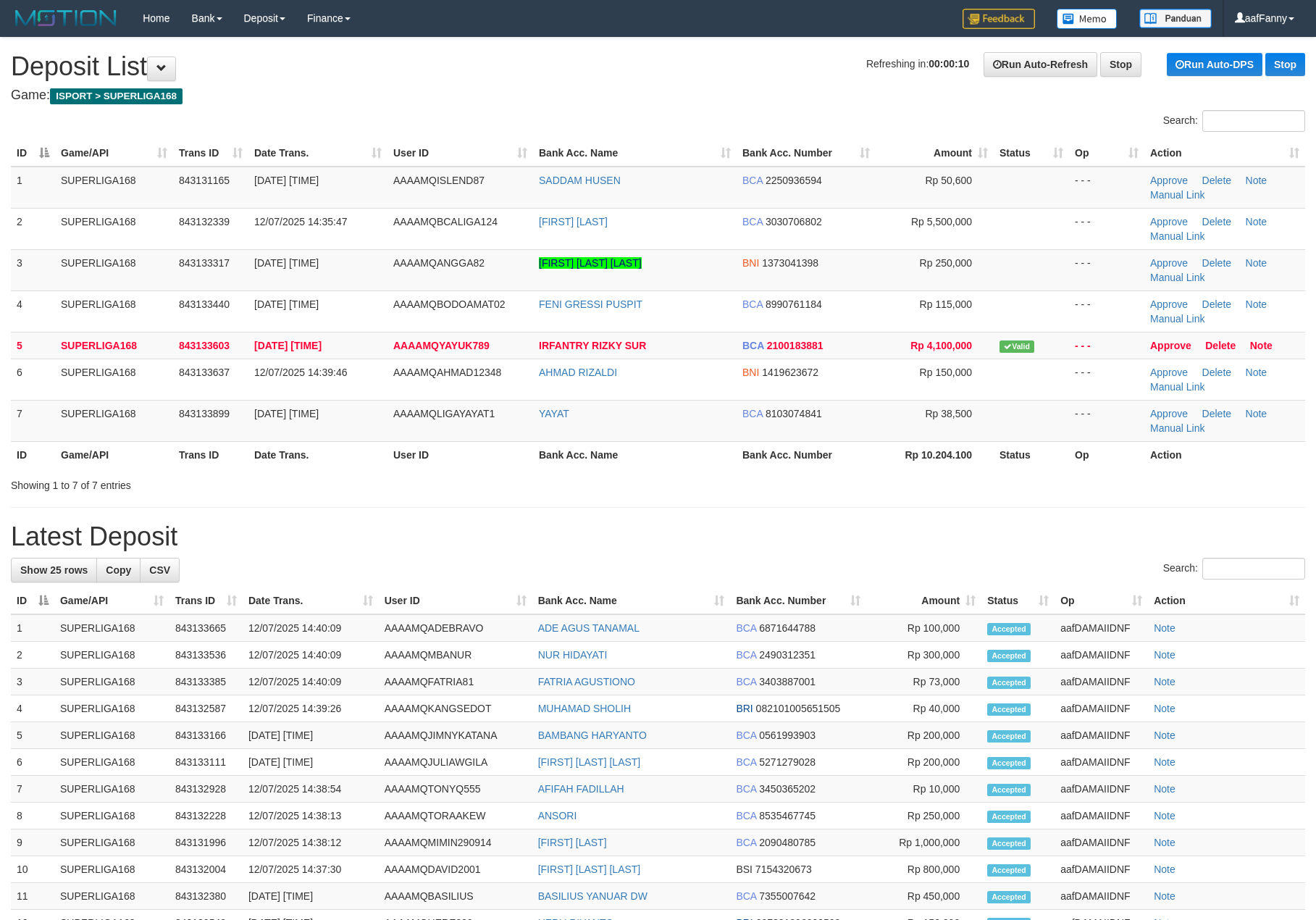 scroll, scrollTop: 0, scrollLeft: 0, axis: both 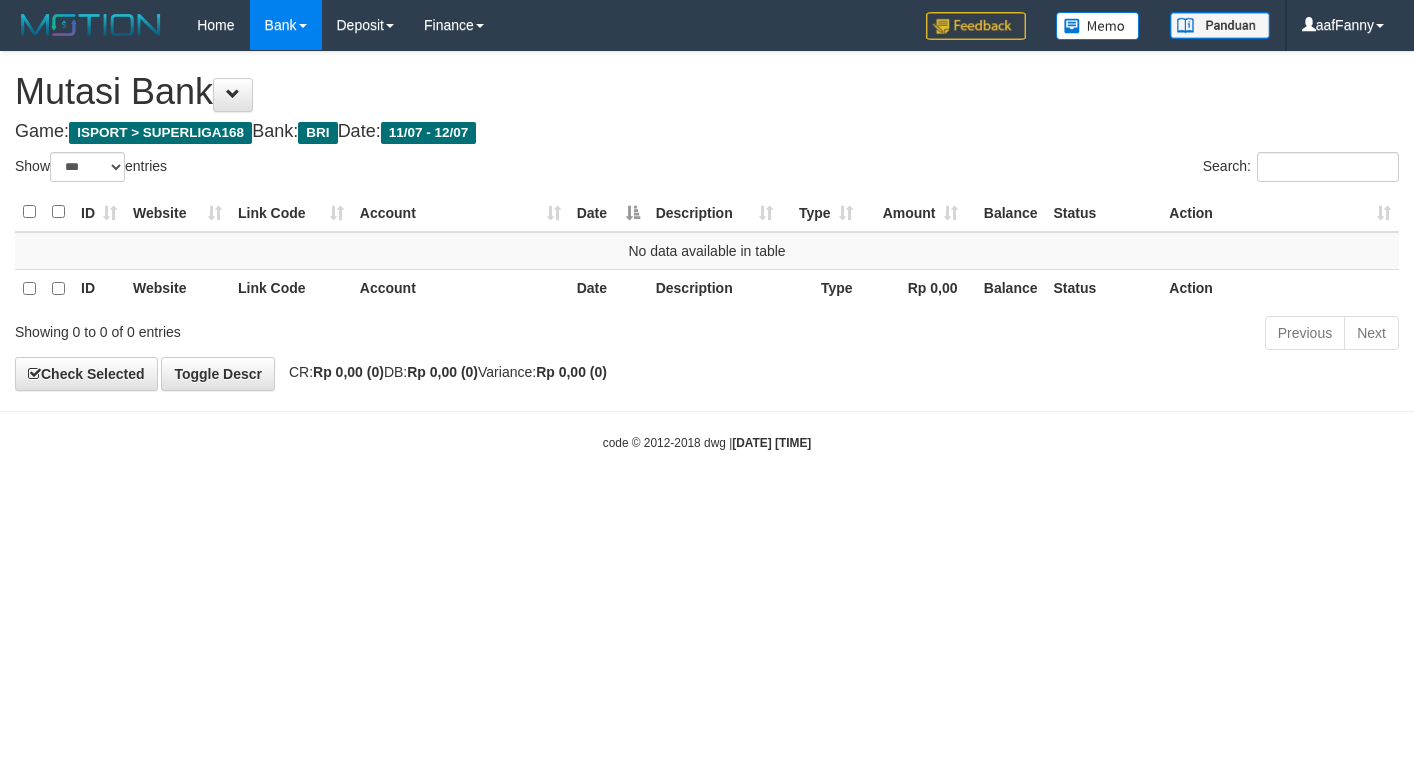 select on "***" 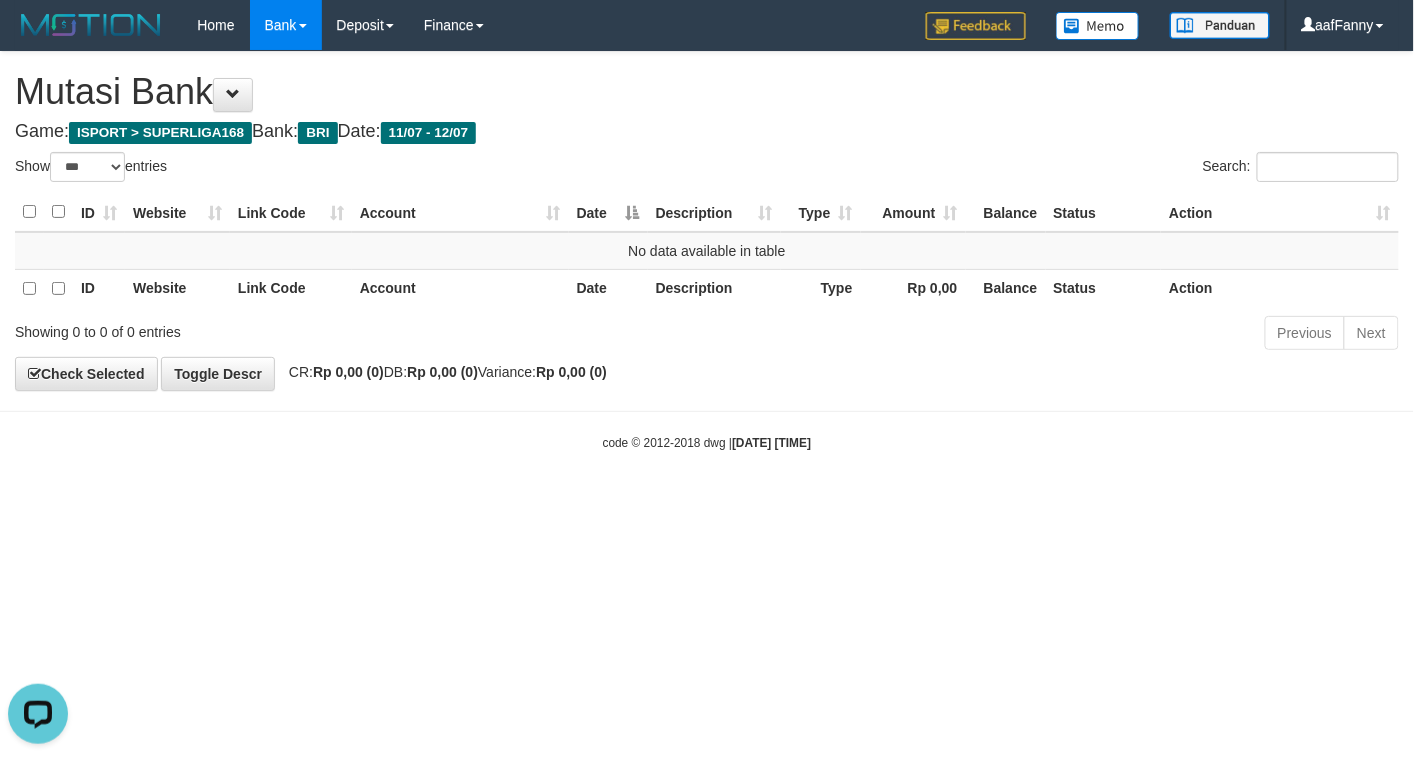 scroll, scrollTop: 0, scrollLeft: 0, axis: both 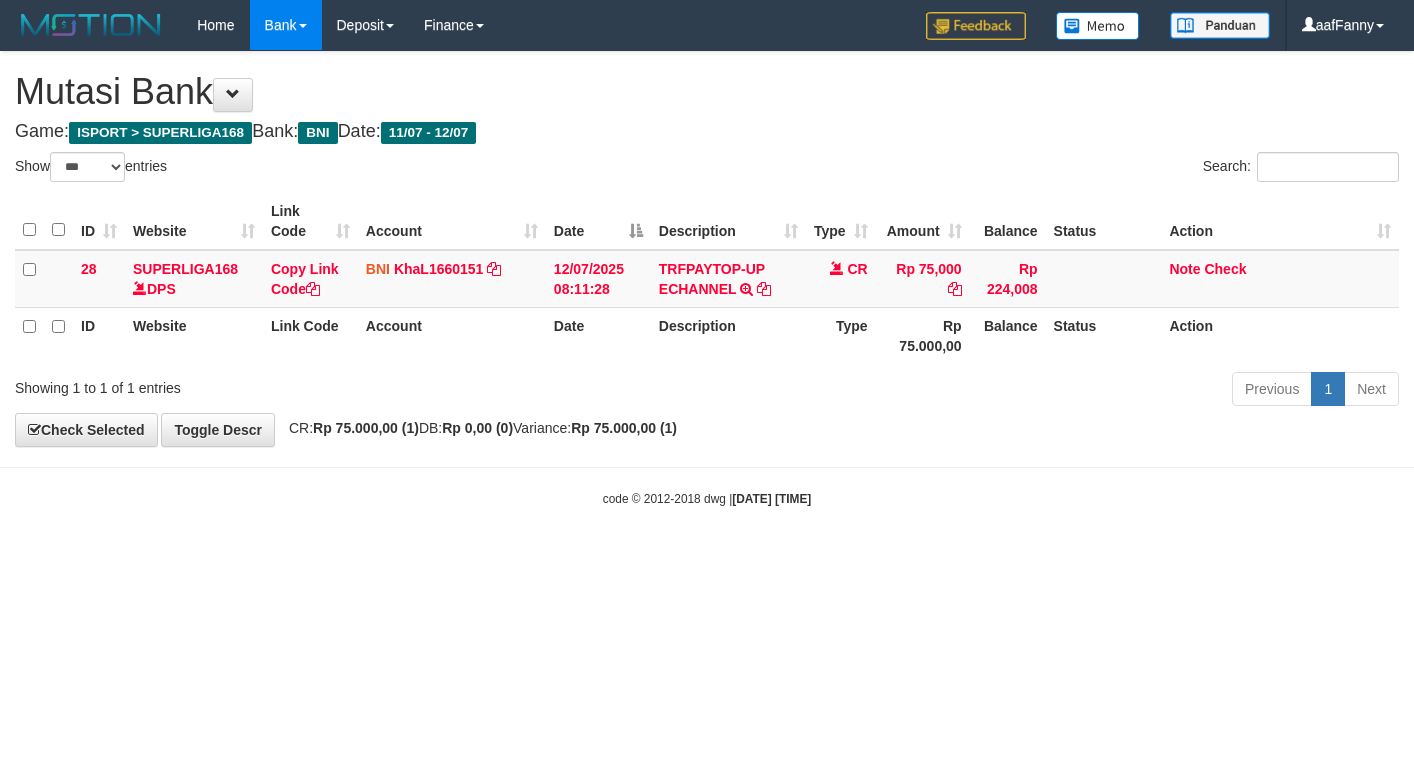 select on "***" 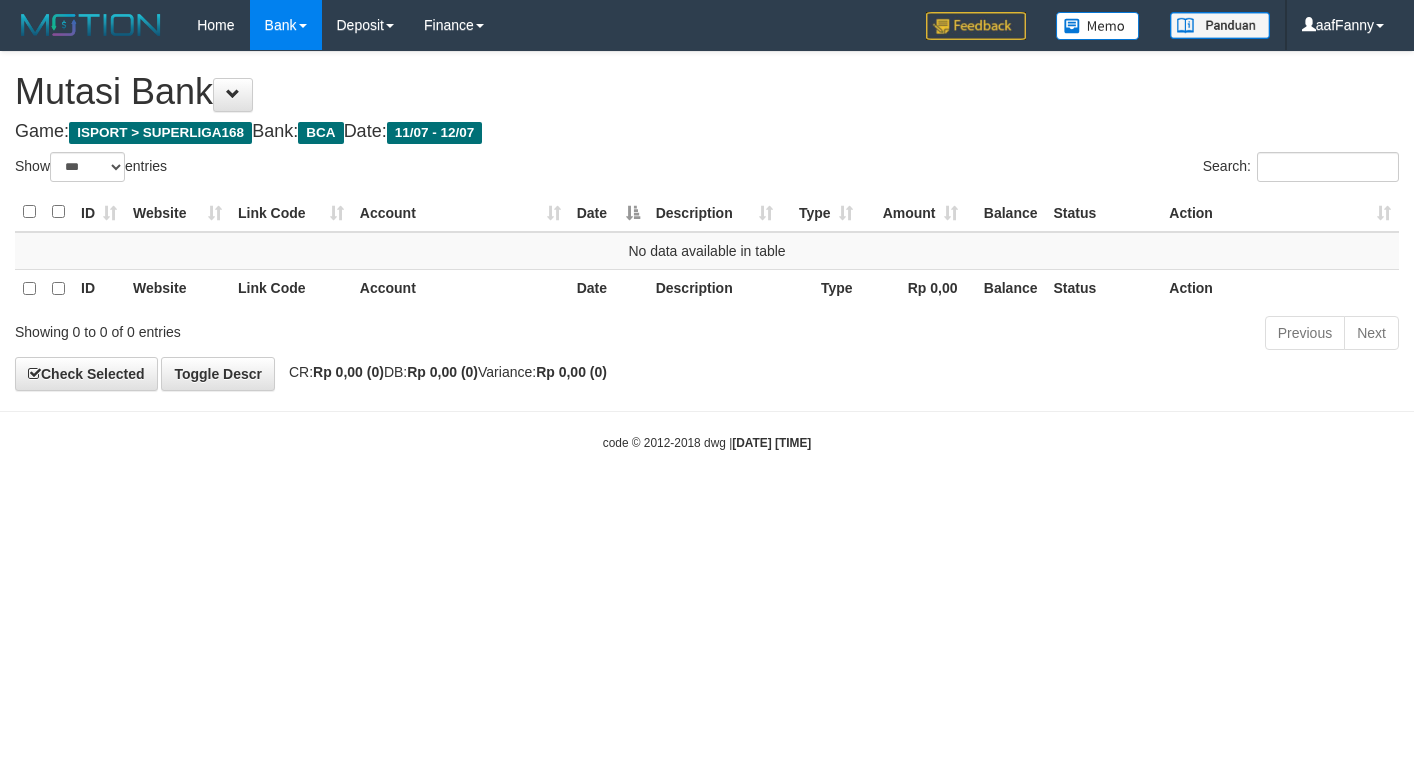 select on "***" 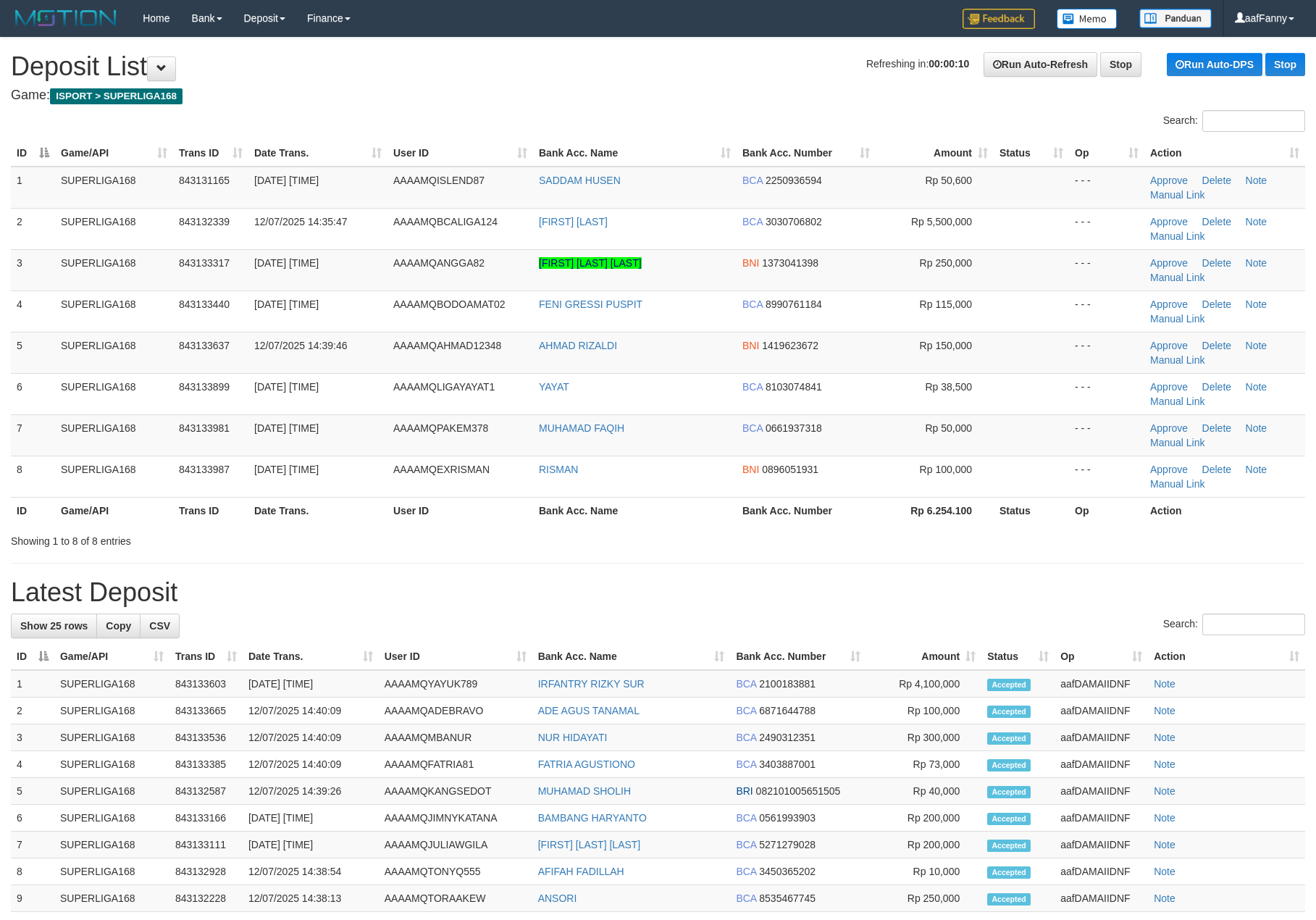 scroll, scrollTop: 0, scrollLeft: 0, axis: both 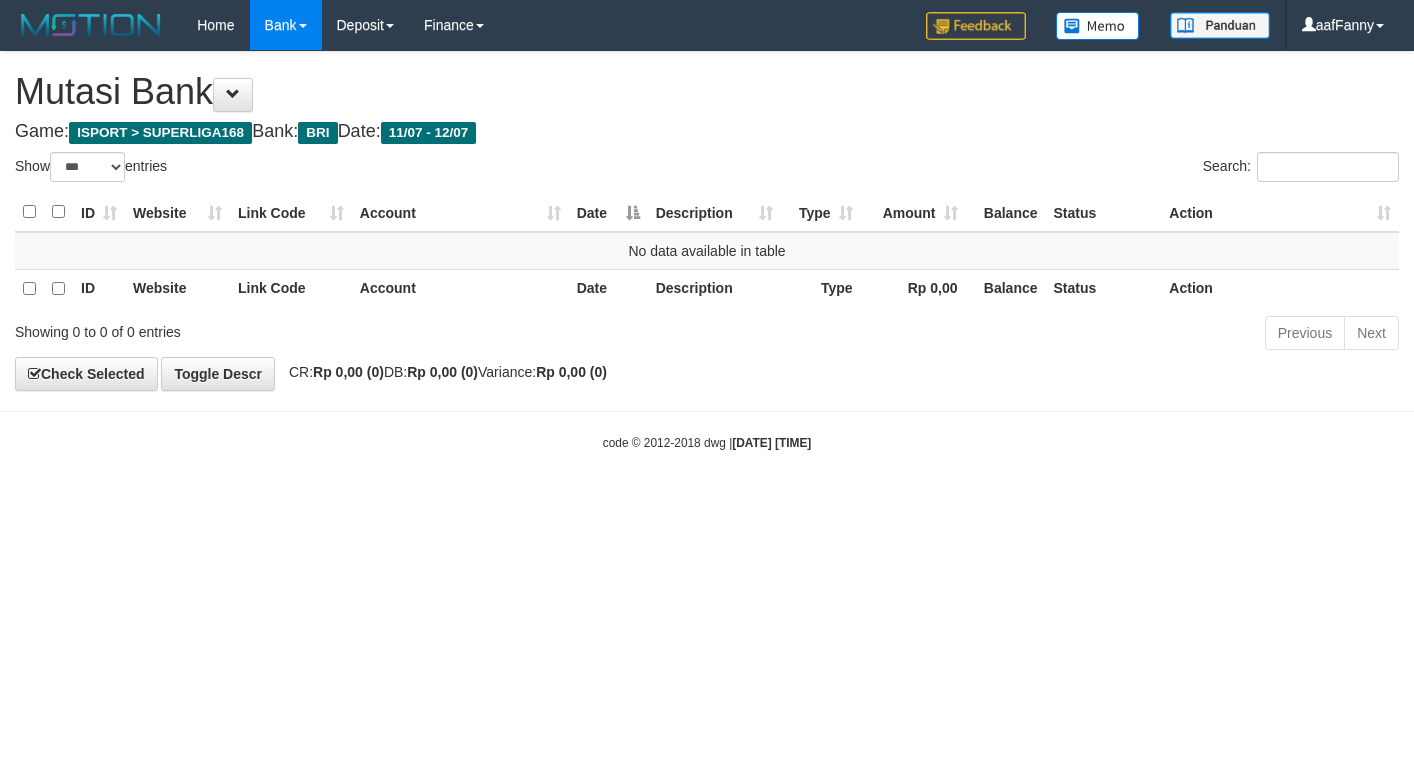 select on "***" 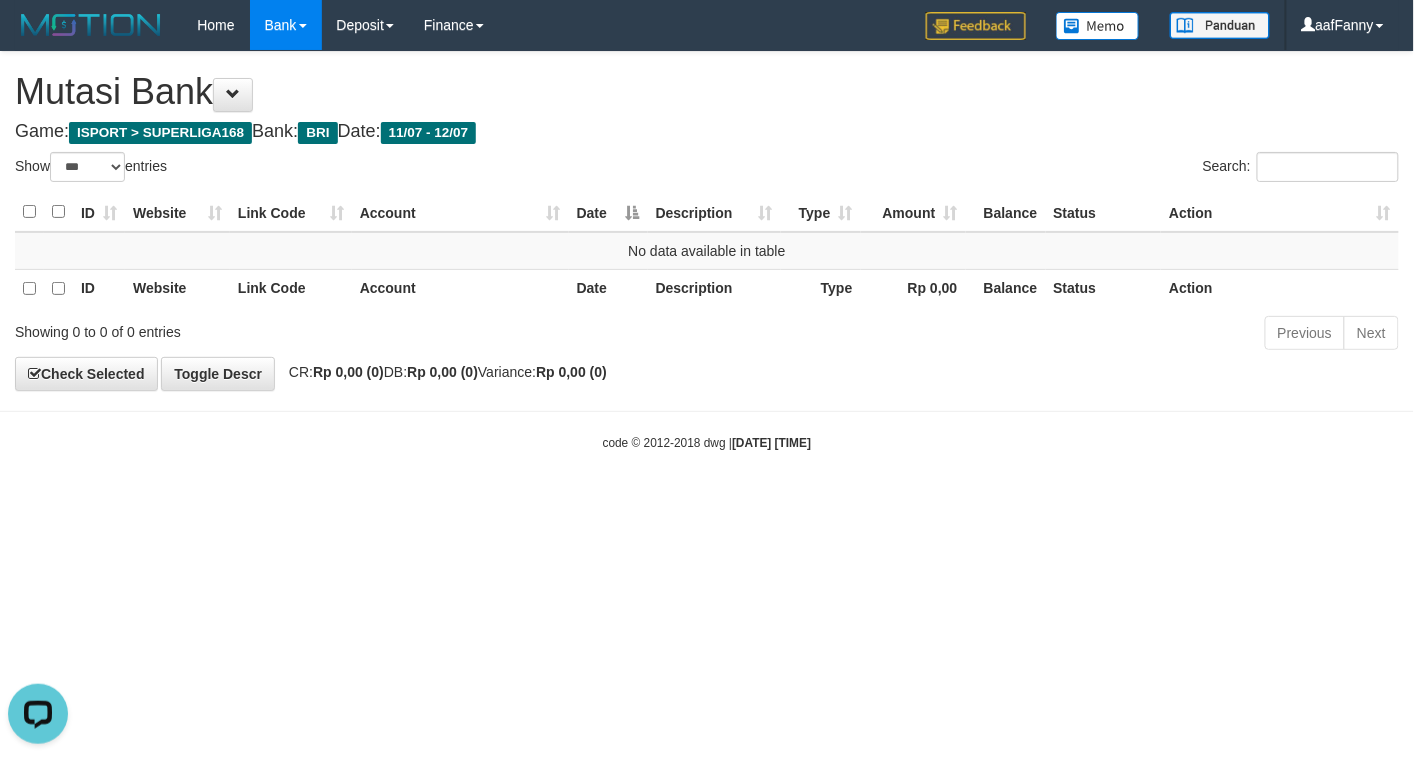 scroll, scrollTop: 0, scrollLeft: 0, axis: both 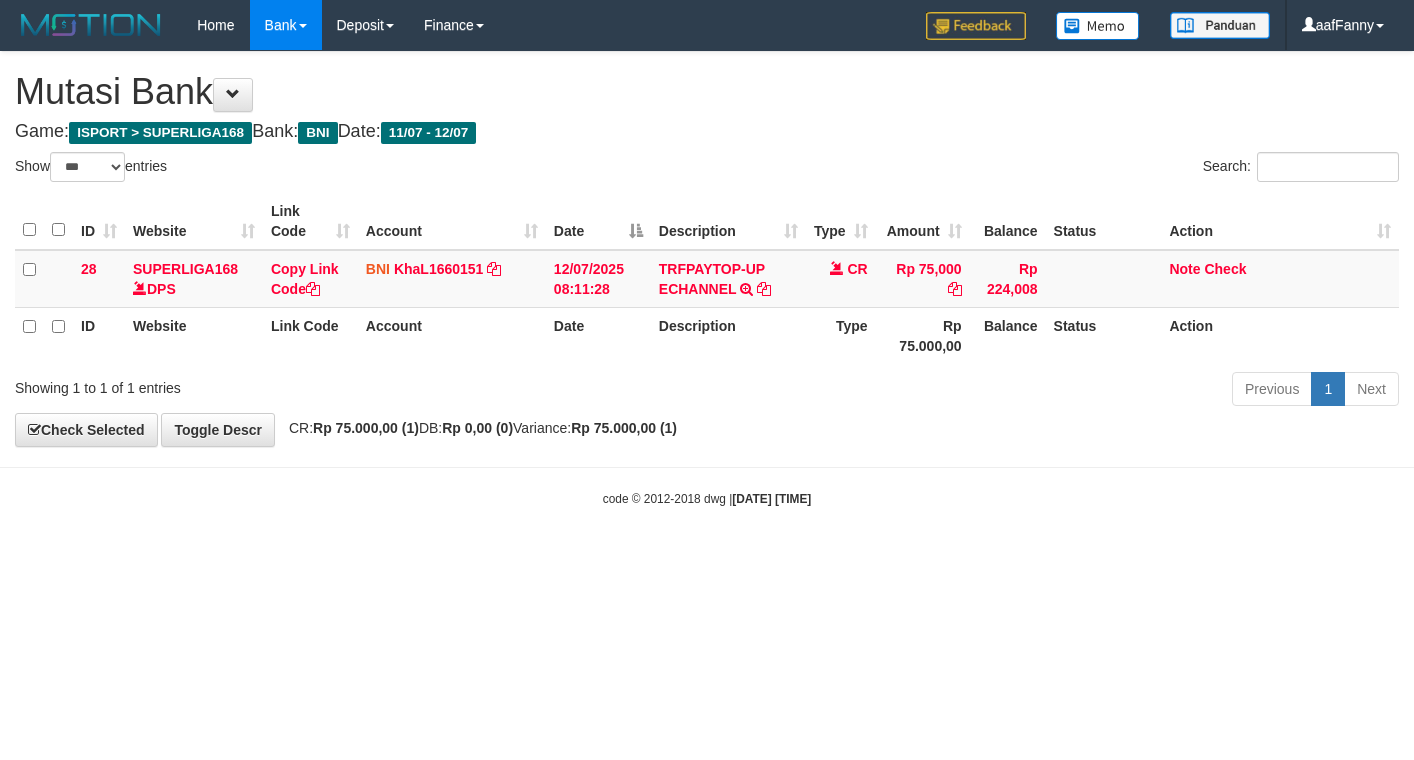 select on "***" 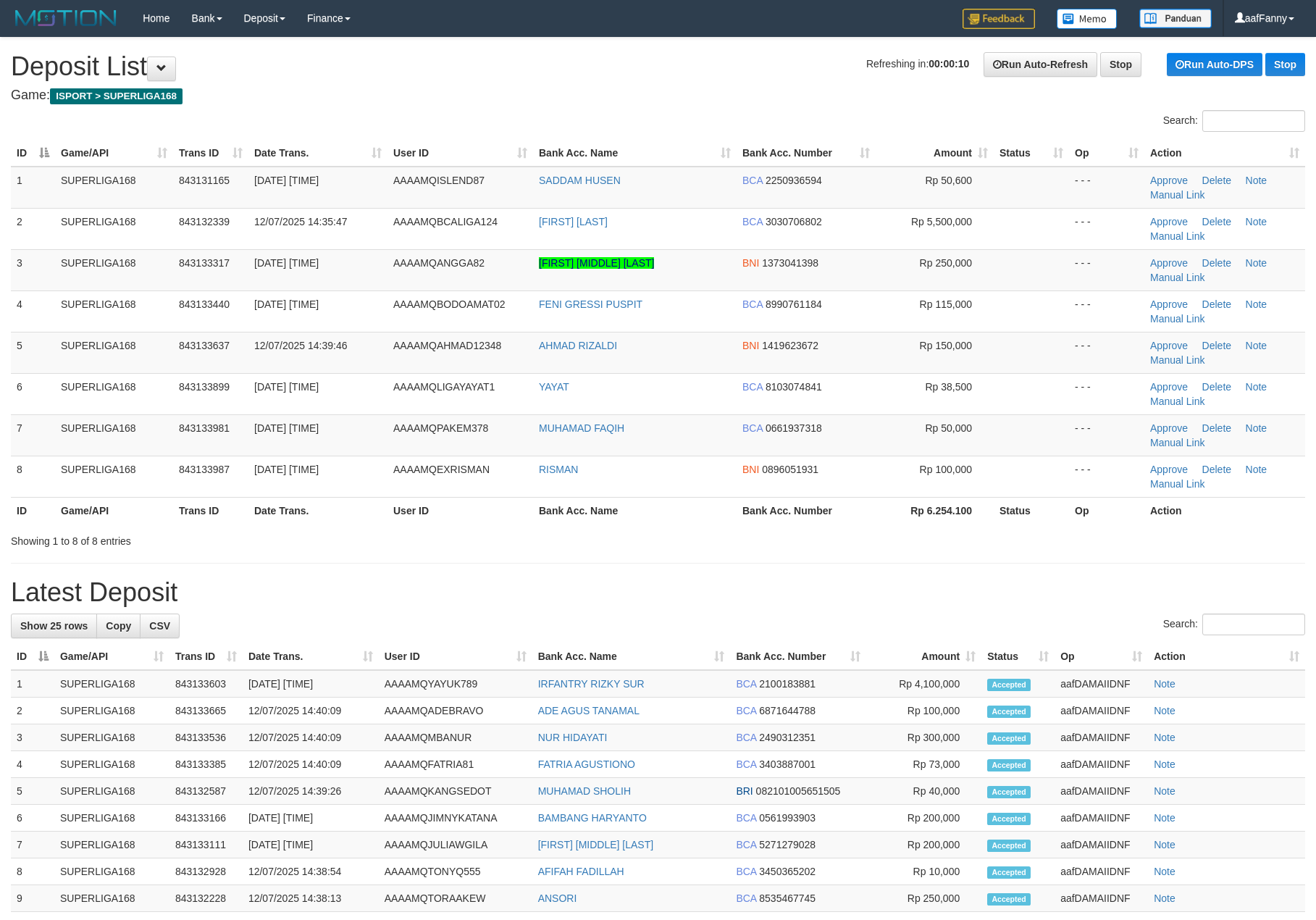 scroll, scrollTop: 0, scrollLeft: 0, axis: both 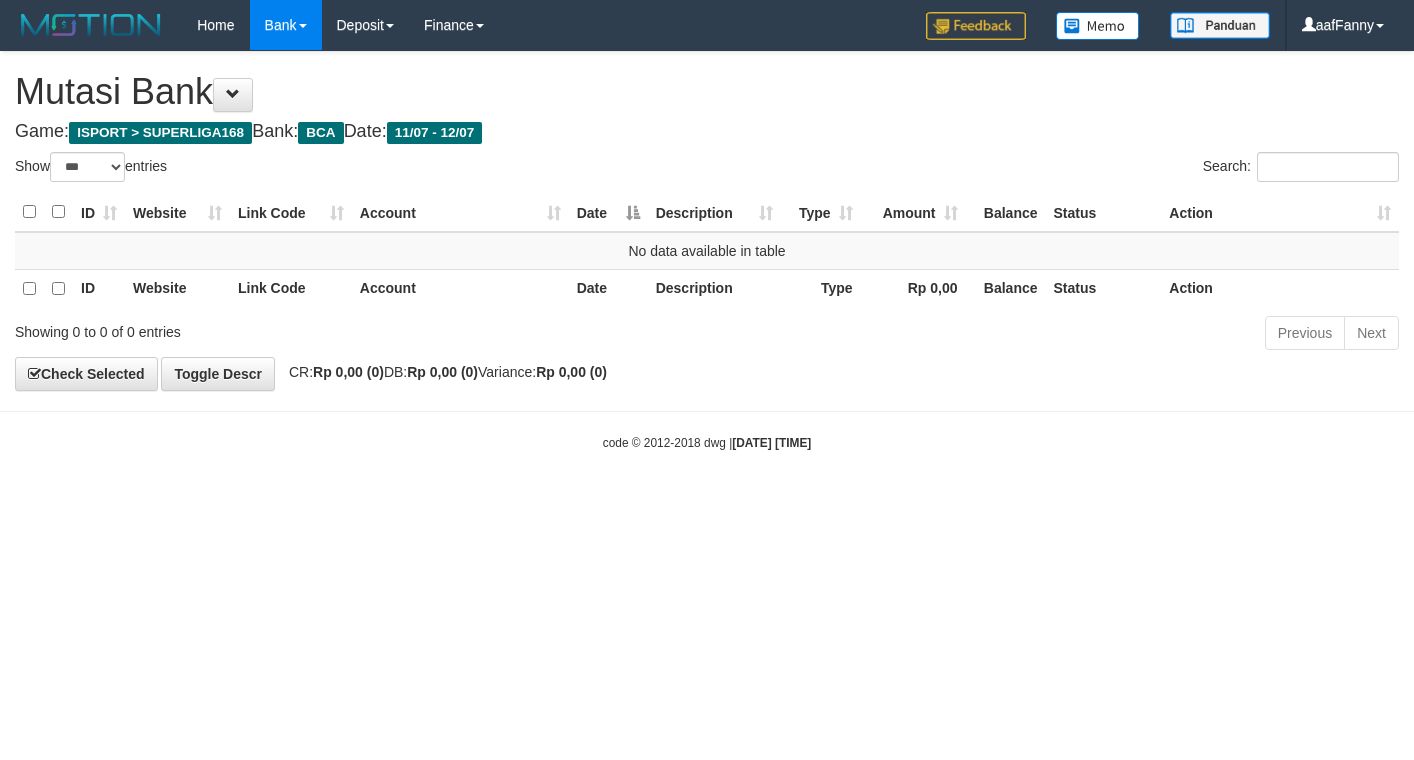 select on "***" 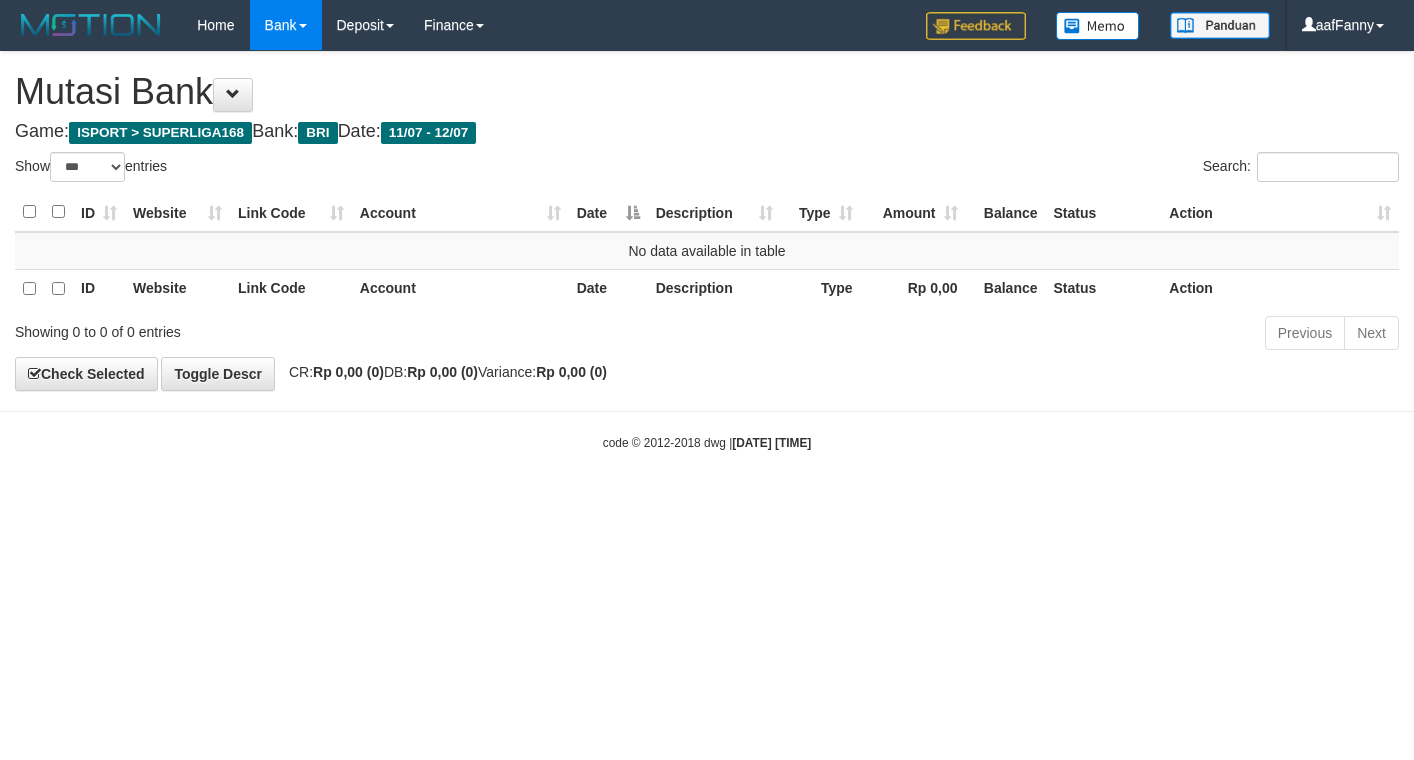 select on "***" 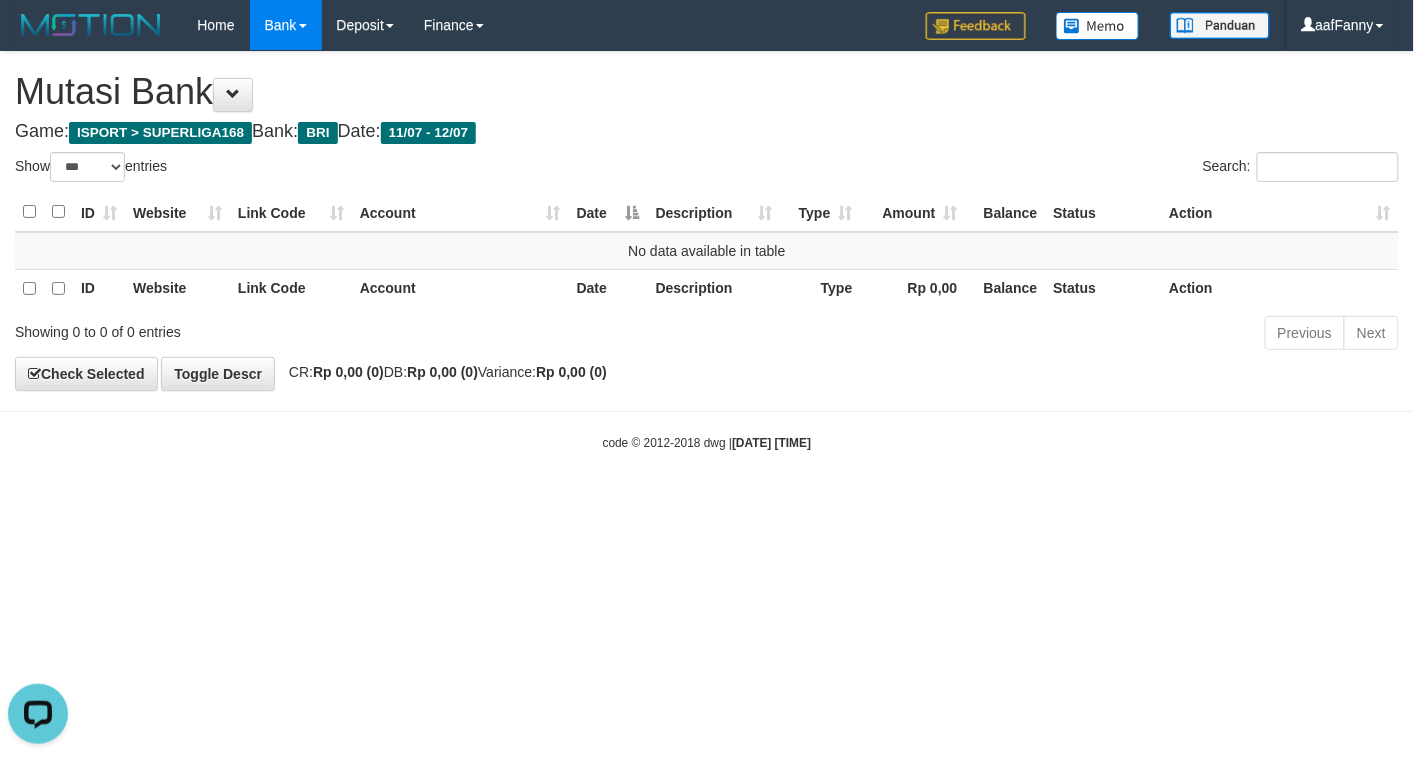 scroll, scrollTop: 0, scrollLeft: 0, axis: both 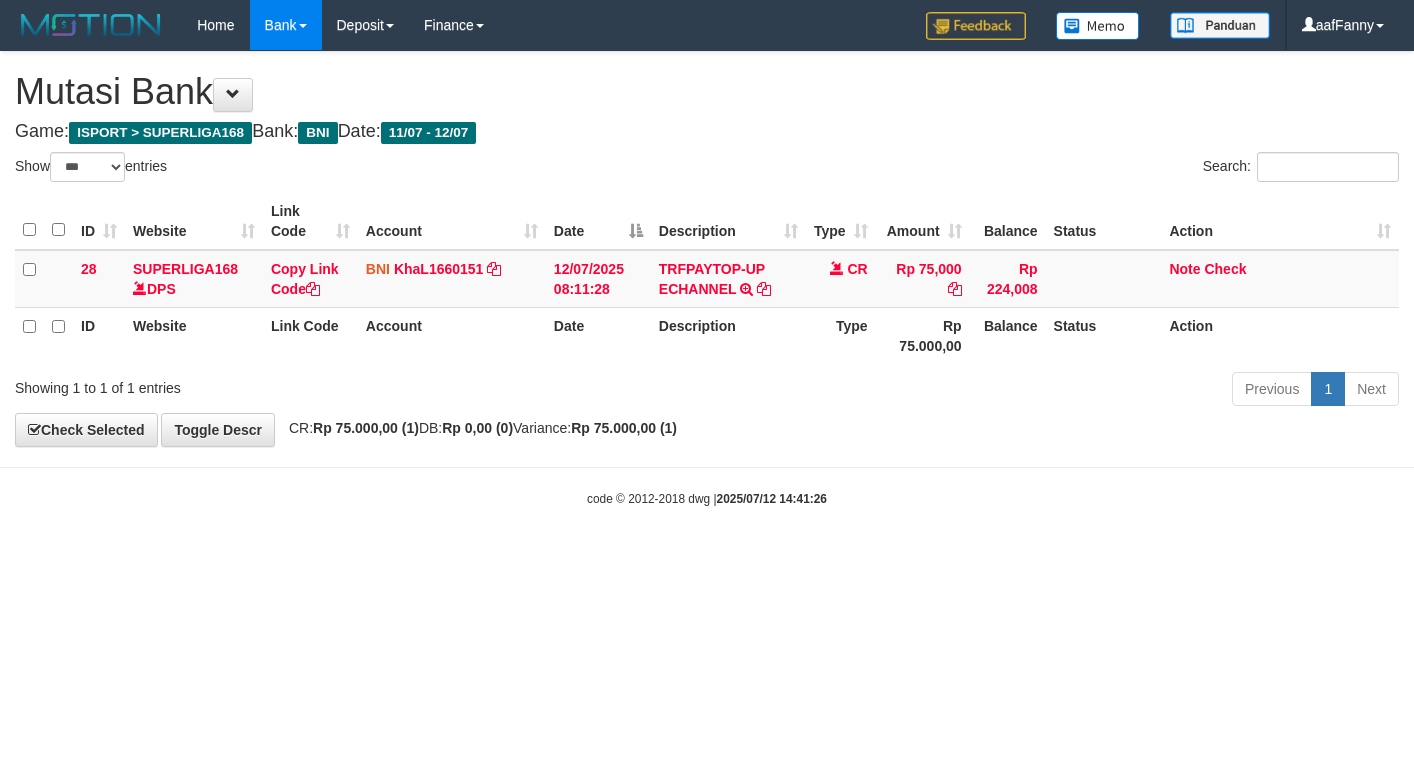 select on "***" 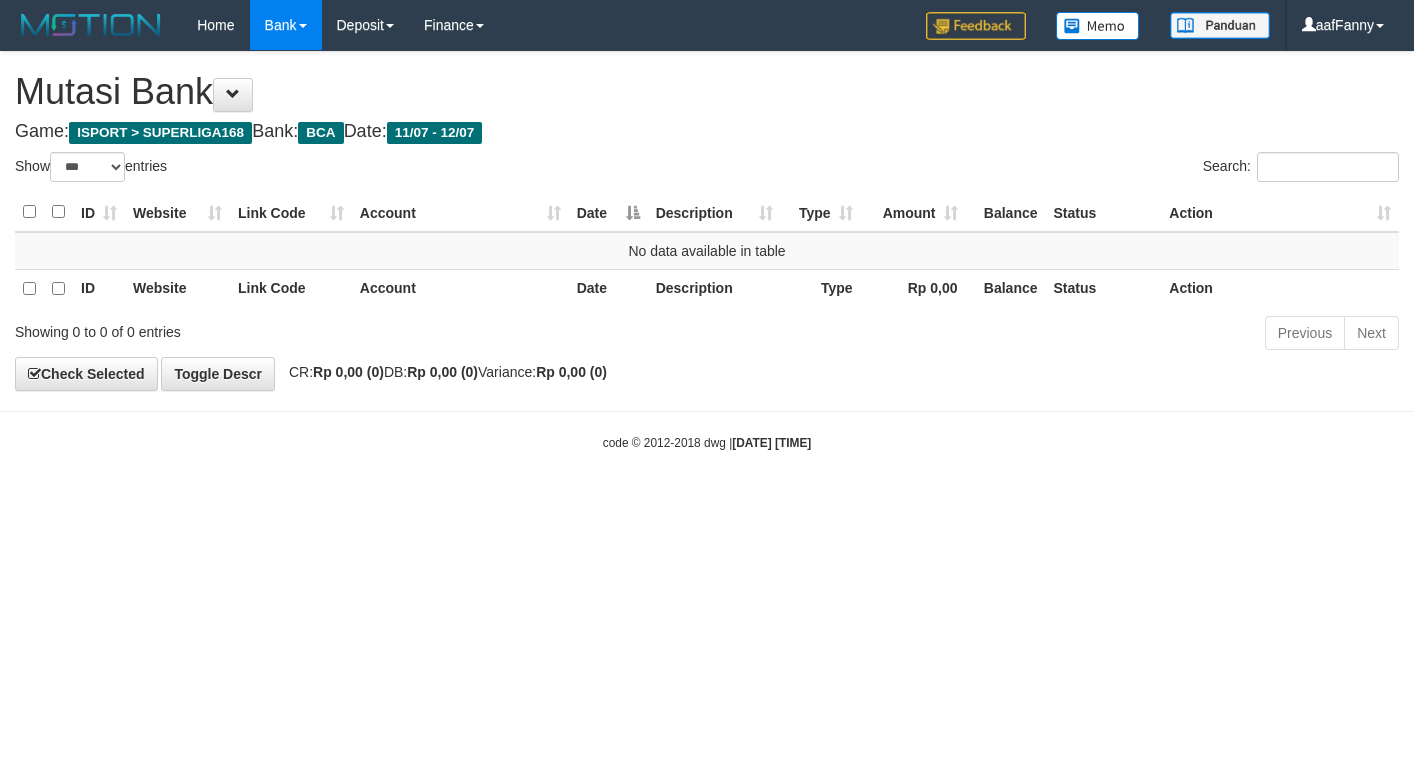 select on "***" 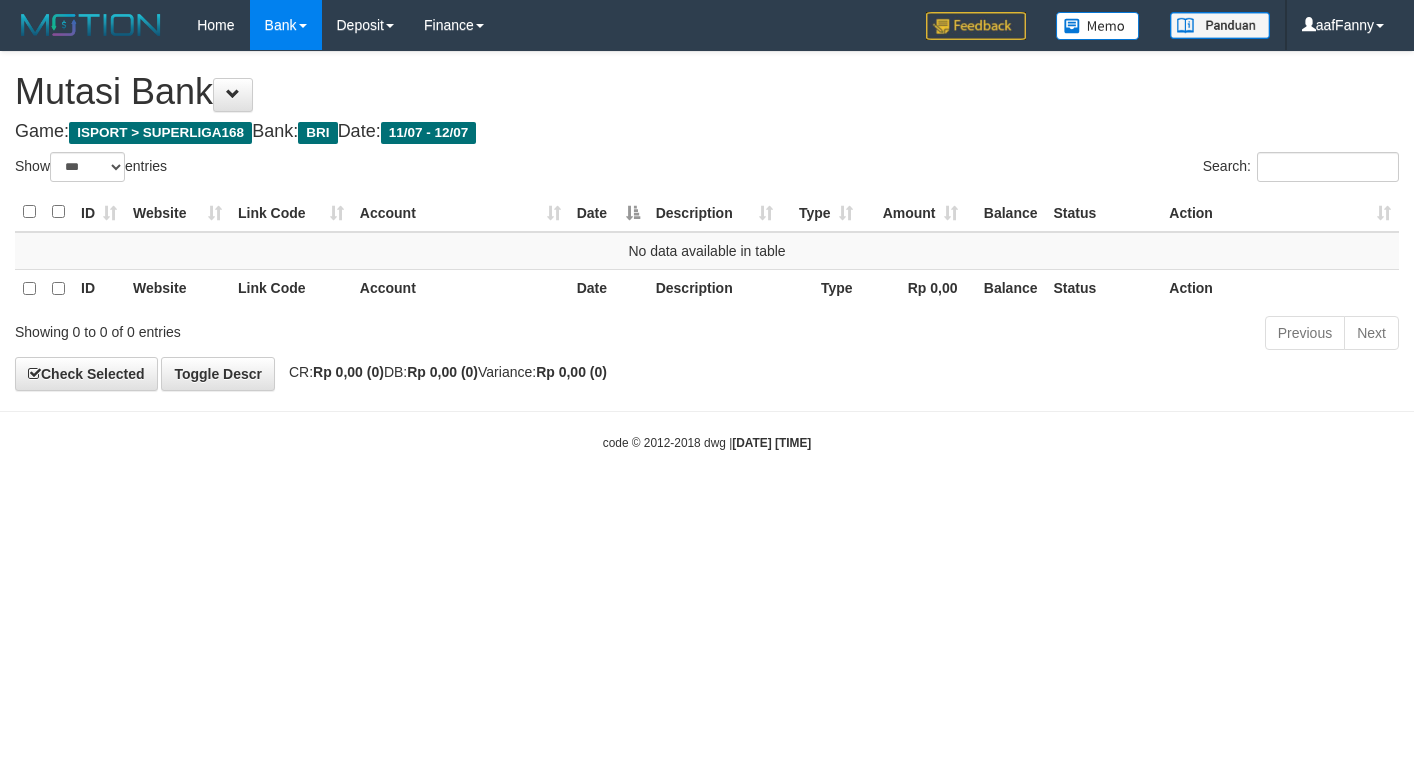 select on "***" 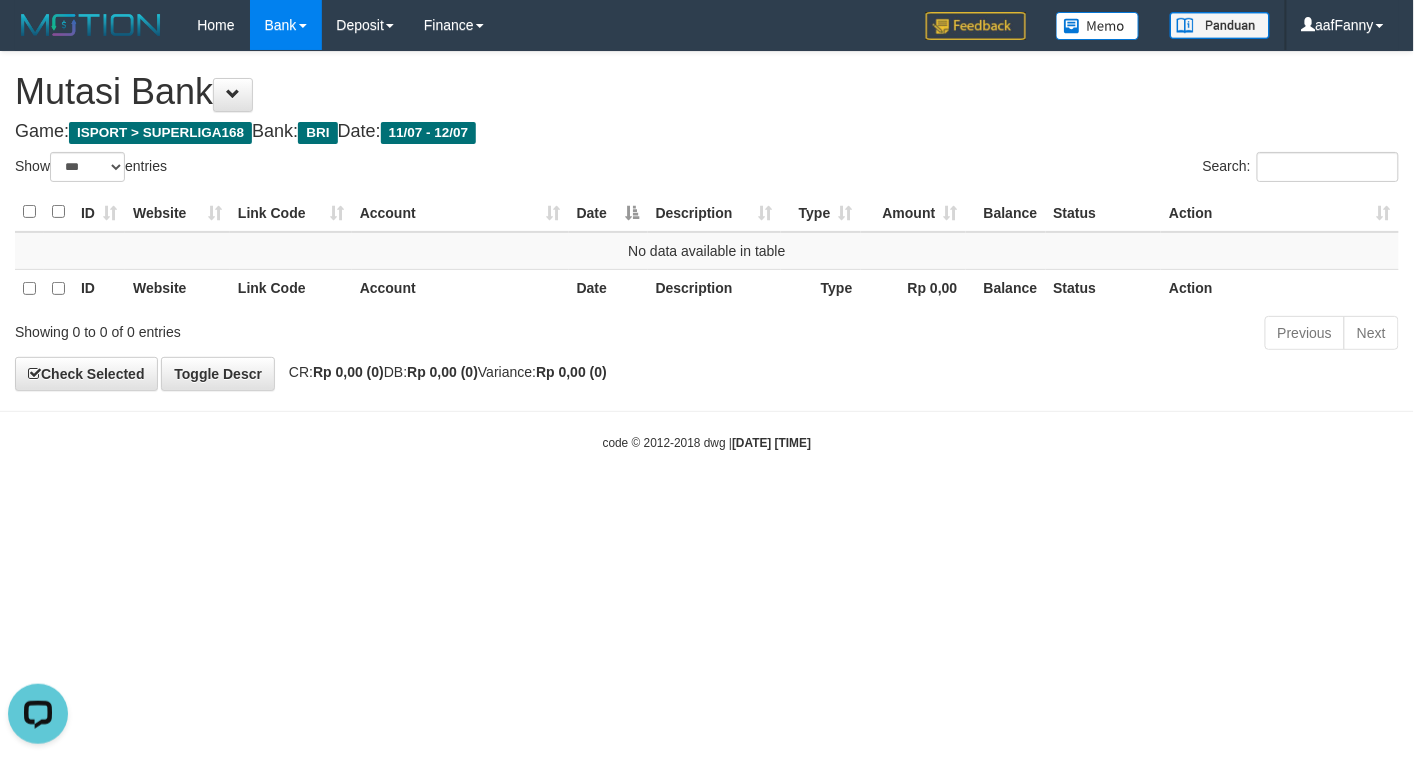scroll, scrollTop: 0, scrollLeft: 0, axis: both 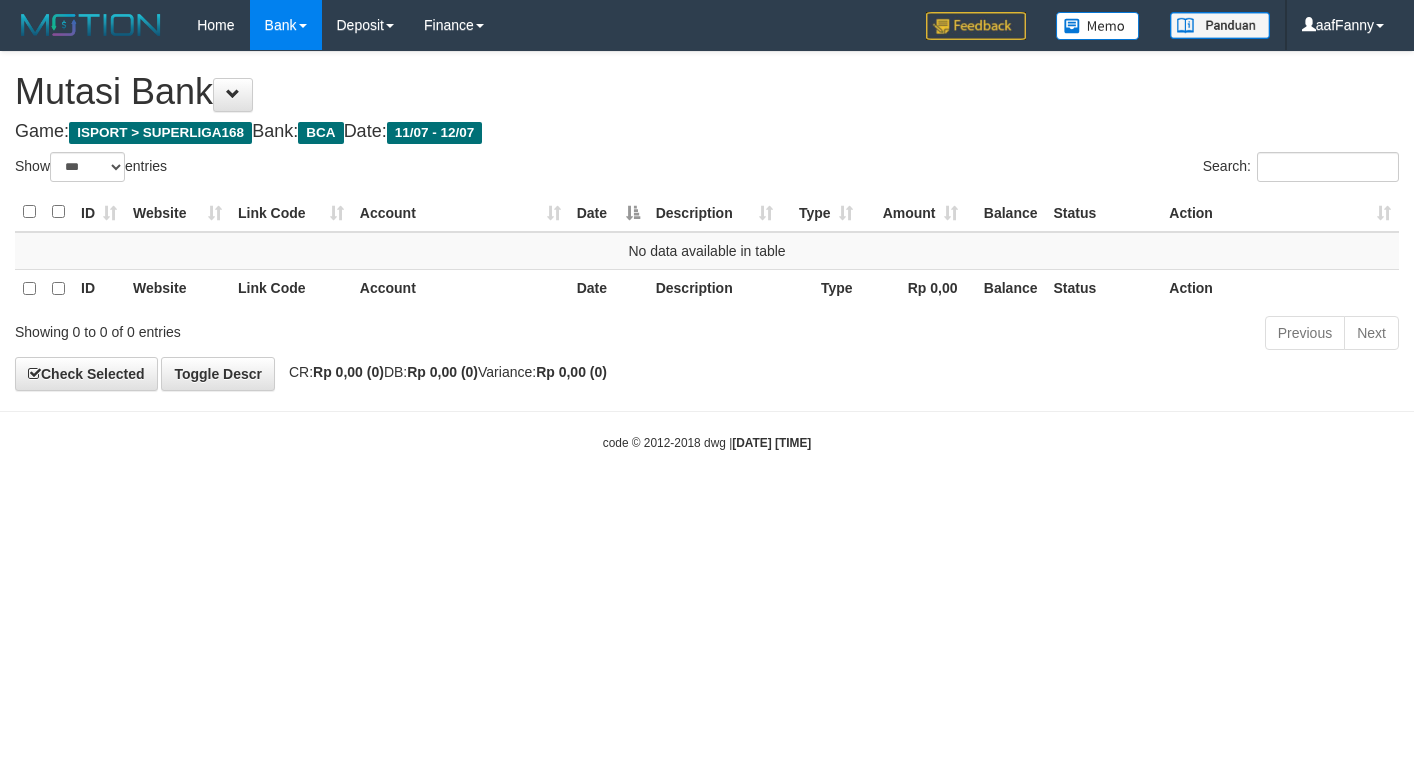 select on "***" 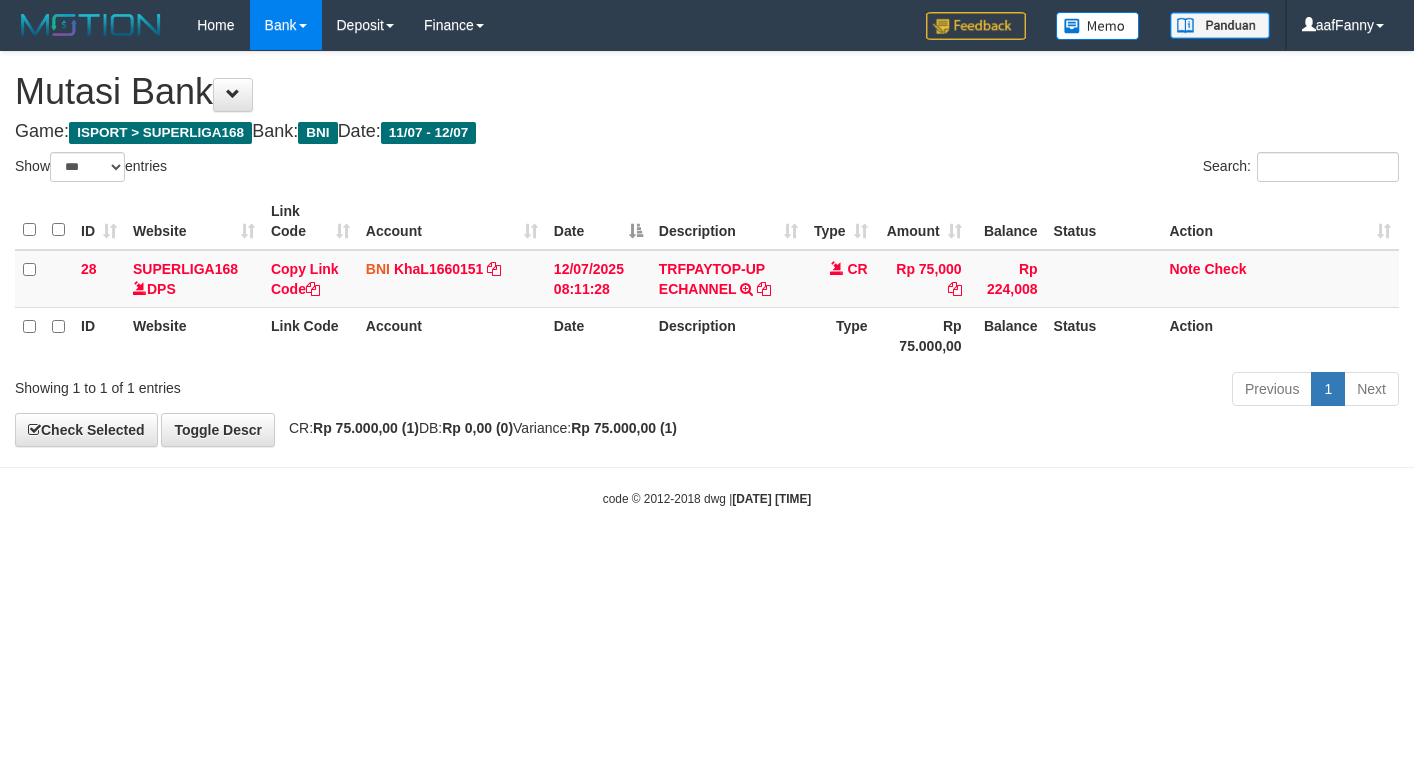 select on "***" 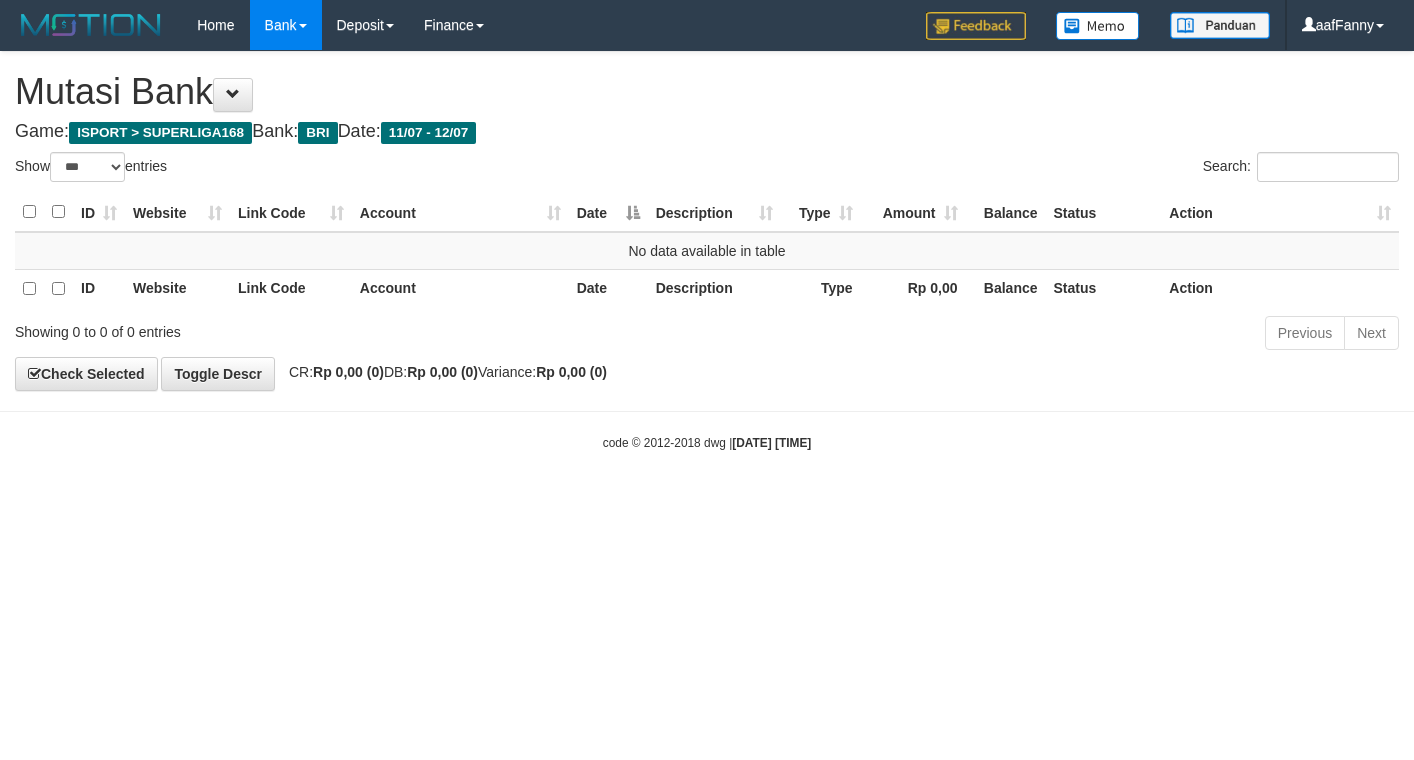 select on "***" 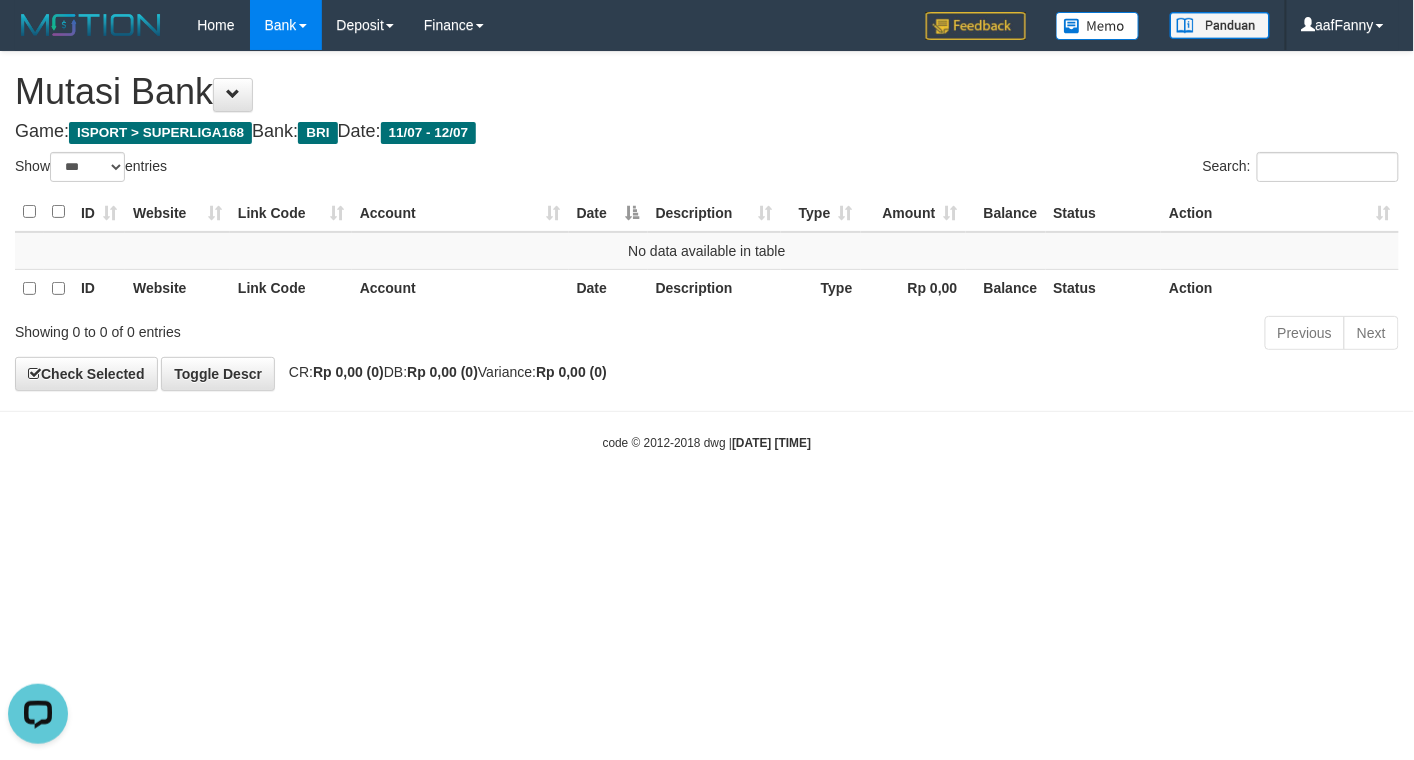 scroll, scrollTop: 0, scrollLeft: 0, axis: both 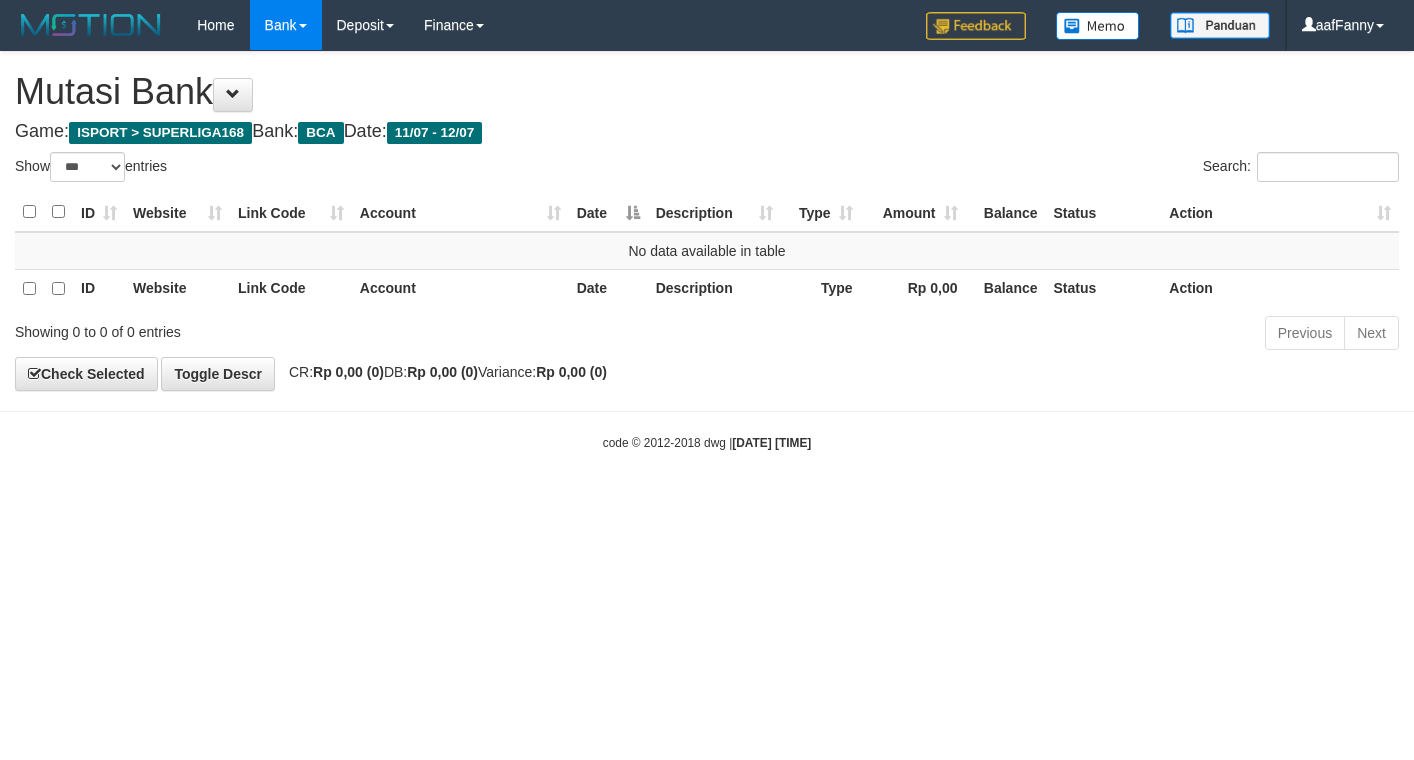 select on "***" 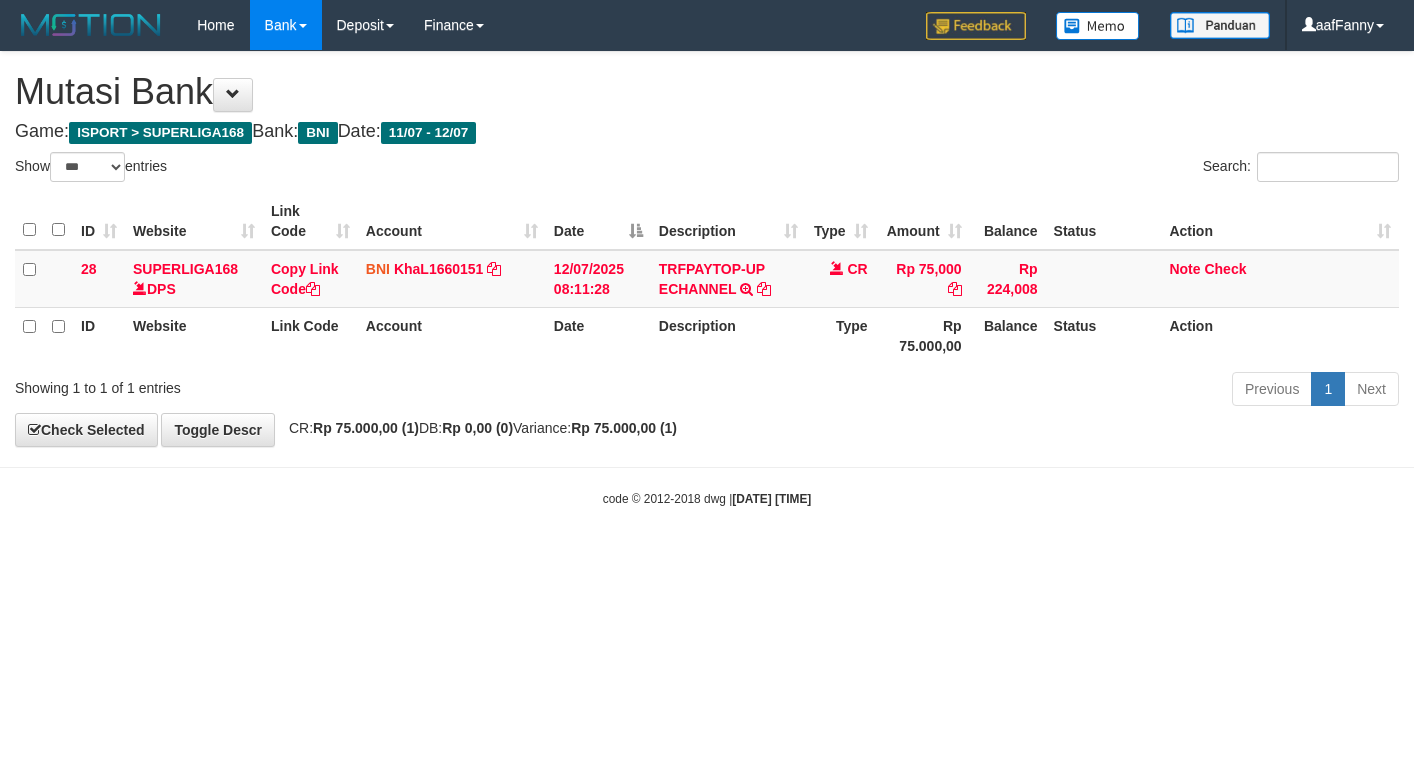 select on "***" 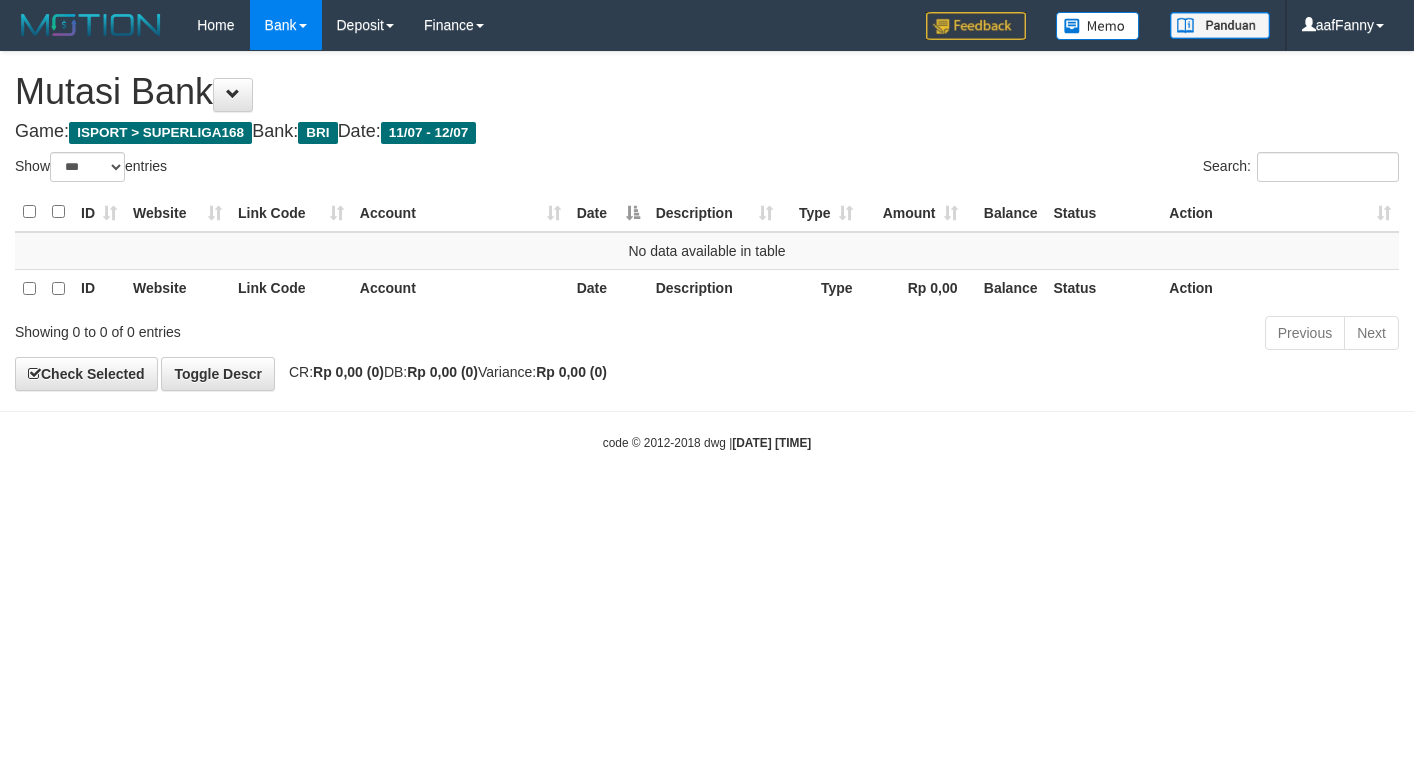 select on "***" 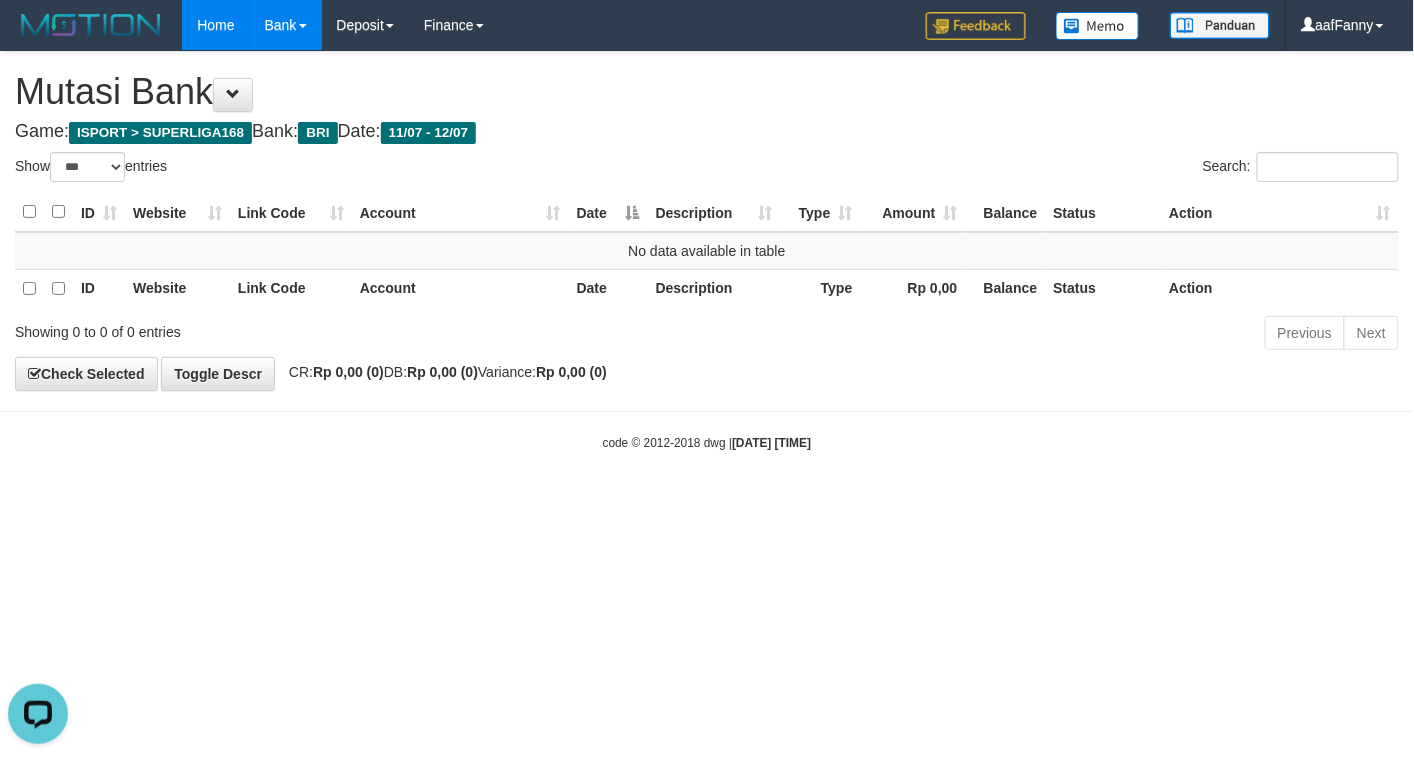 scroll, scrollTop: 0, scrollLeft: 0, axis: both 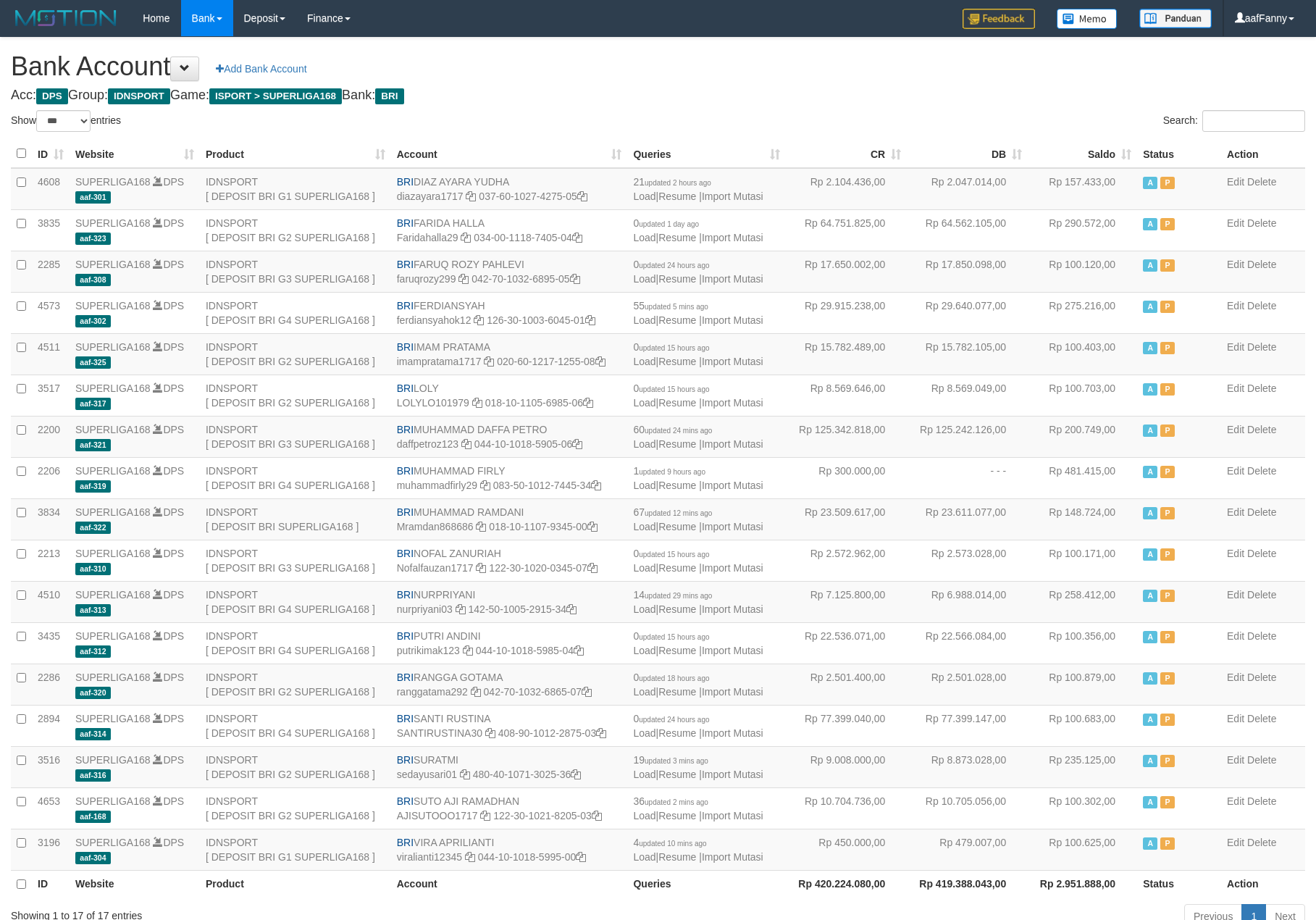 select on "***" 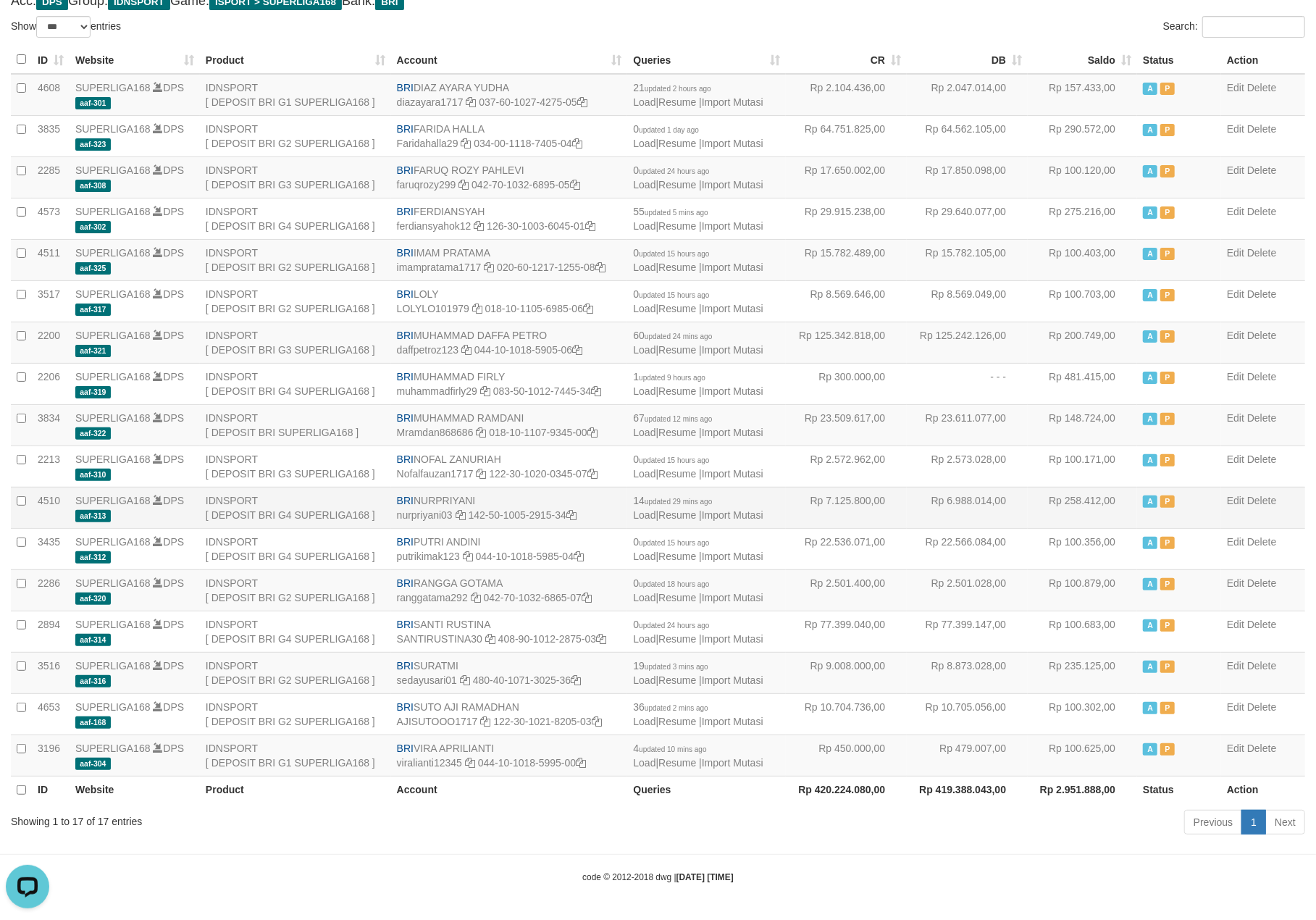 scroll, scrollTop: 0, scrollLeft: 0, axis: both 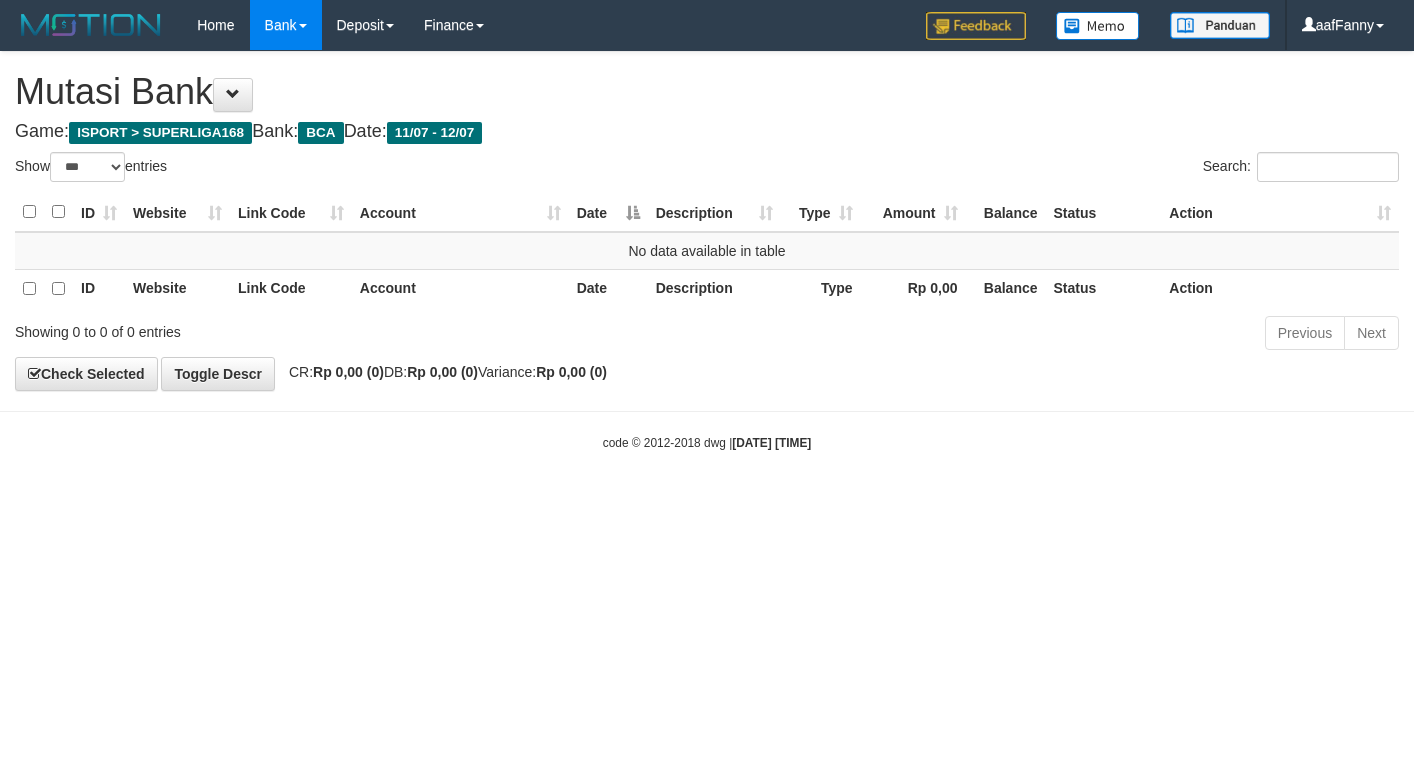 select on "***" 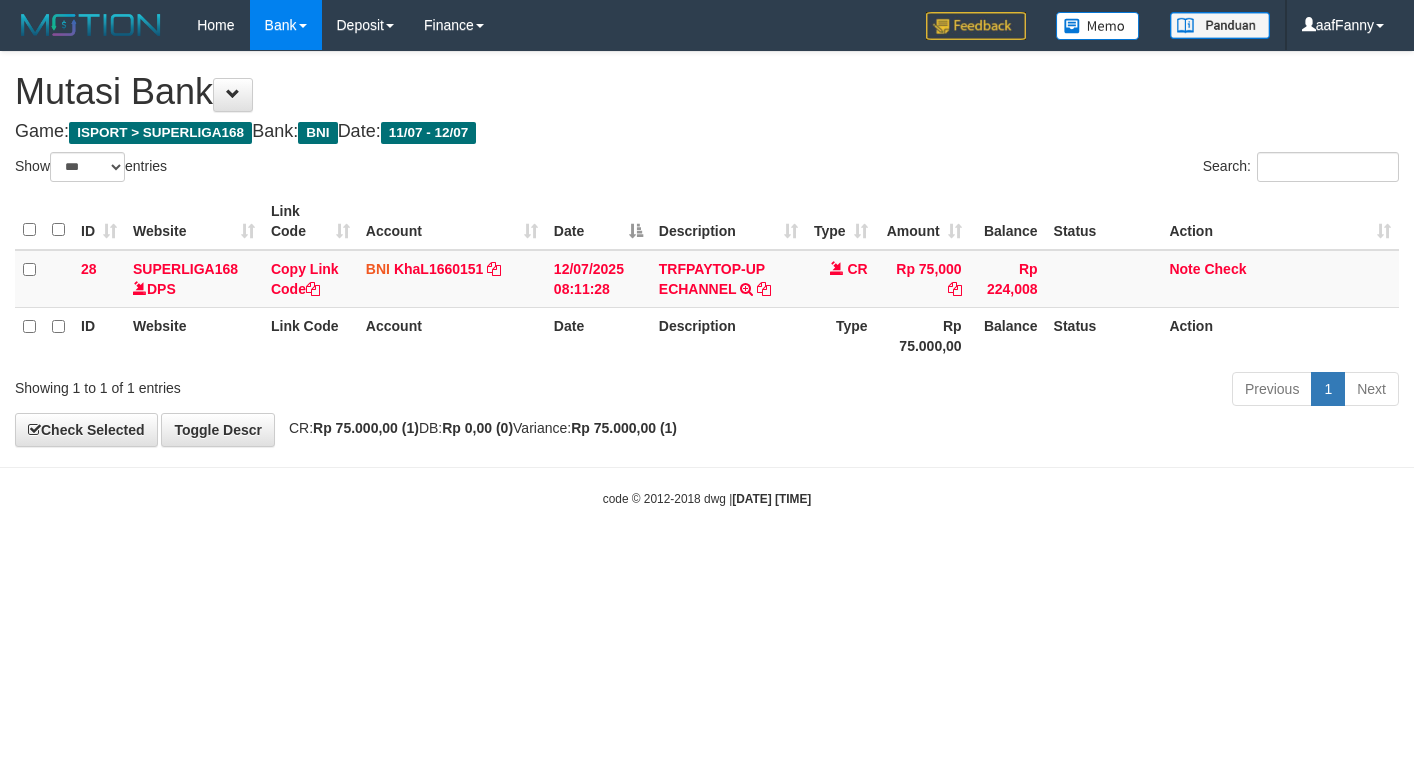 select on "***" 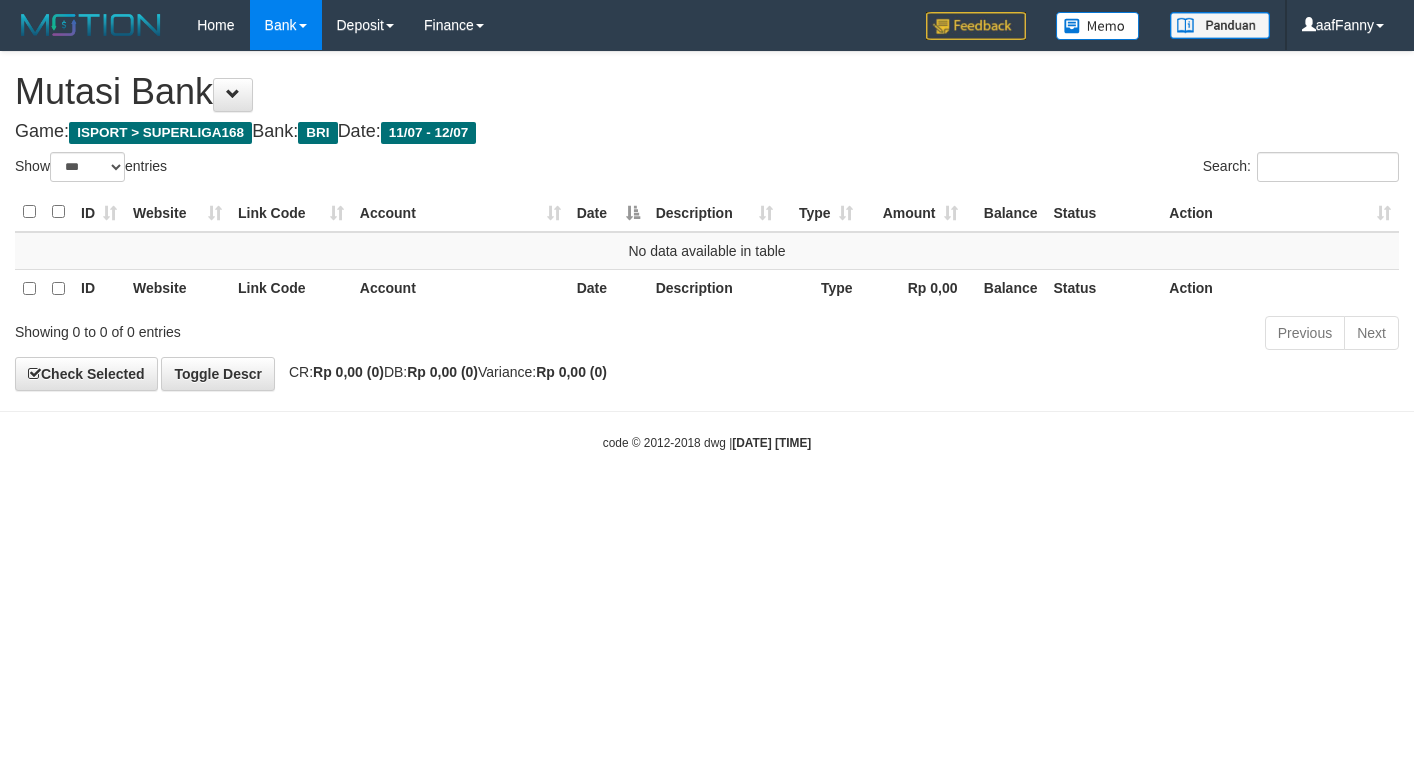 select on "***" 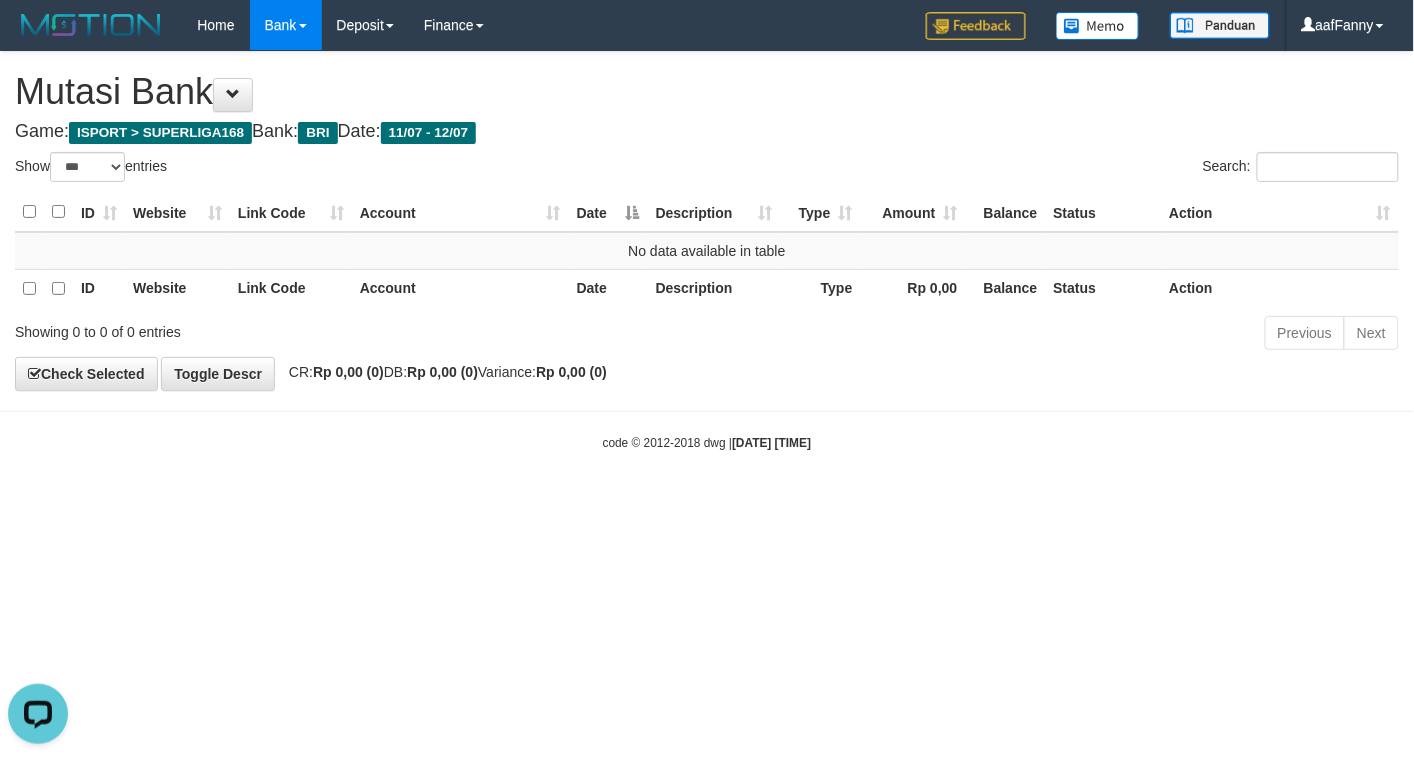 scroll, scrollTop: 0, scrollLeft: 0, axis: both 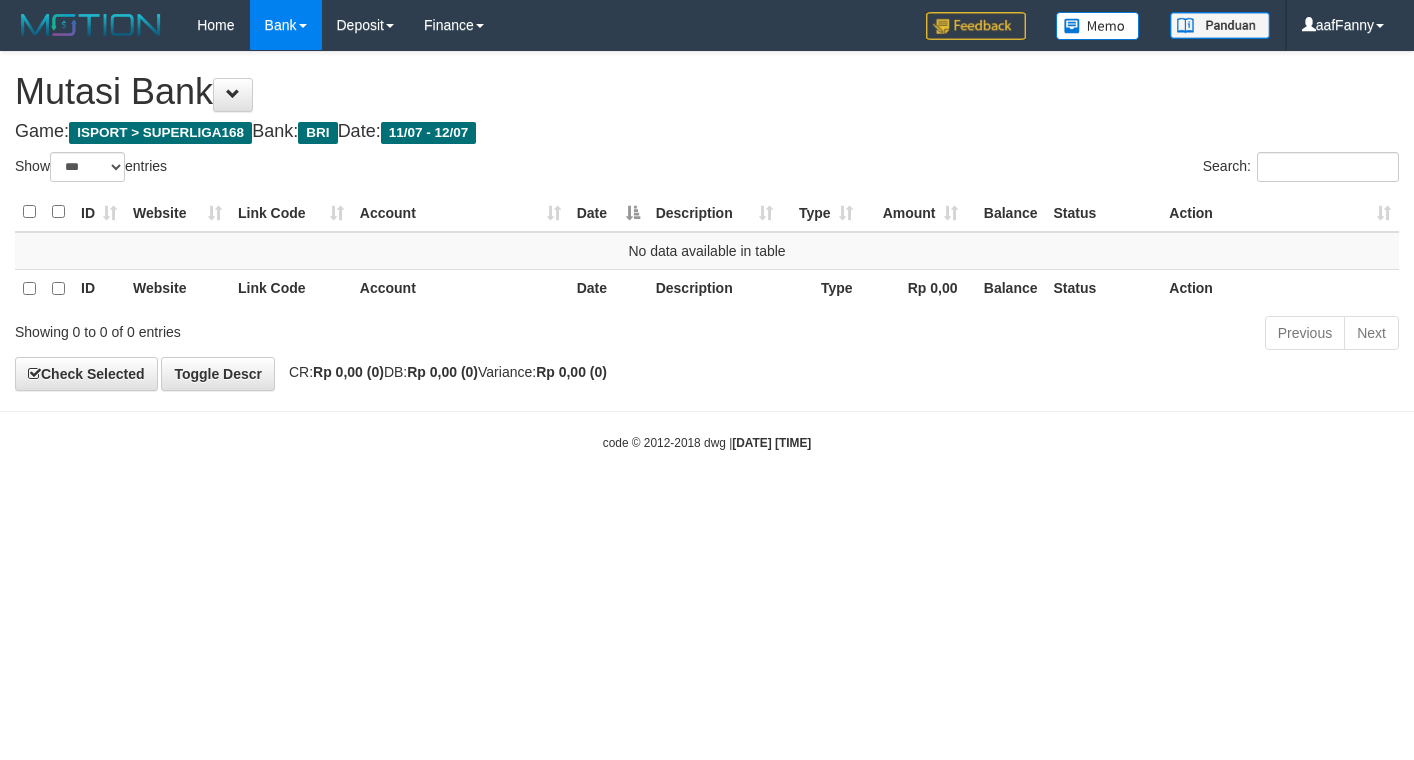 select on "***" 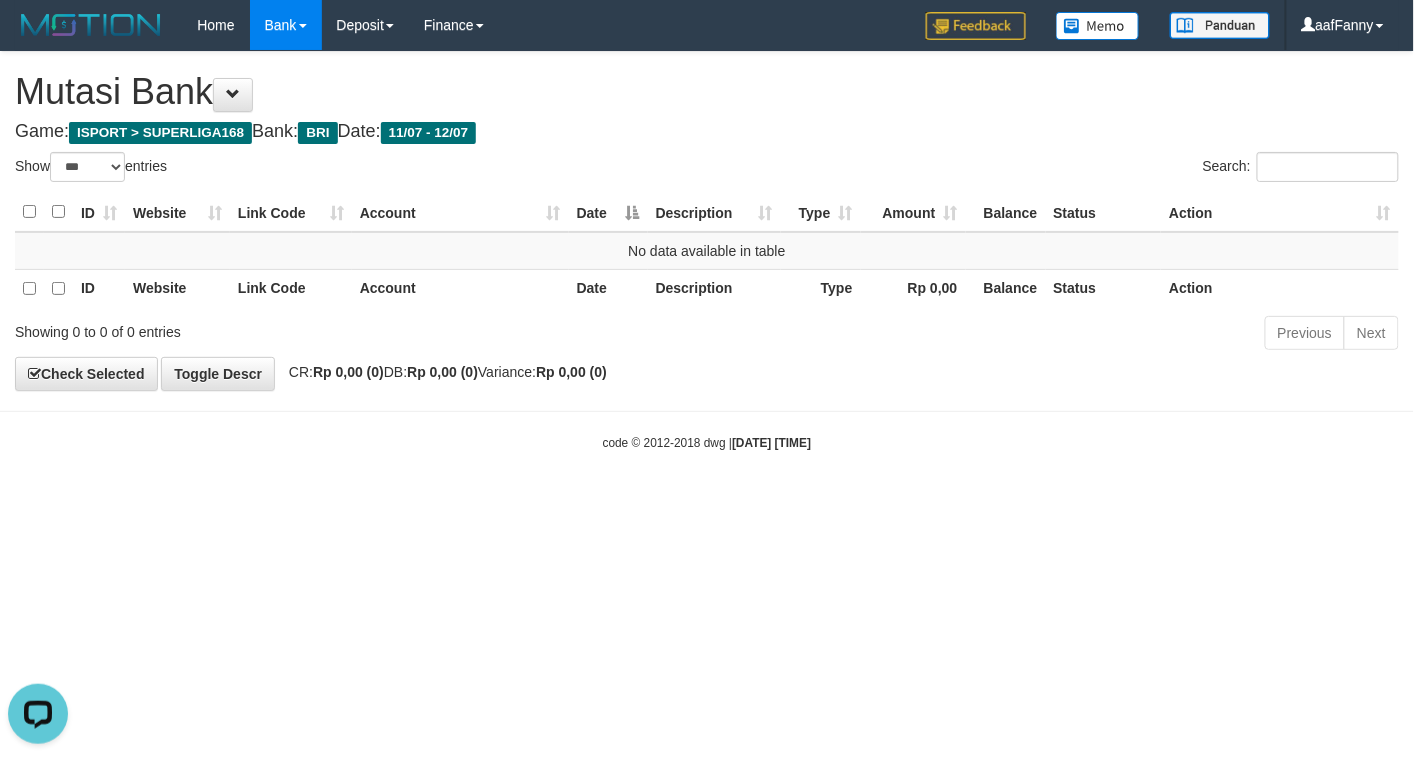 scroll, scrollTop: 0, scrollLeft: 0, axis: both 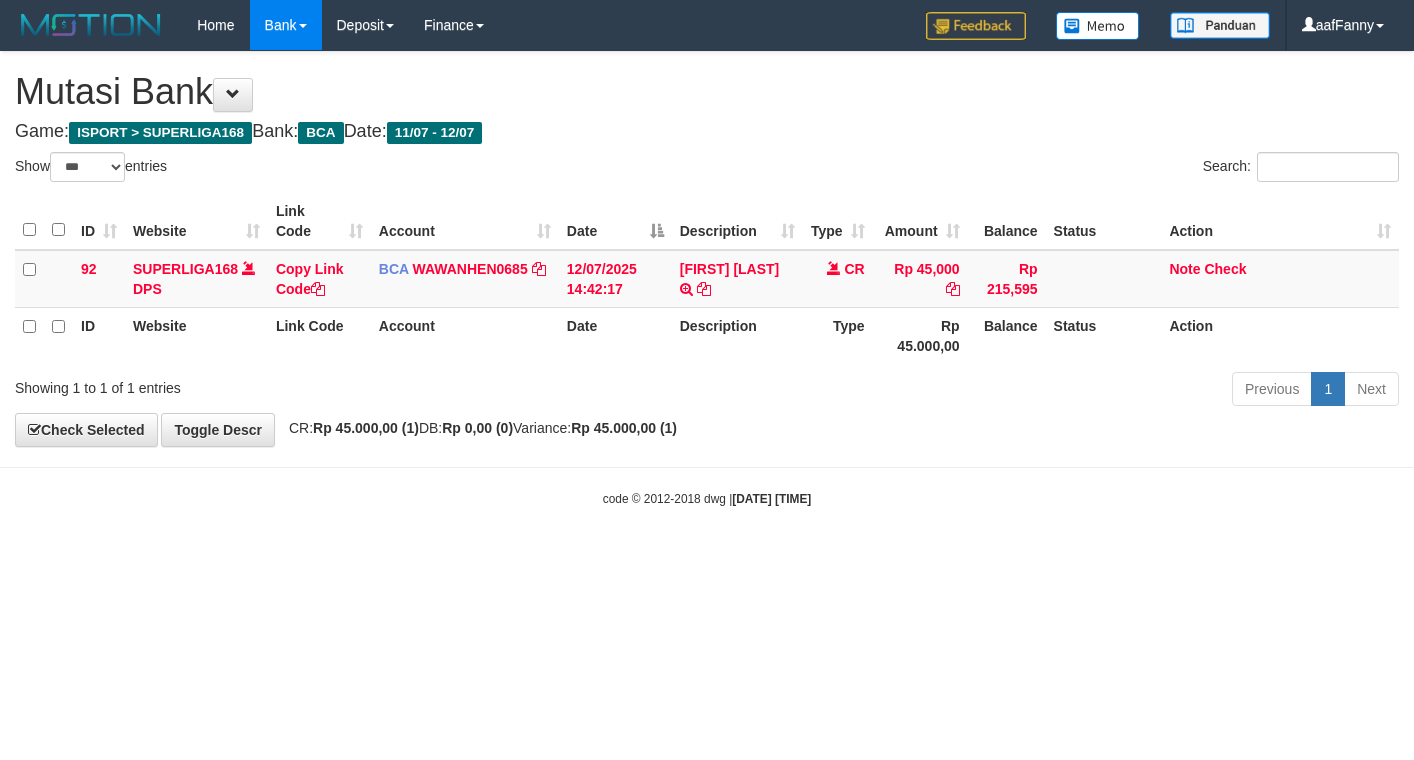 select on "***" 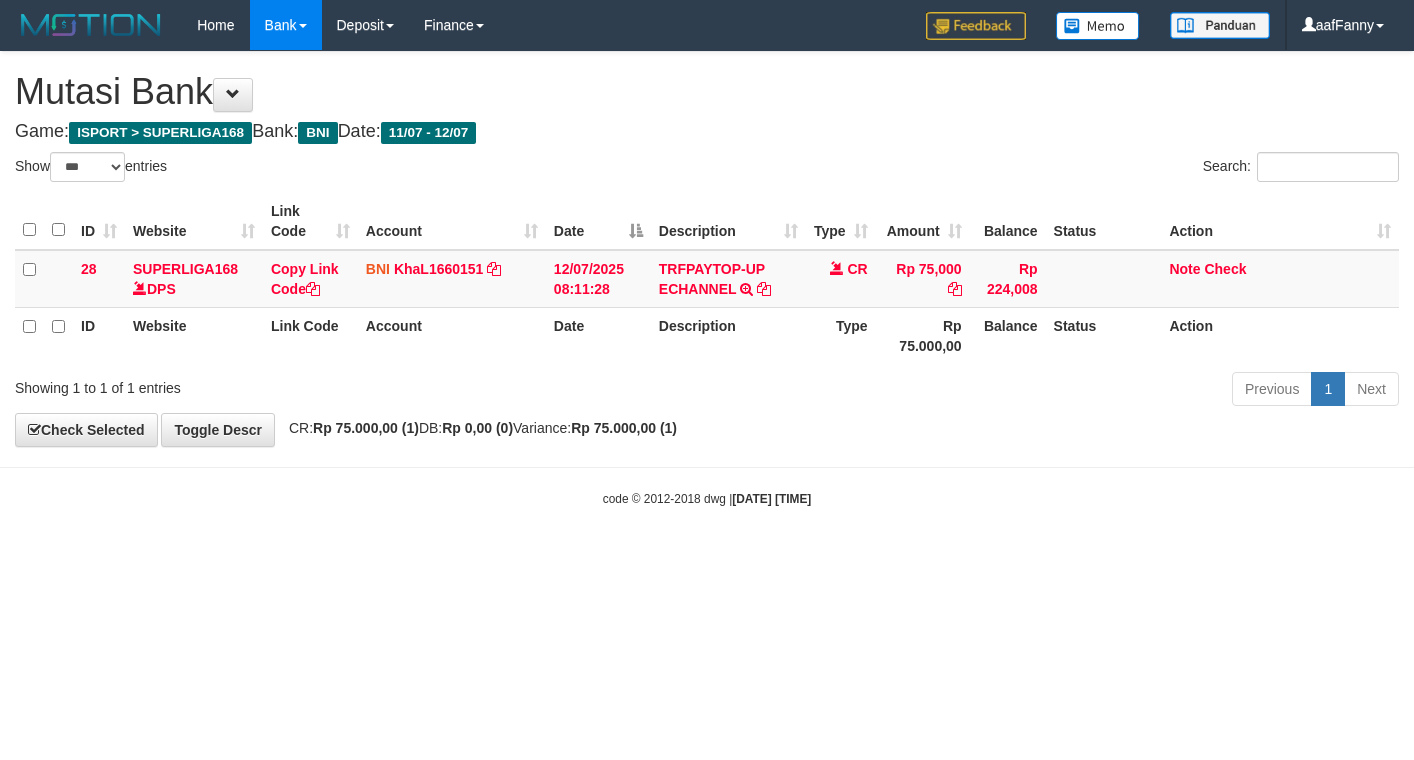 select on "***" 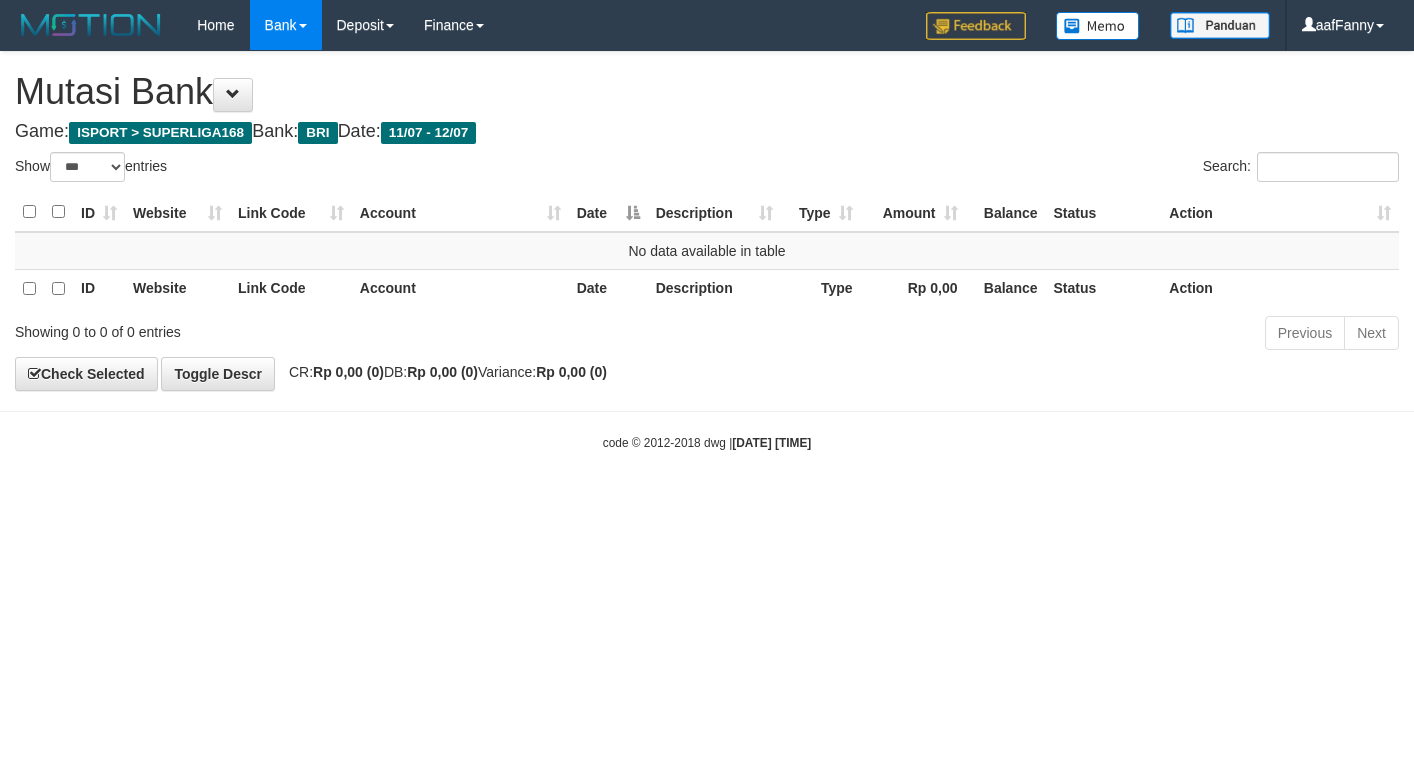 select on "***" 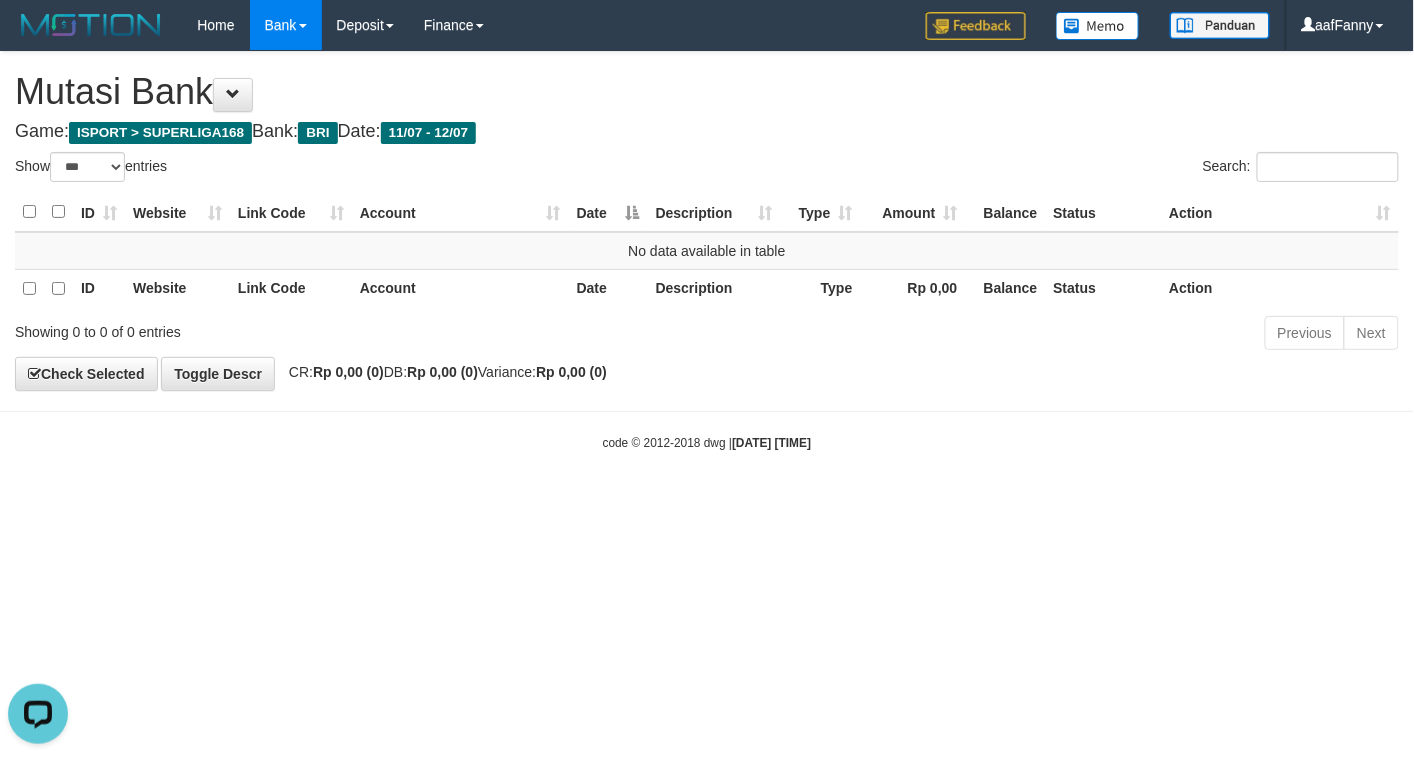 scroll, scrollTop: 0, scrollLeft: 0, axis: both 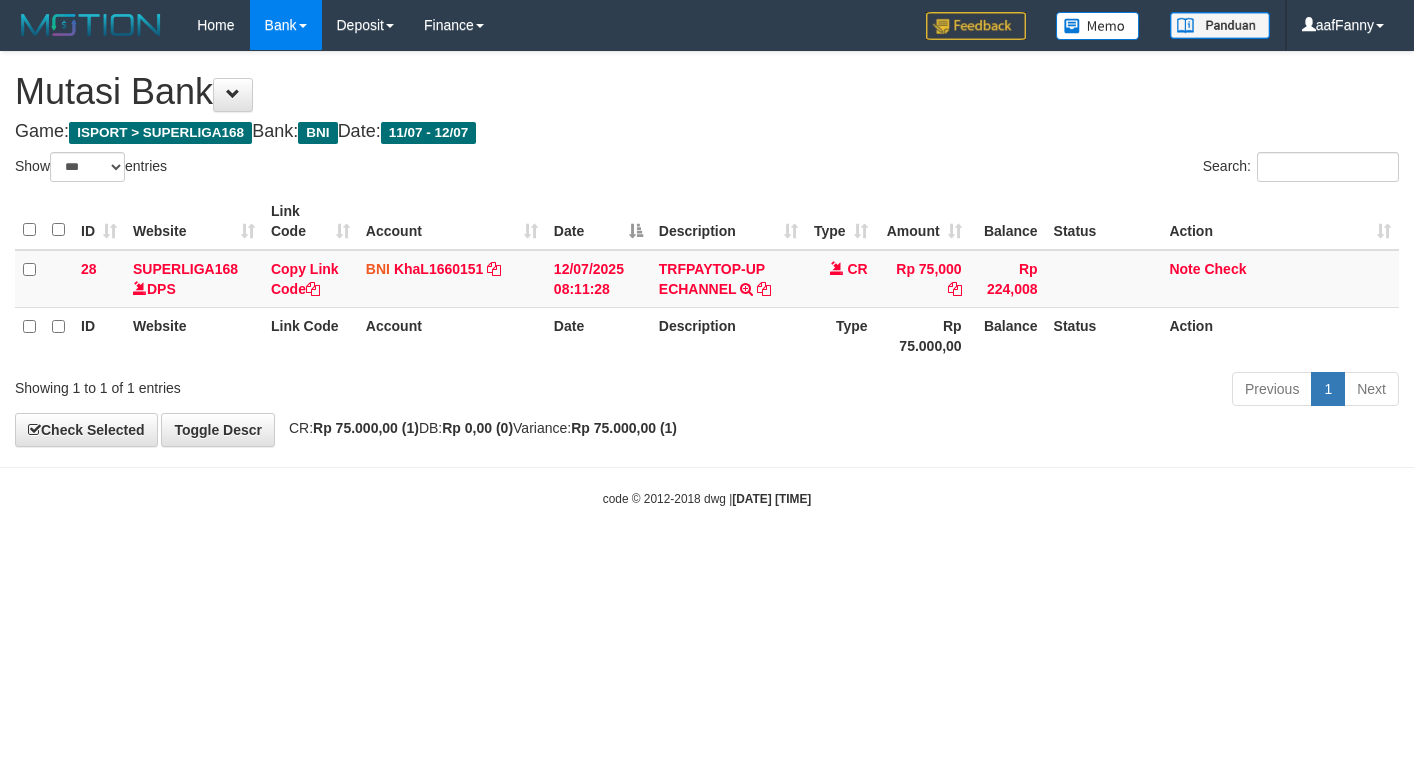 select on "***" 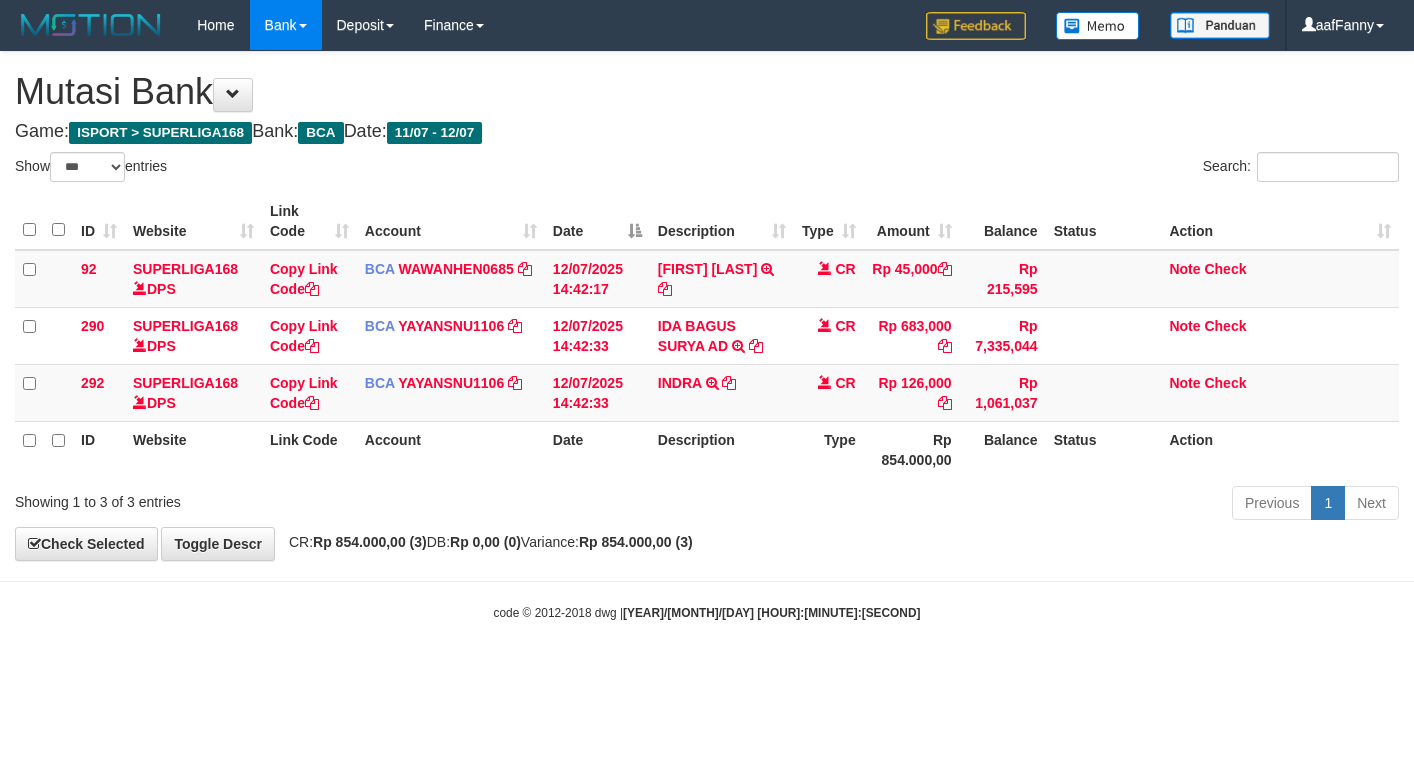 select on "***" 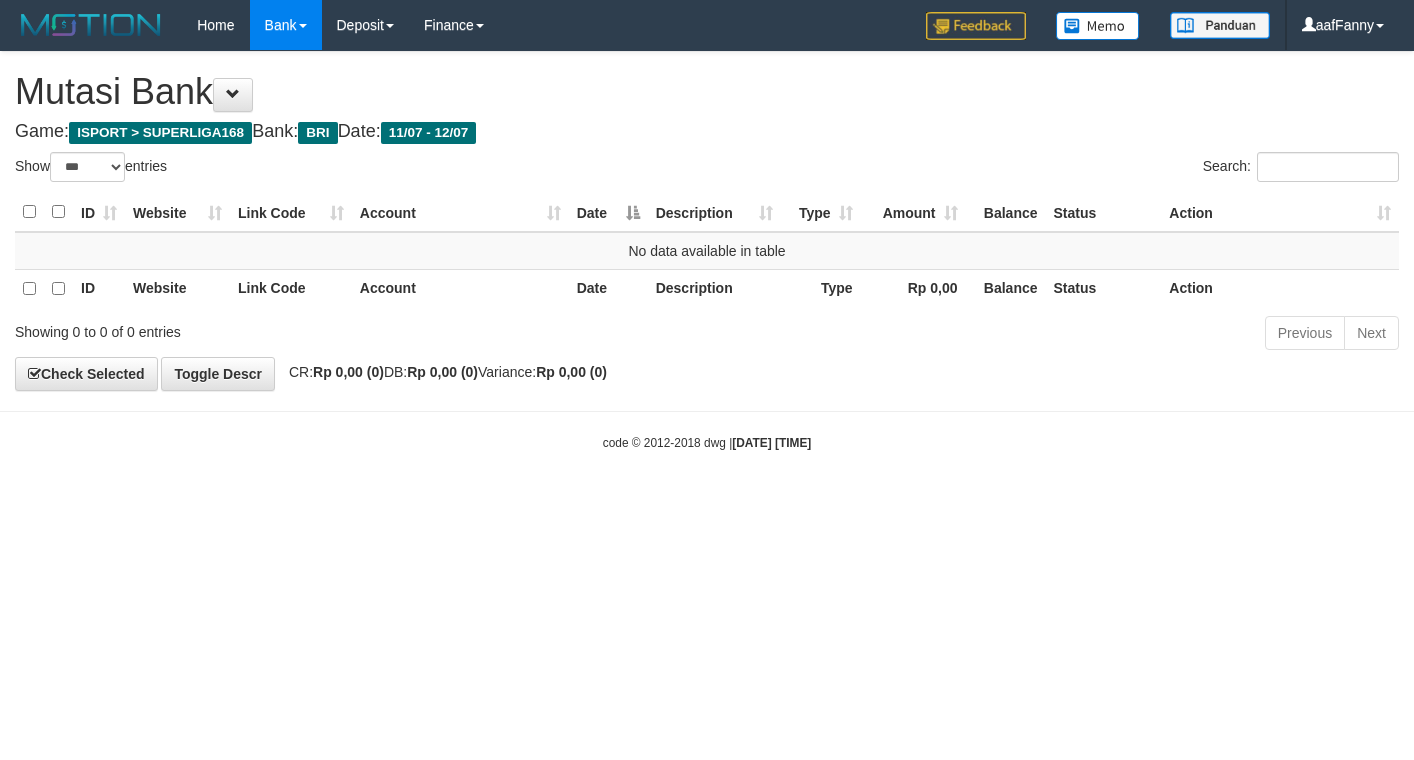 select on "***" 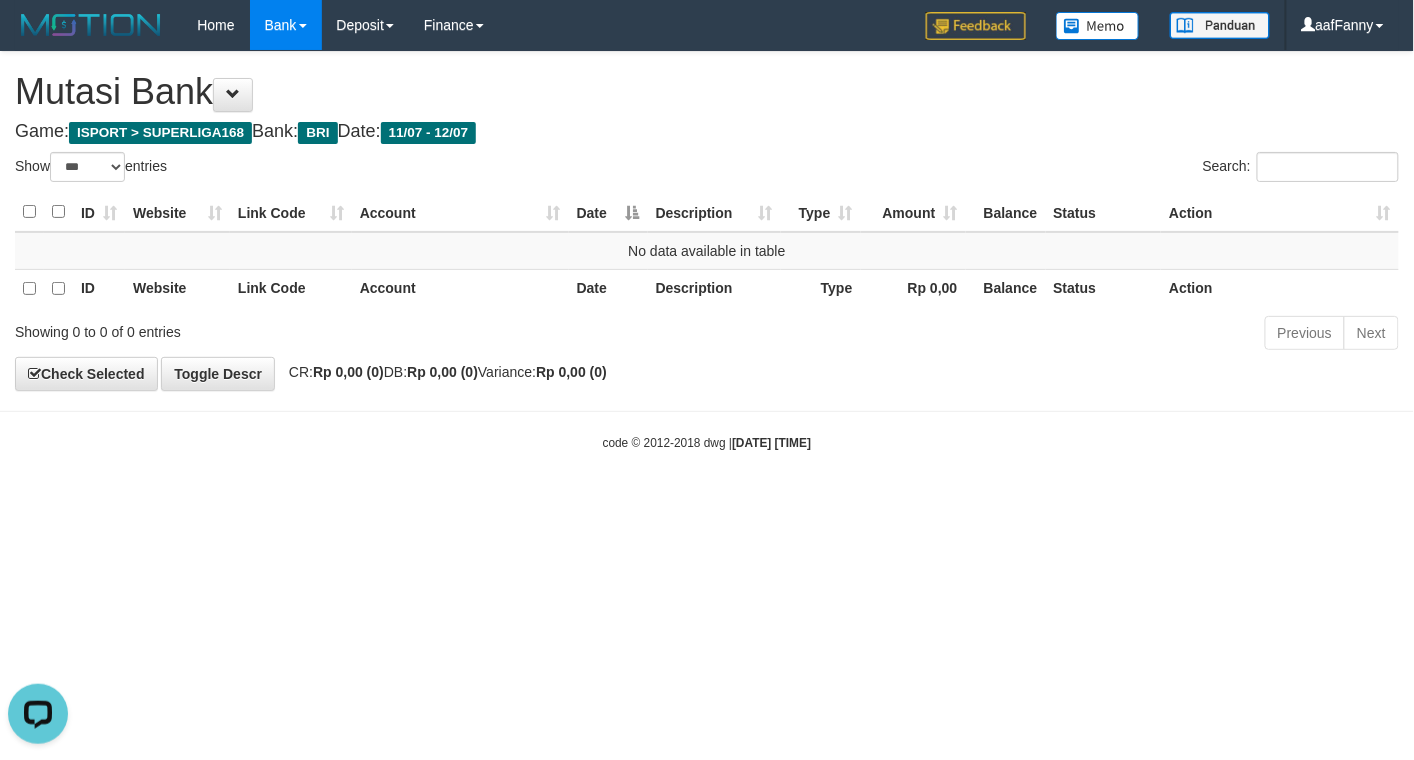 scroll, scrollTop: 0, scrollLeft: 0, axis: both 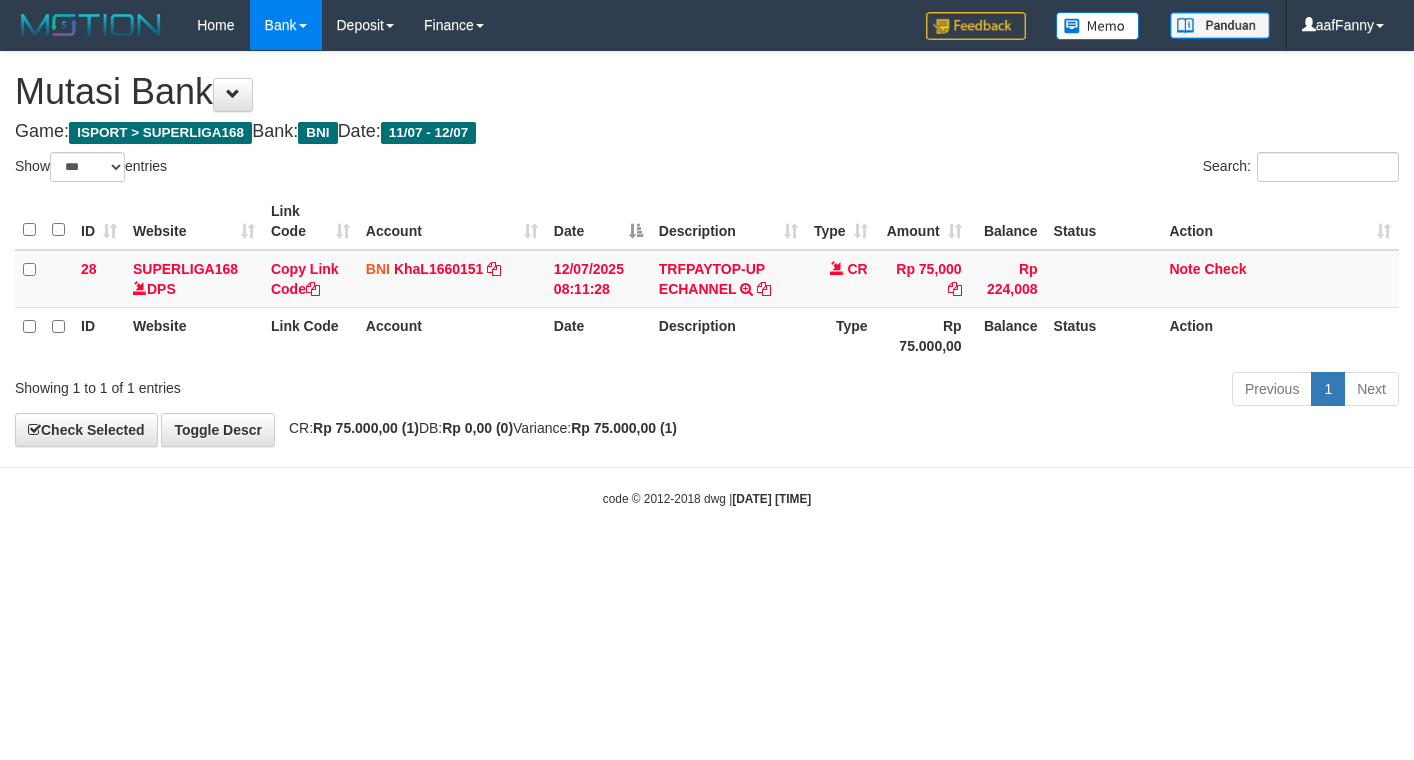 select on "***" 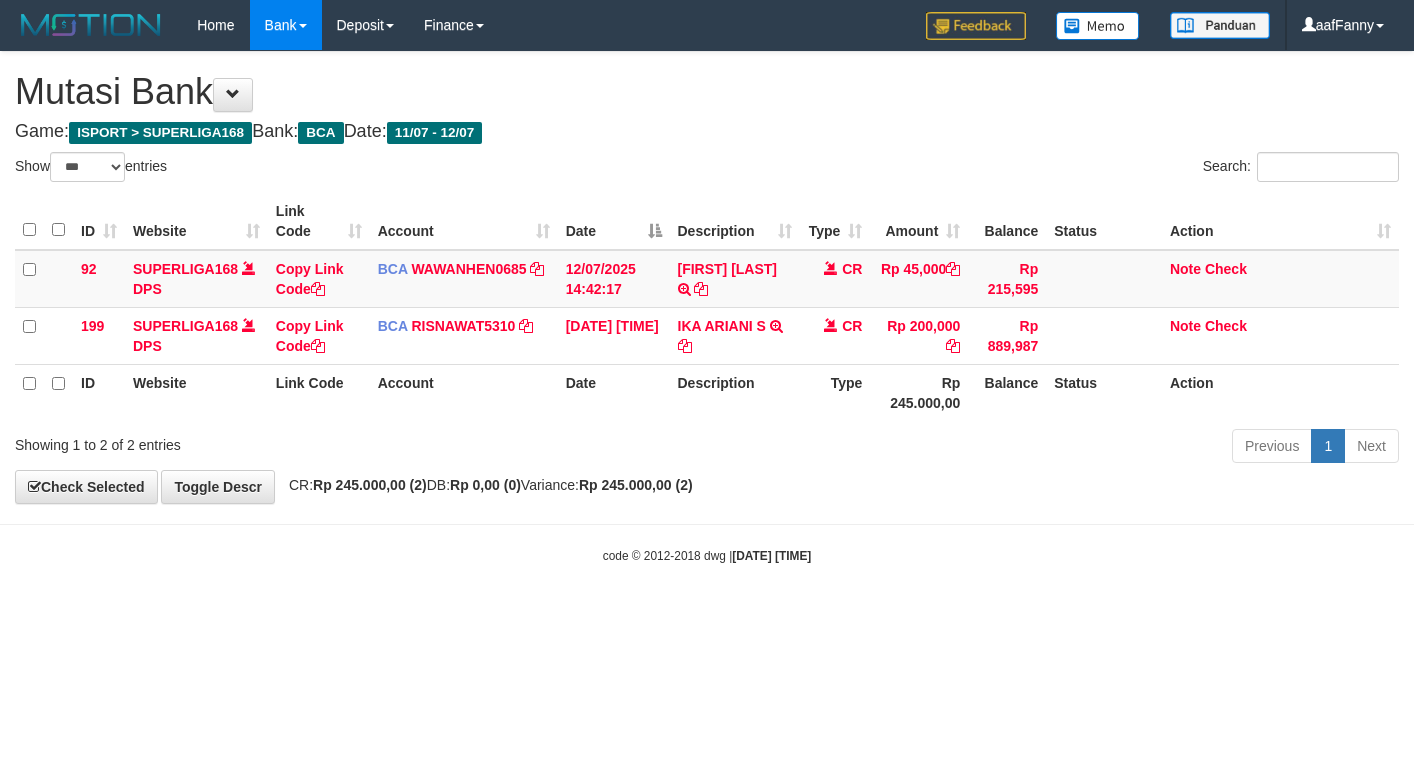 select on "***" 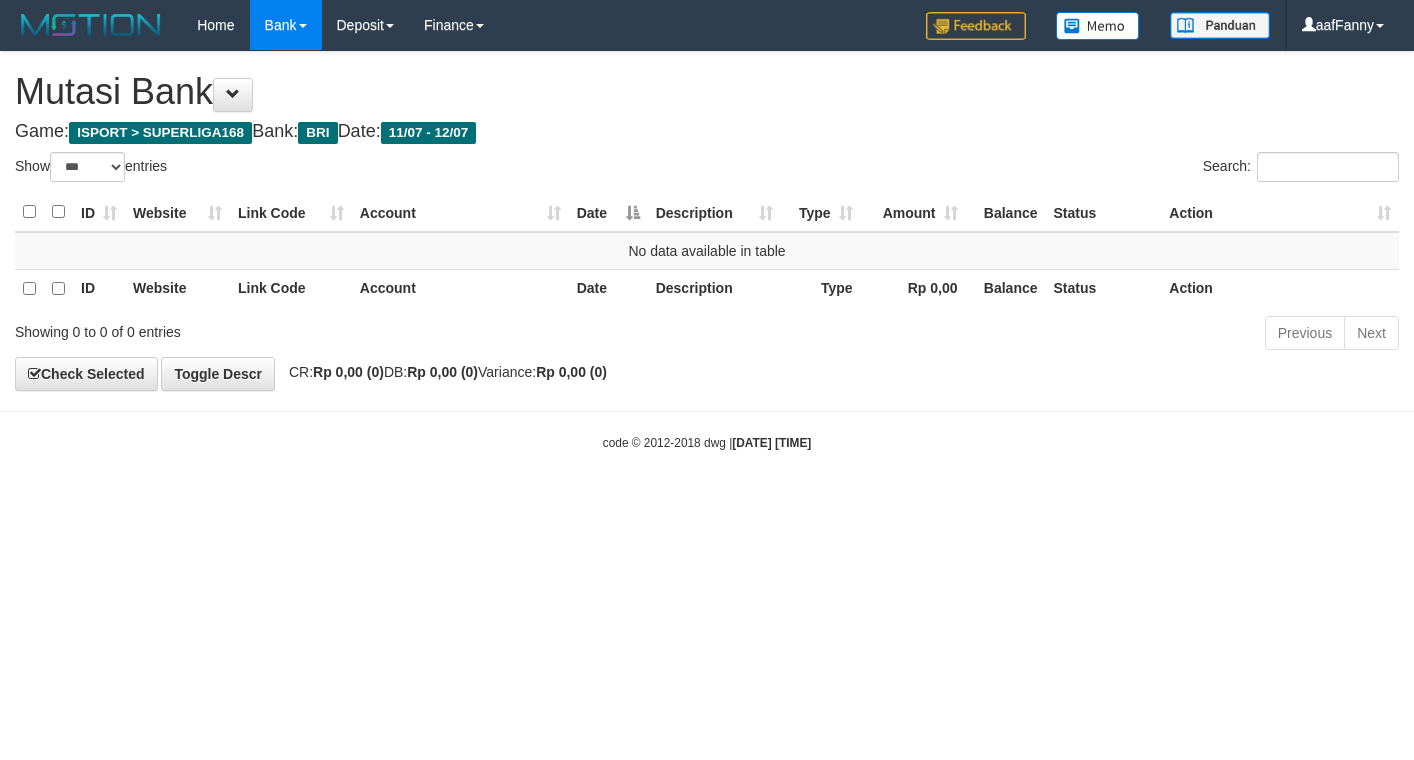 select on "***" 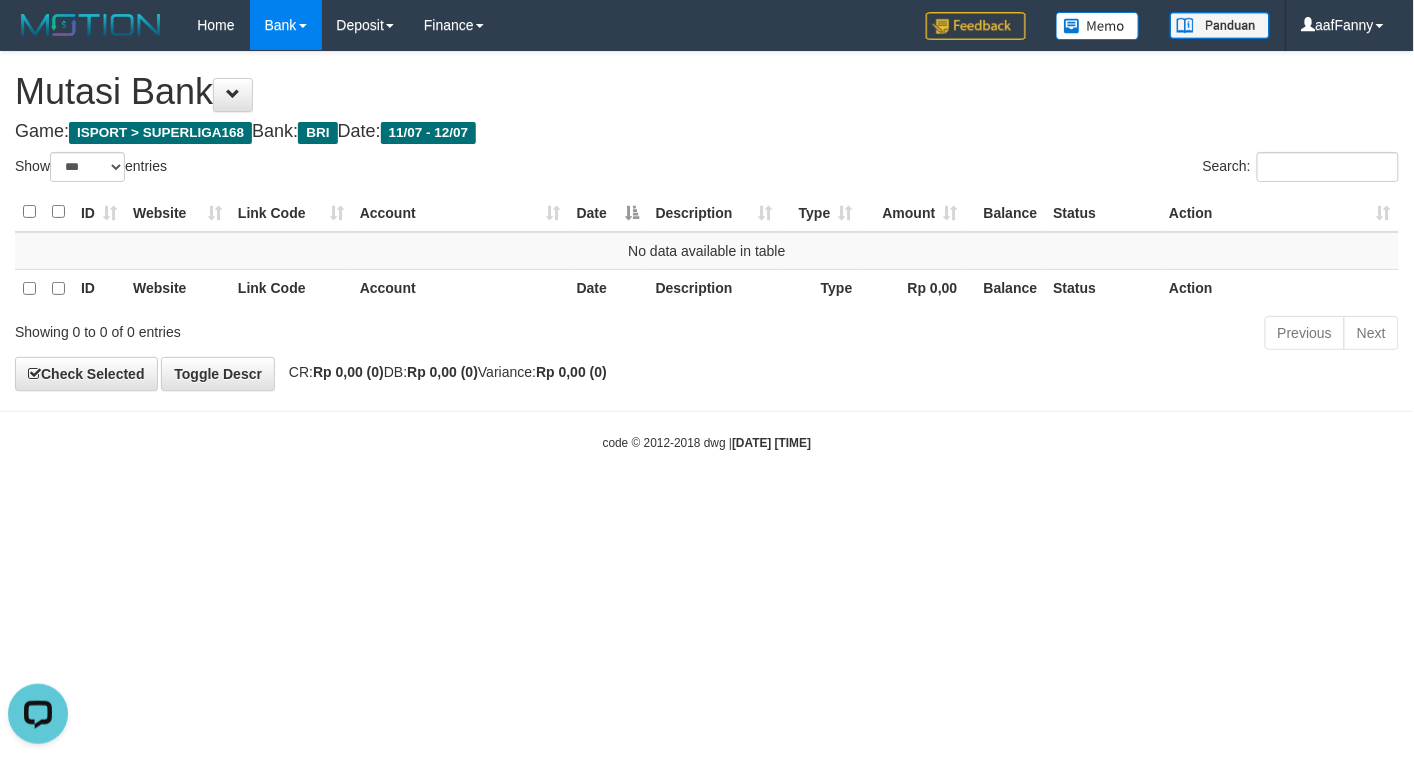 scroll, scrollTop: 0, scrollLeft: 0, axis: both 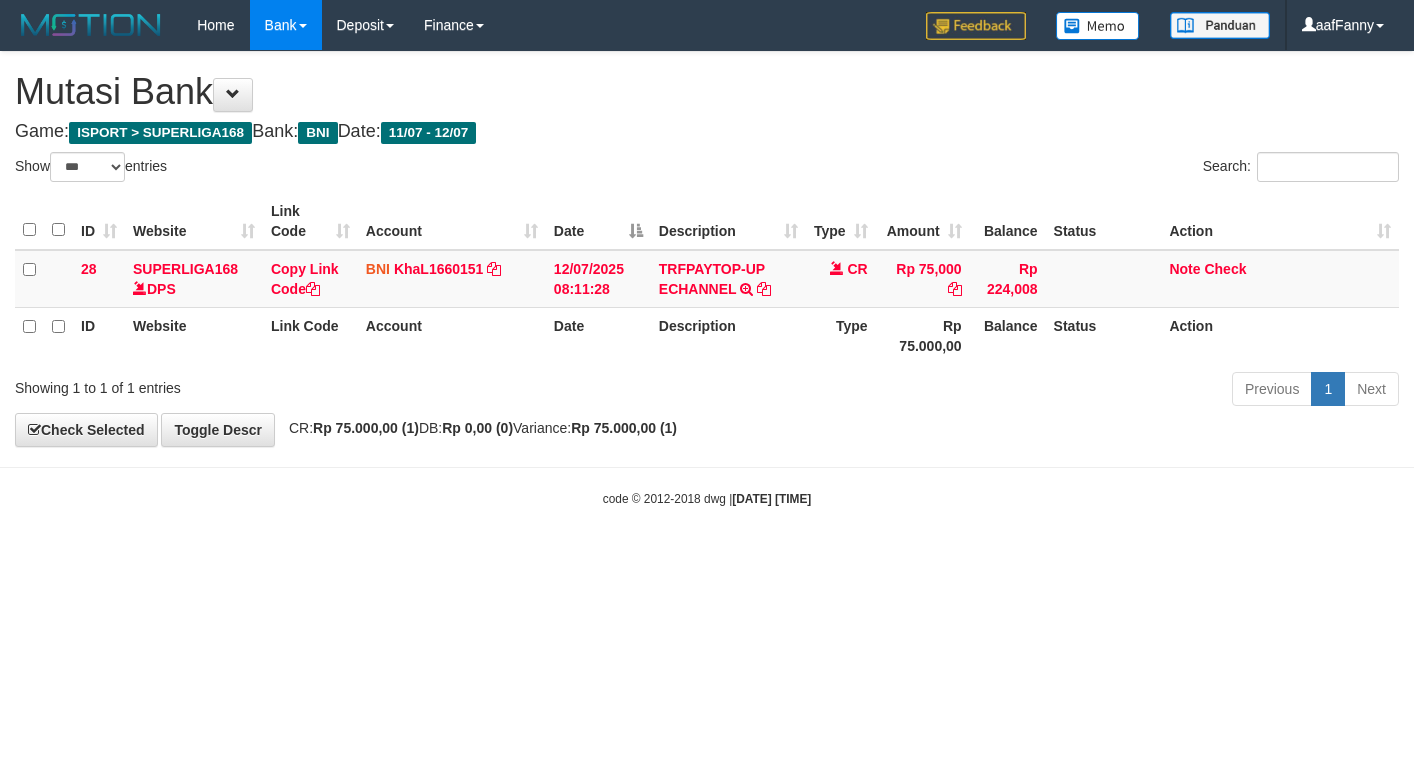 select on "***" 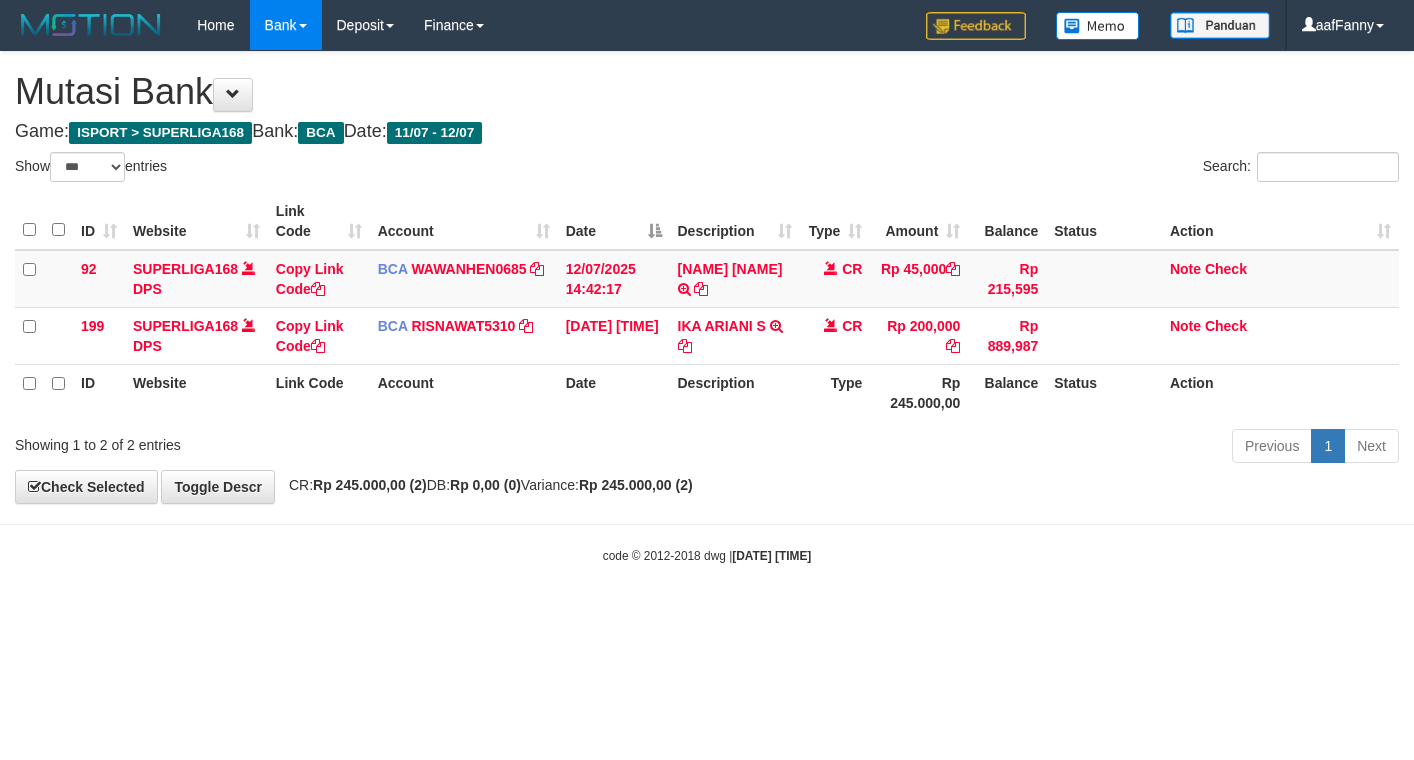 select on "***" 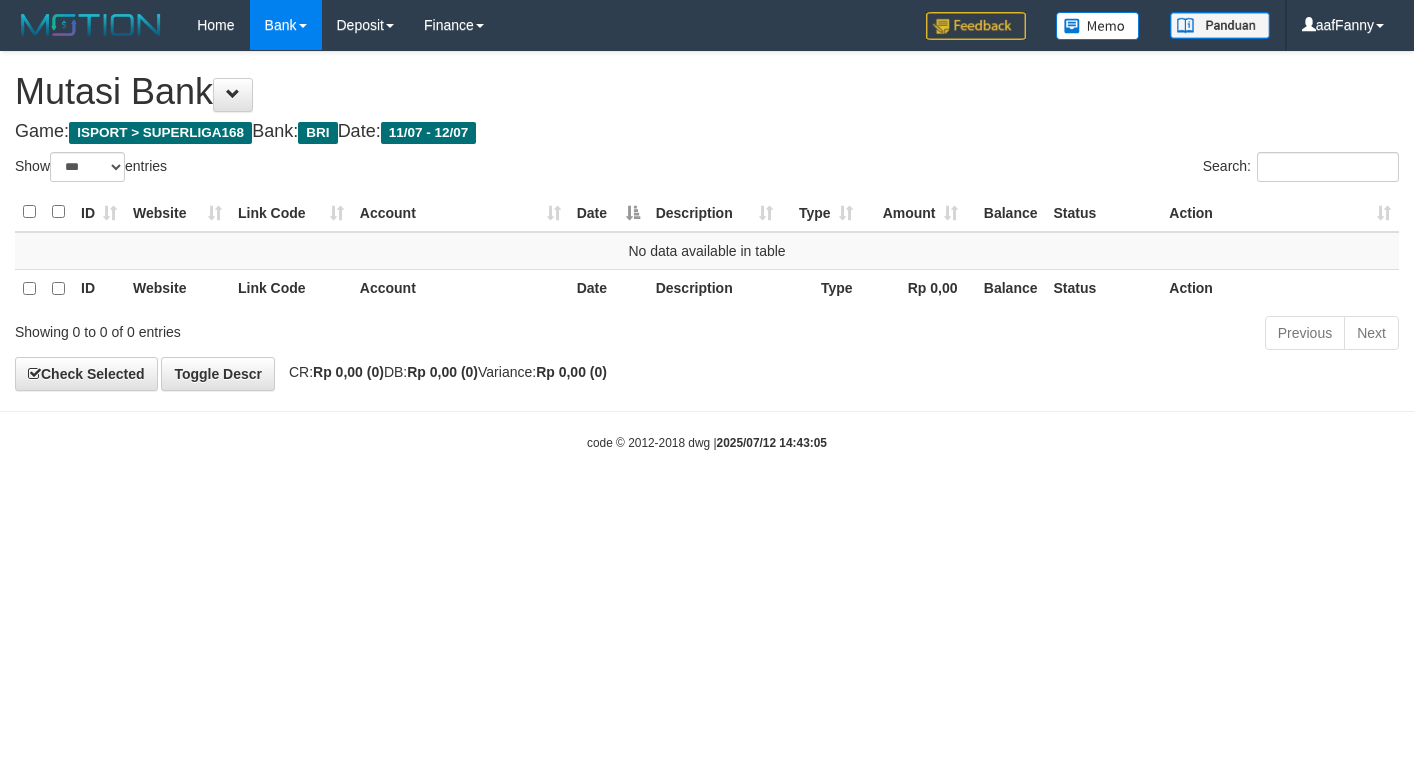 select on "***" 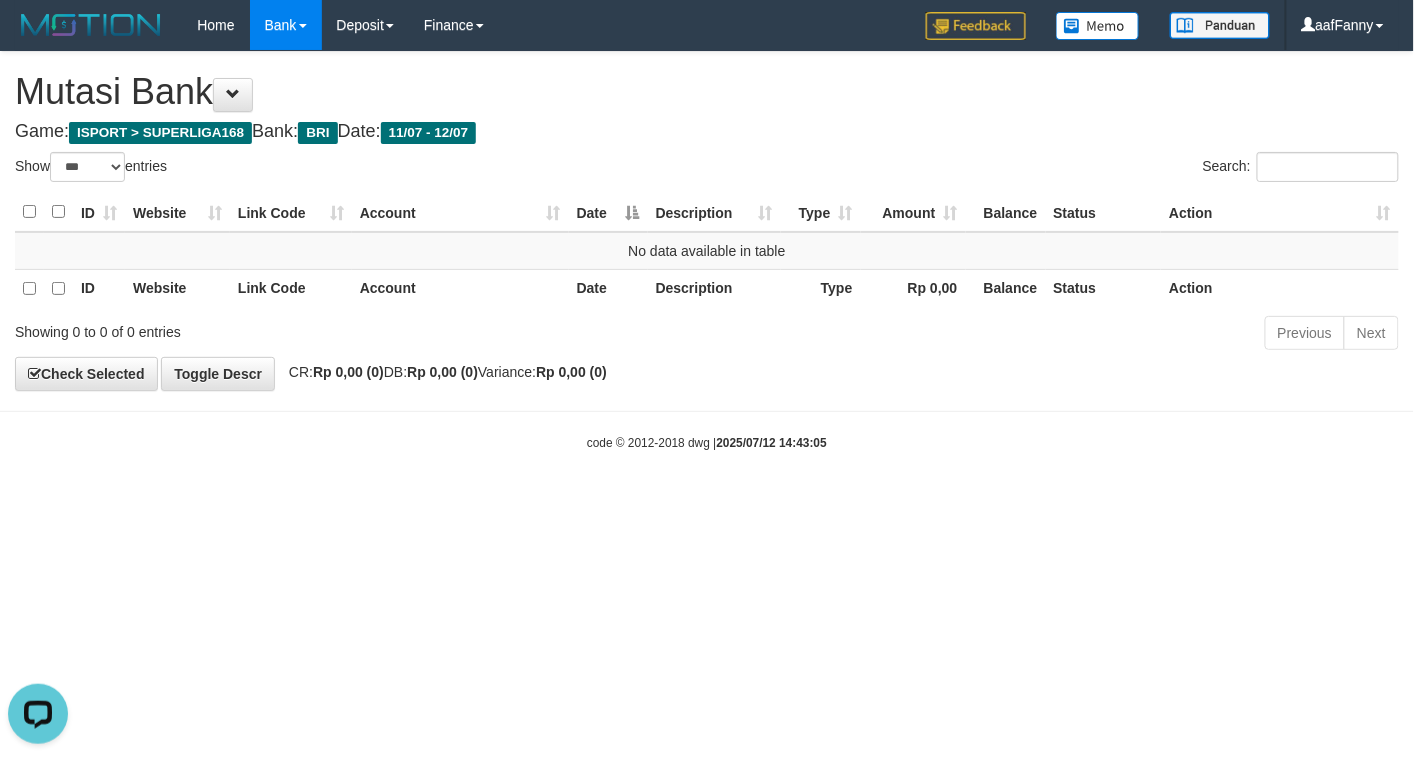 scroll, scrollTop: 0, scrollLeft: 0, axis: both 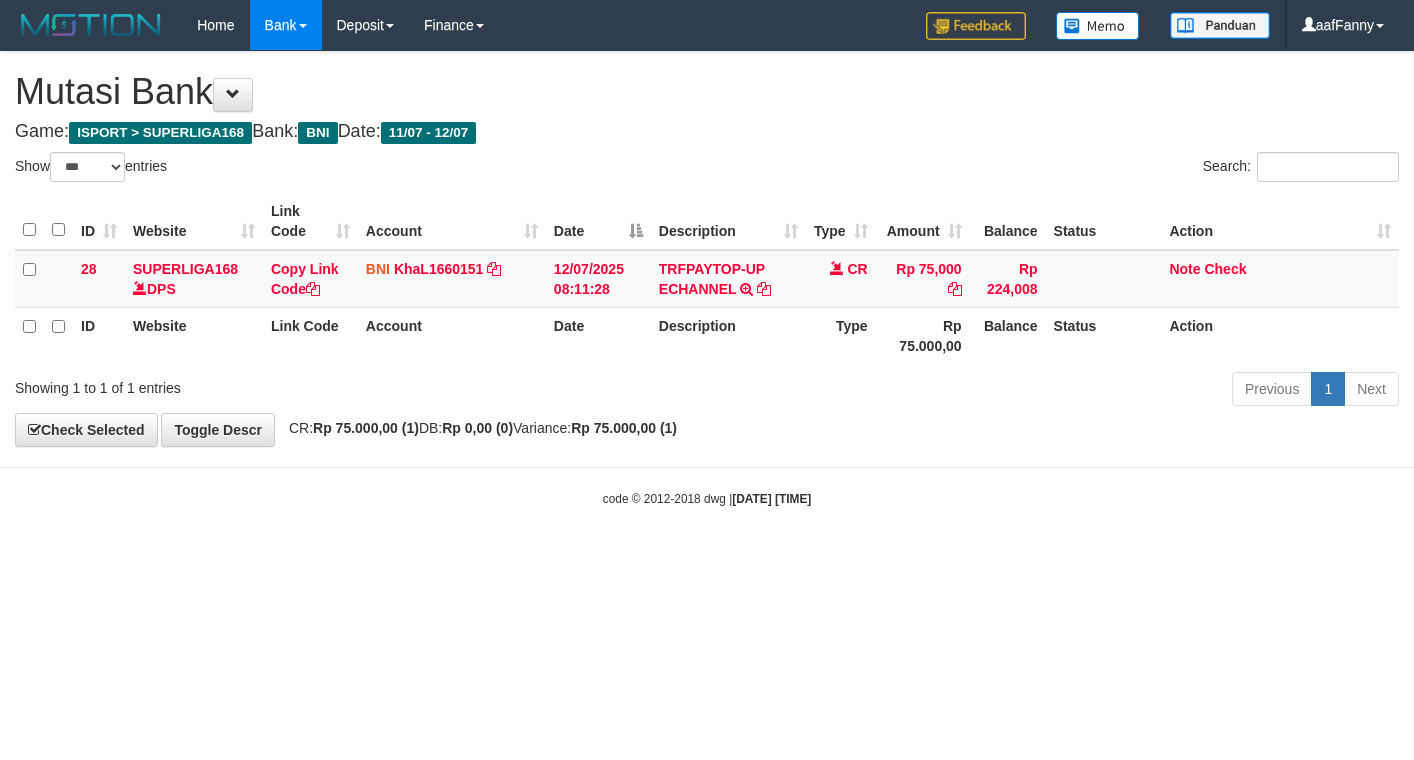 select on "***" 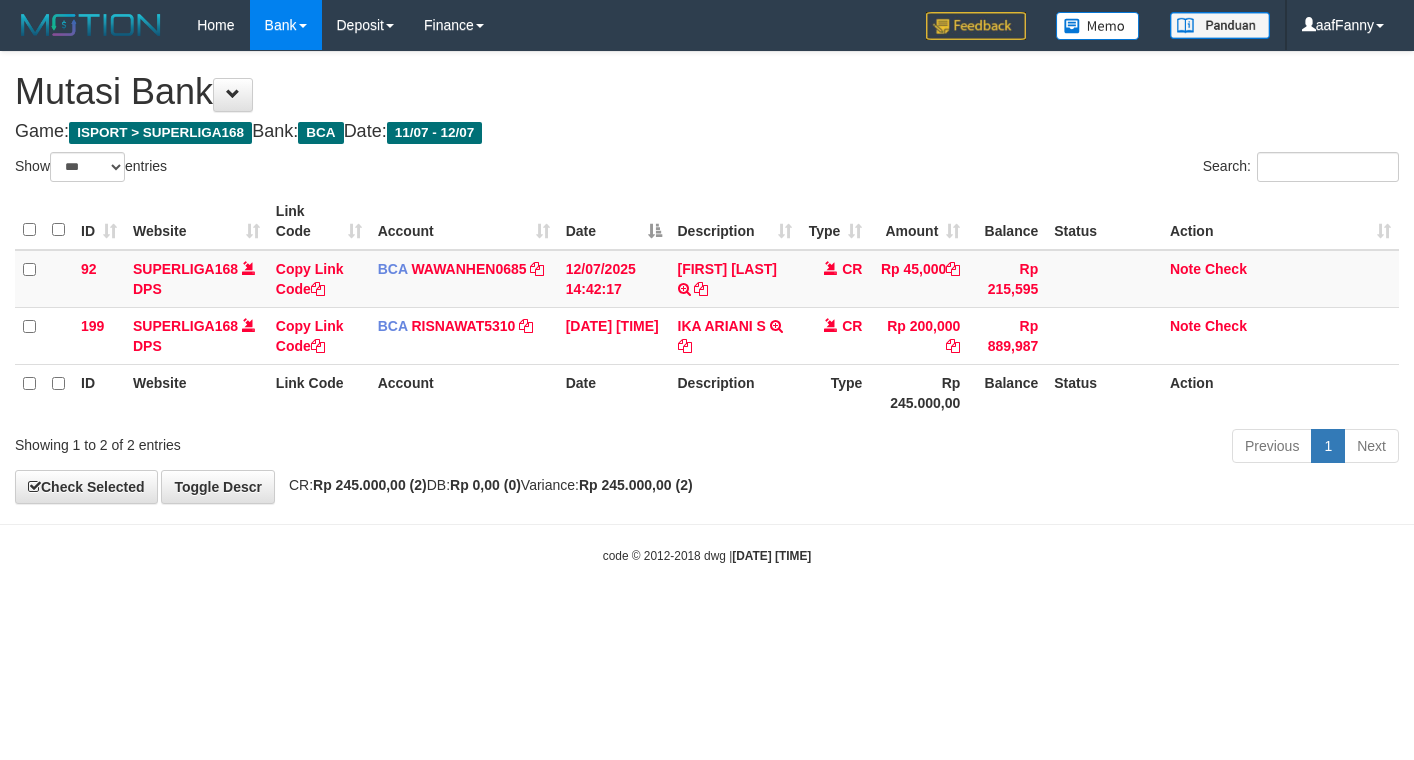 select on "***" 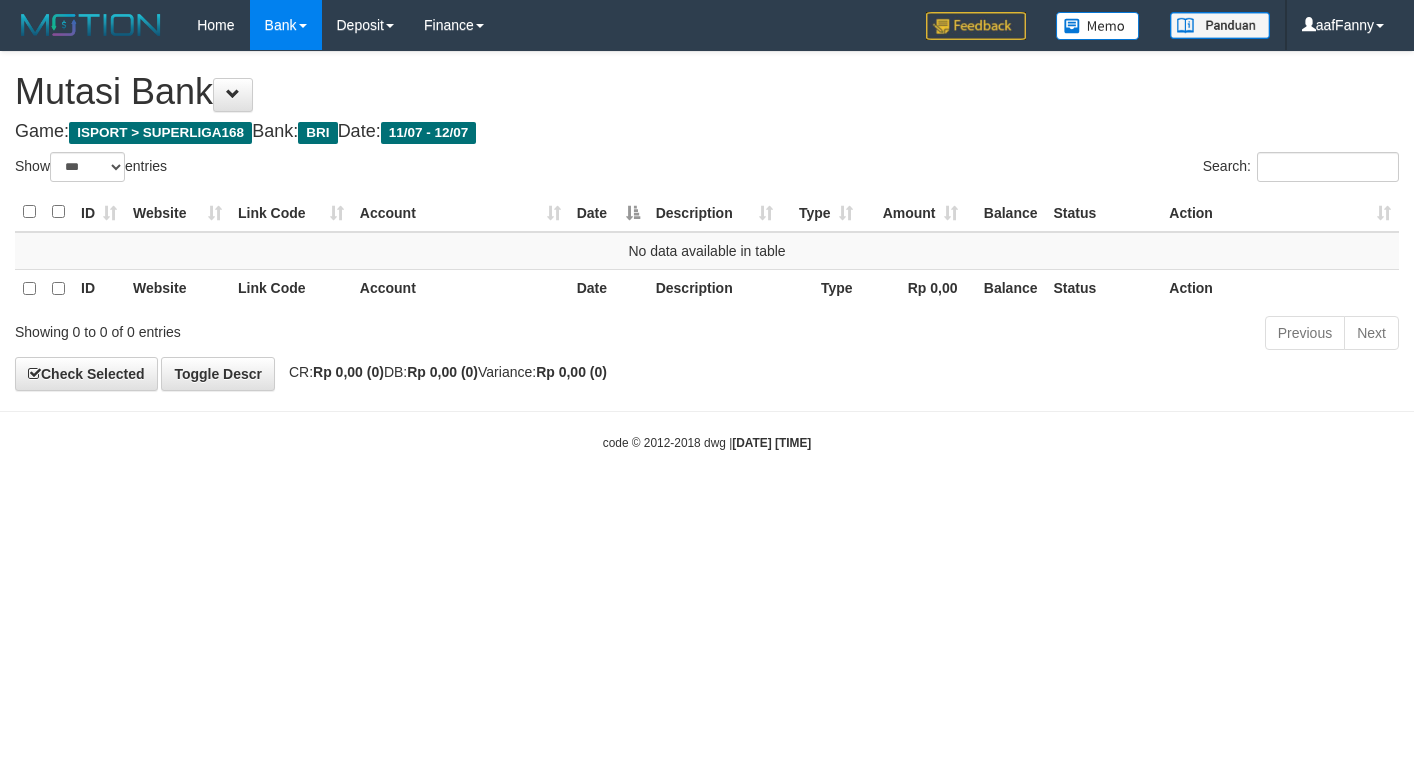 select on "***" 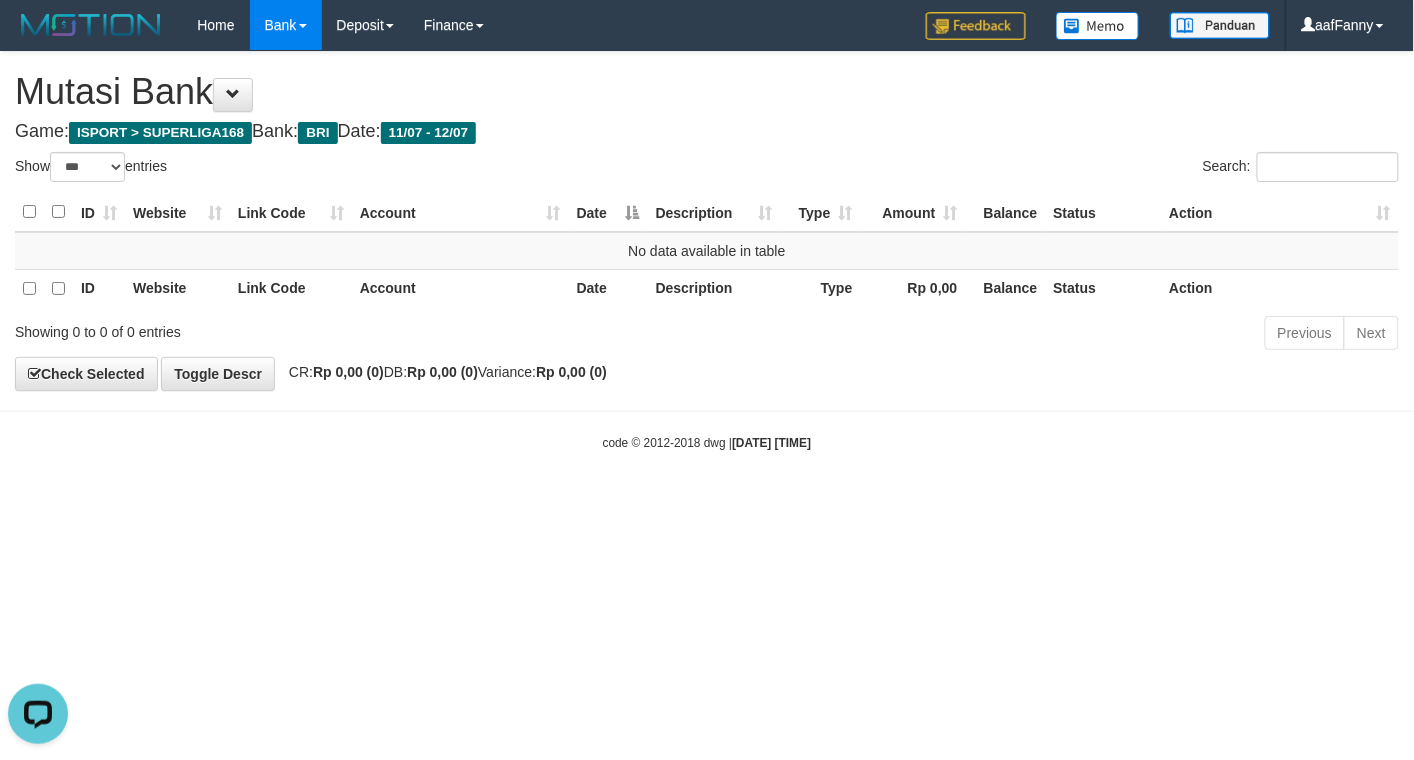 scroll, scrollTop: 0, scrollLeft: 0, axis: both 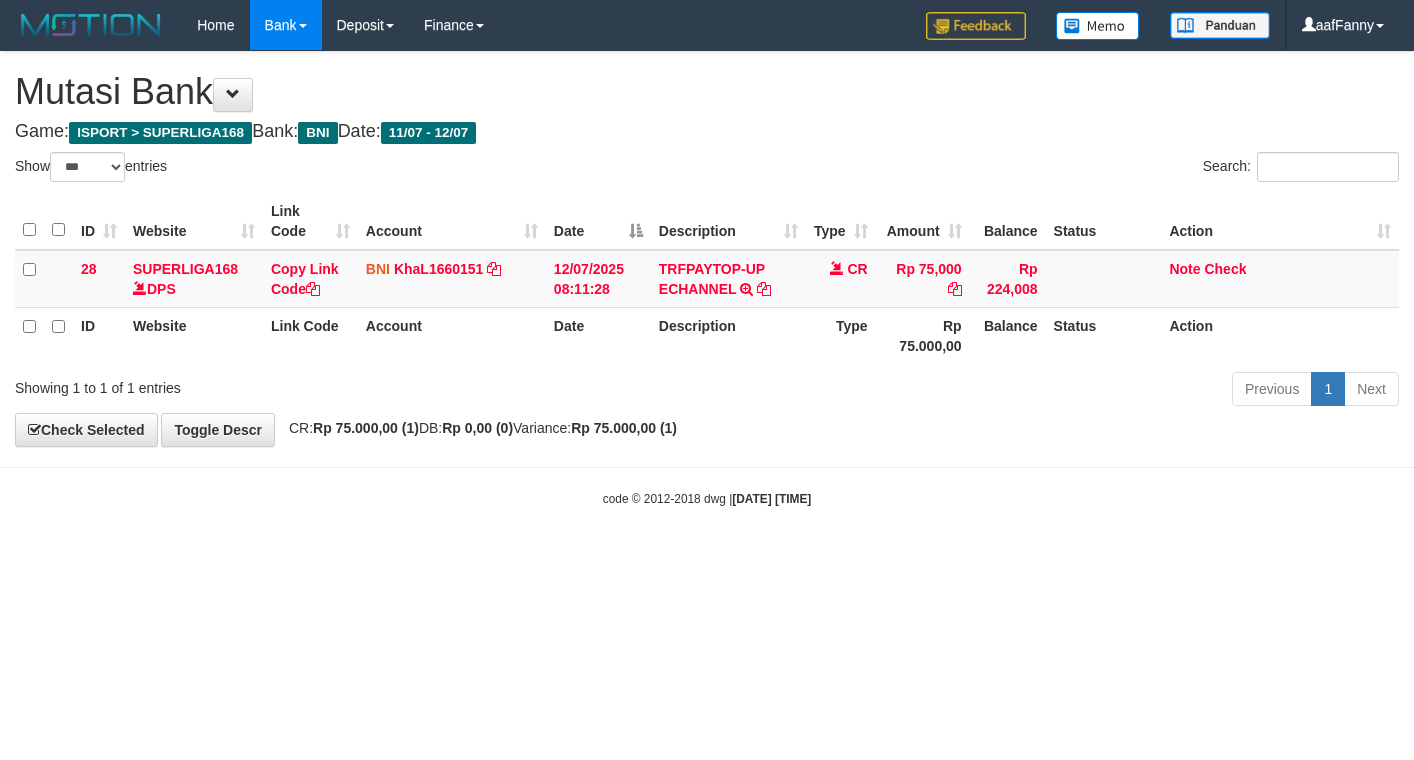 select on "***" 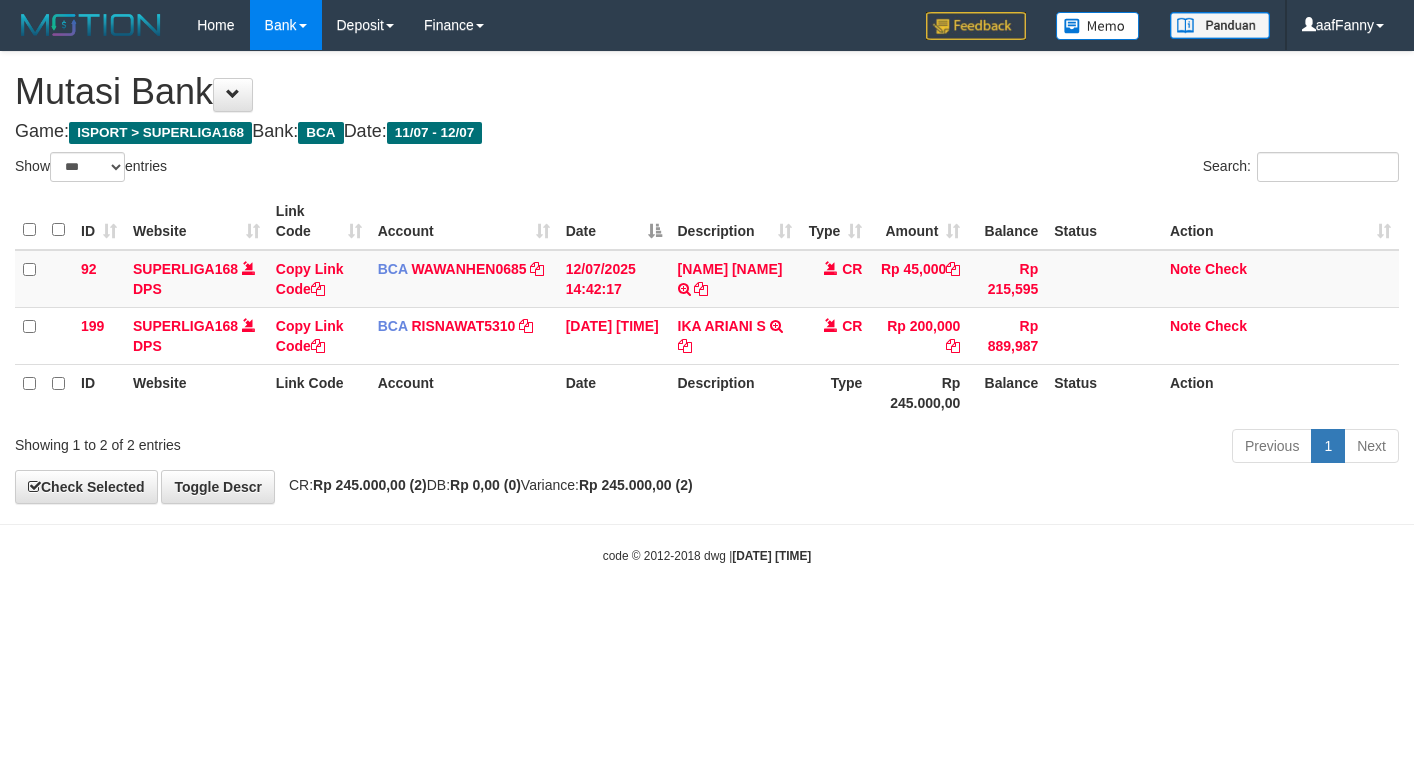 select on "***" 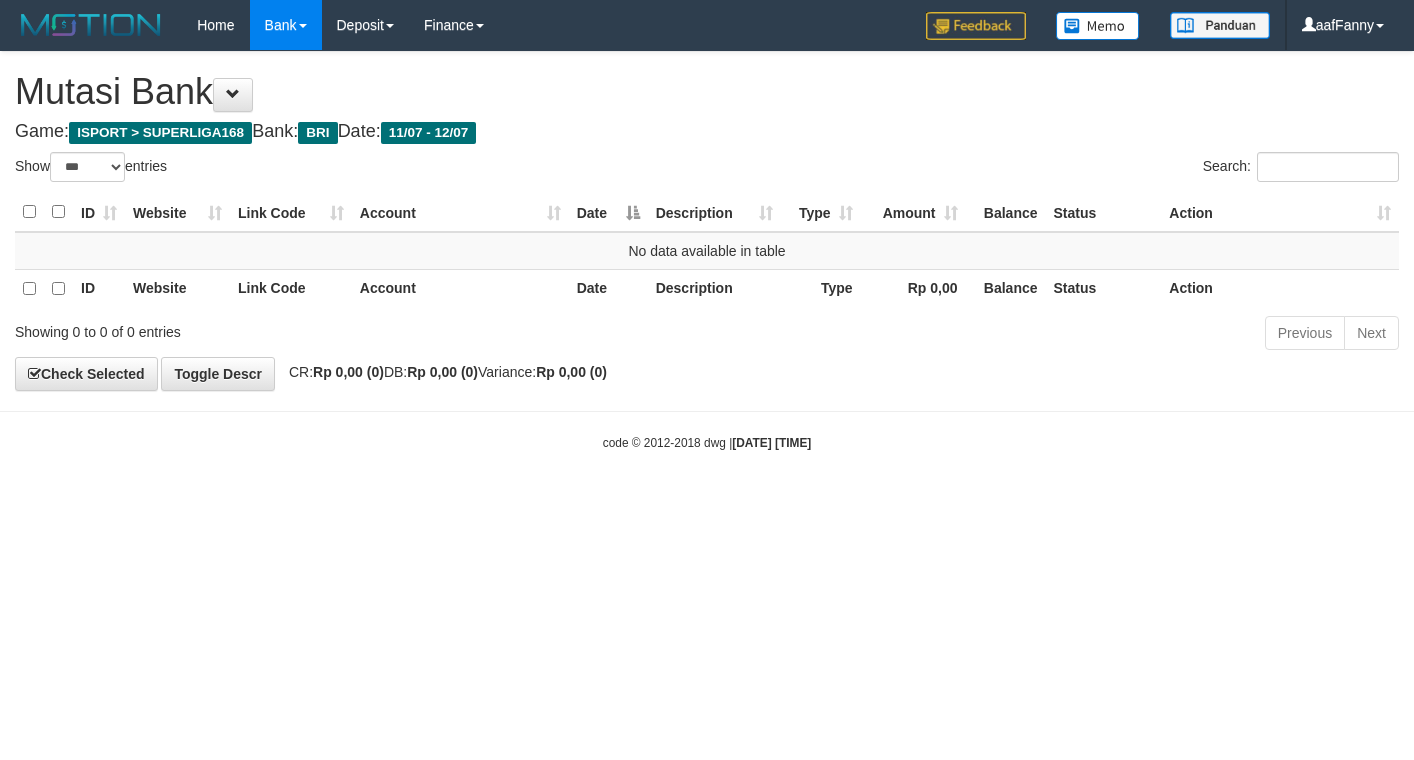 select on "***" 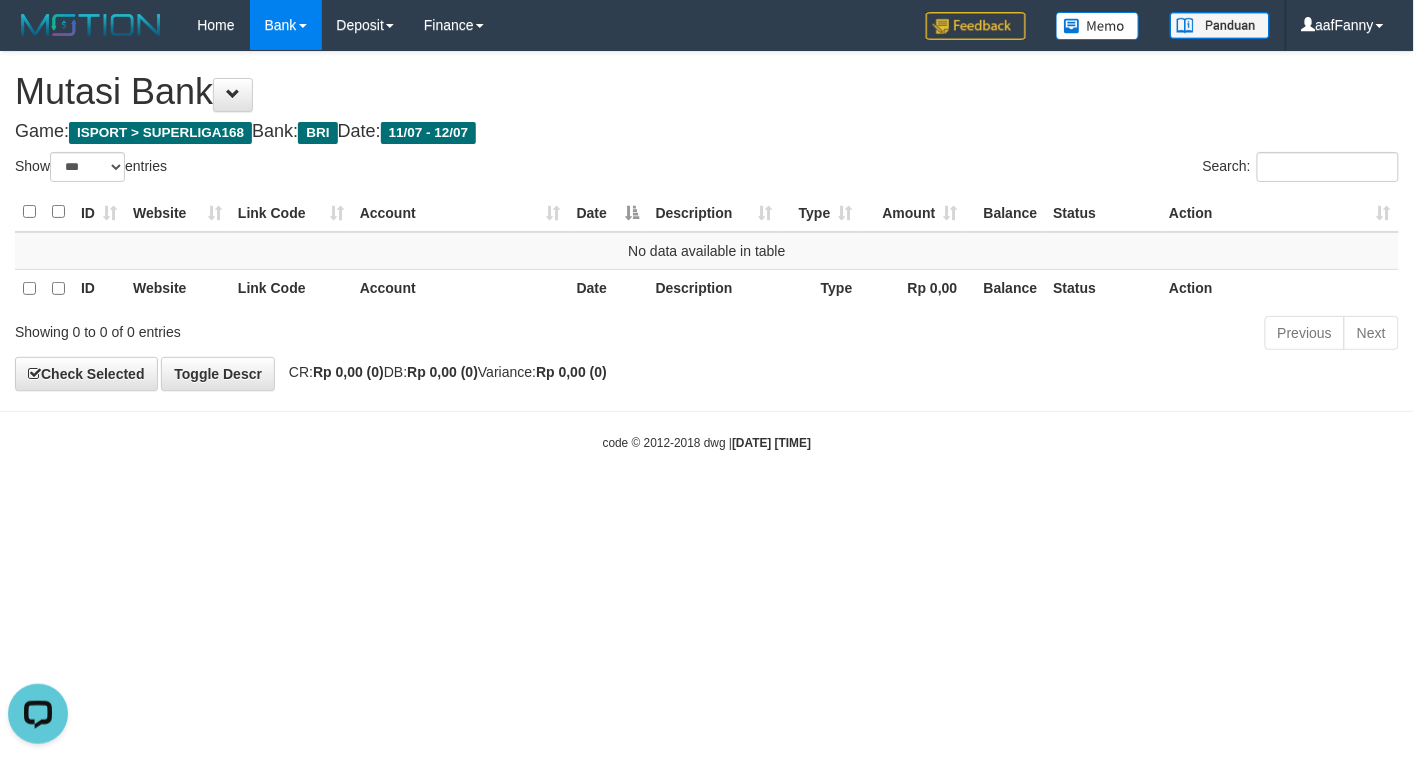 scroll, scrollTop: 0, scrollLeft: 0, axis: both 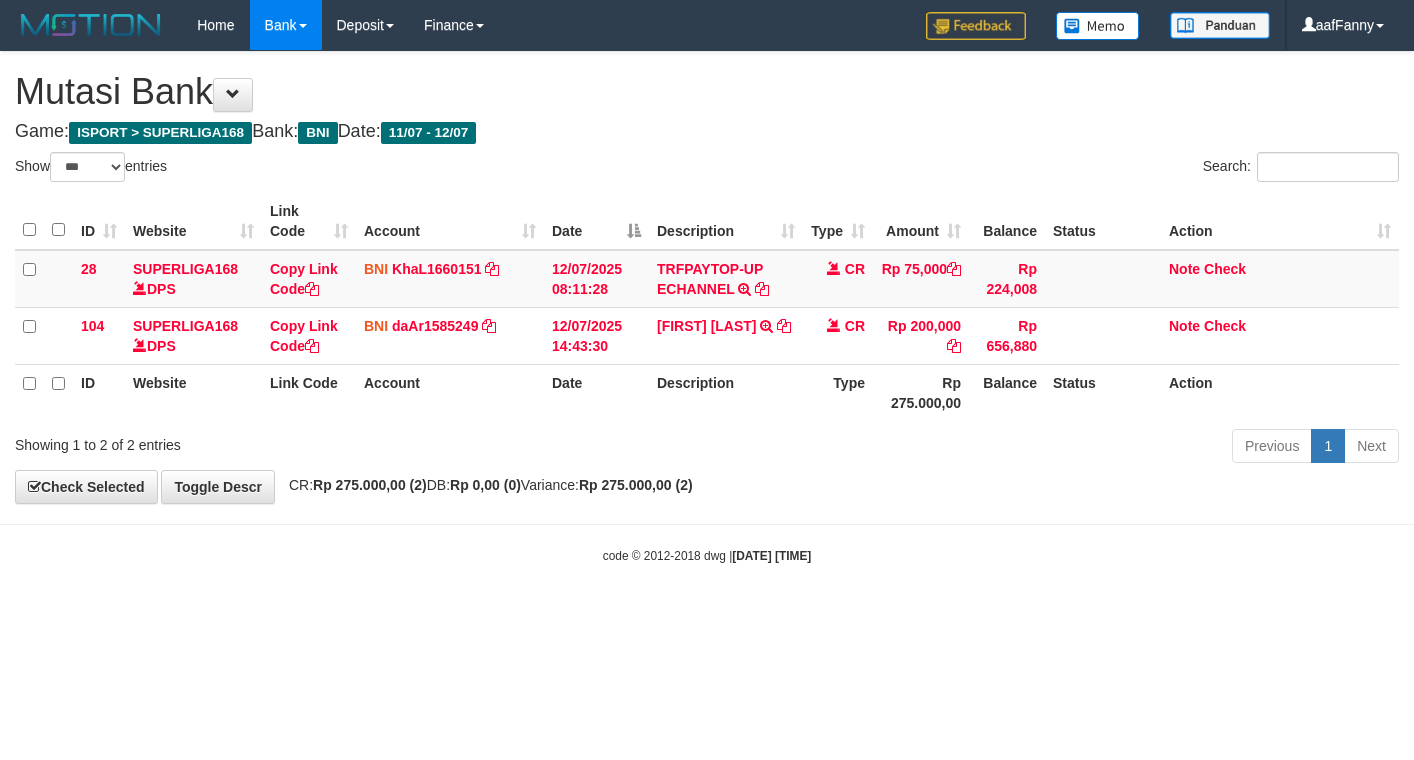 select on "***" 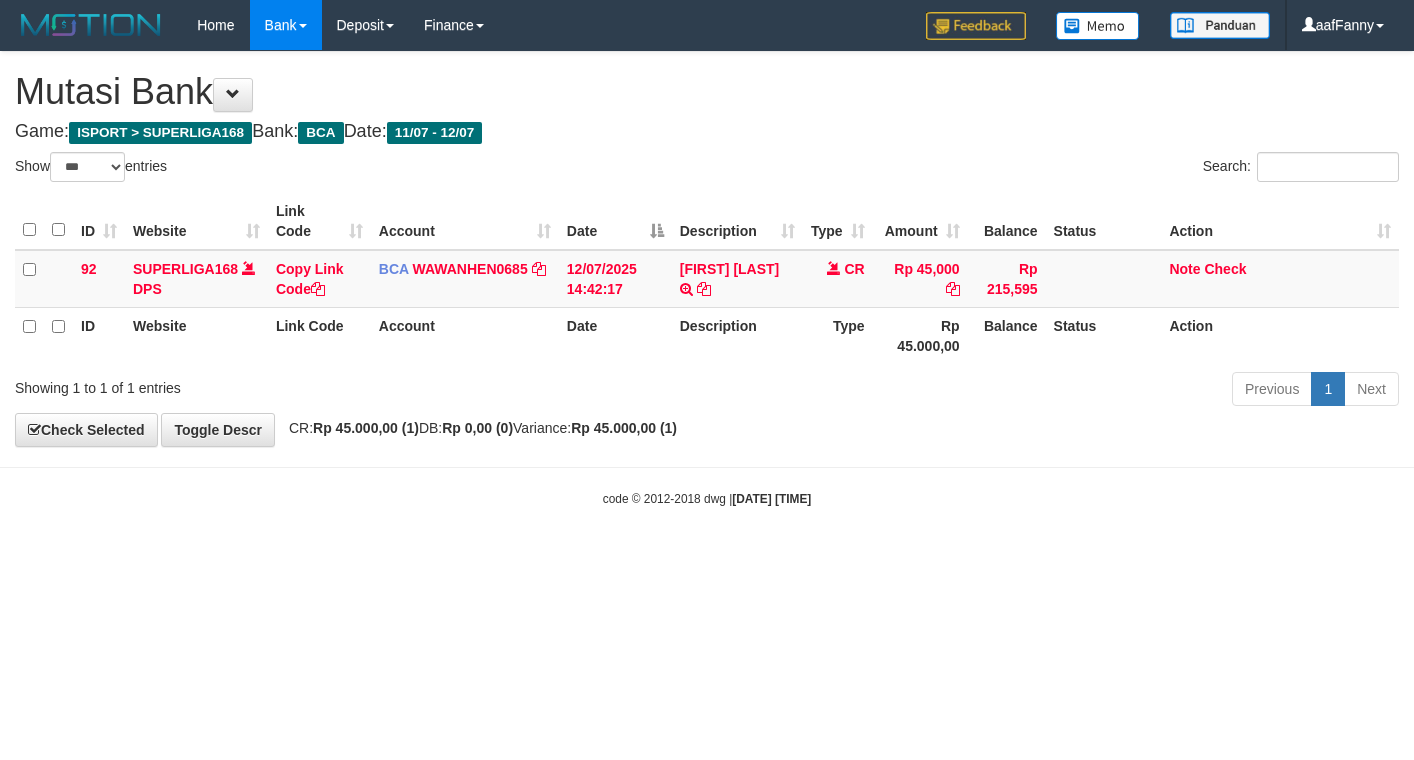 select on "***" 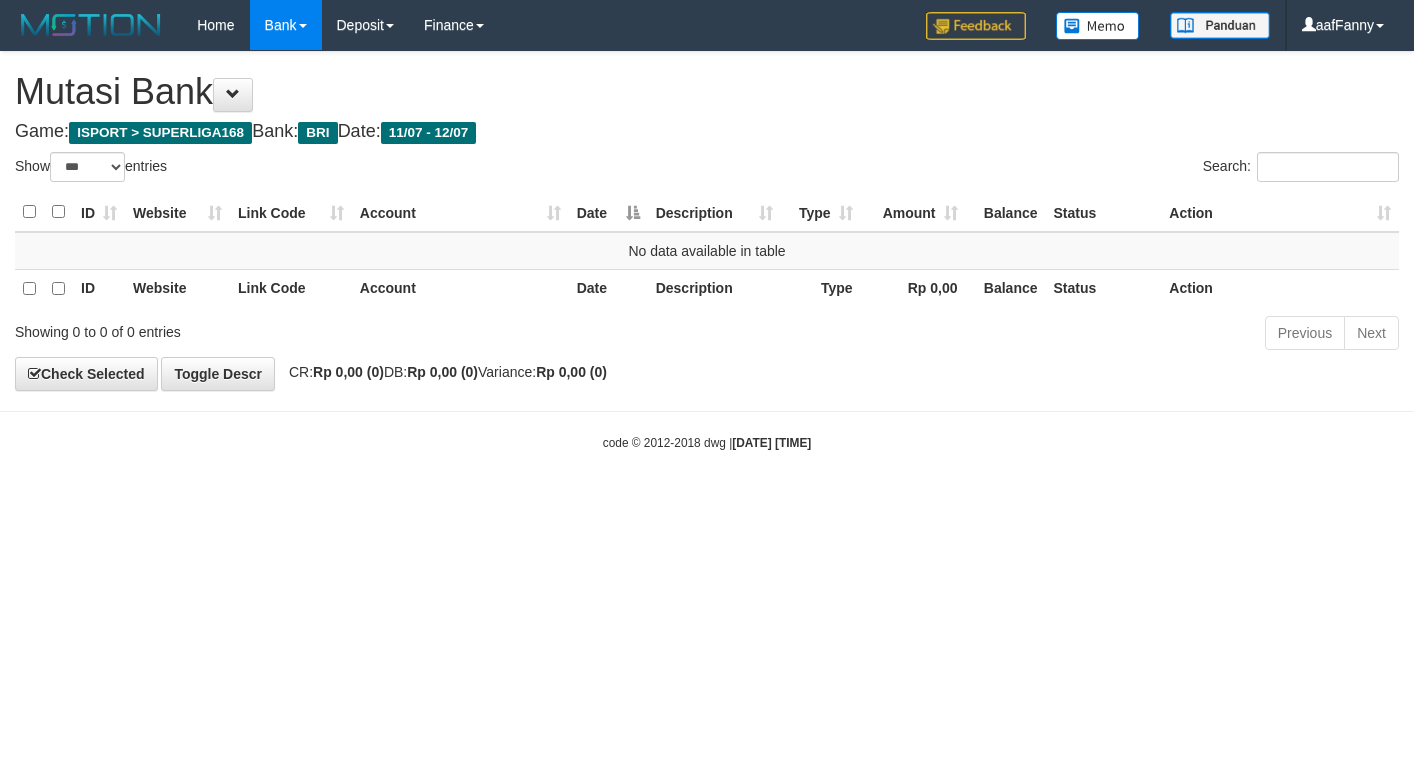 select on "***" 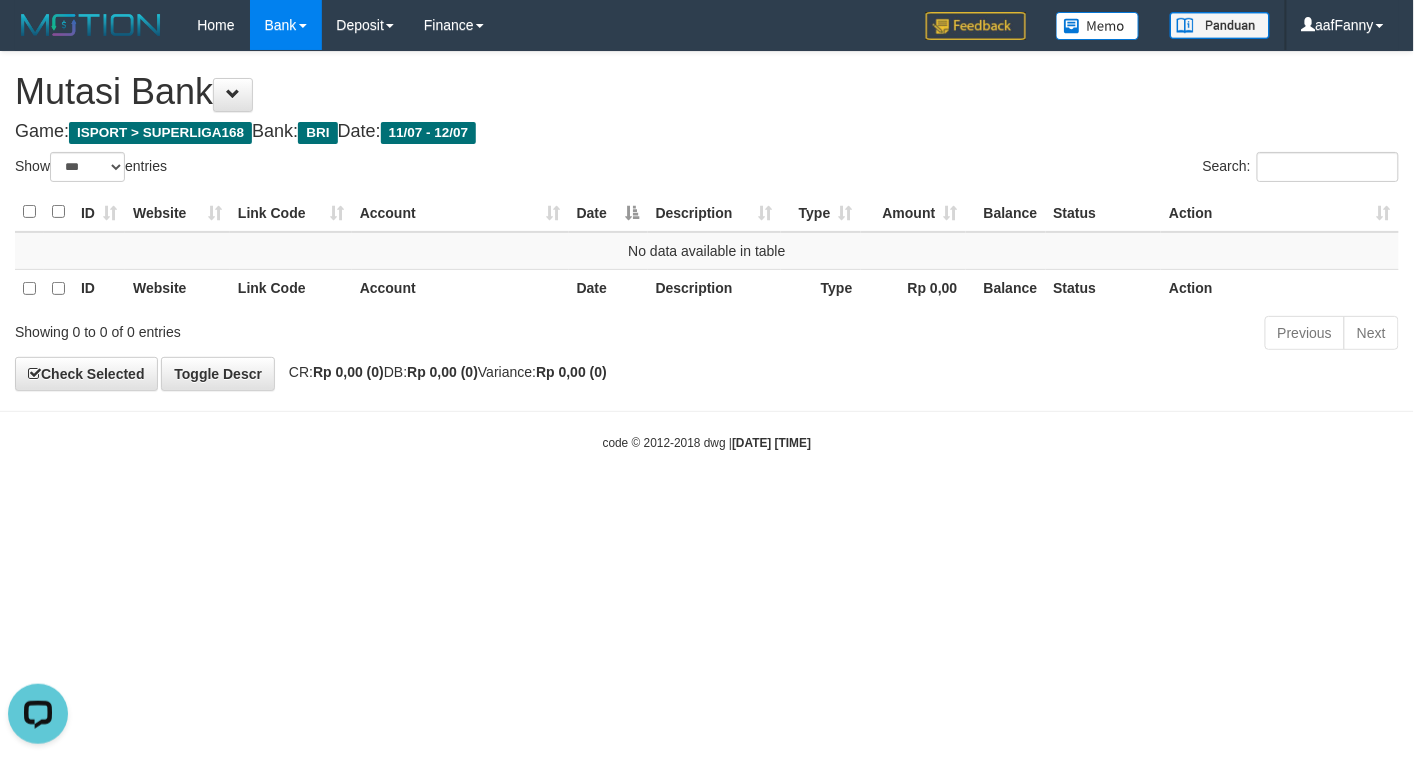 scroll, scrollTop: 0, scrollLeft: 0, axis: both 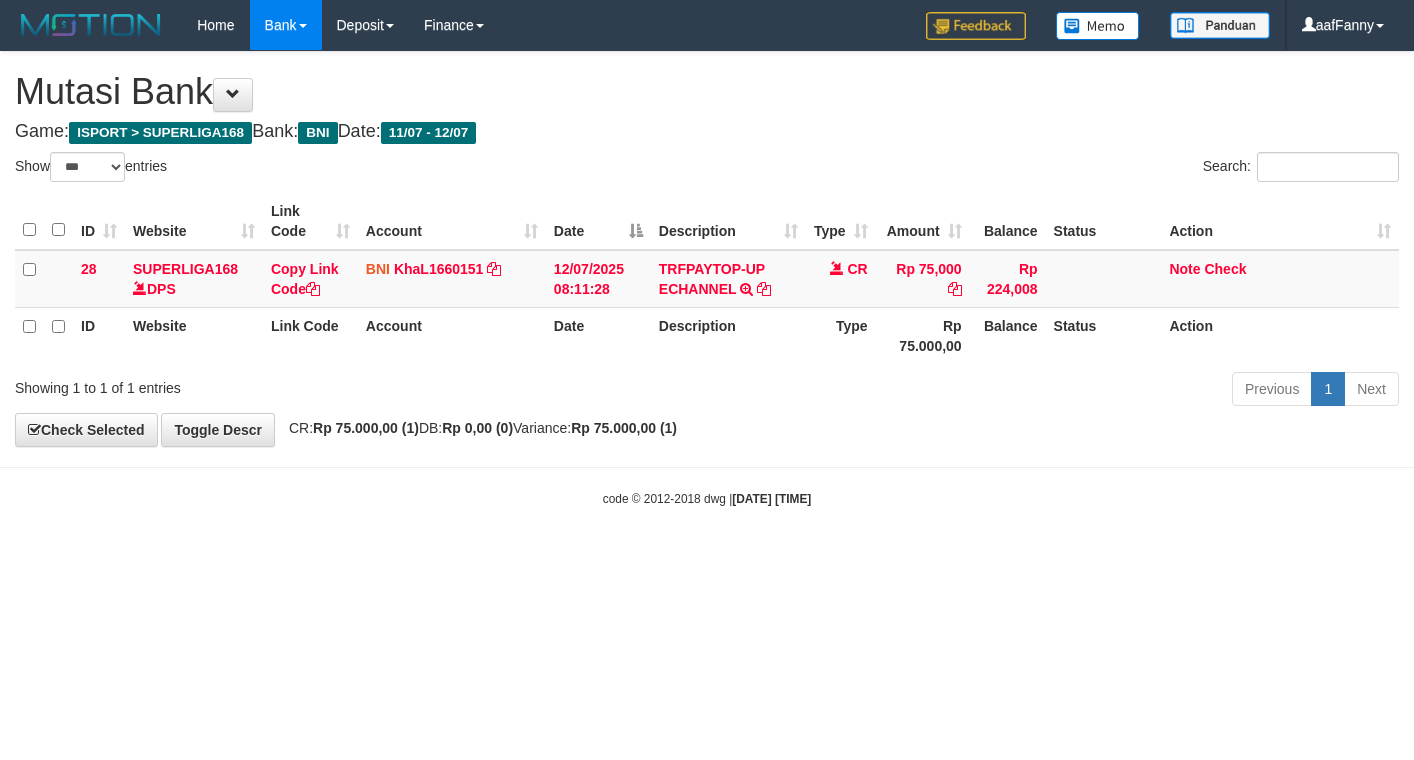 select on "***" 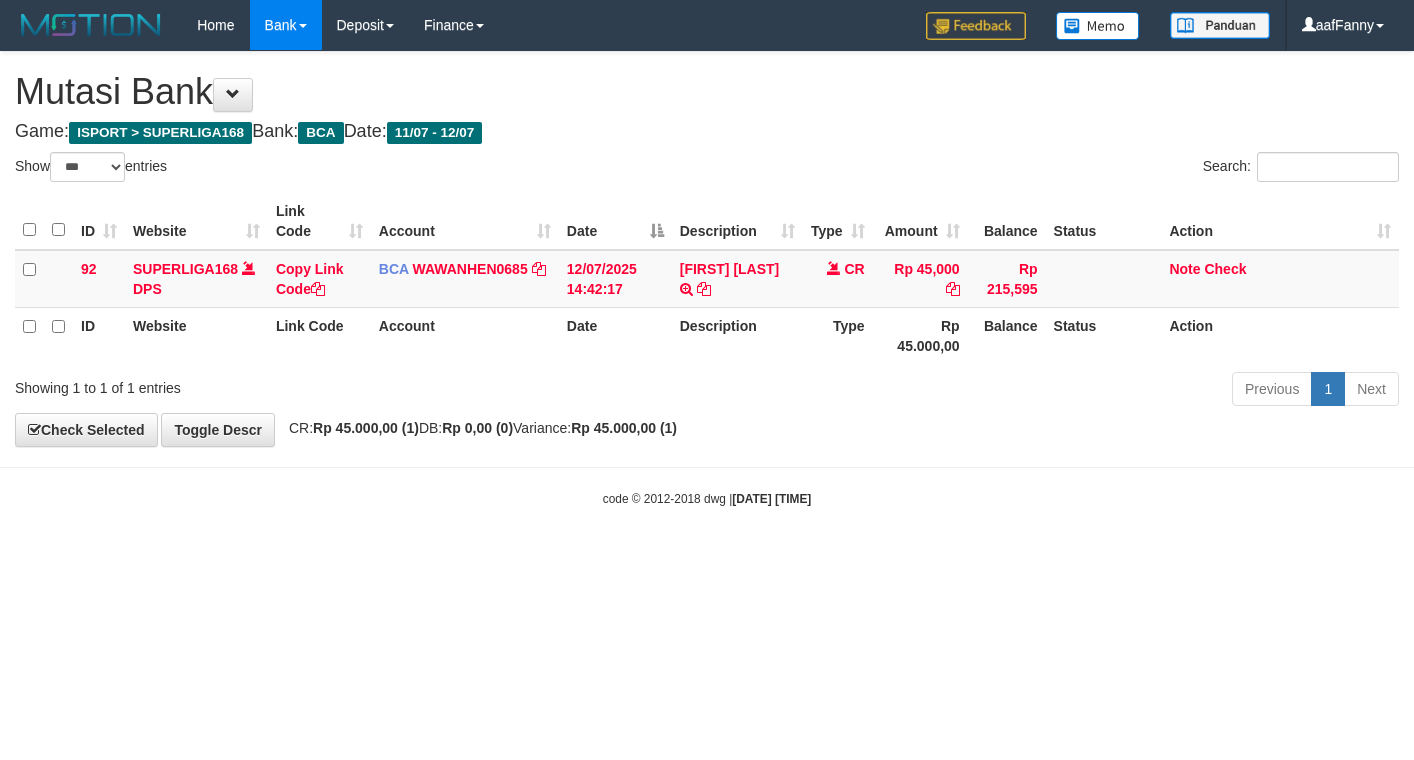 select on "***" 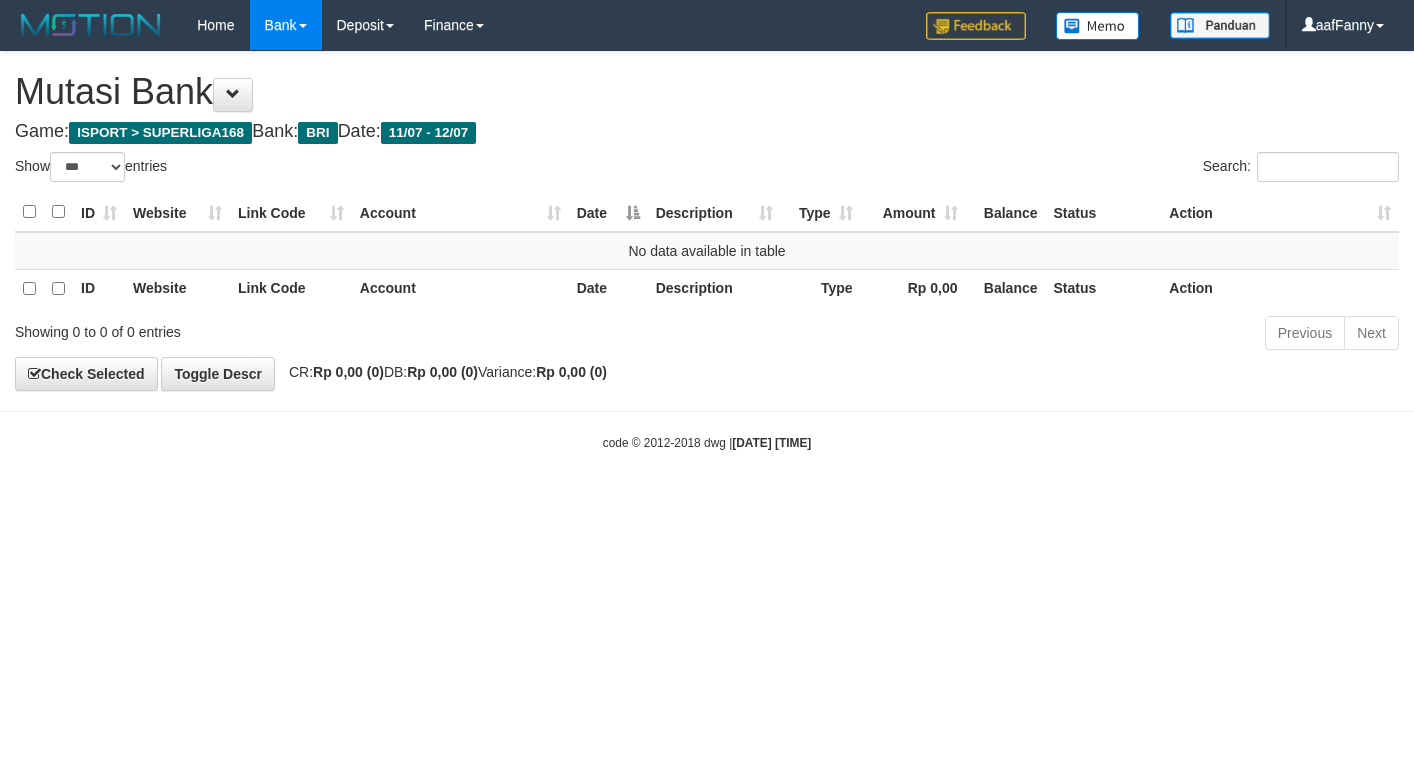 select on "***" 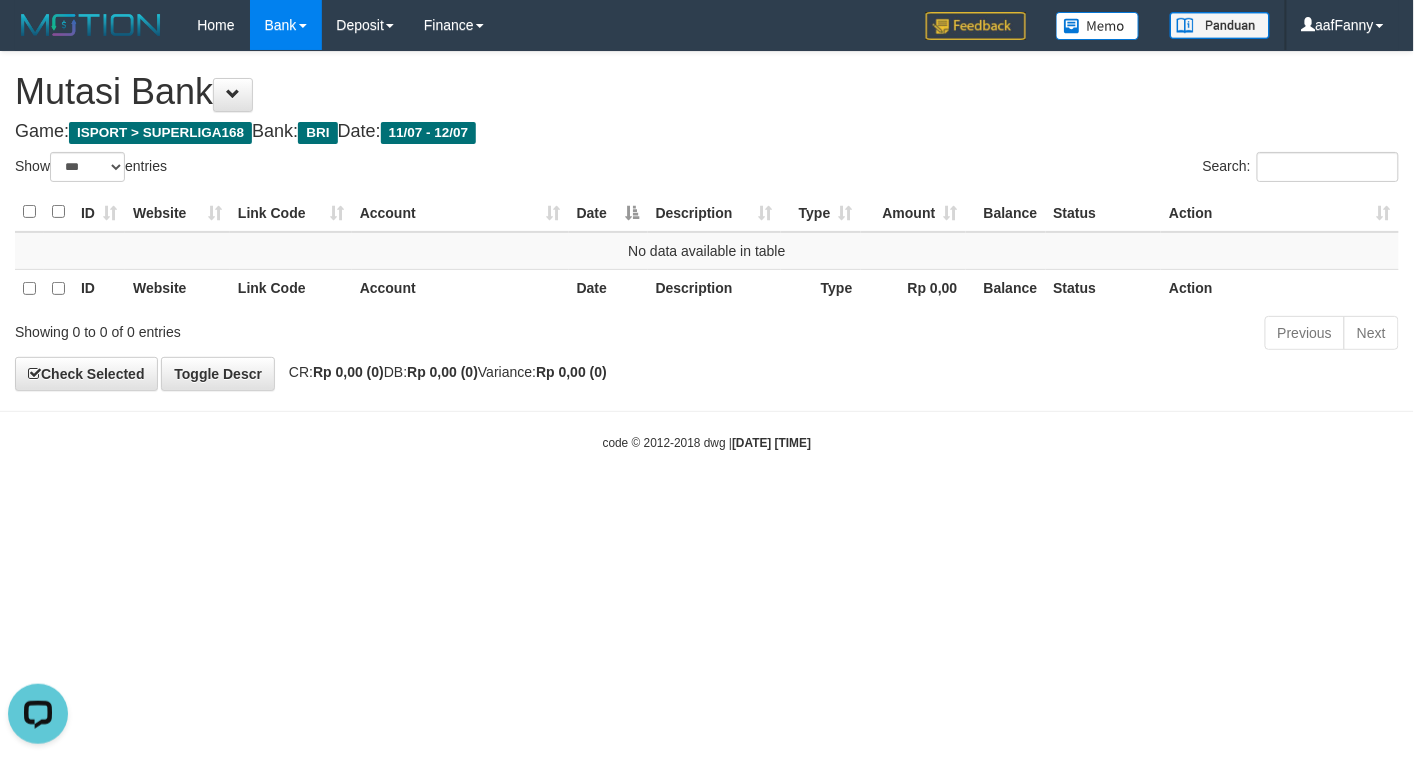 scroll, scrollTop: 0, scrollLeft: 0, axis: both 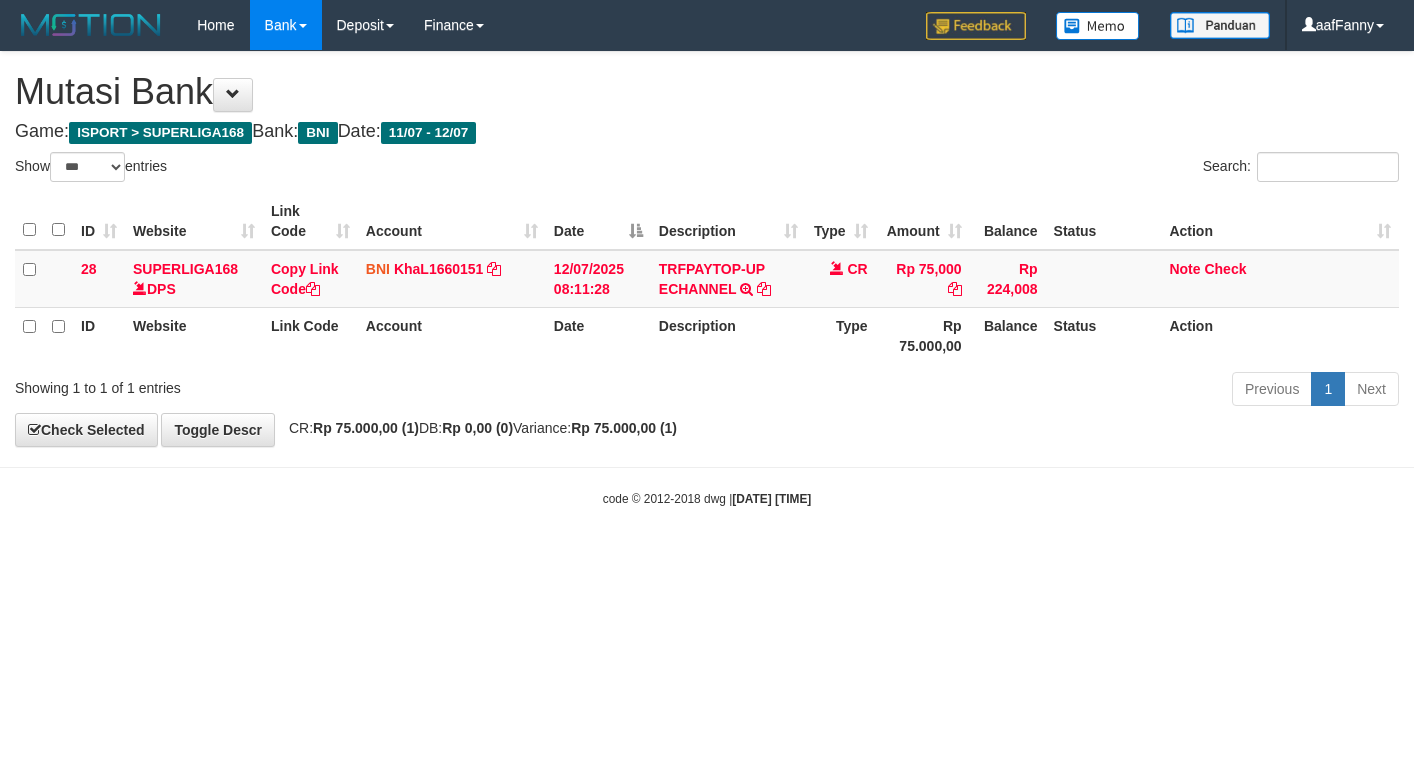 select on "***" 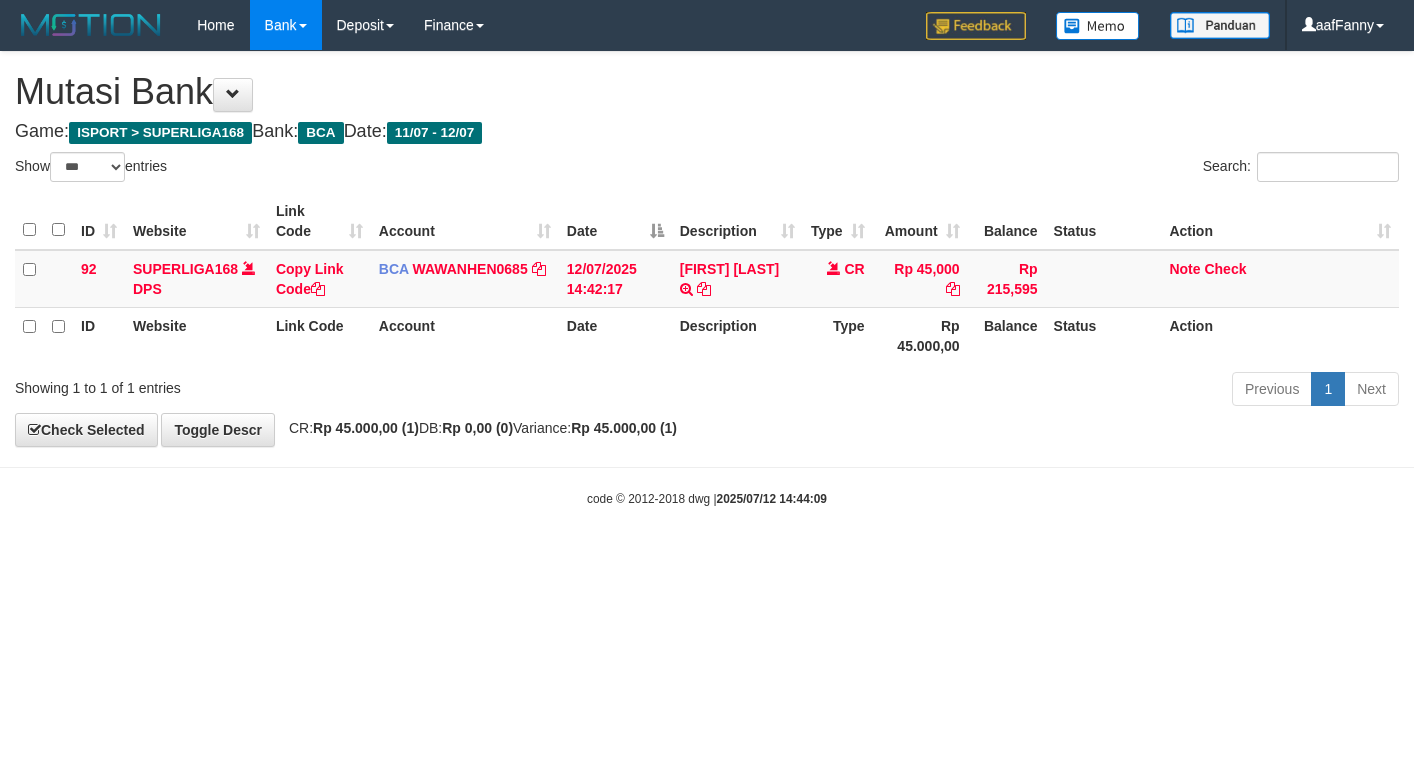 select on "***" 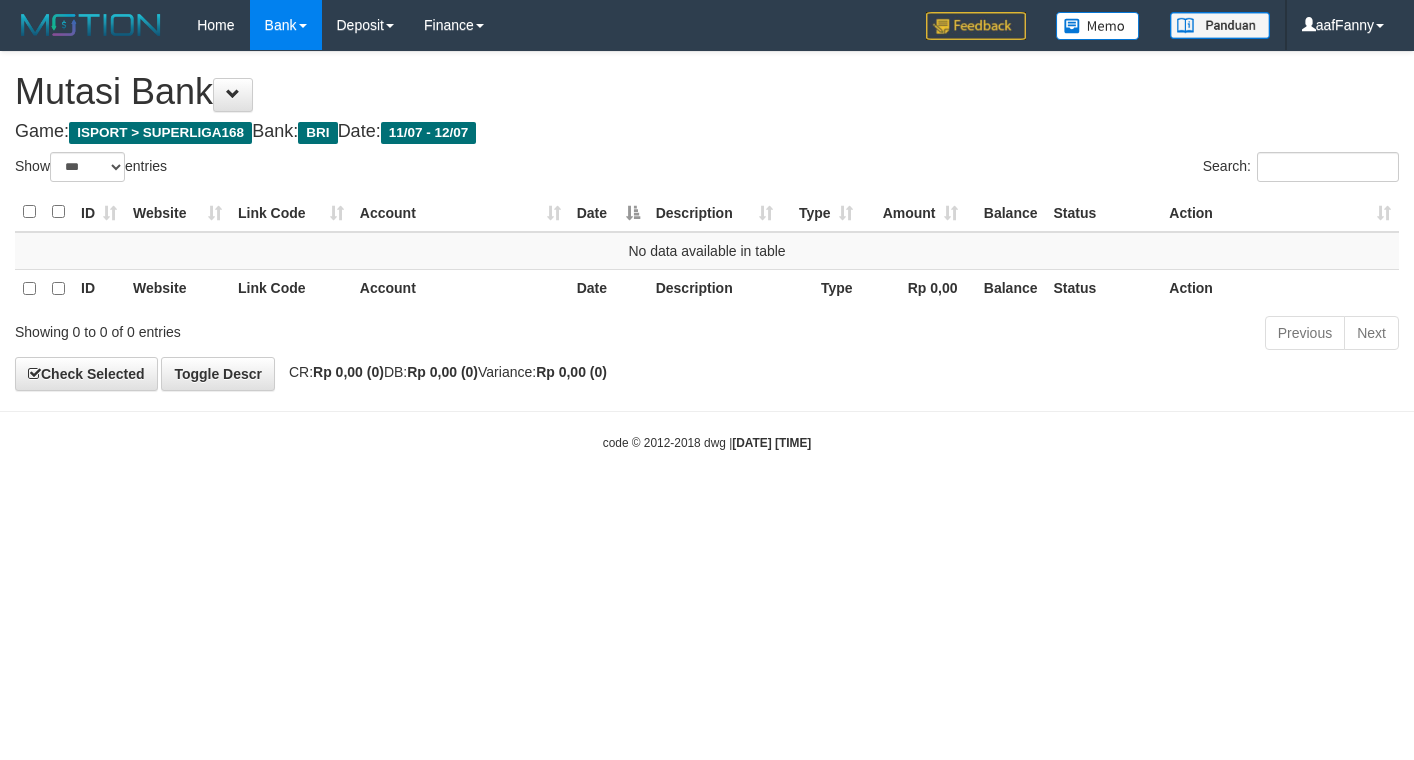 select on "***" 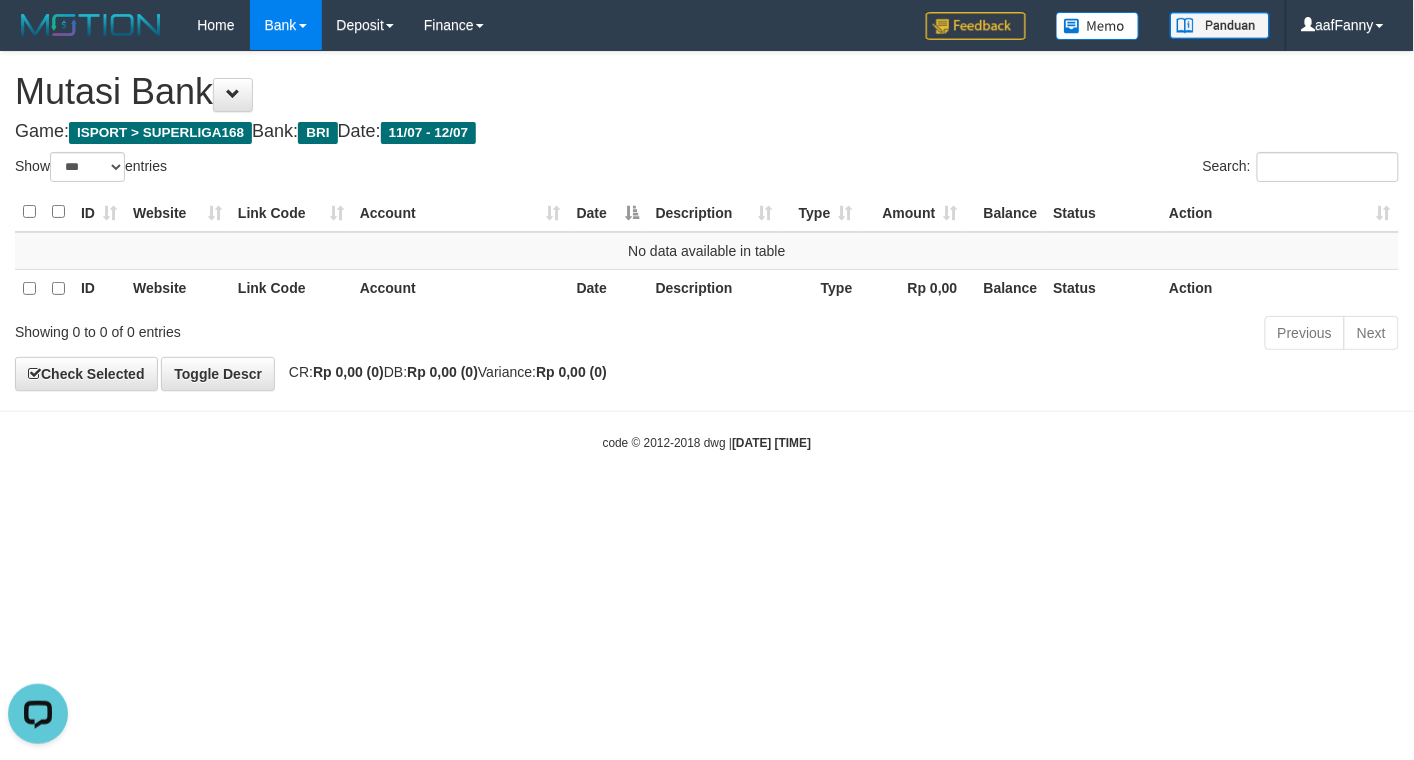 scroll, scrollTop: 0, scrollLeft: 0, axis: both 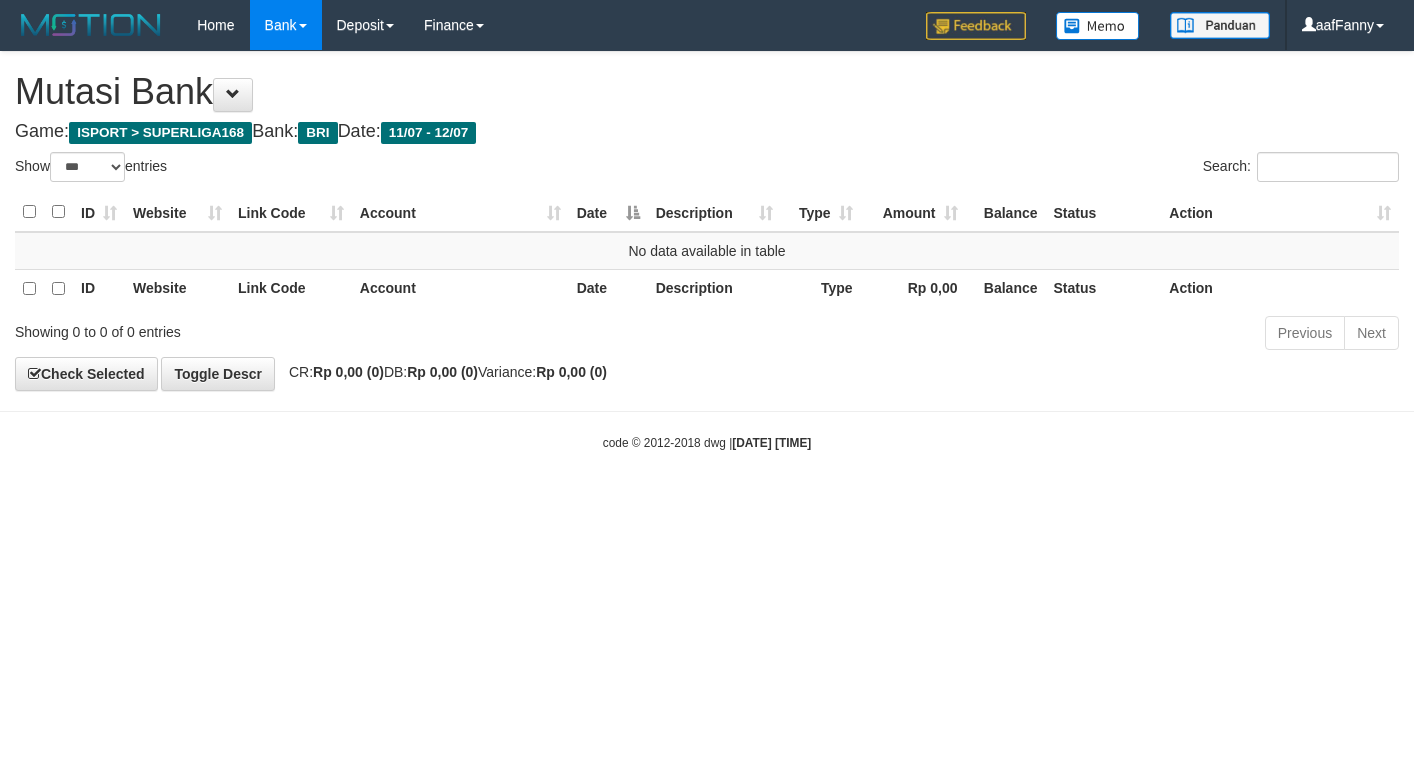 select on "***" 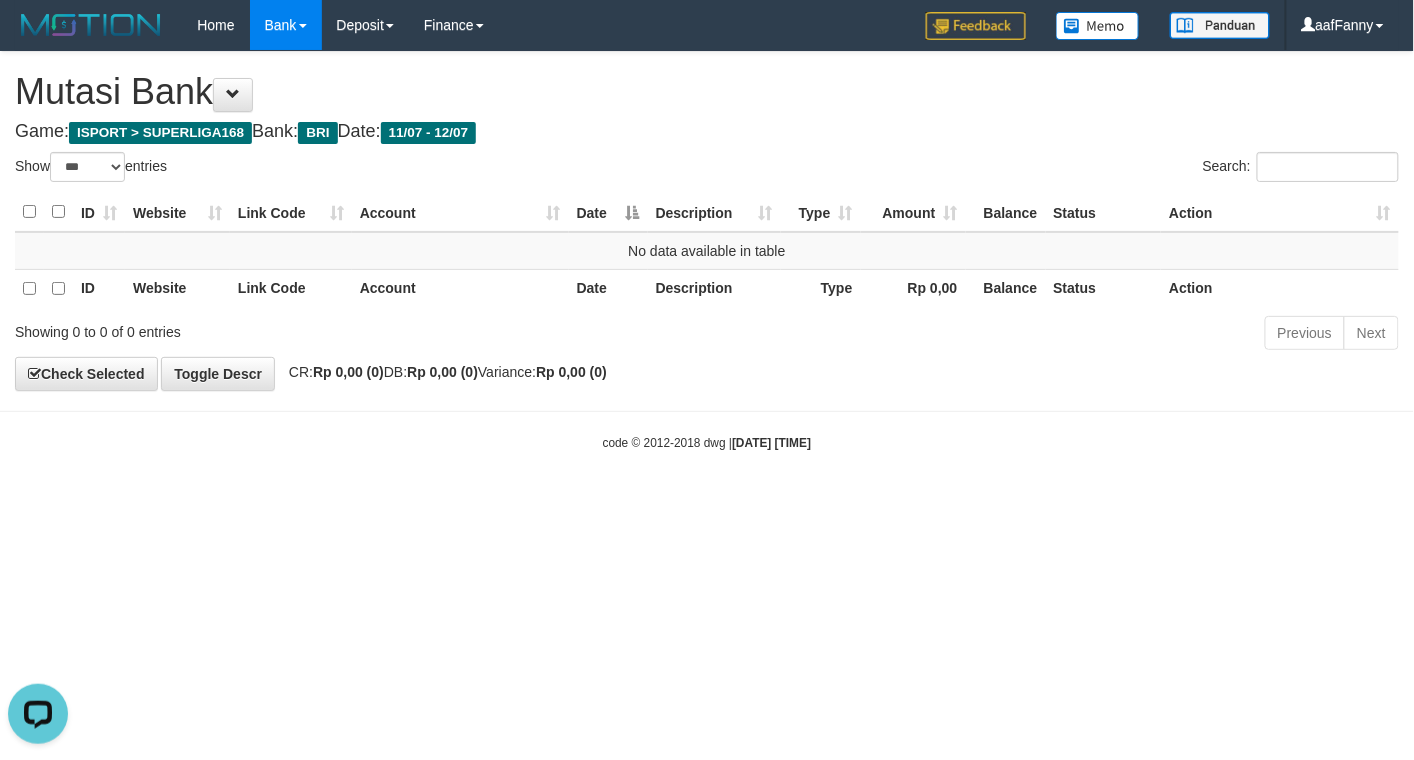 scroll, scrollTop: 0, scrollLeft: 0, axis: both 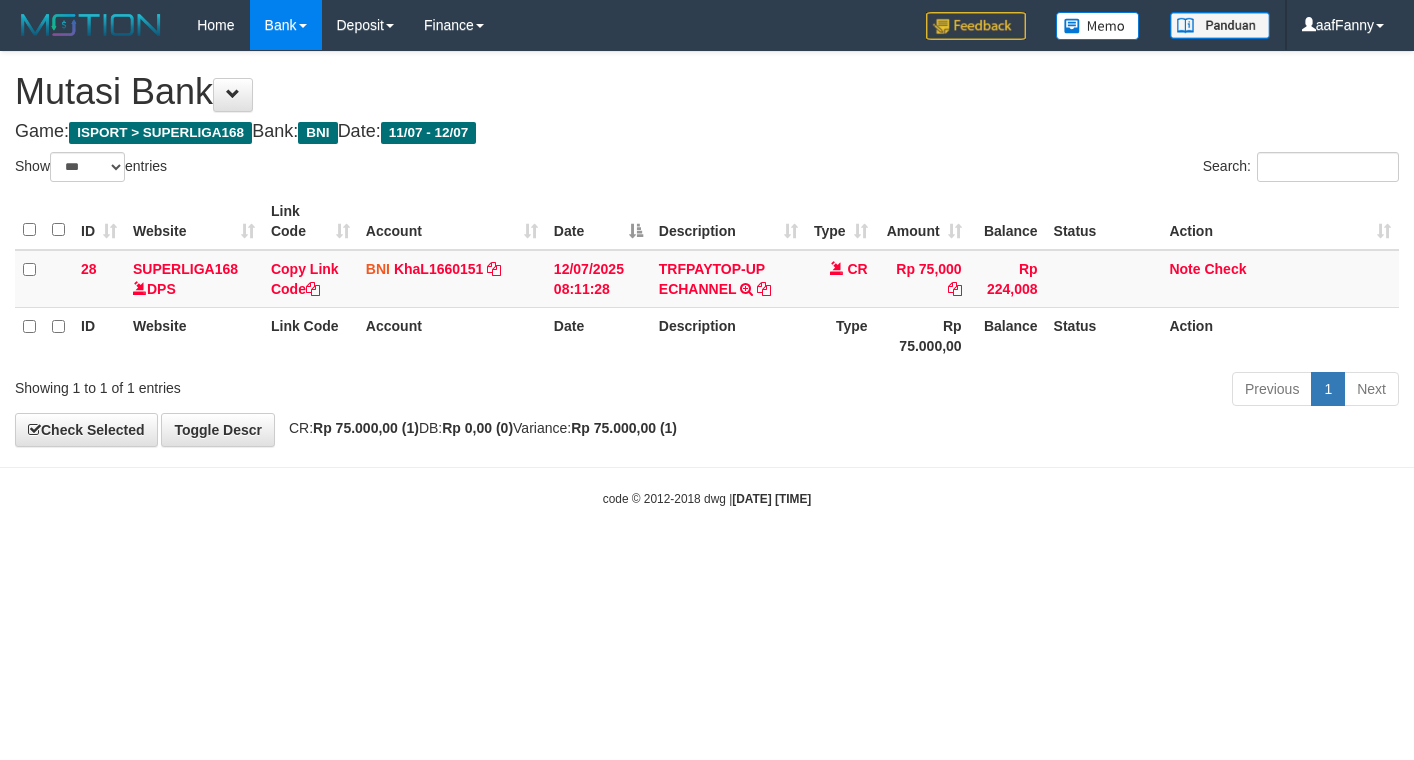 select on "***" 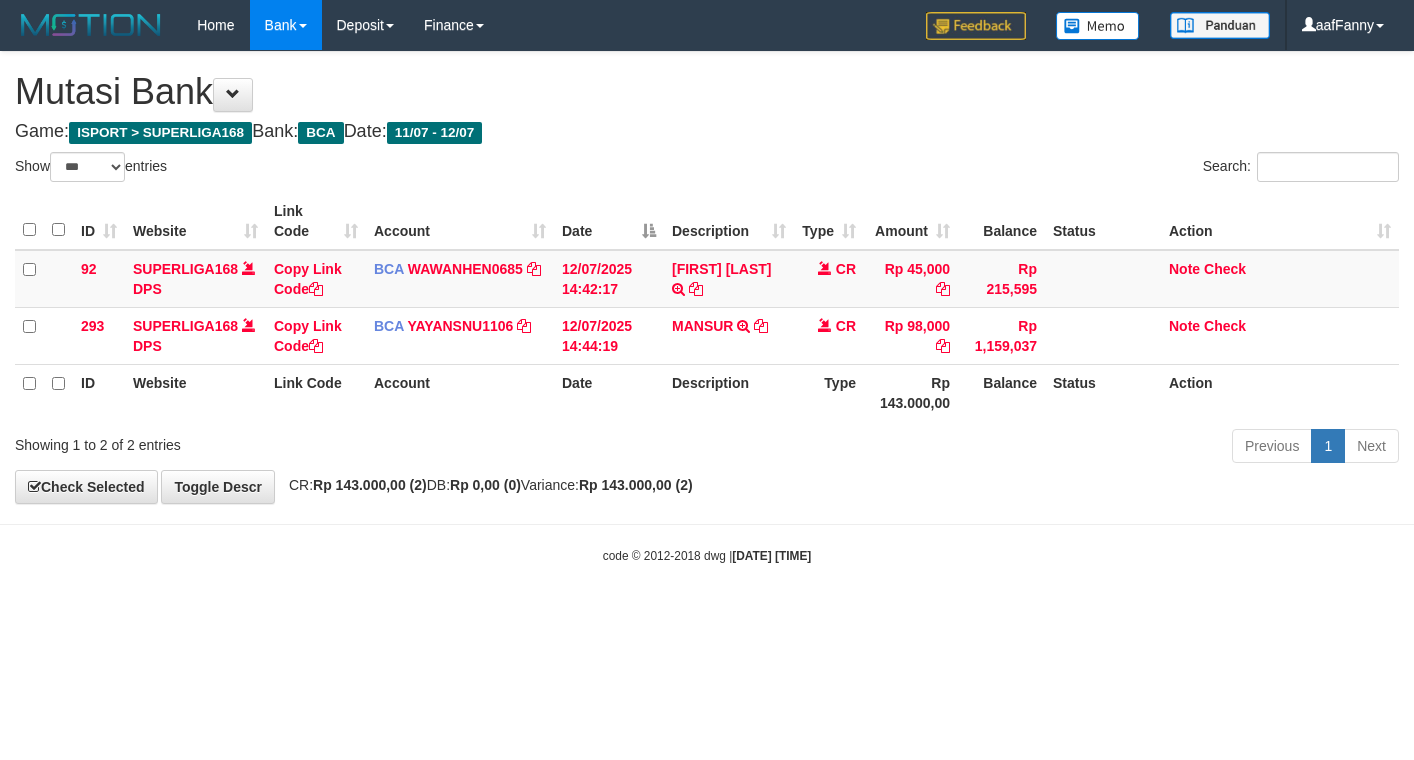 select on "***" 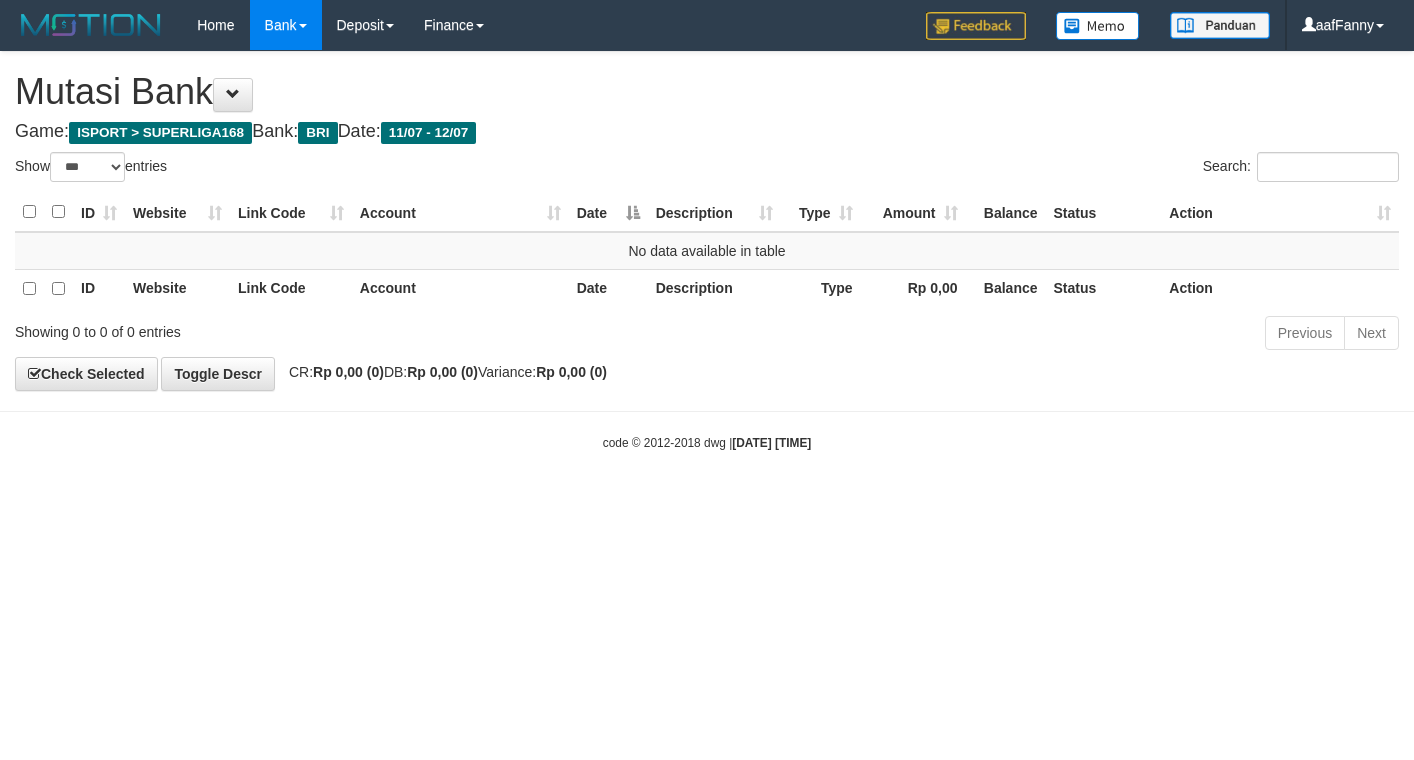 select on "***" 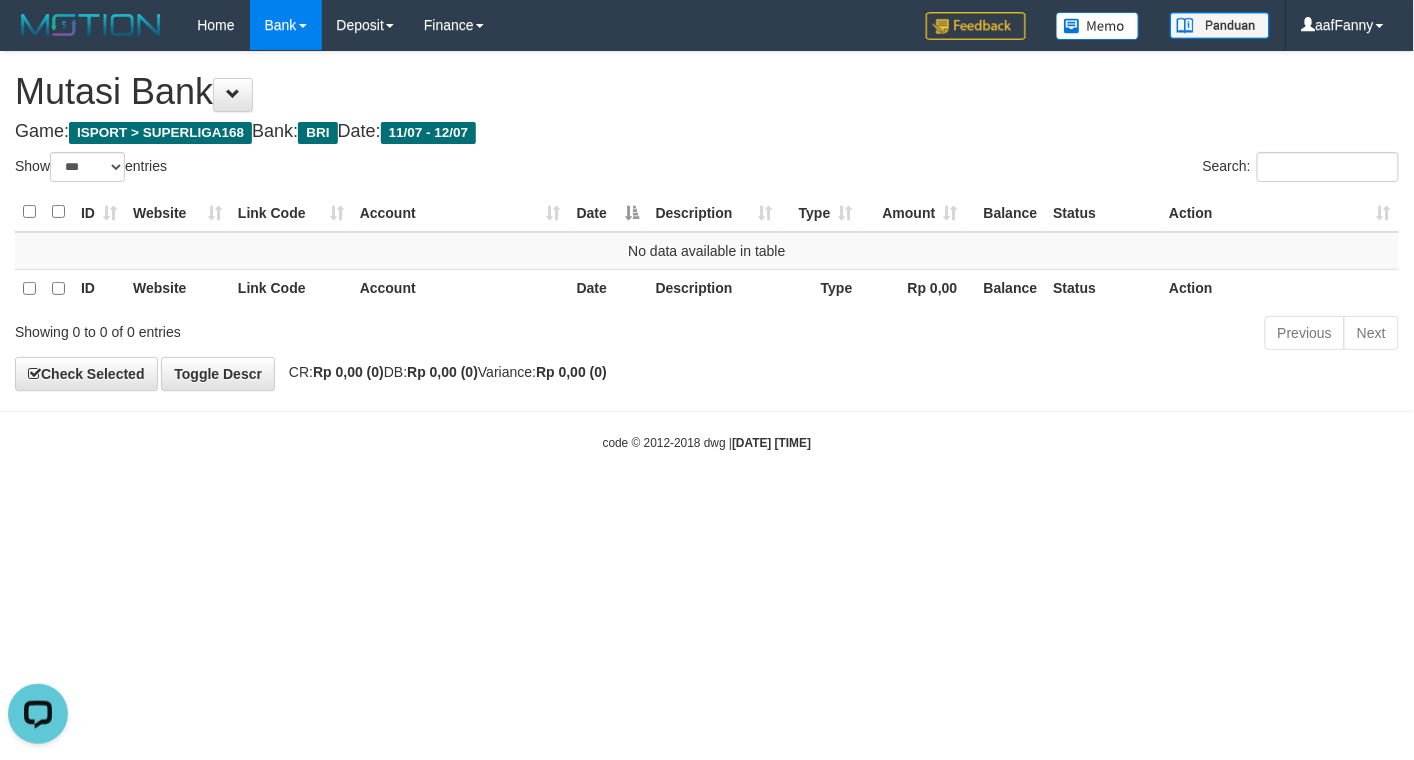 scroll, scrollTop: 0, scrollLeft: 0, axis: both 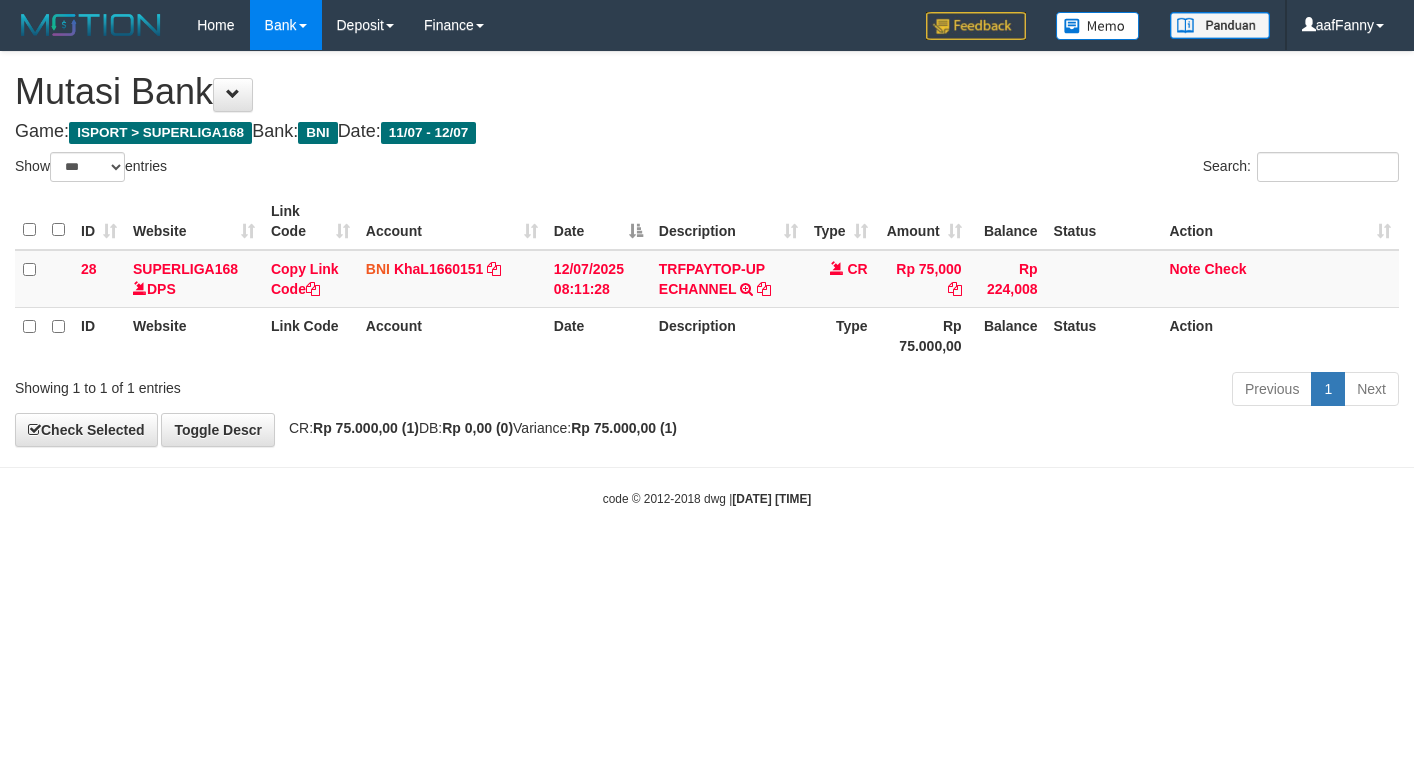 select on "***" 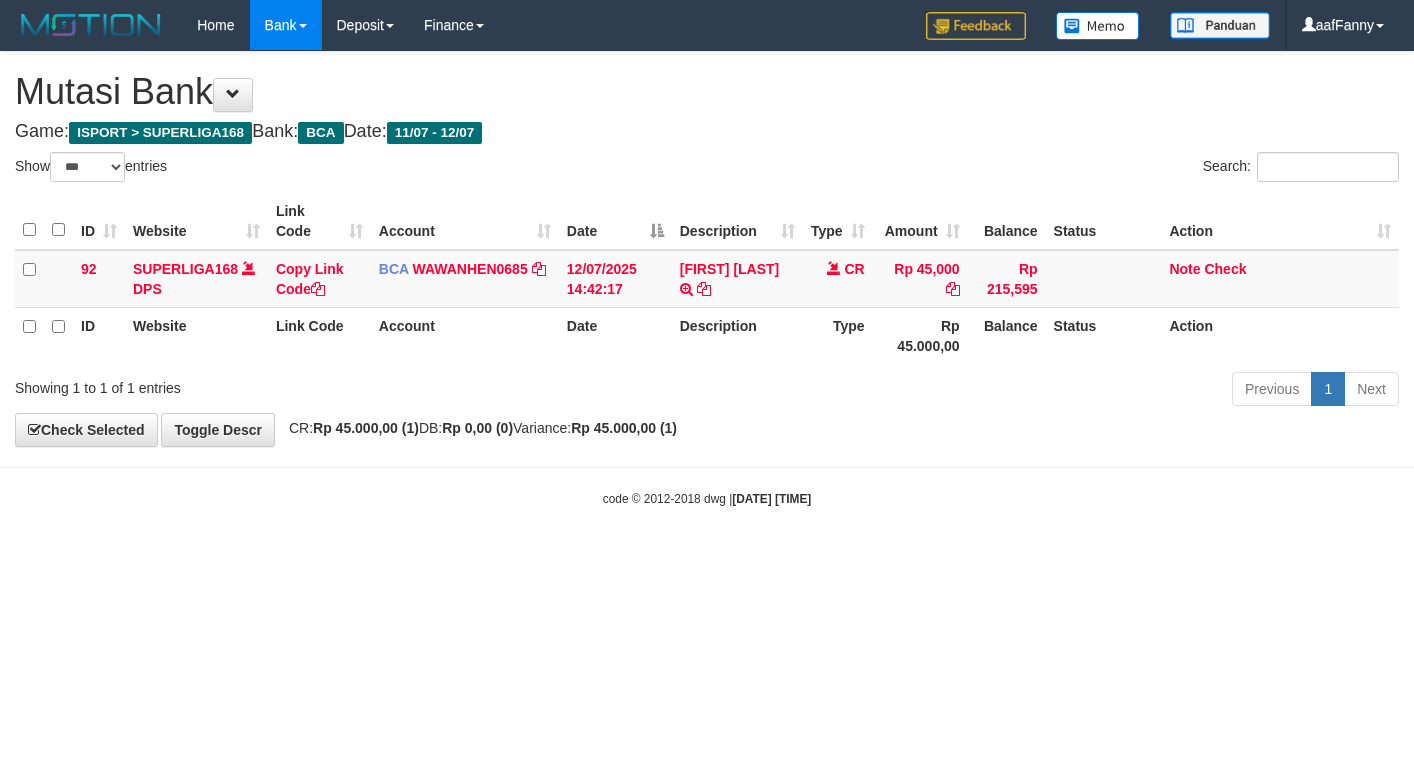 select on "***" 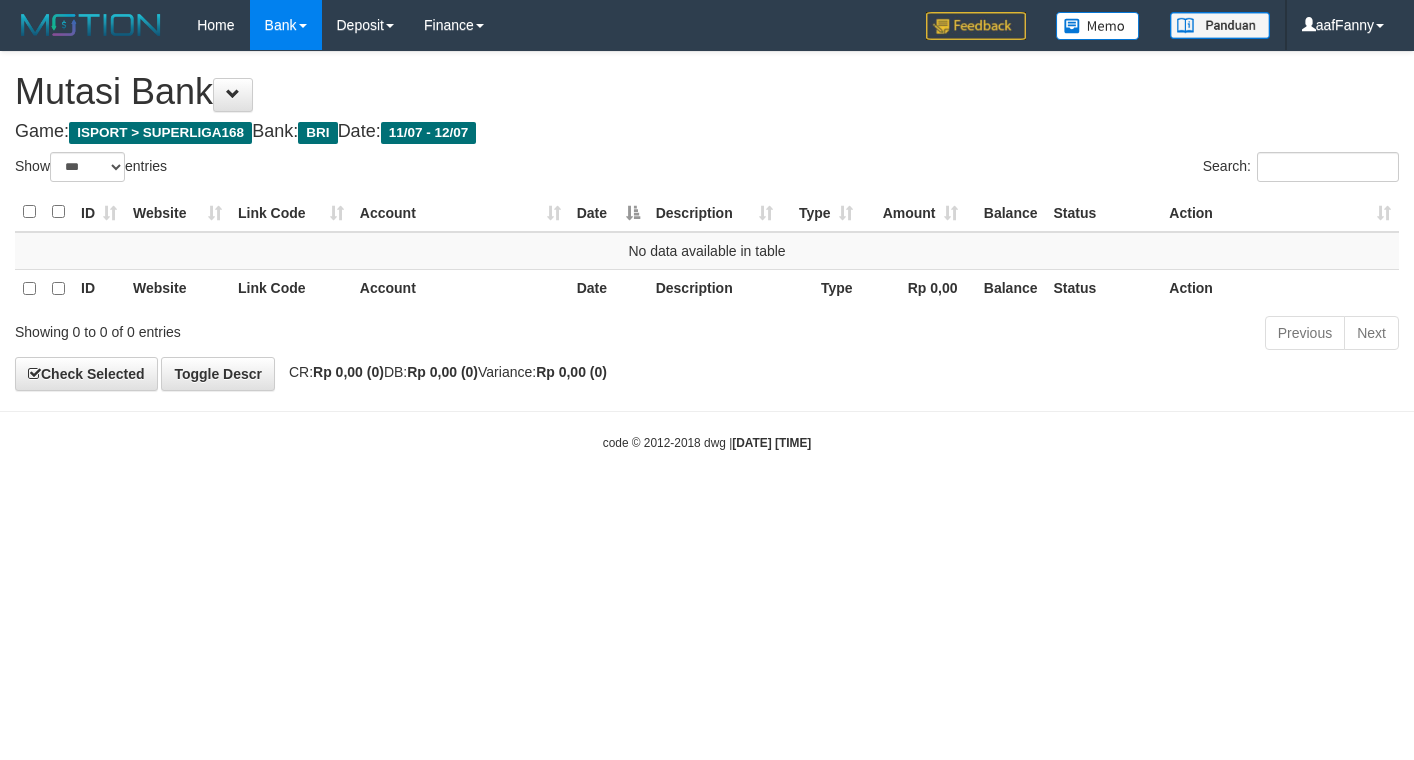 select on "***" 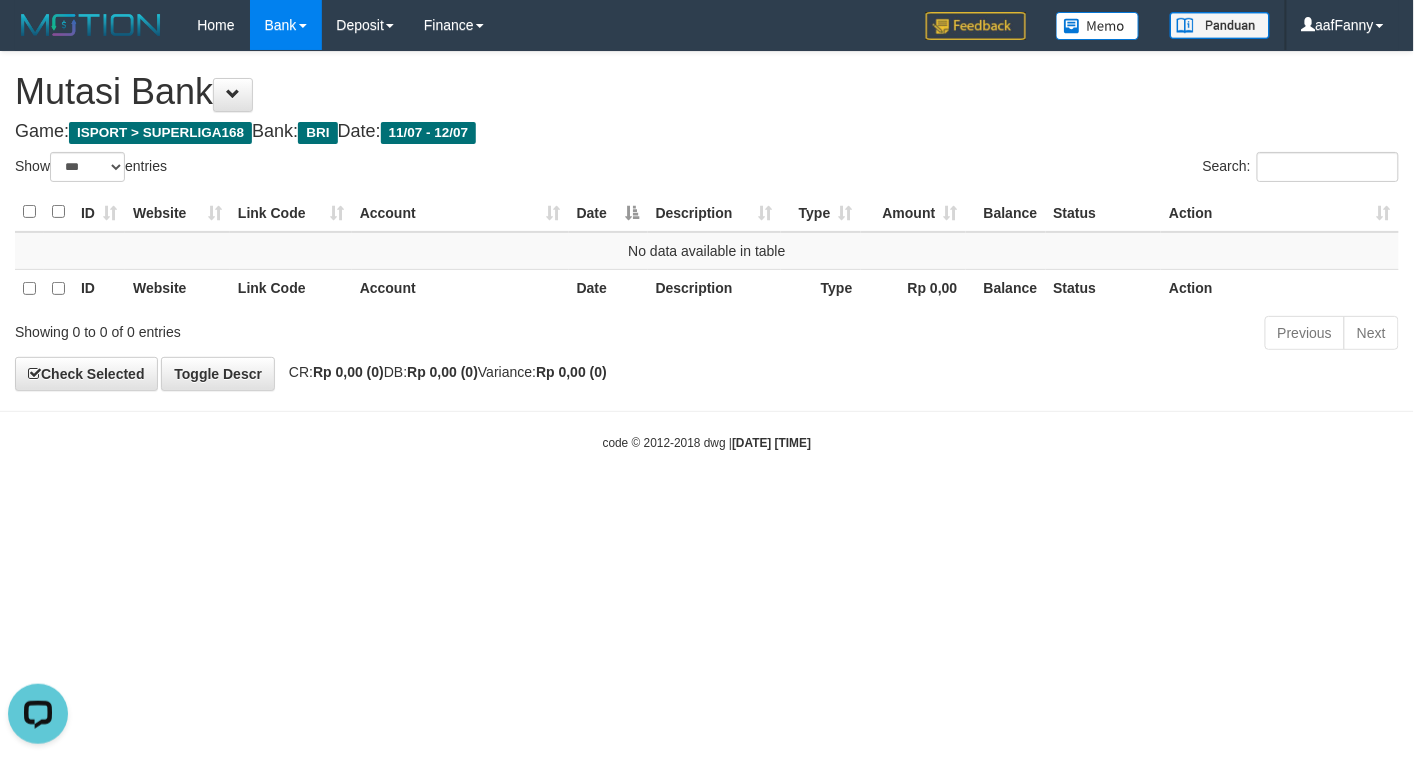 scroll, scrollTop: 0, scrollLeft: 0, axis: both 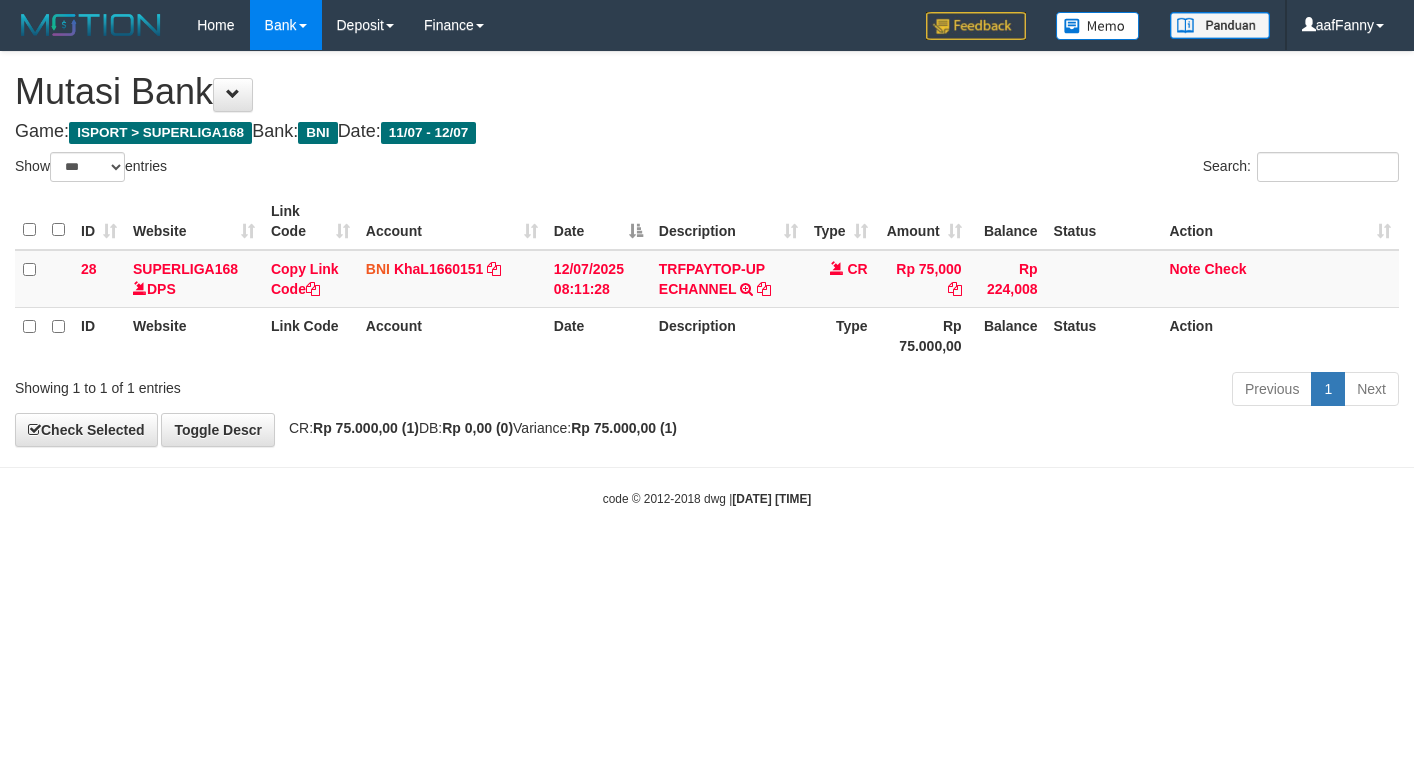select on "***" 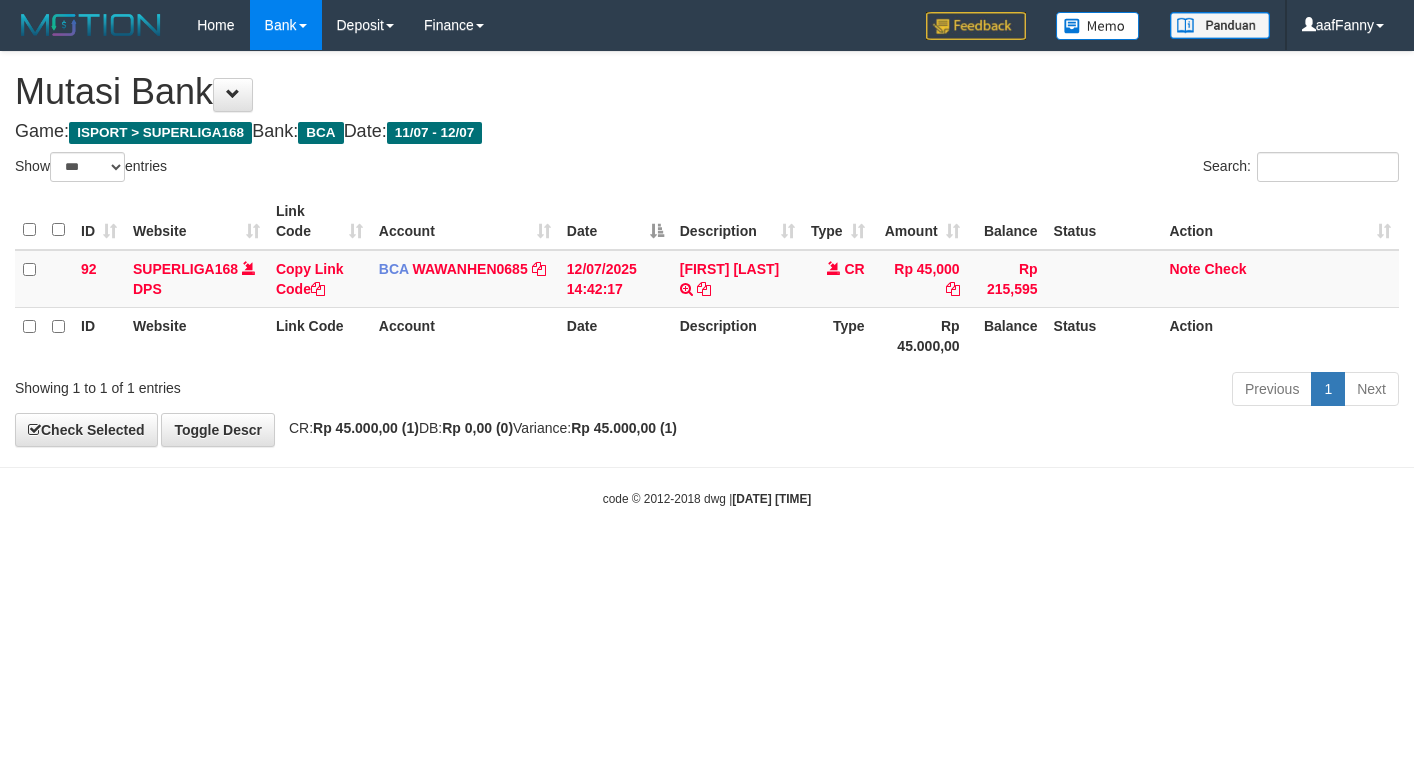 select on "***" 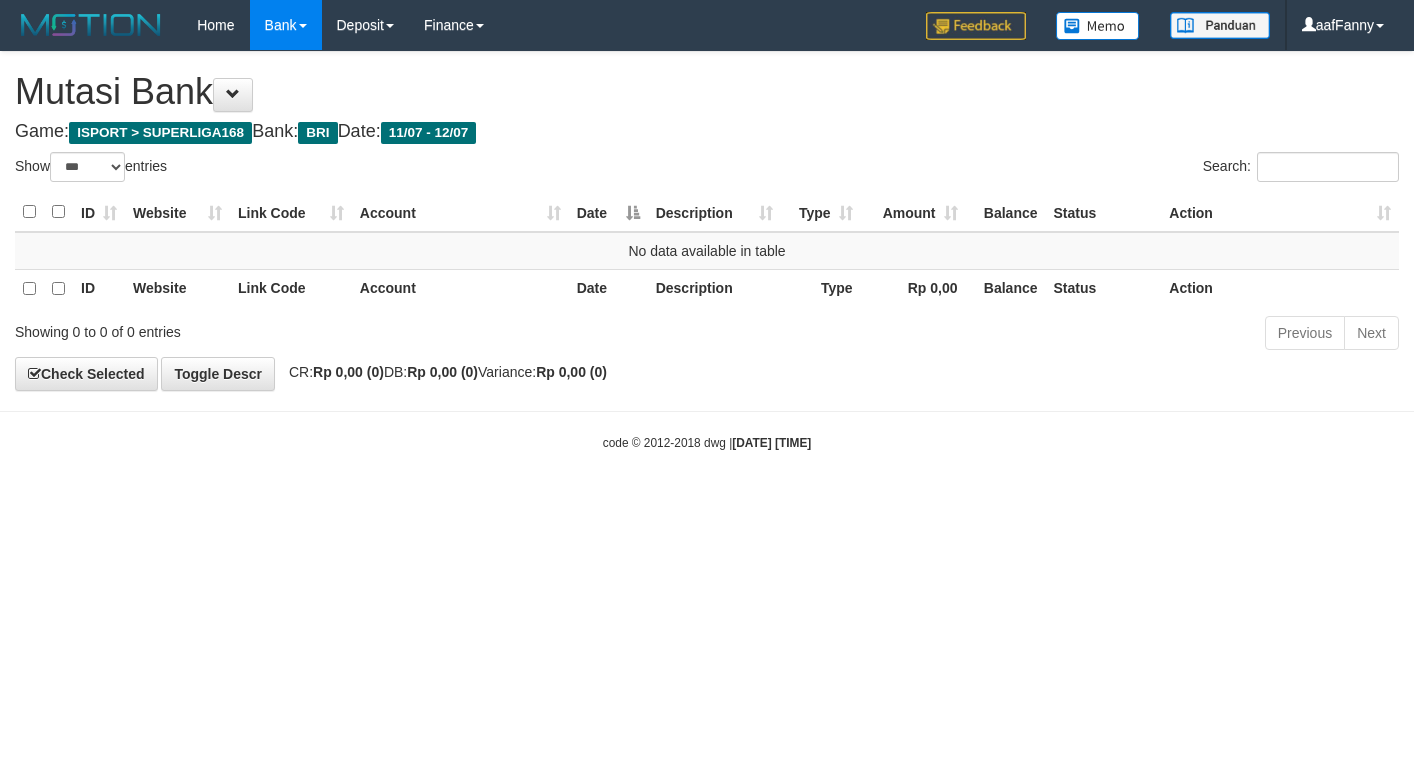 select on "***" 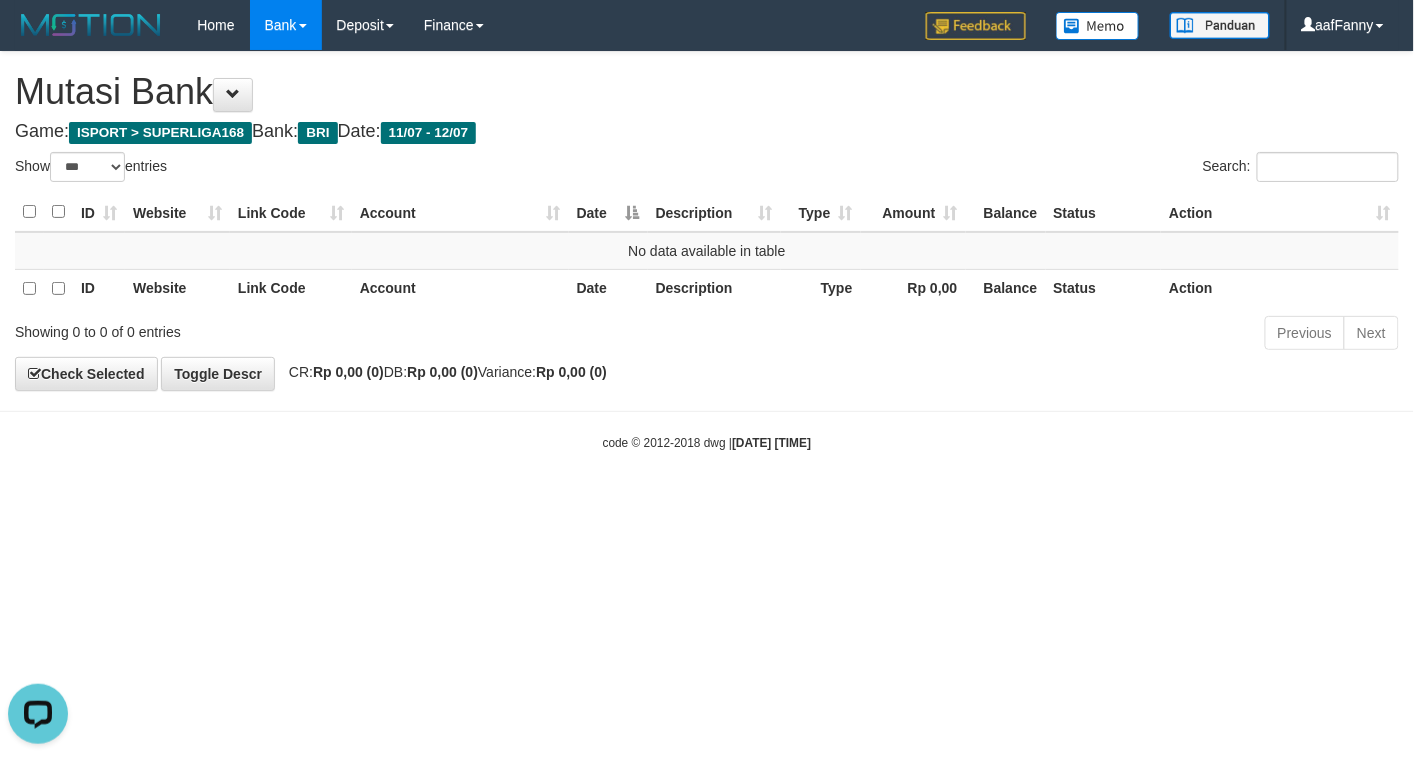 scroll, scrollTop: 0, scrollLeft: 0, axis: both 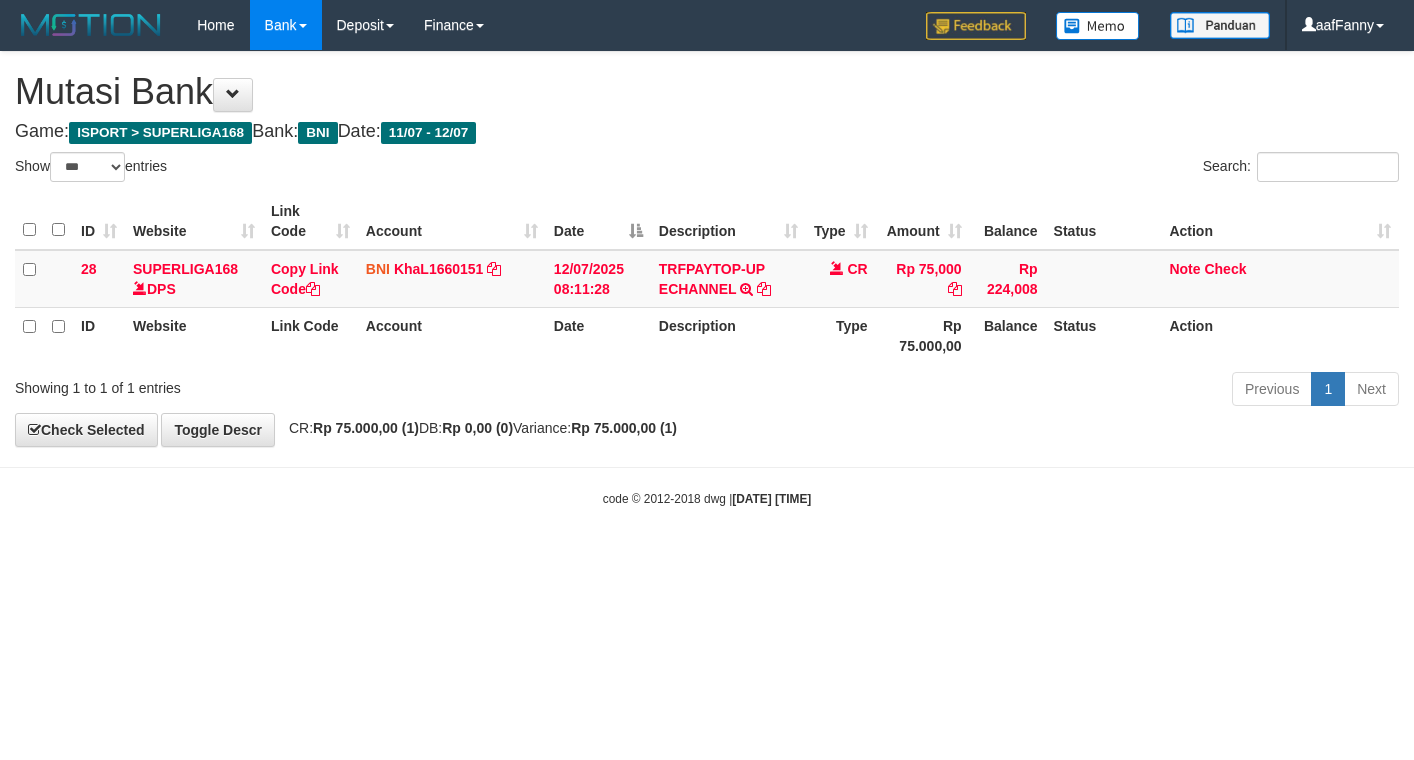 select on "***" 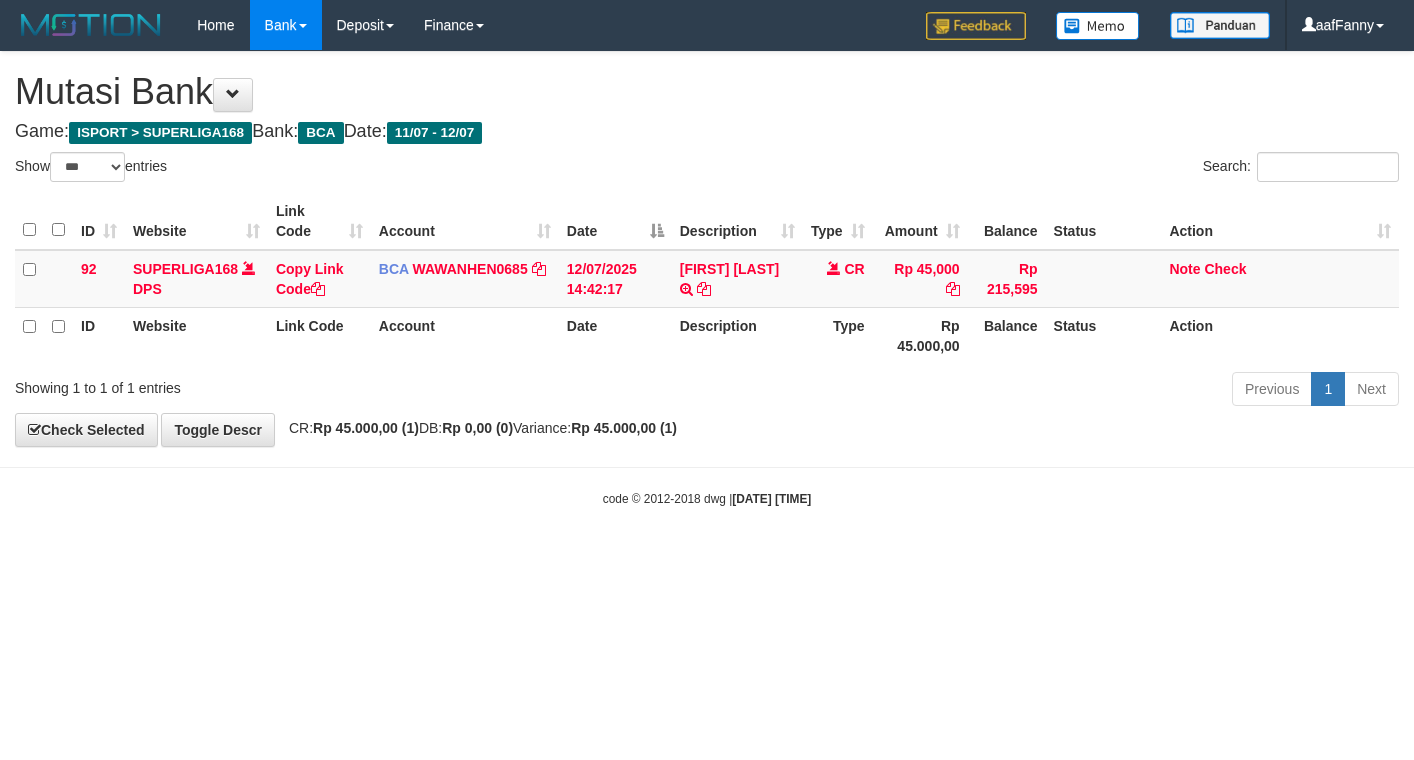 select on "***" 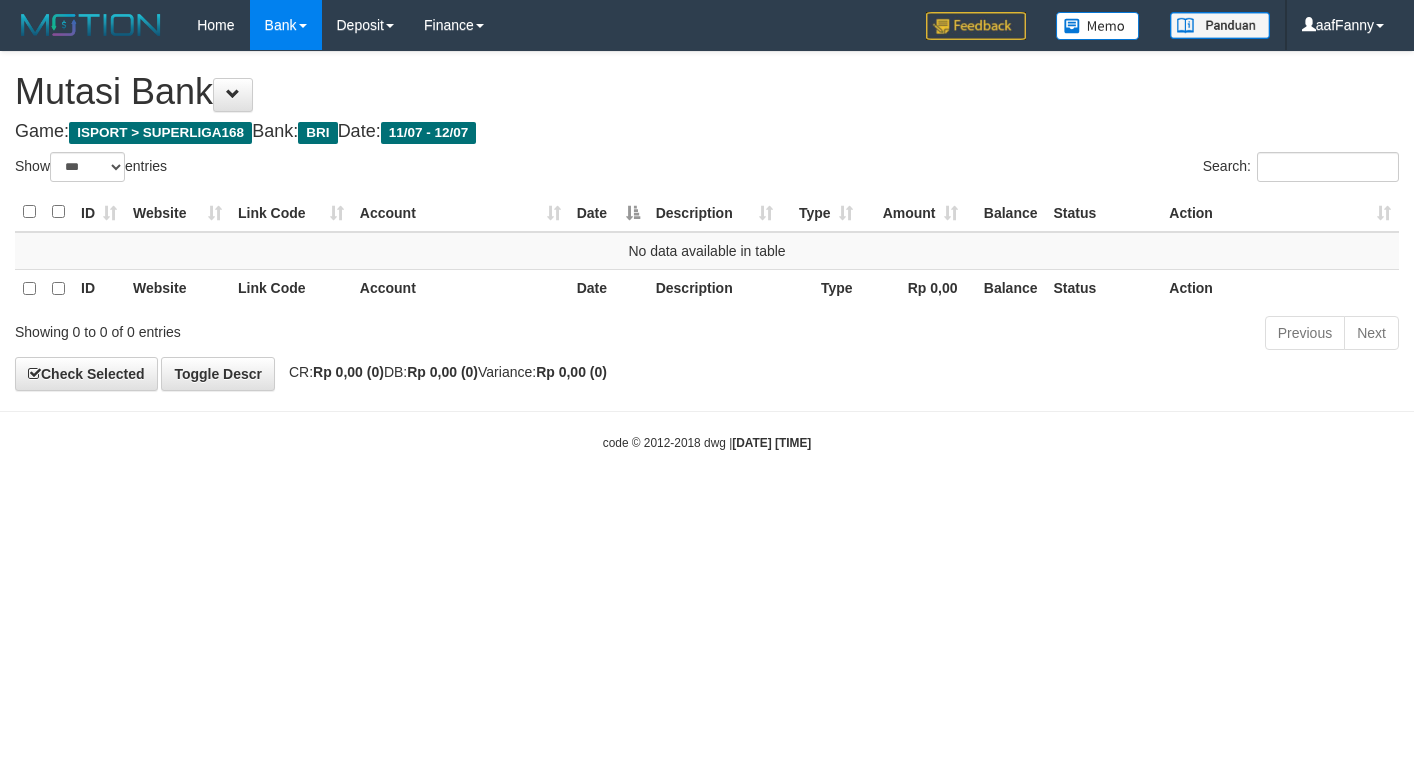 select on "***" 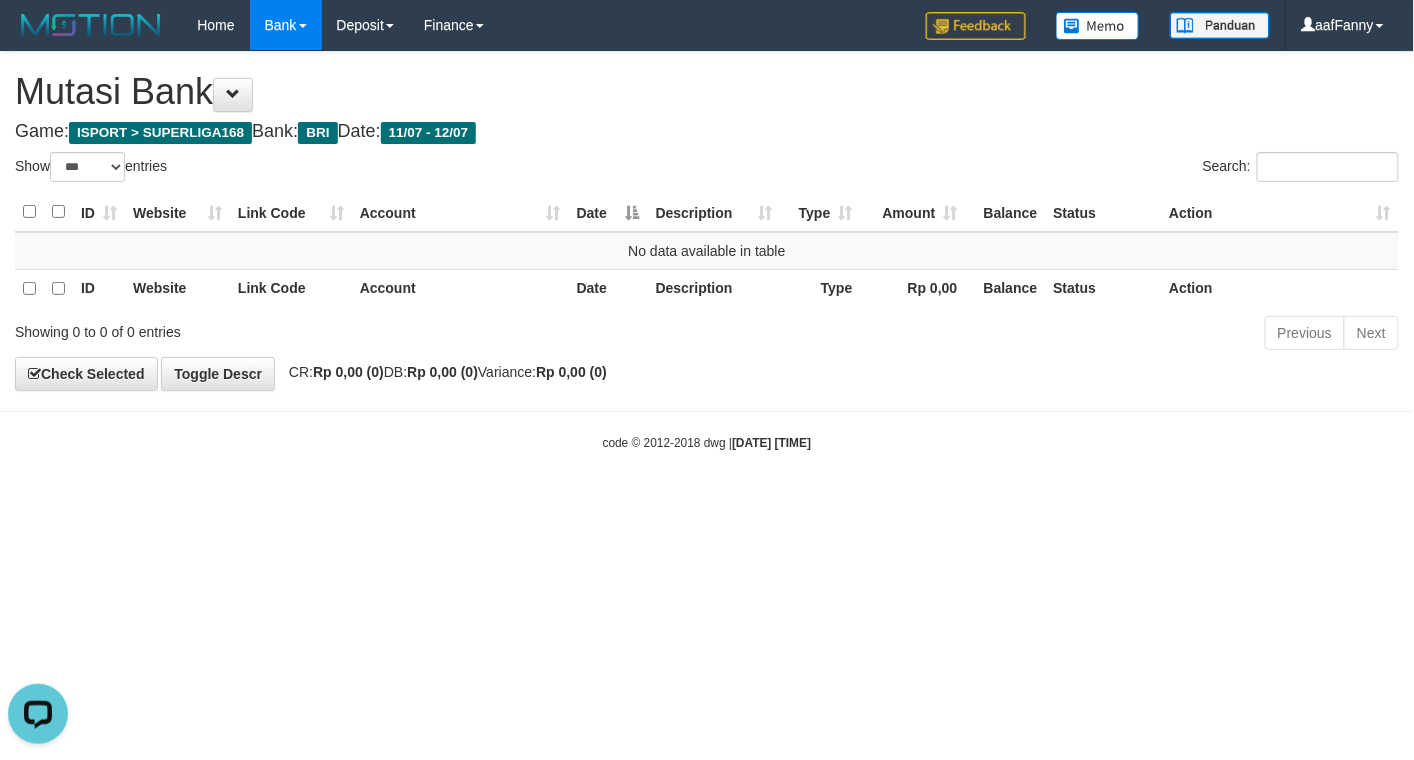 scroll, scrollTop: 0, scrollLeft: 0, axis: both 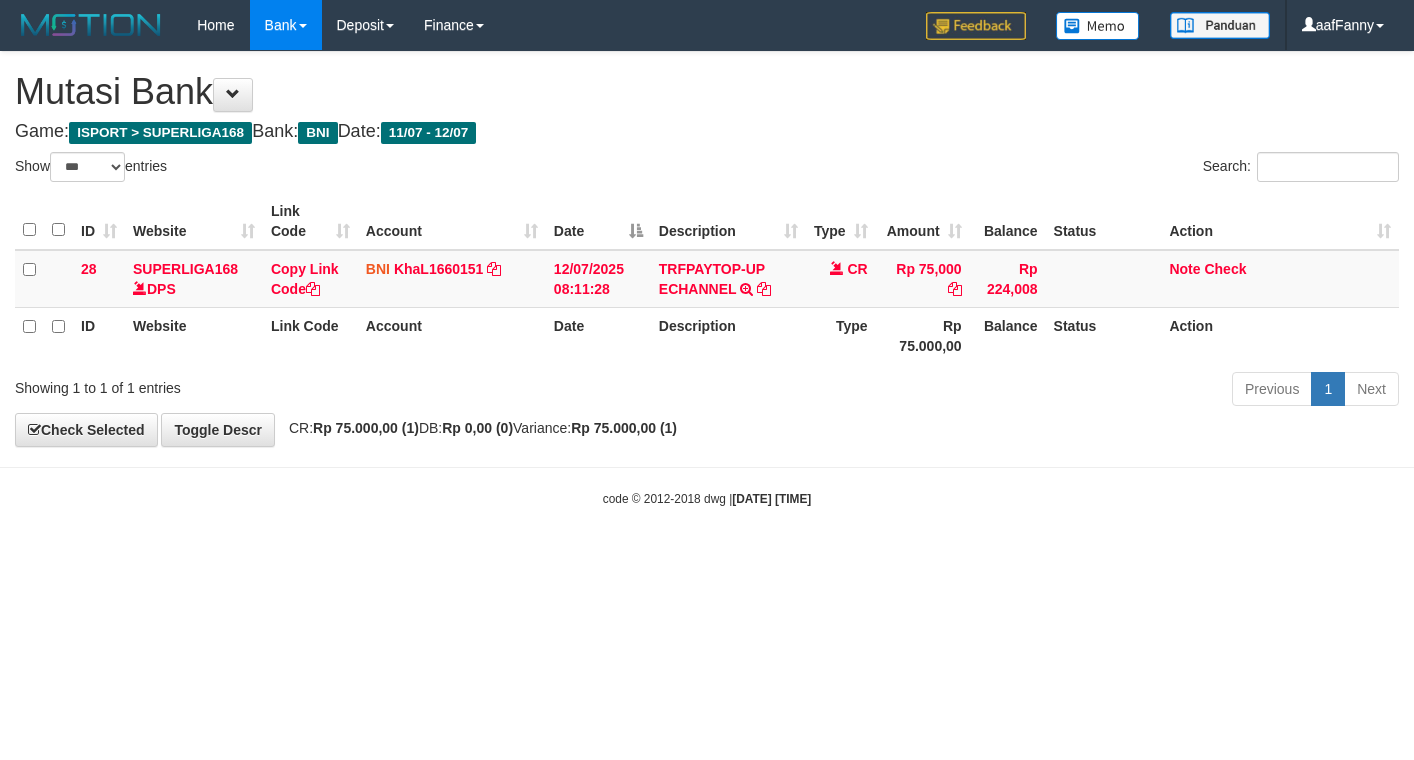 select on "***" 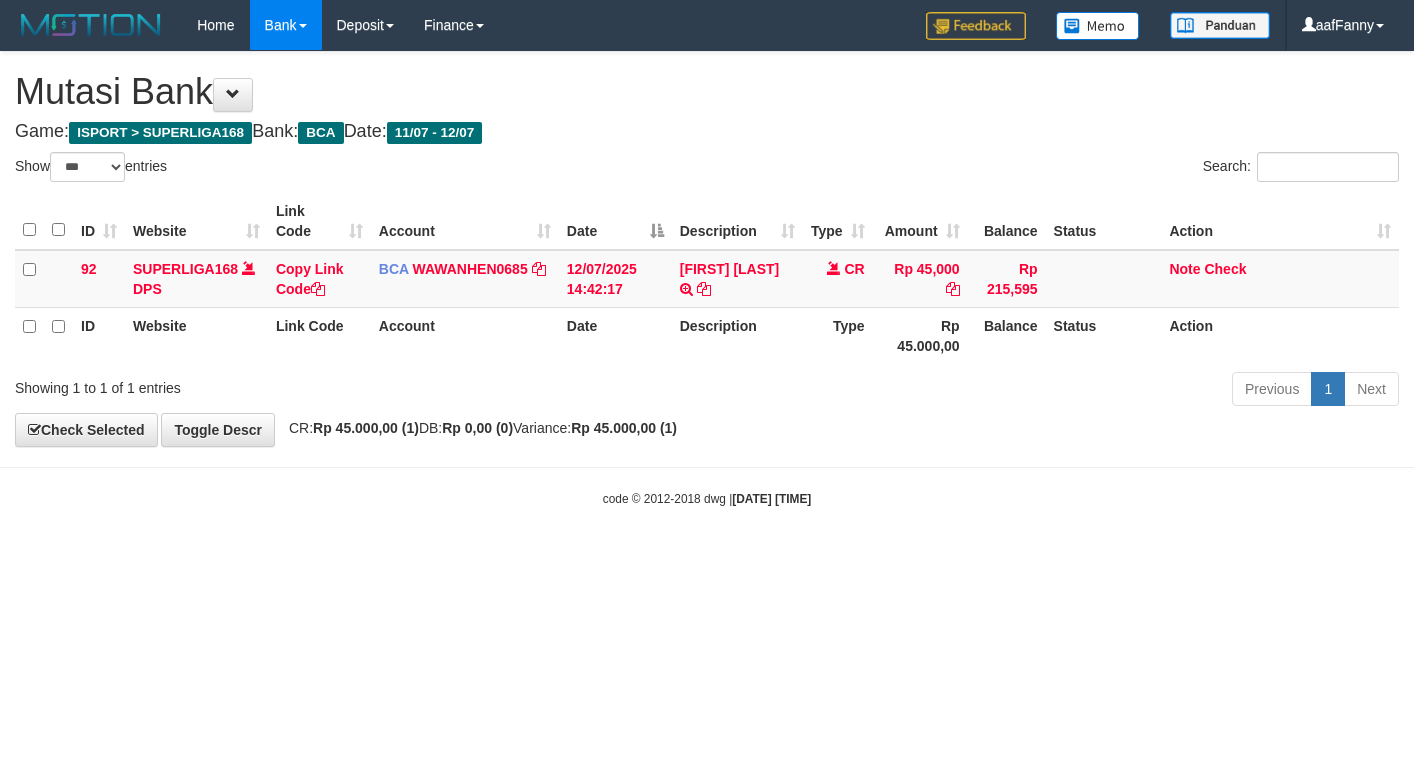 select on "***" 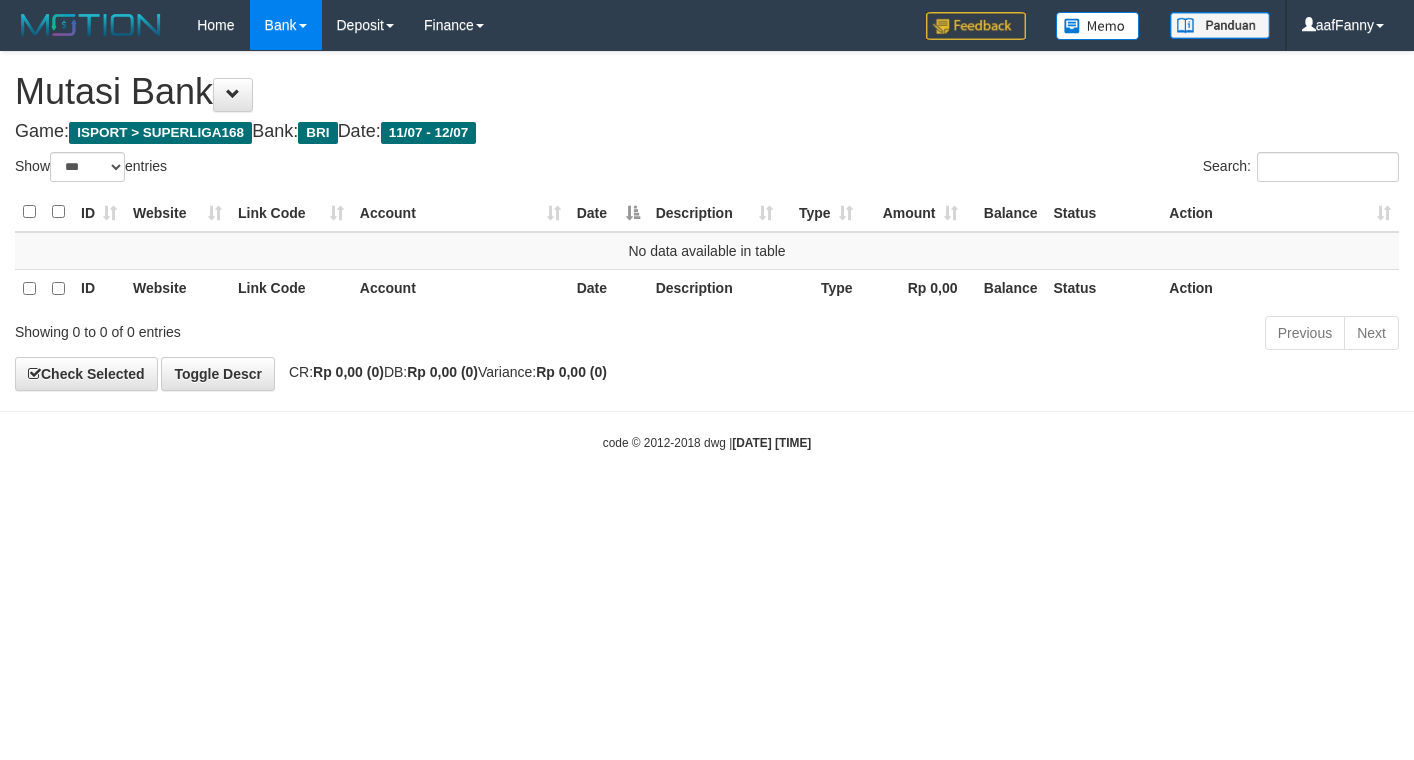 select on "***" 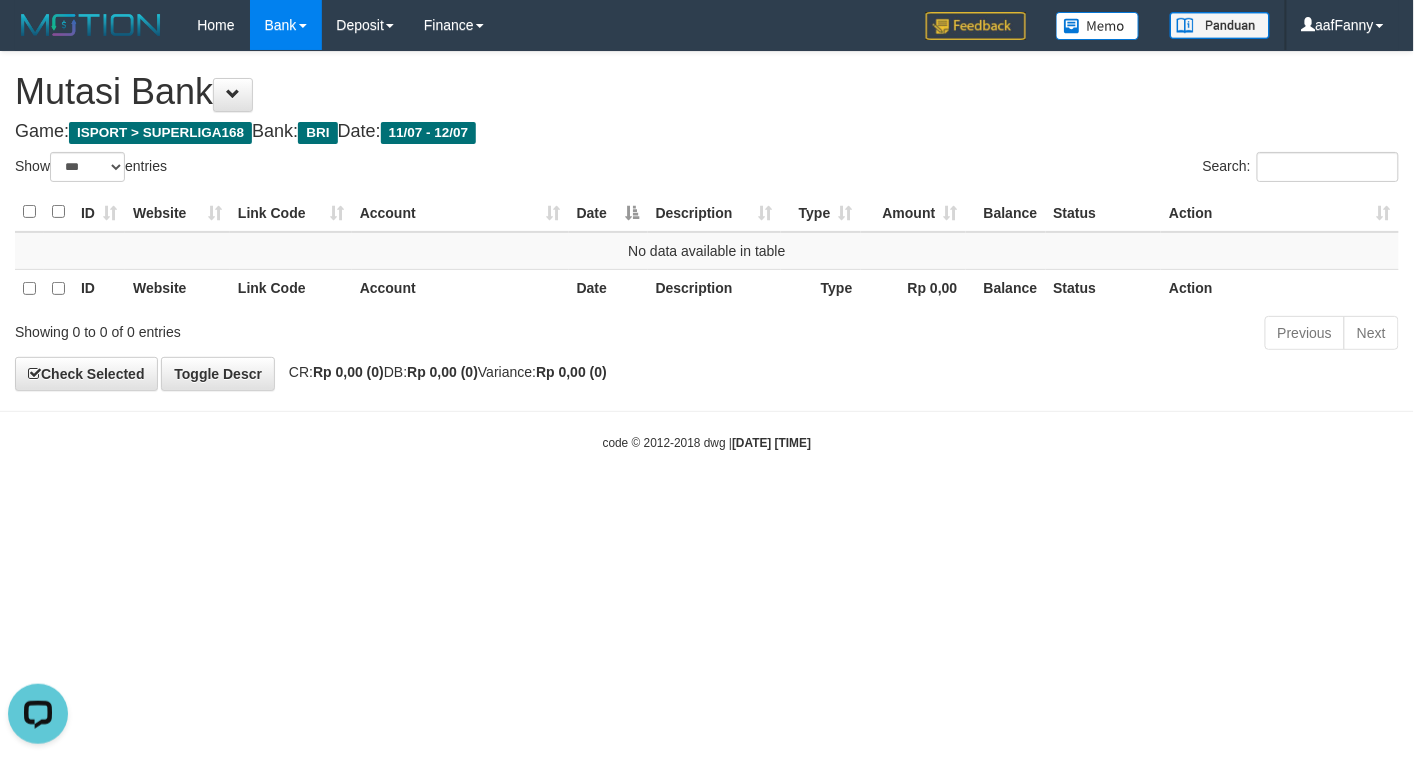 scroll, scrollTop: 0, scrollLeft: 0, axis: both 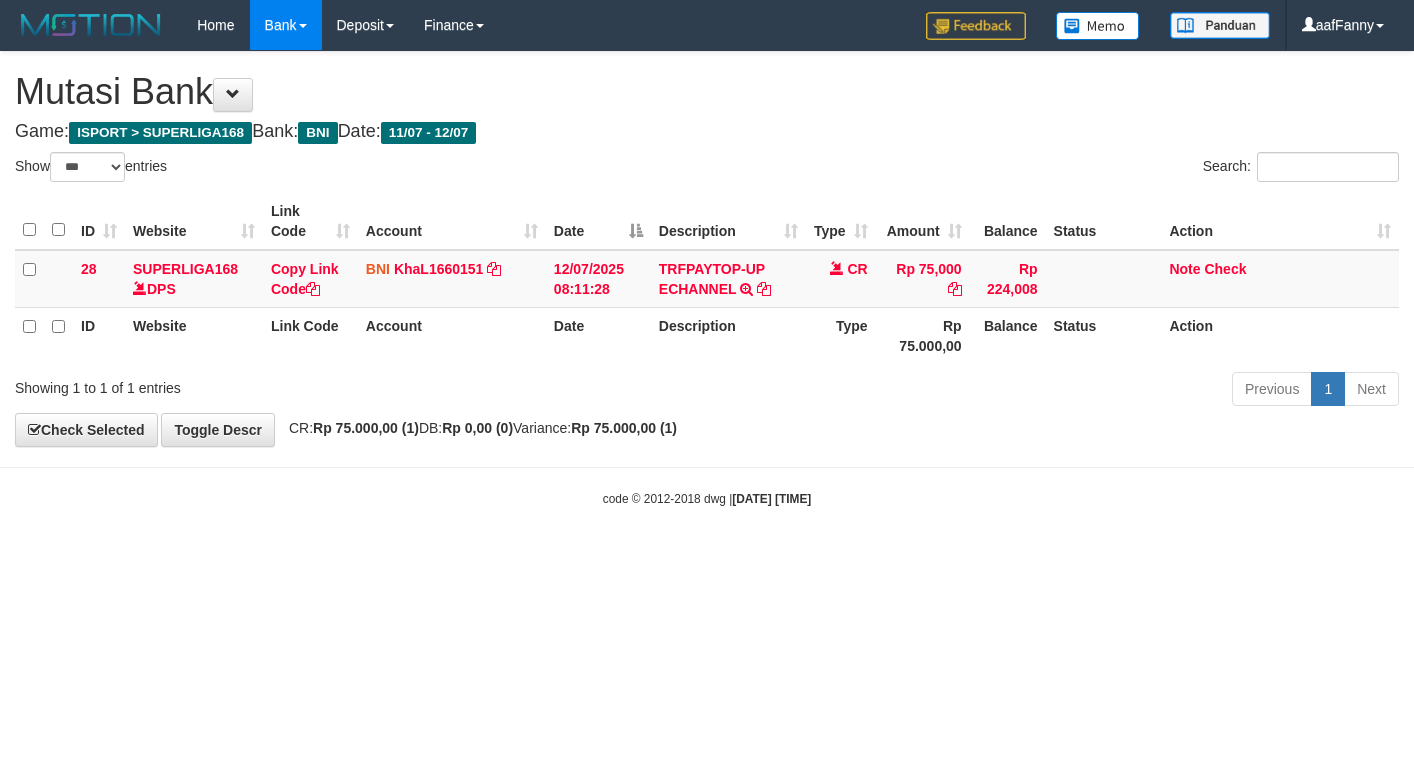 select on "***" 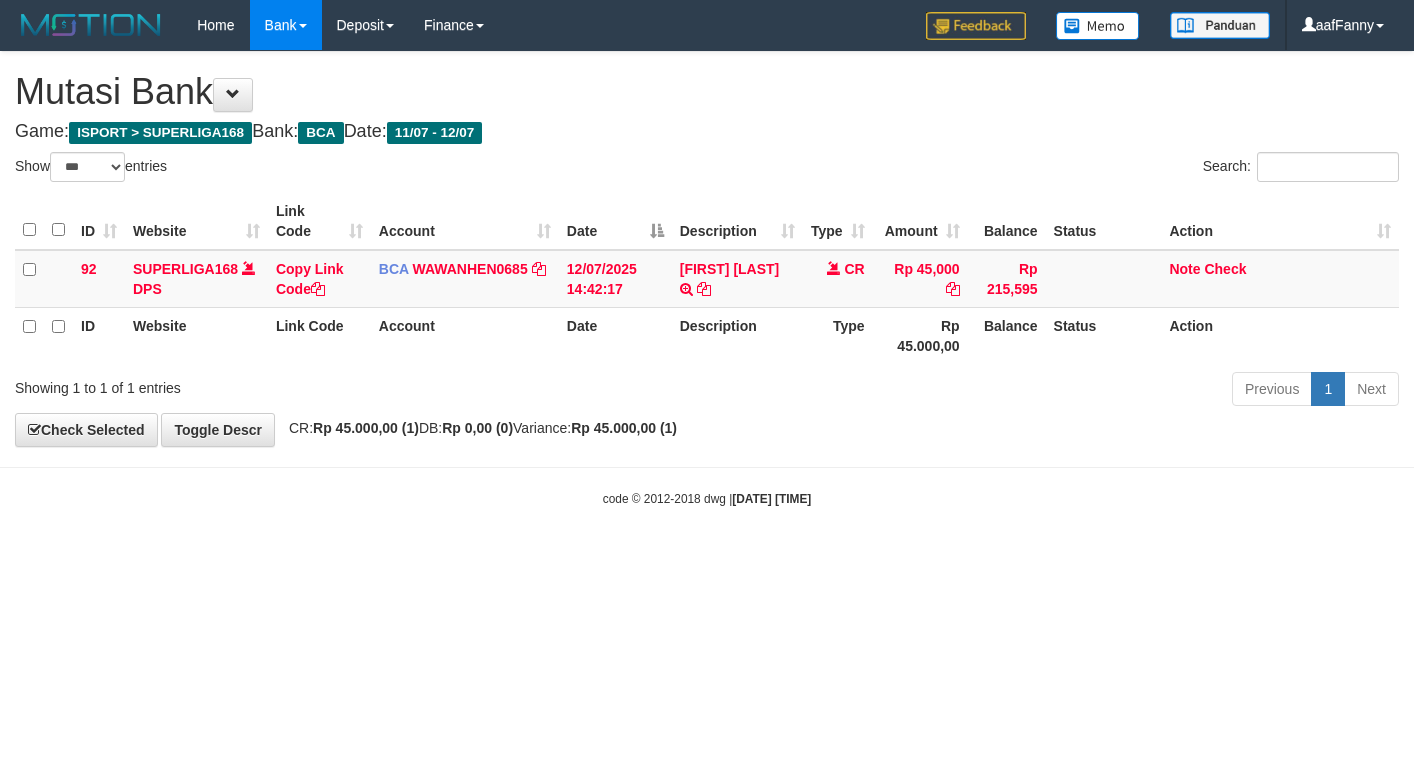 select on "***" 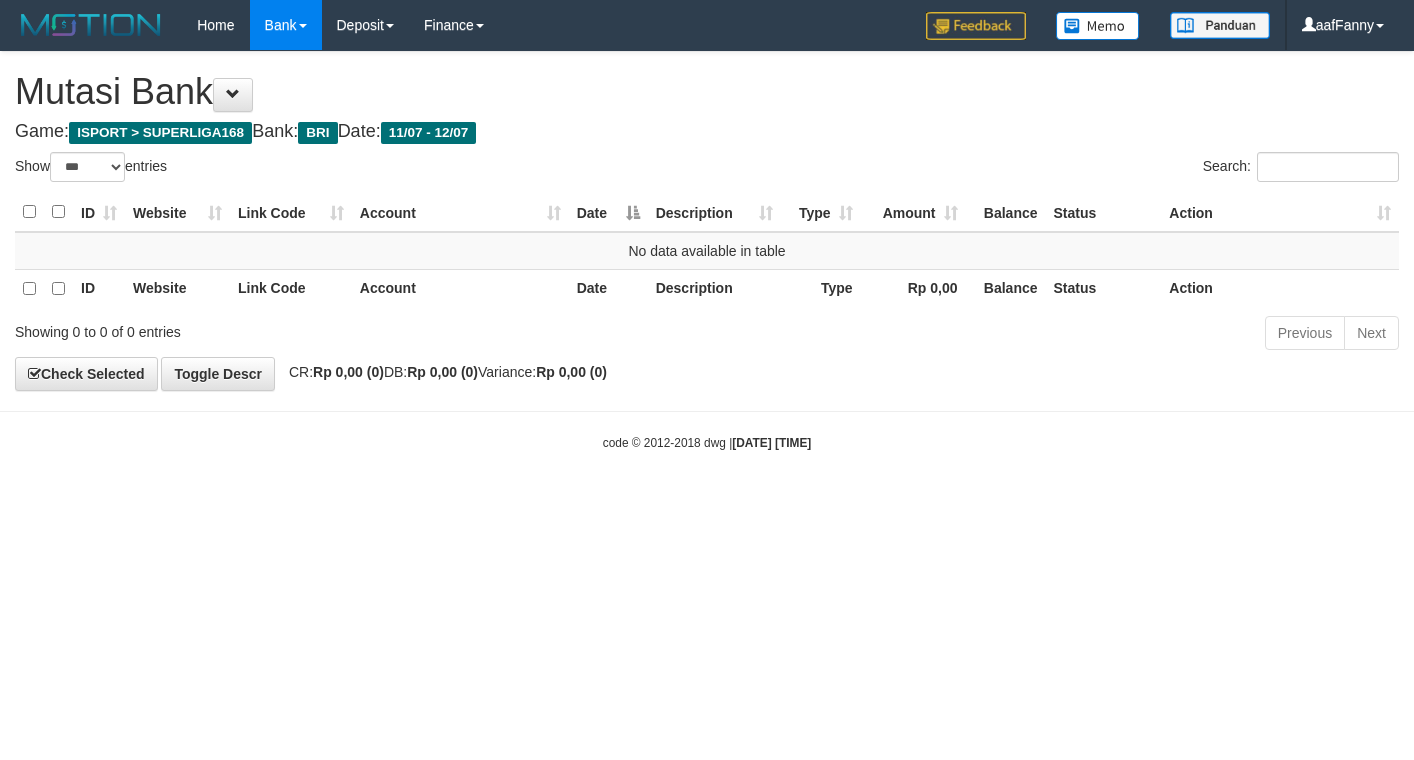 select on "***" 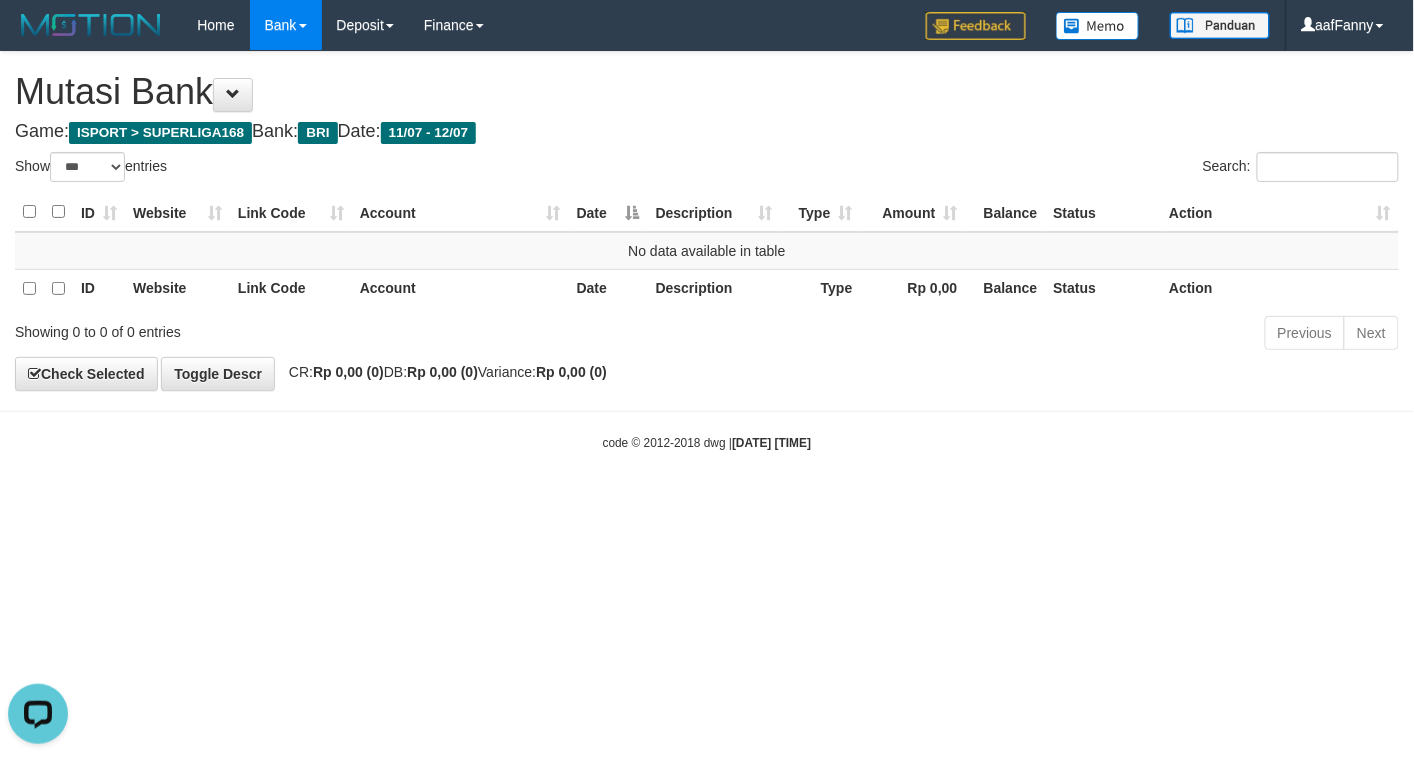 scroll, scrollTop: 0, scrollLeft: 0, axis: both 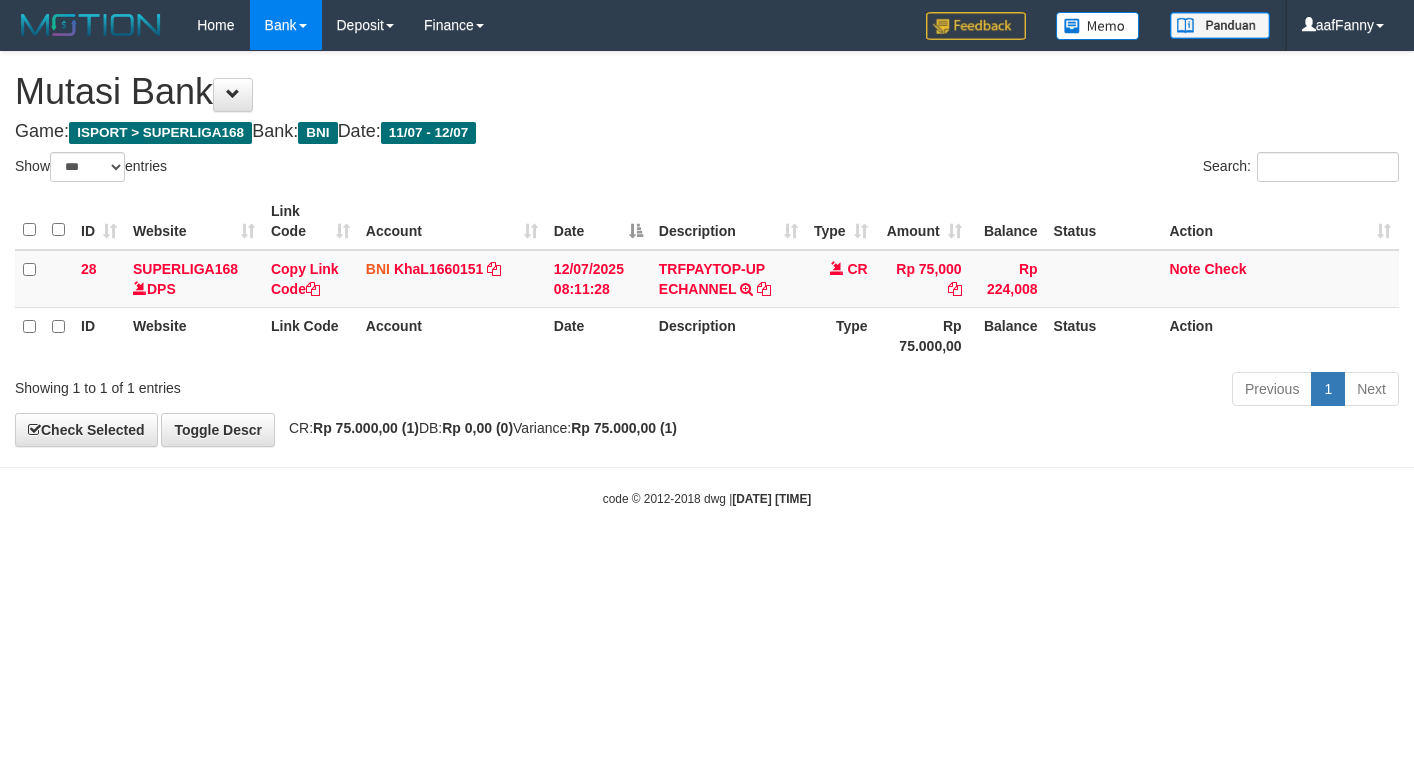 select on "***" 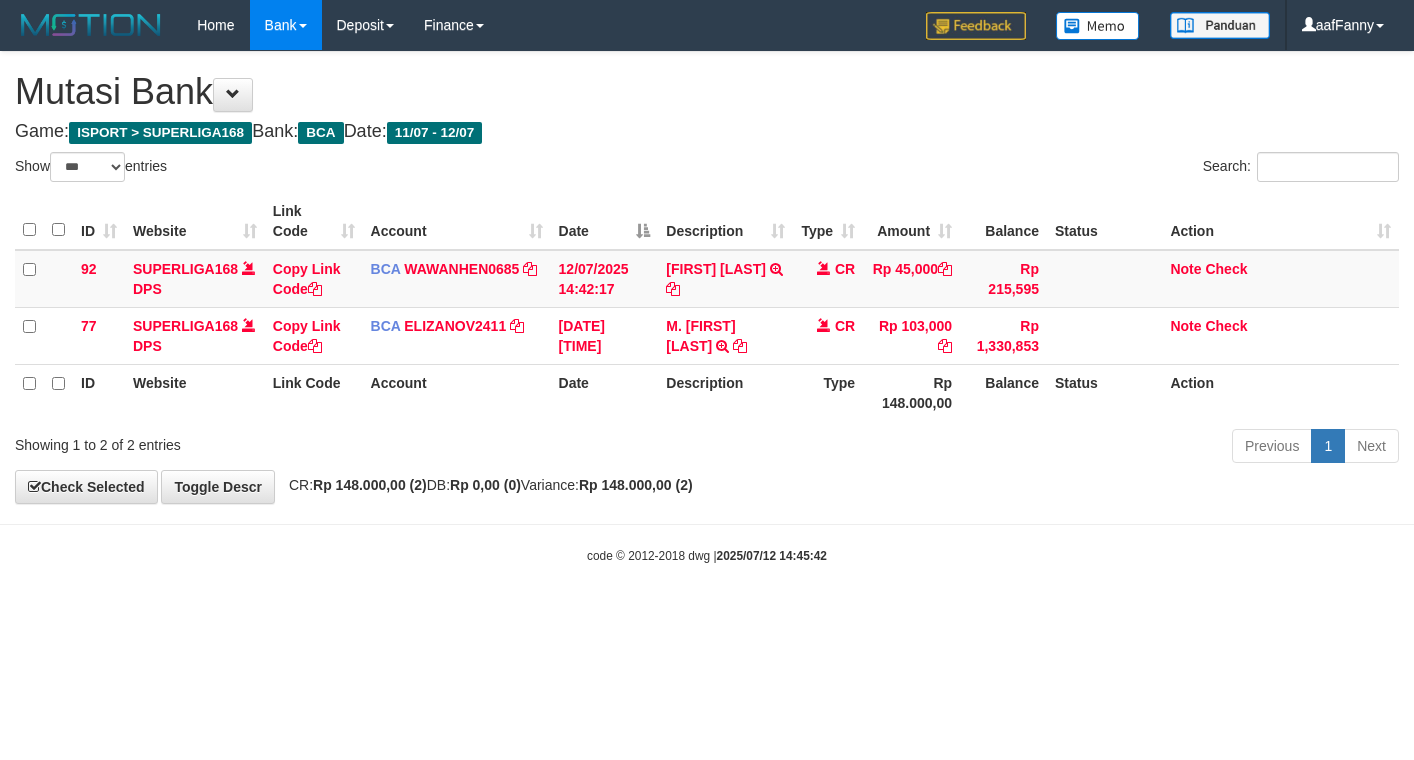 select on "***" 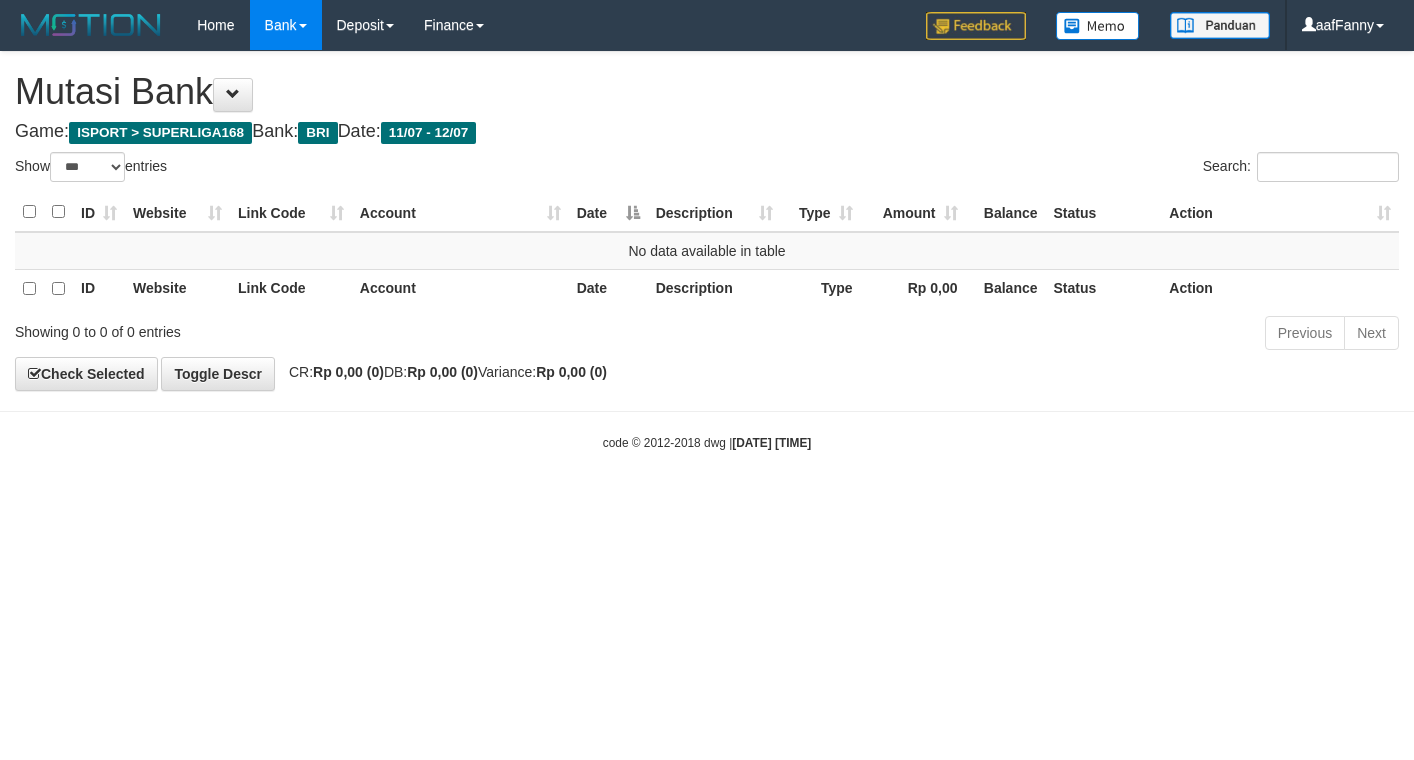 select on "***" 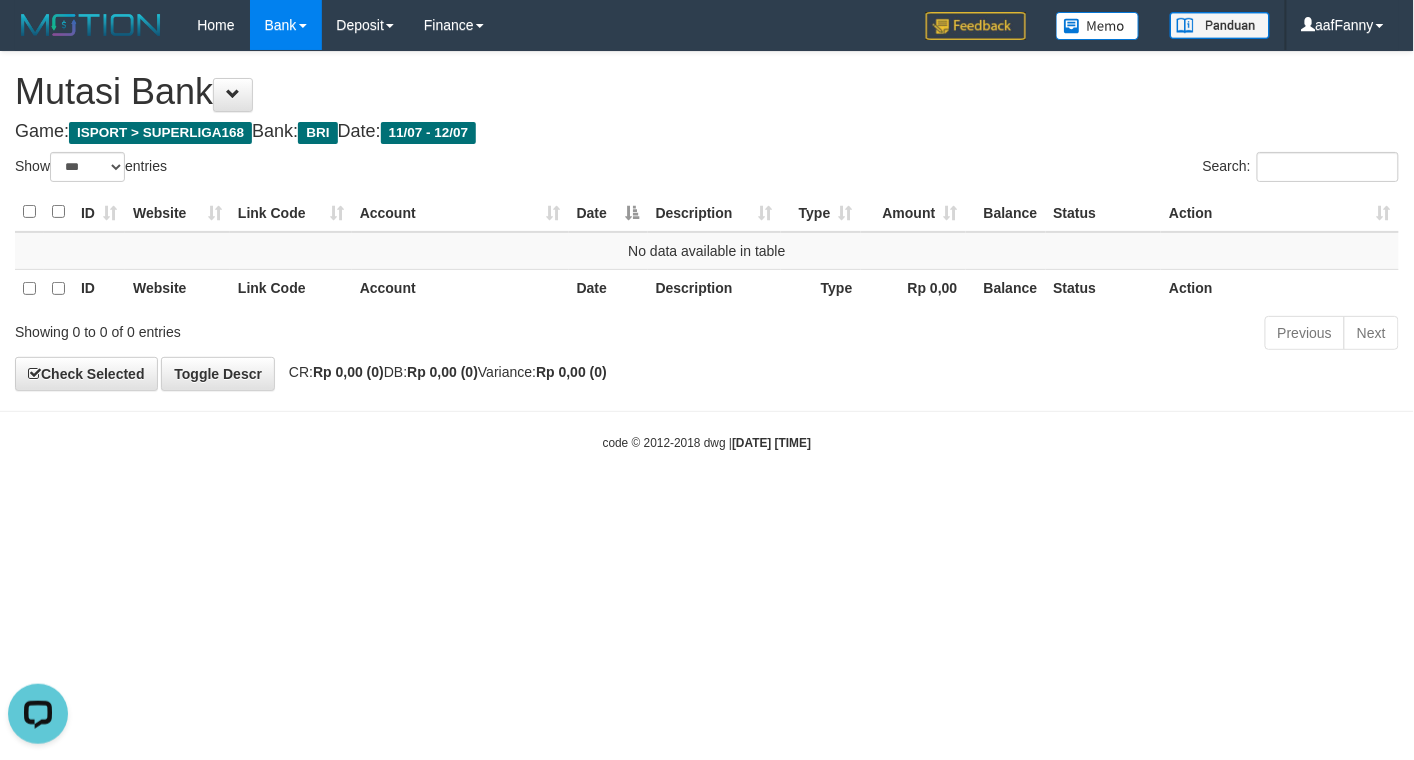 scroll, scrollTop: 0, scrollLeft: 0, axis: both 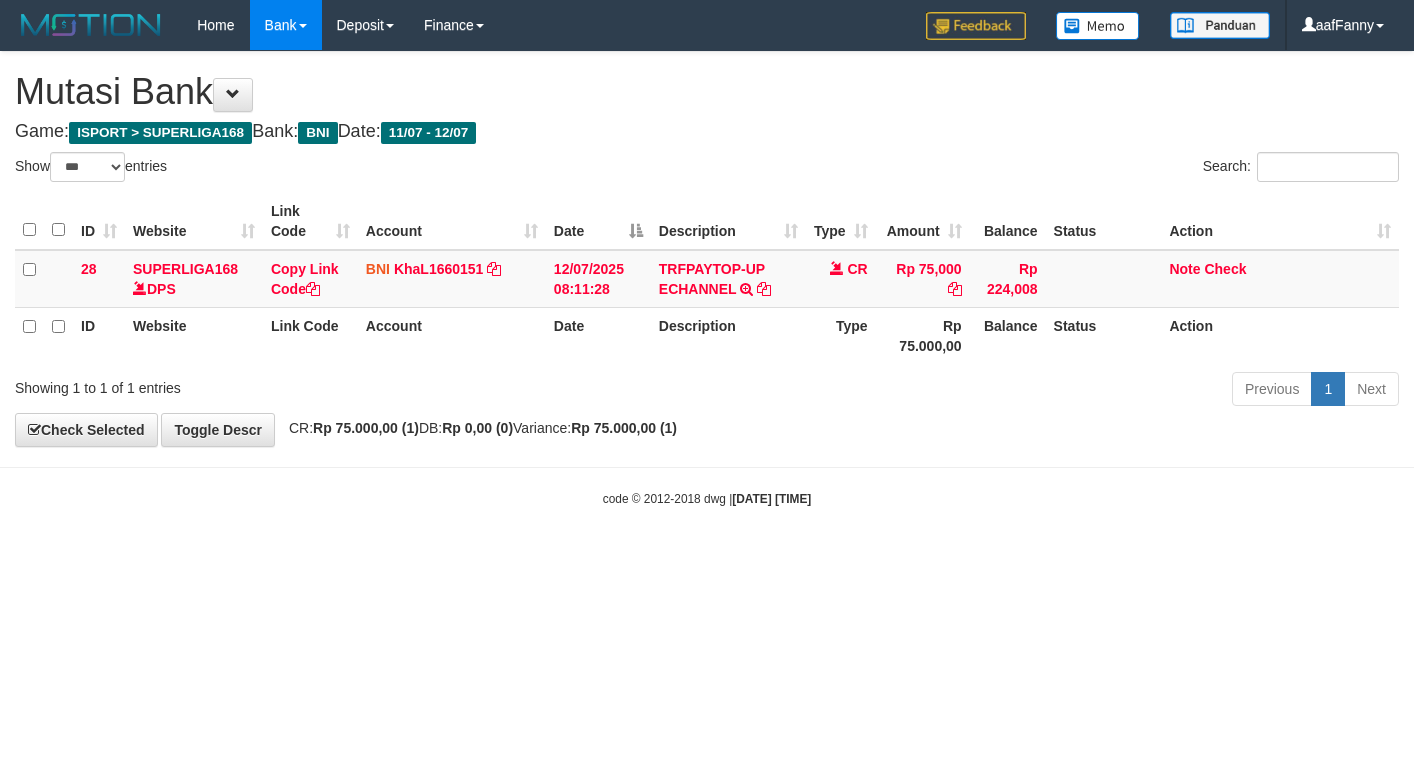 select on "***" 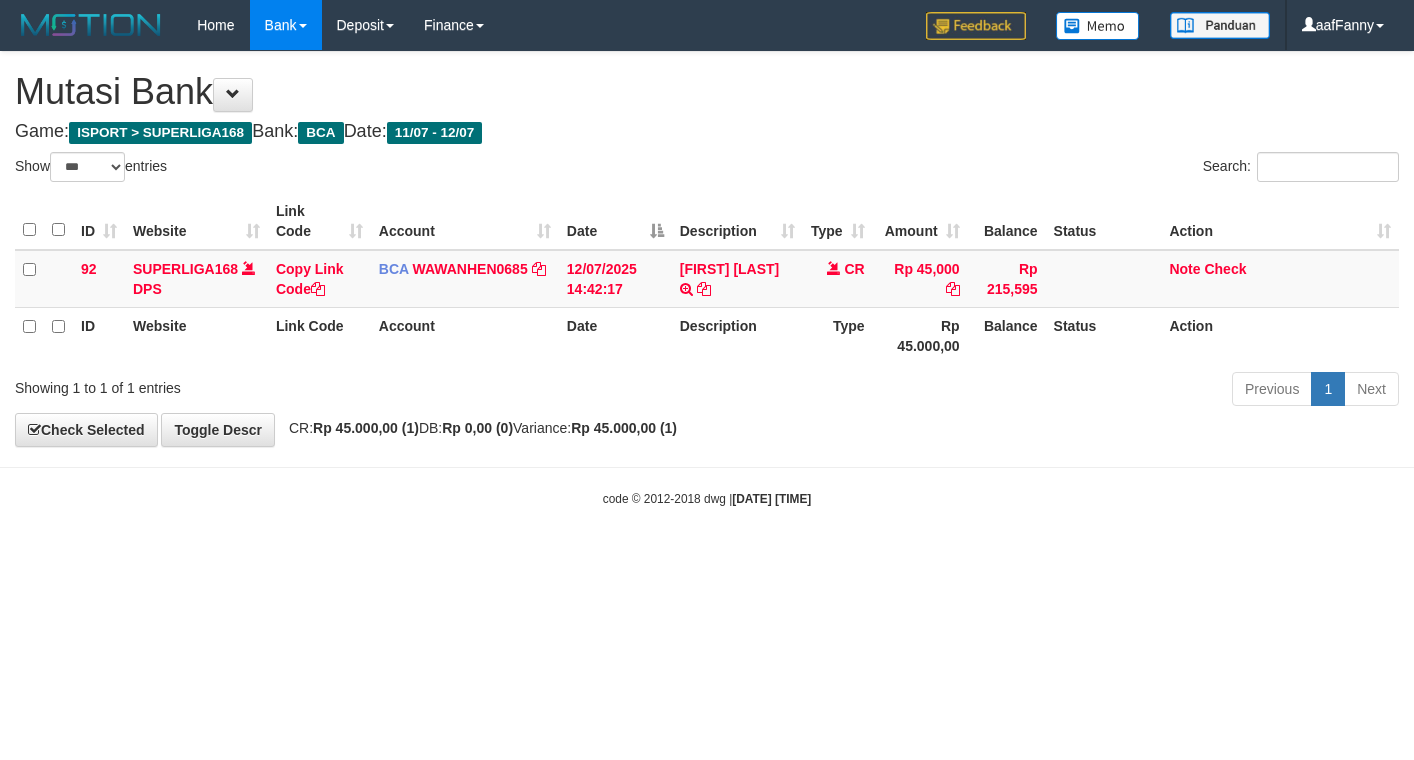 select on "***" 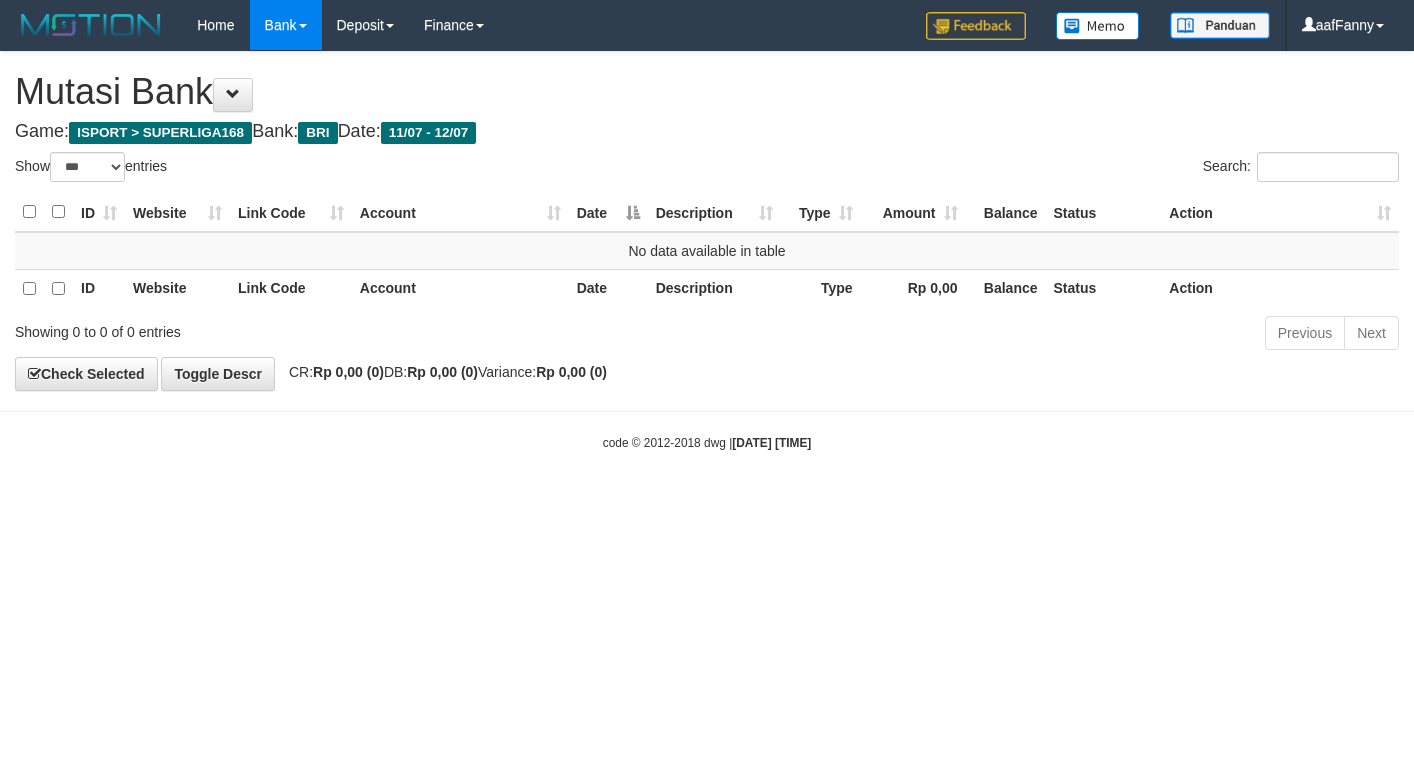 select on "***" 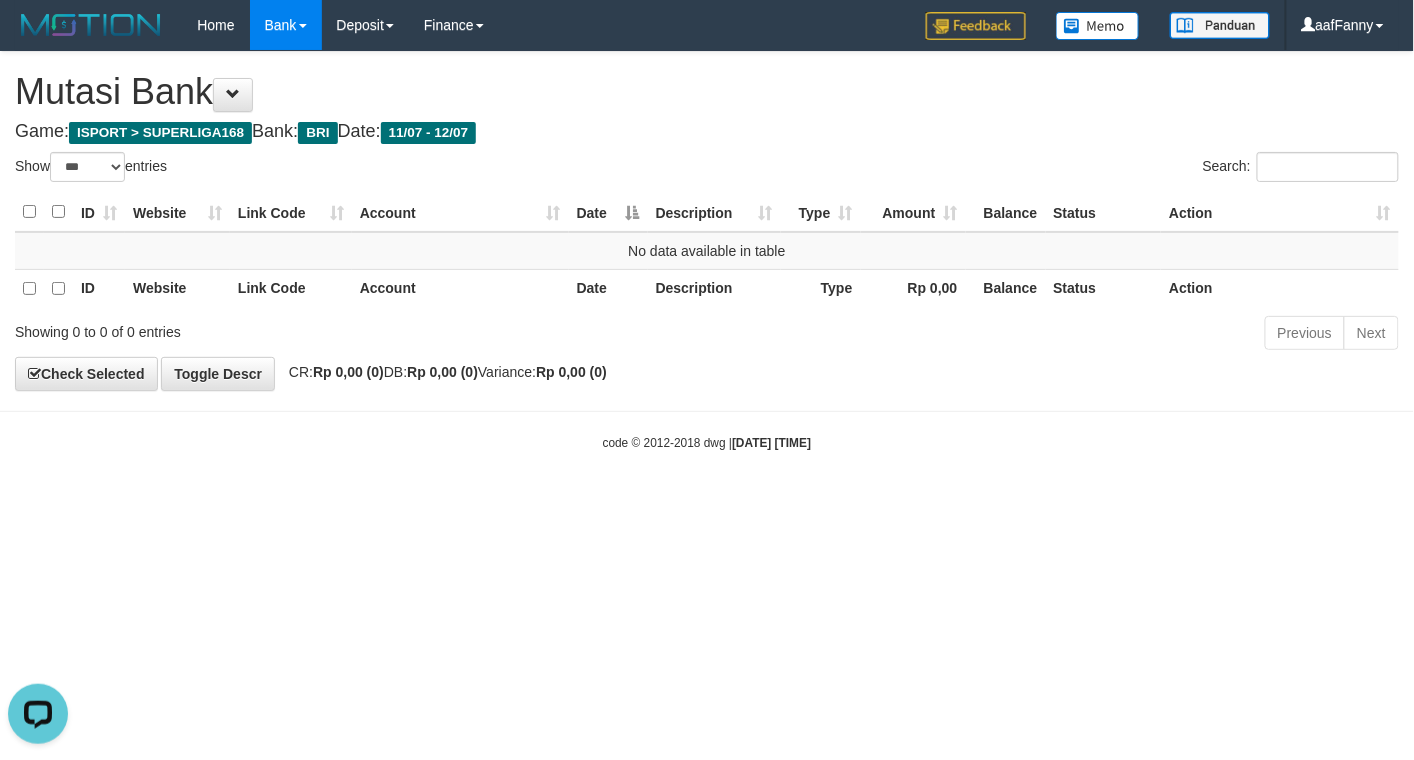 scroll, scrollTop: 0, scrollLeft: 0, axis: both 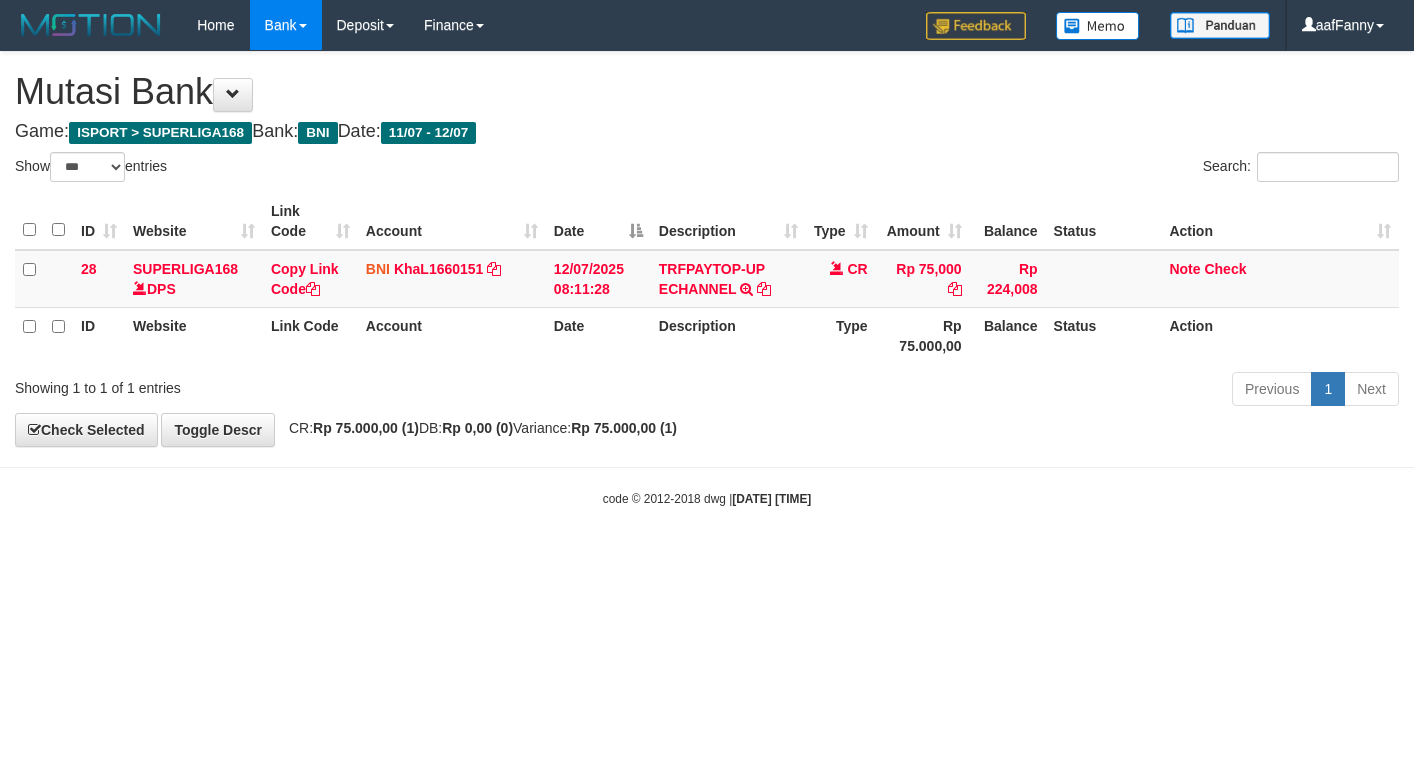 select on "***" 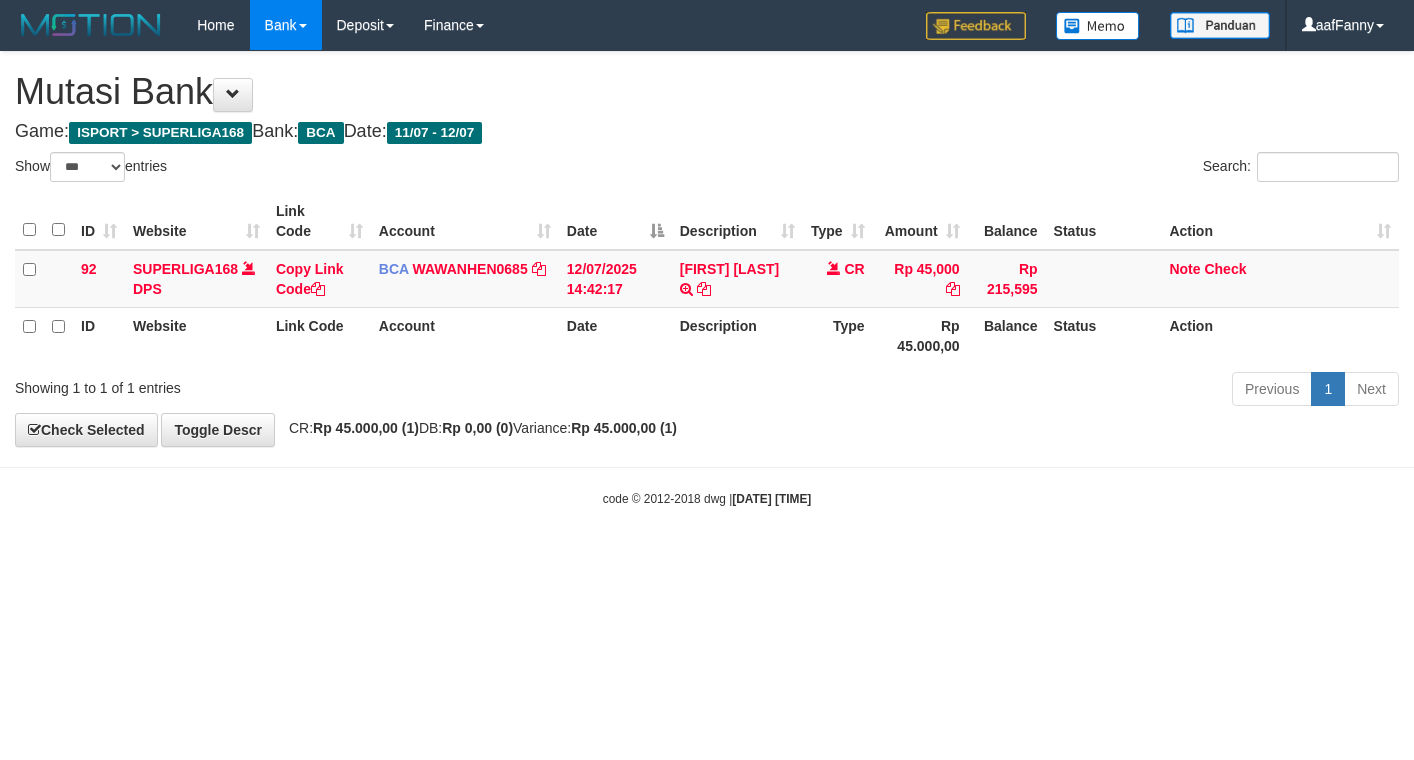 select on "***" 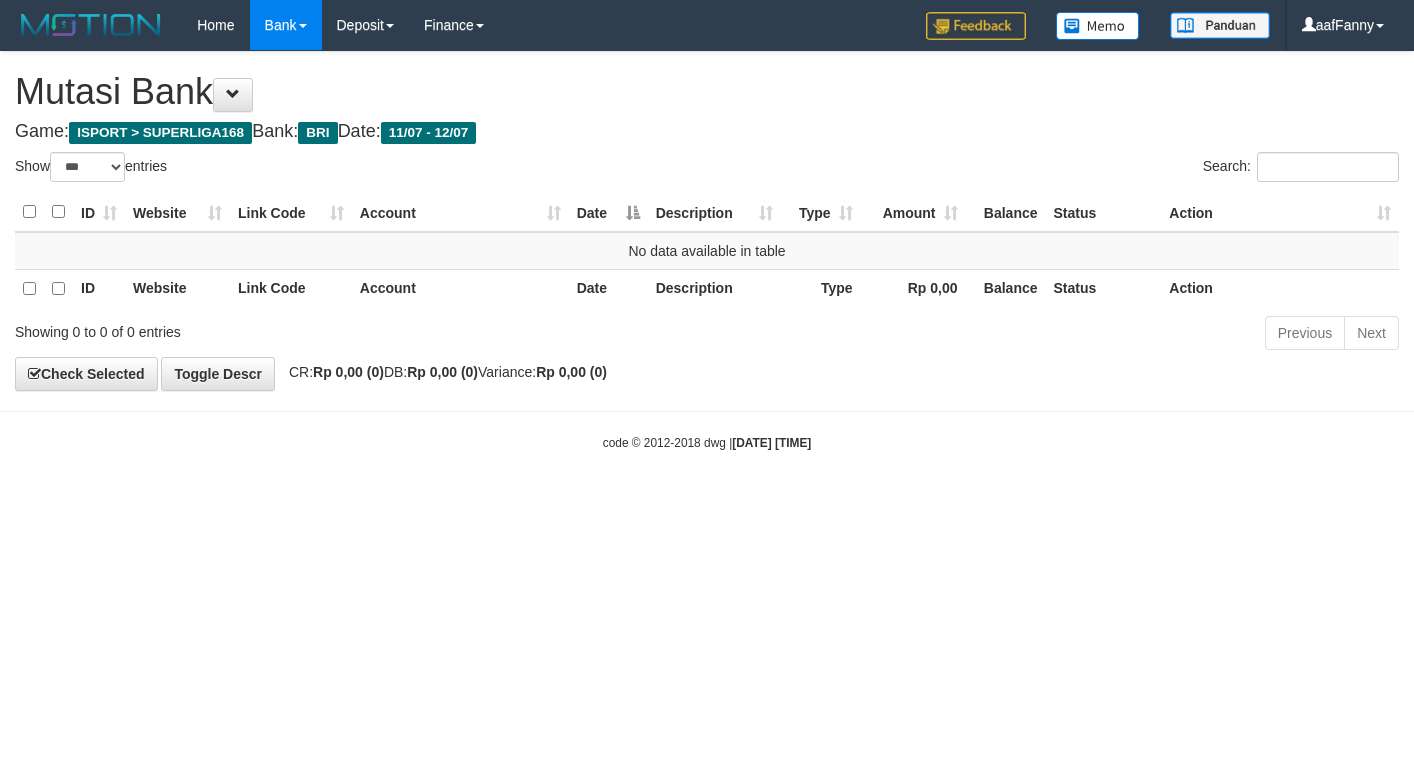 select on "***" 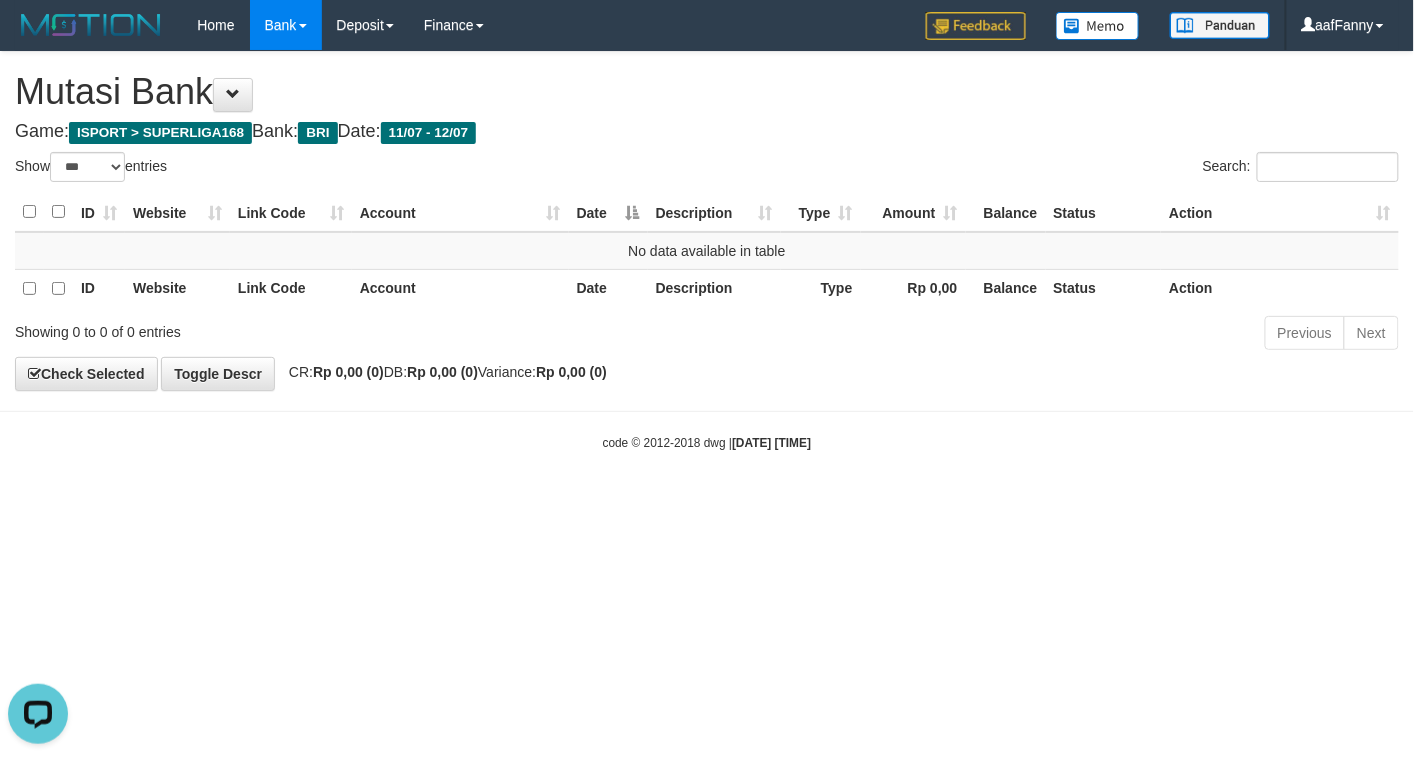 scroll, scrollTop: 0, scrollLeft: 0, axis: both 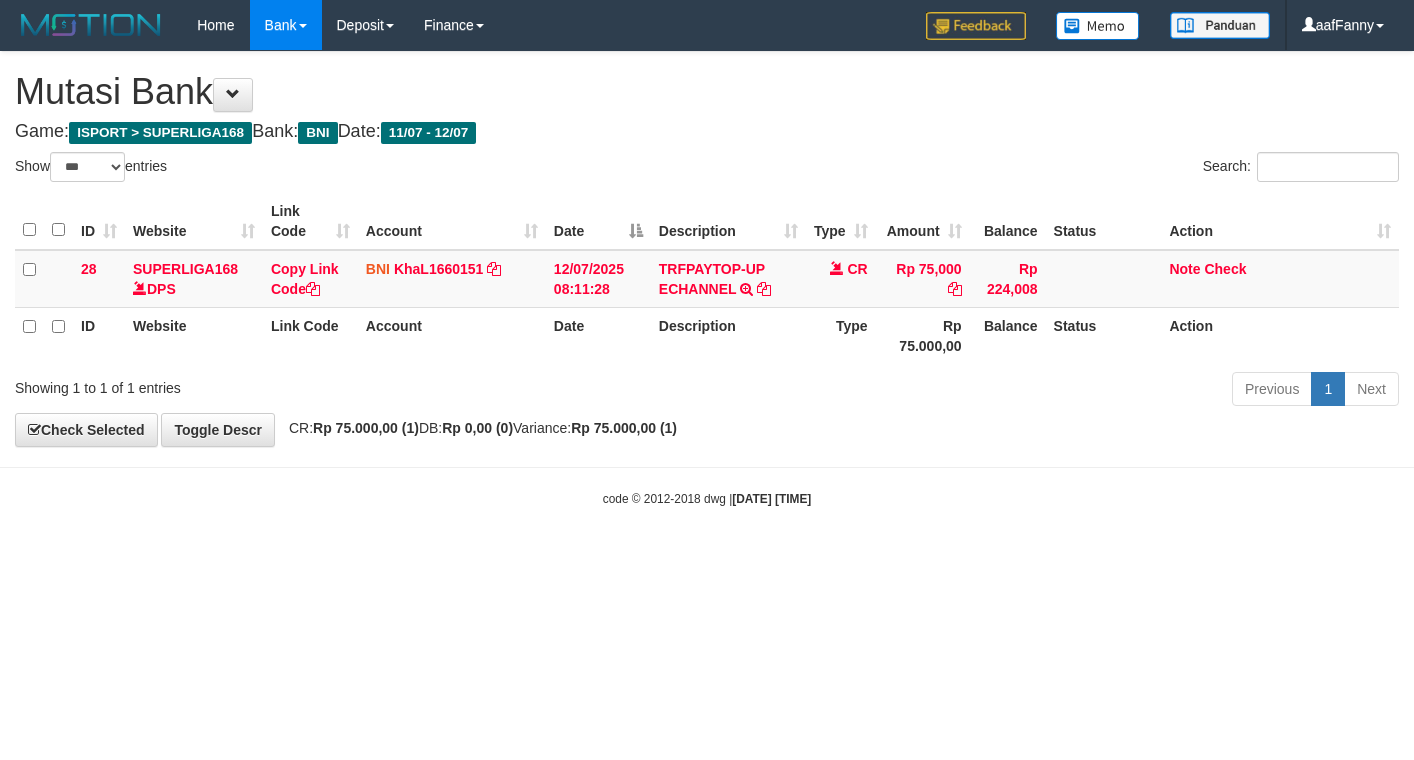select on "***" 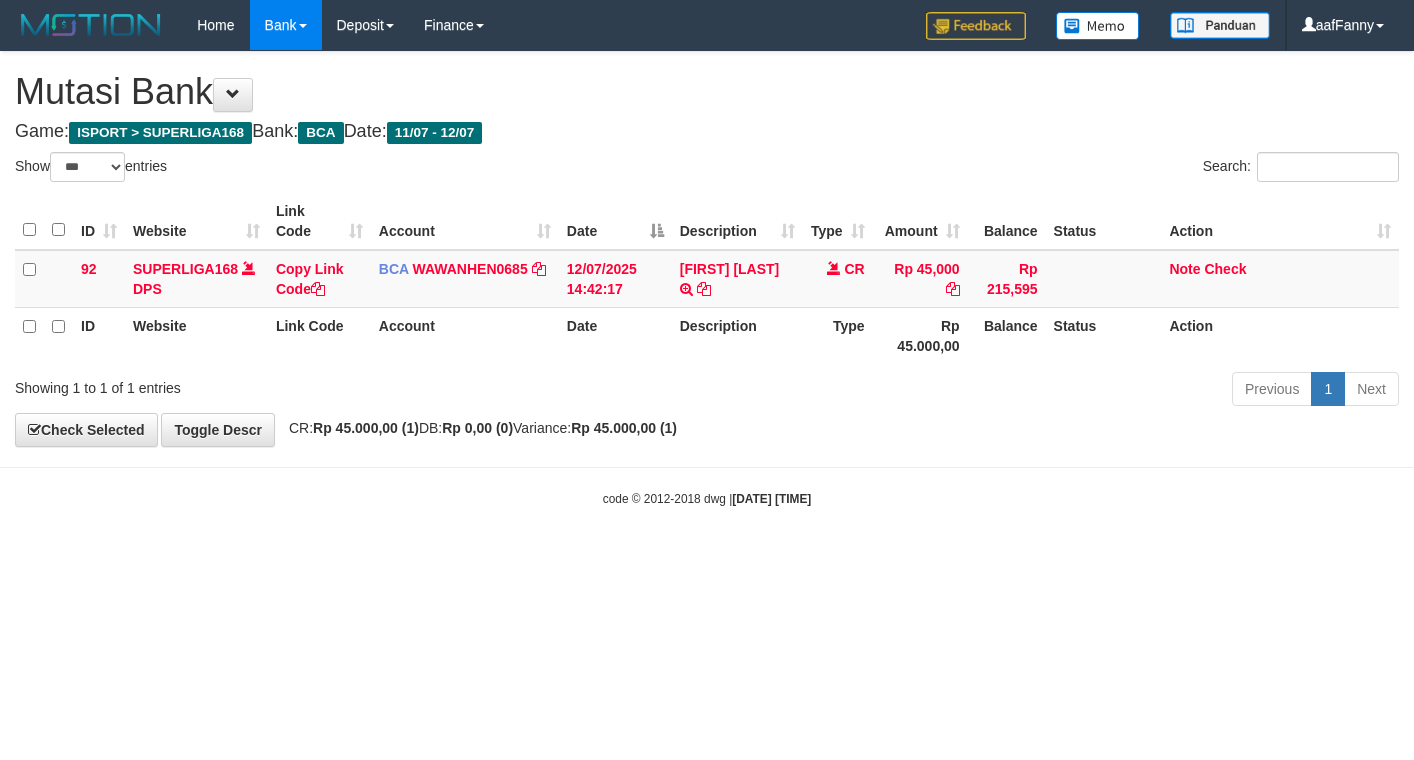 select on "***" 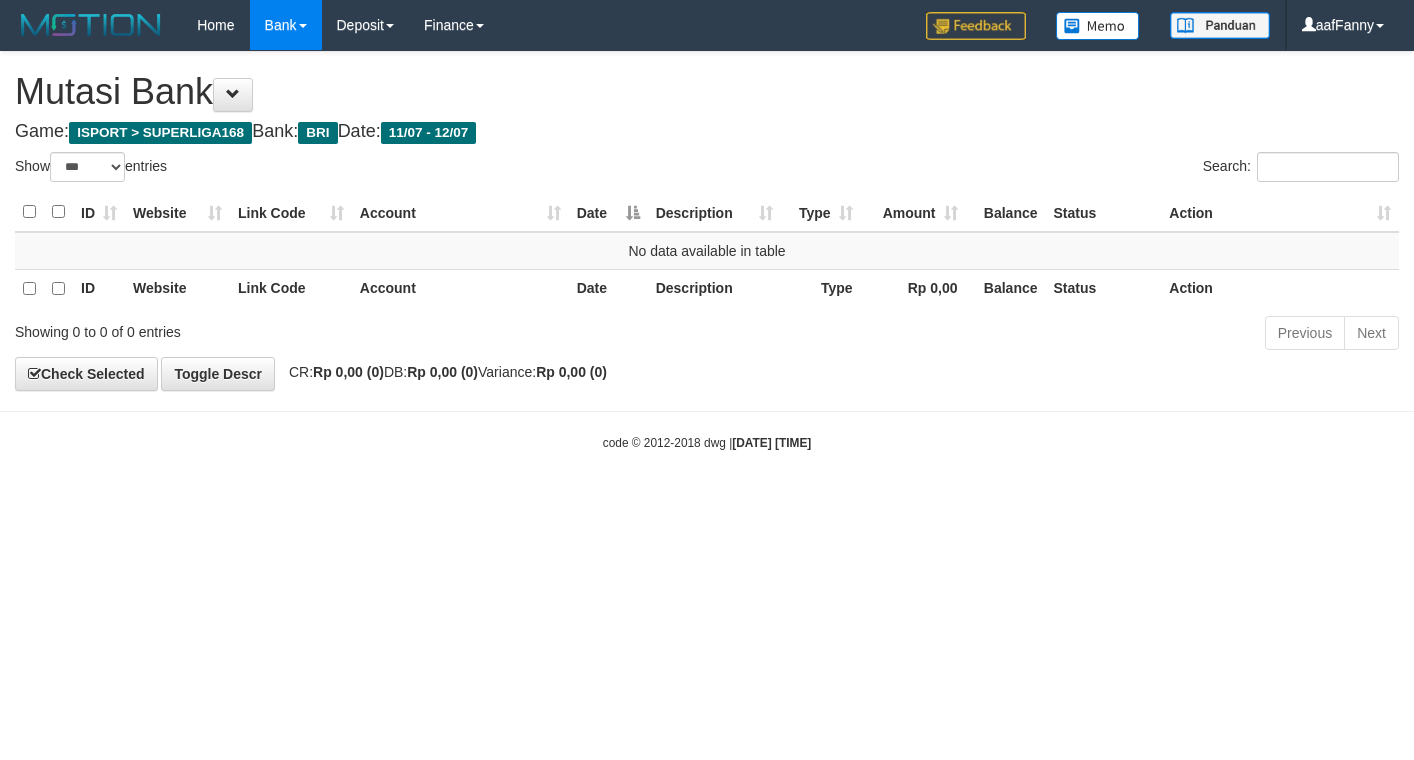 select on "***" 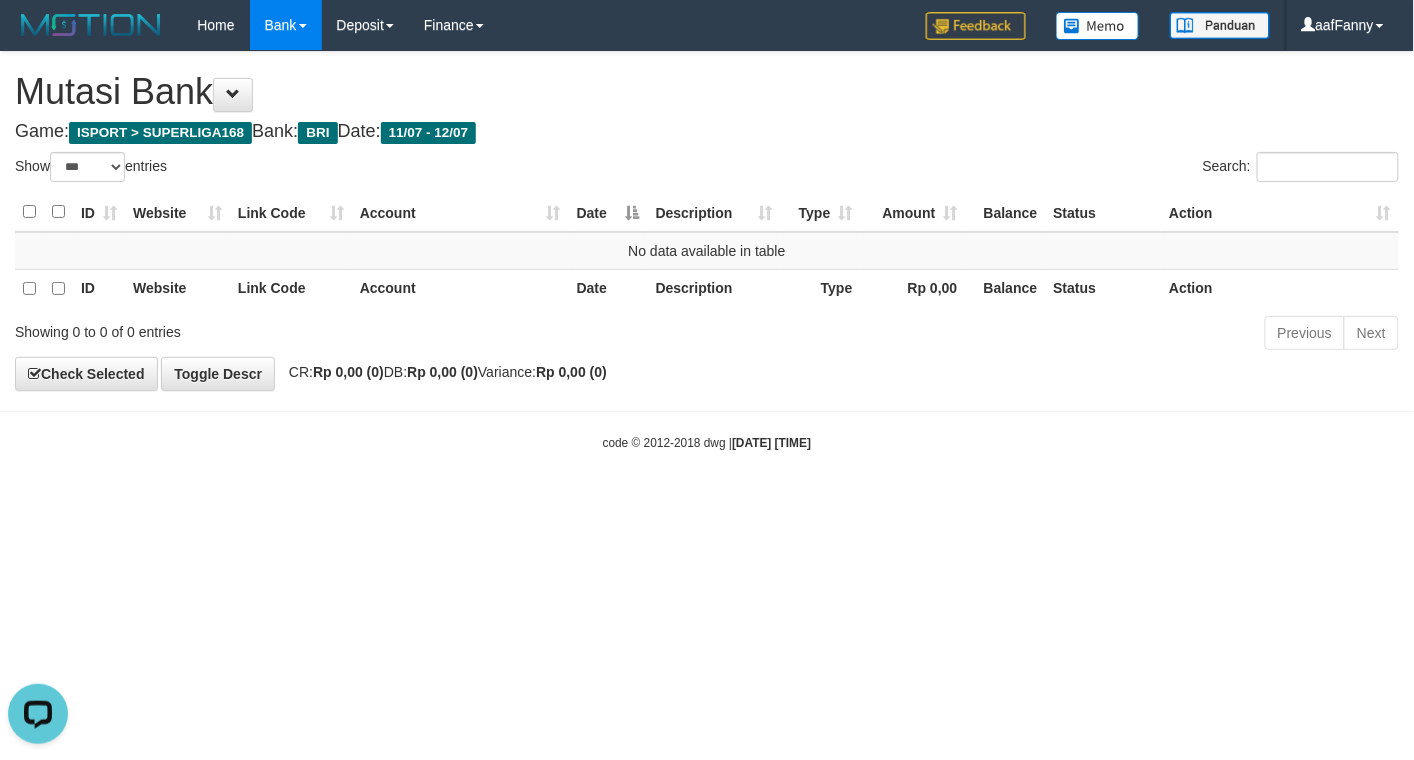 scroll, scrollTop: 0, scrollLeft: 0, axis: both 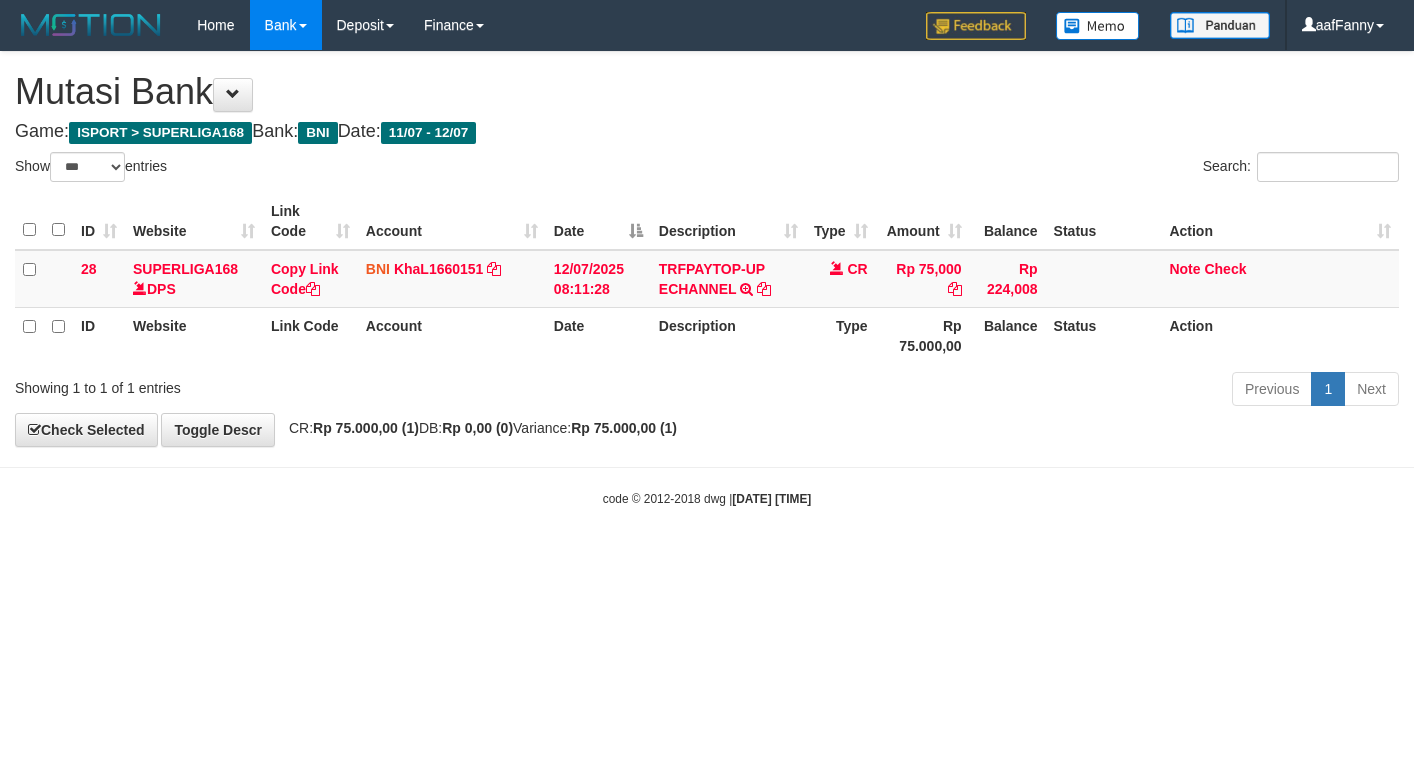 select on "***" 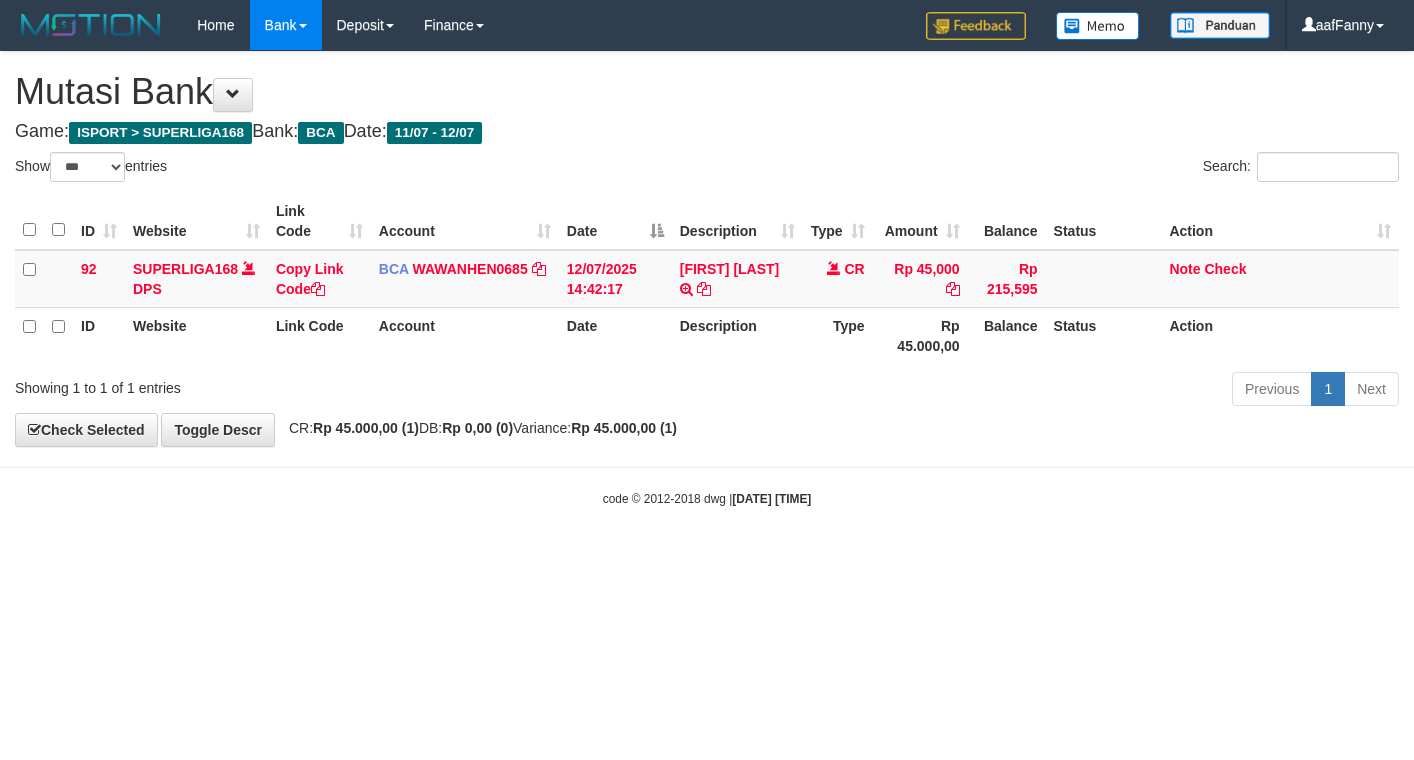 select on "***" 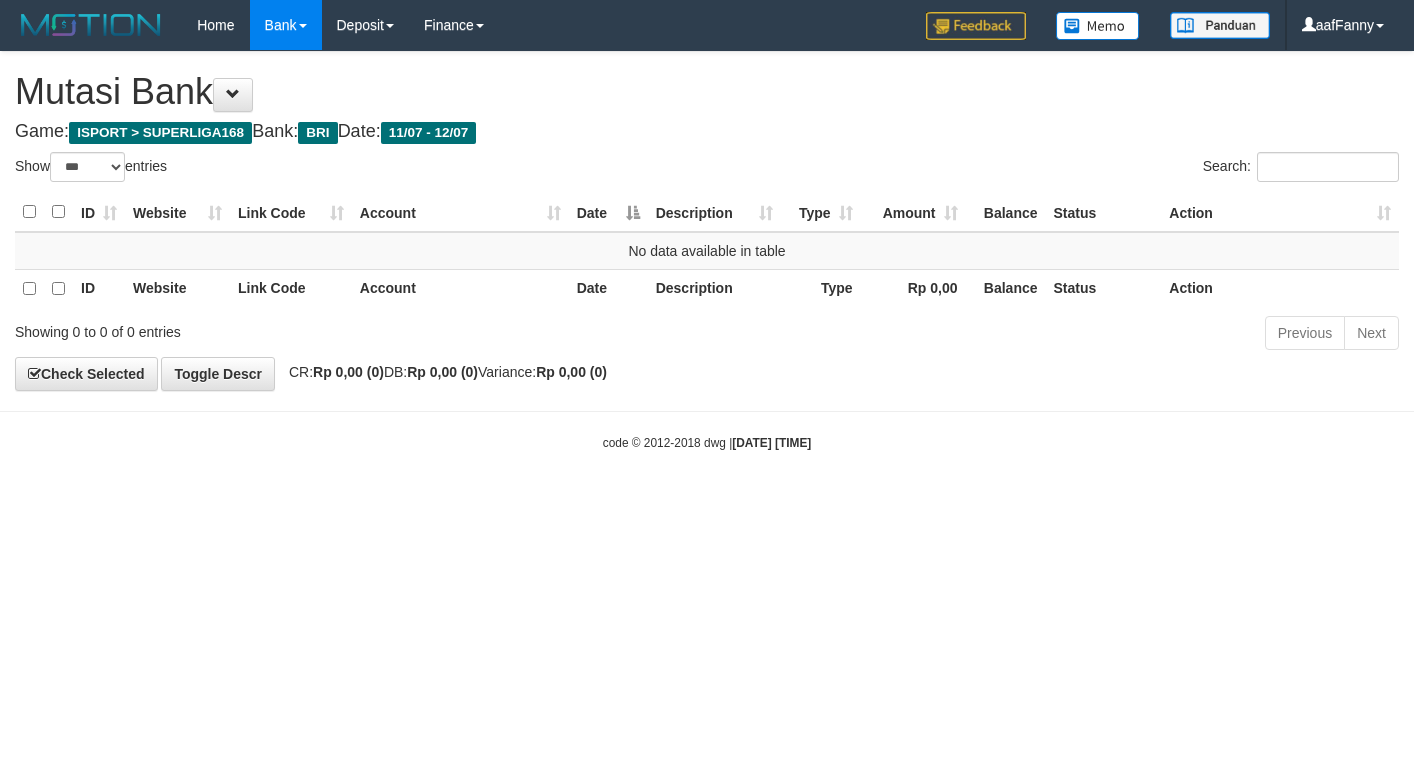 select on "***" 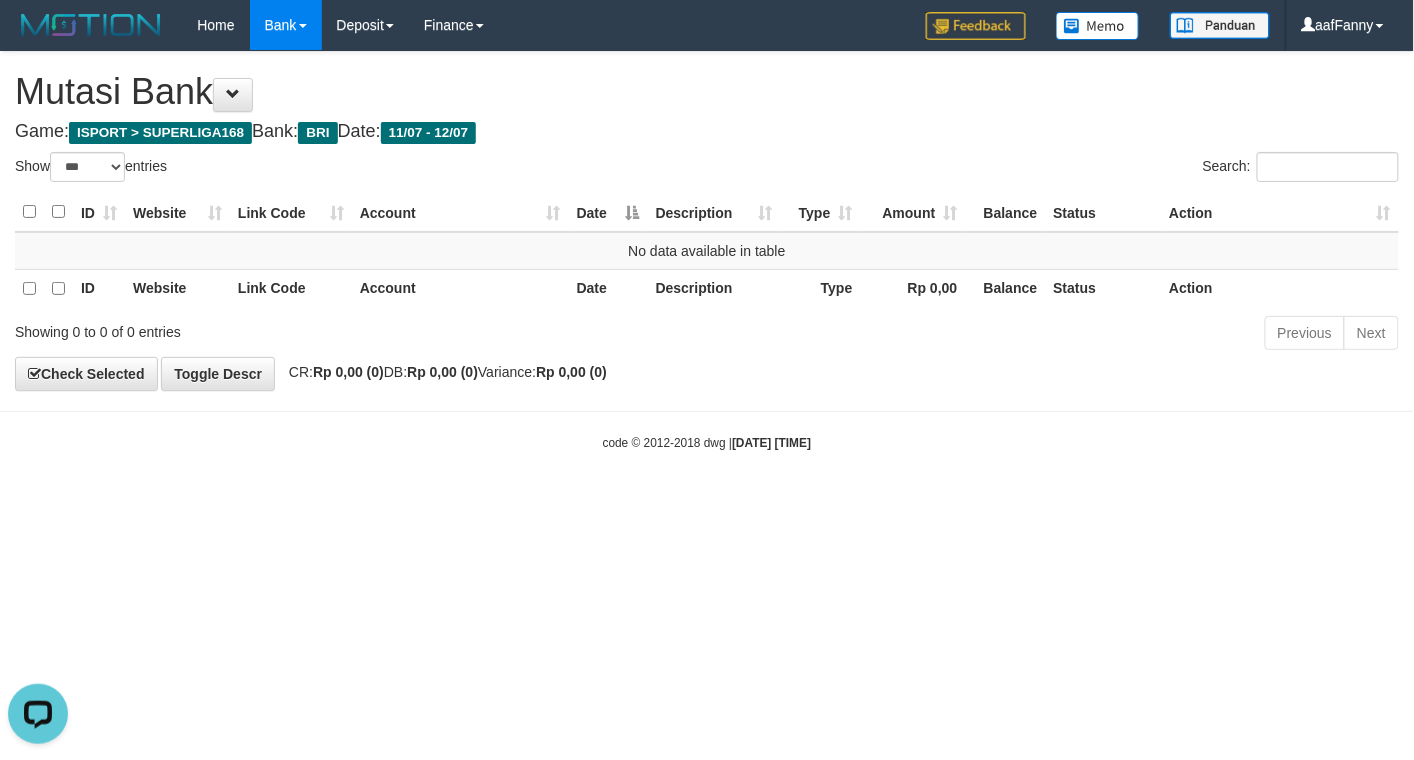 scroll, scrollTop: 0, scrollLeft: 0, axis: both 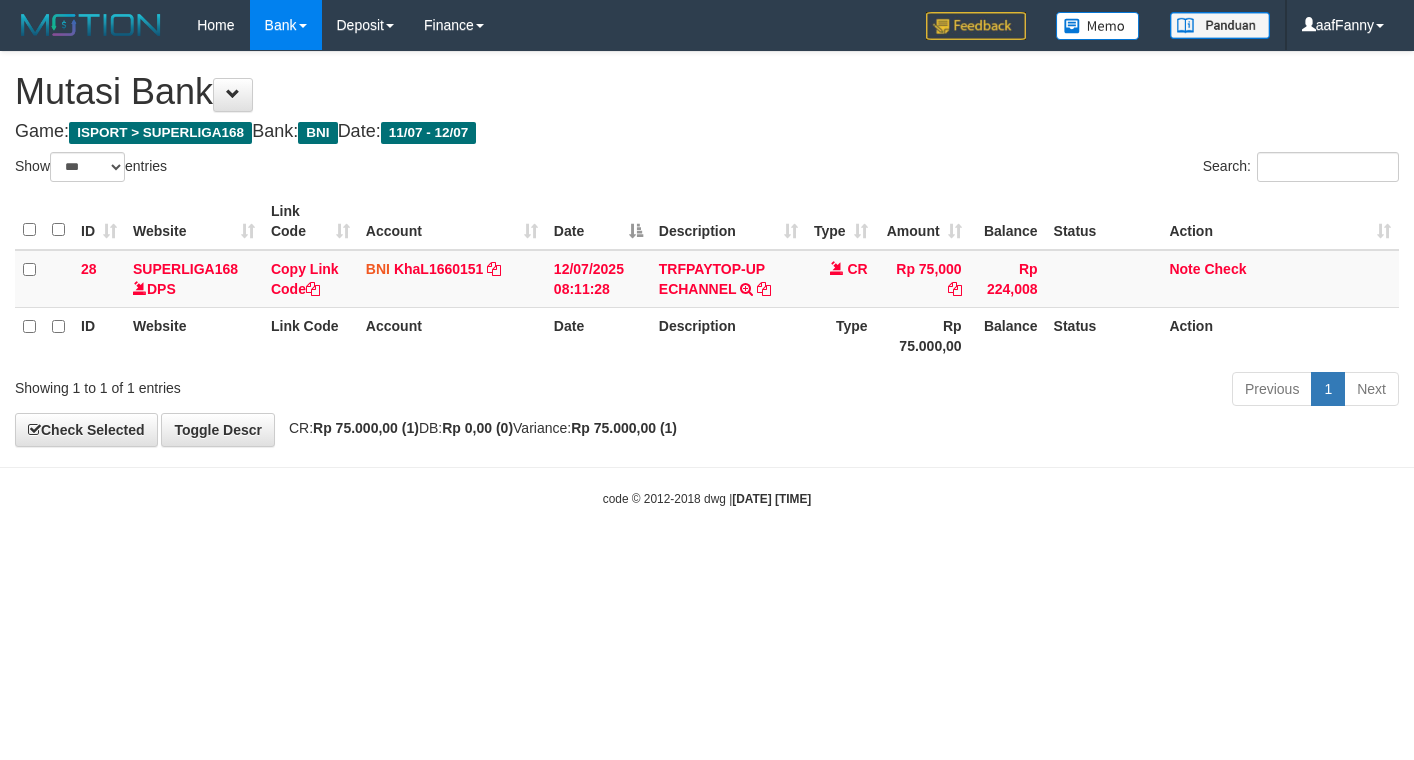 select on "***" 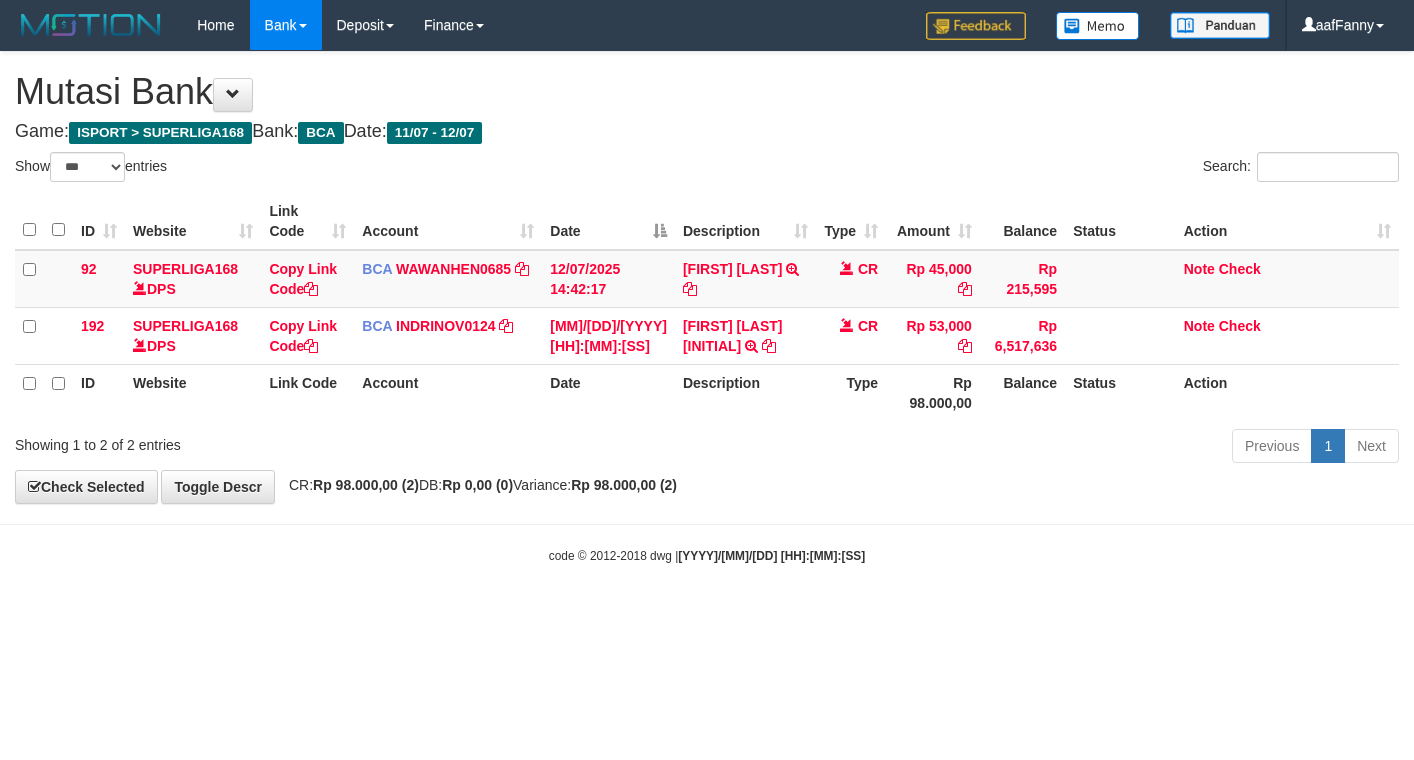 select on "***" 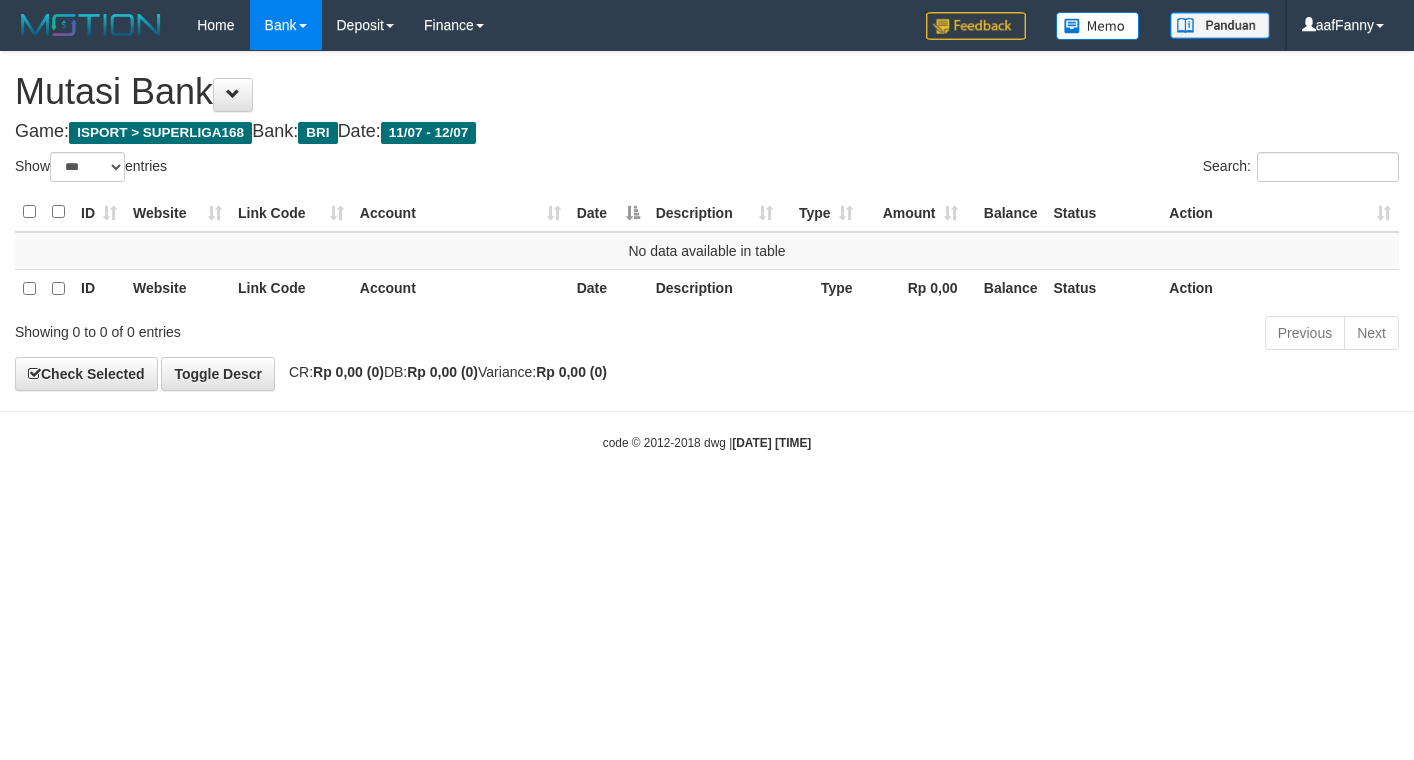 select on "***" 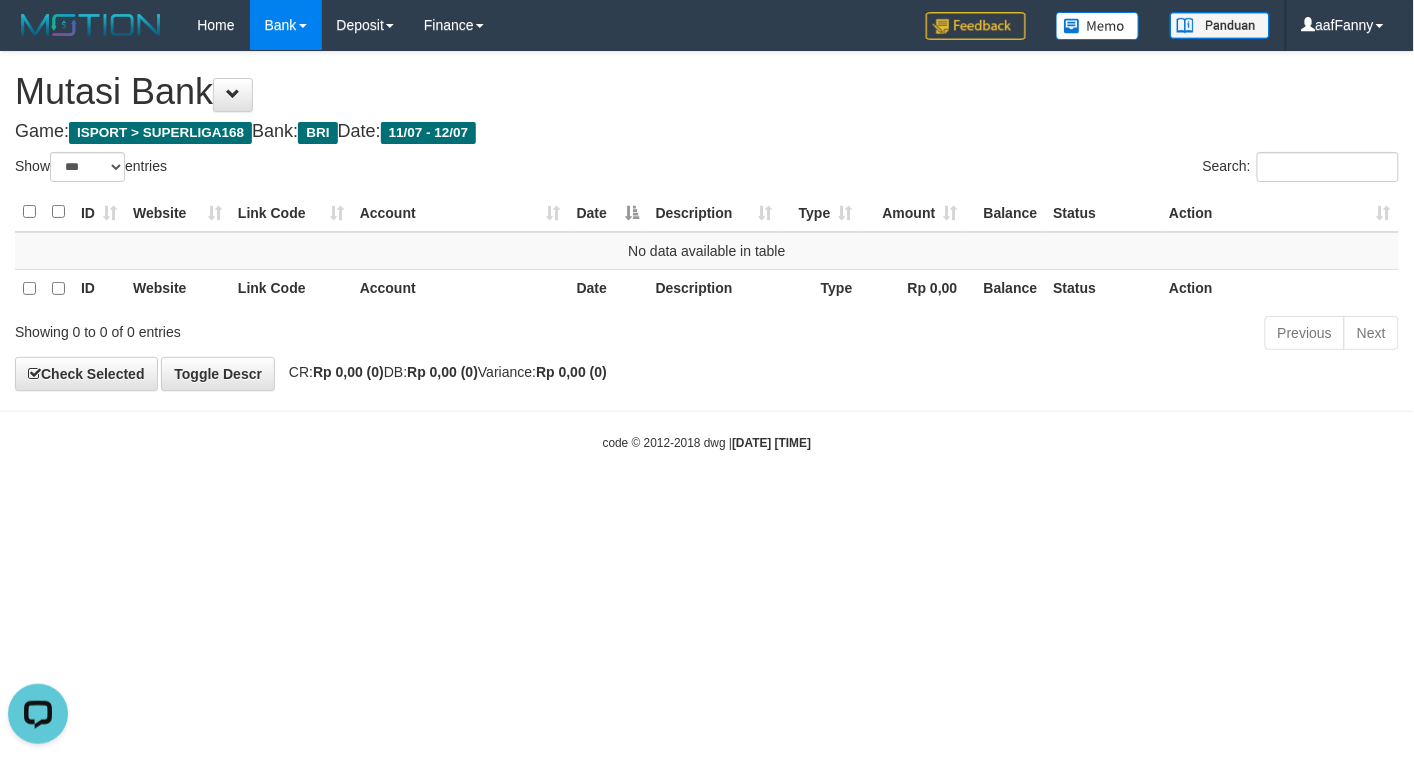 scroll, scrollTop: 0, scrollLeft: 0, axis: both 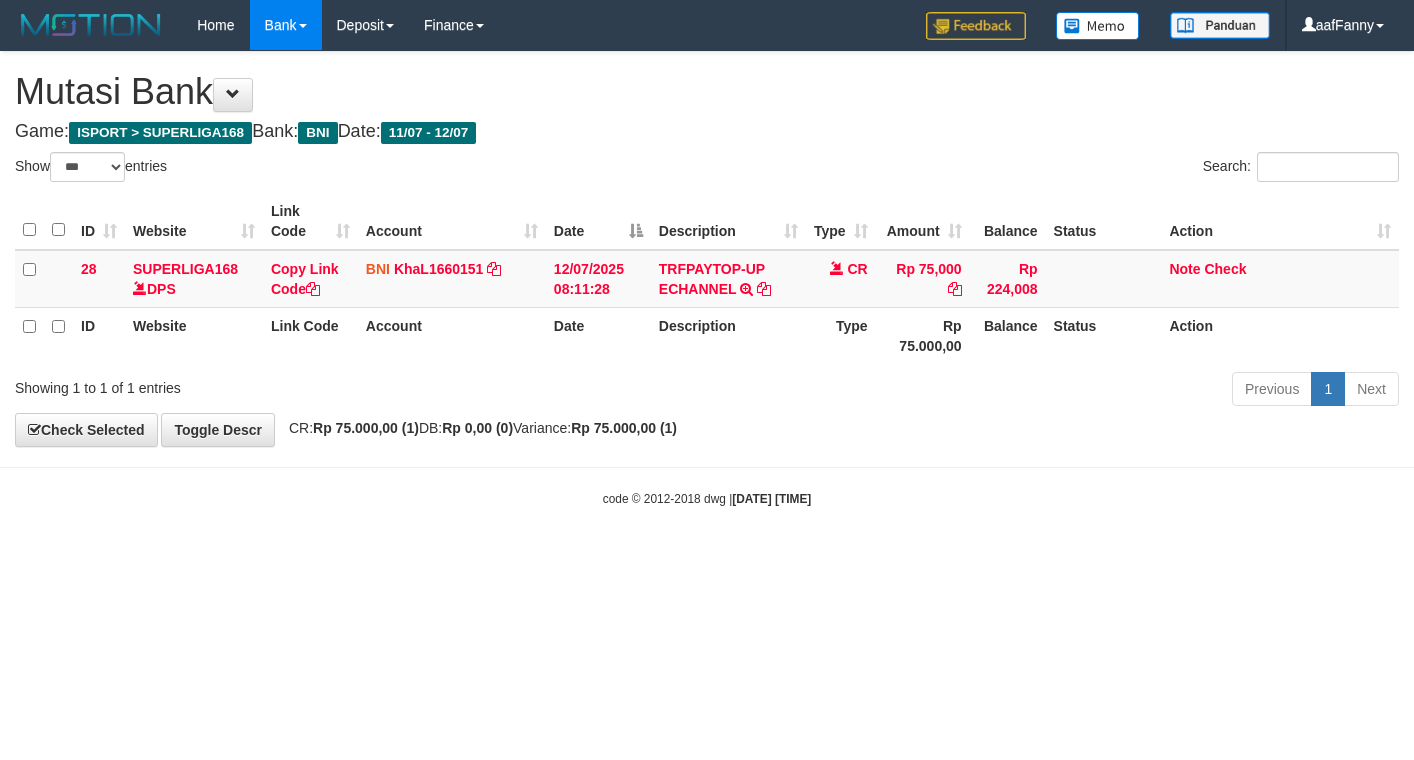 select on "***" 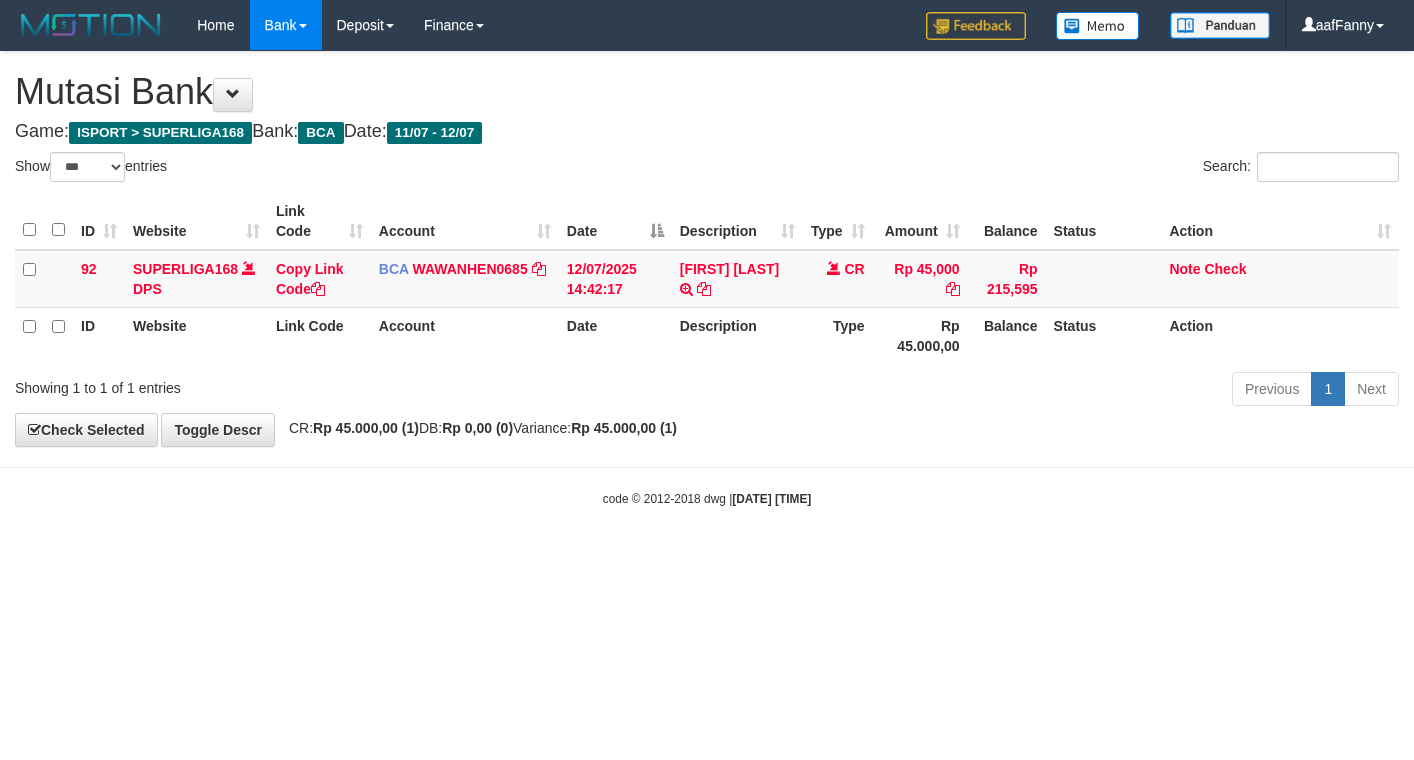 select on "***" 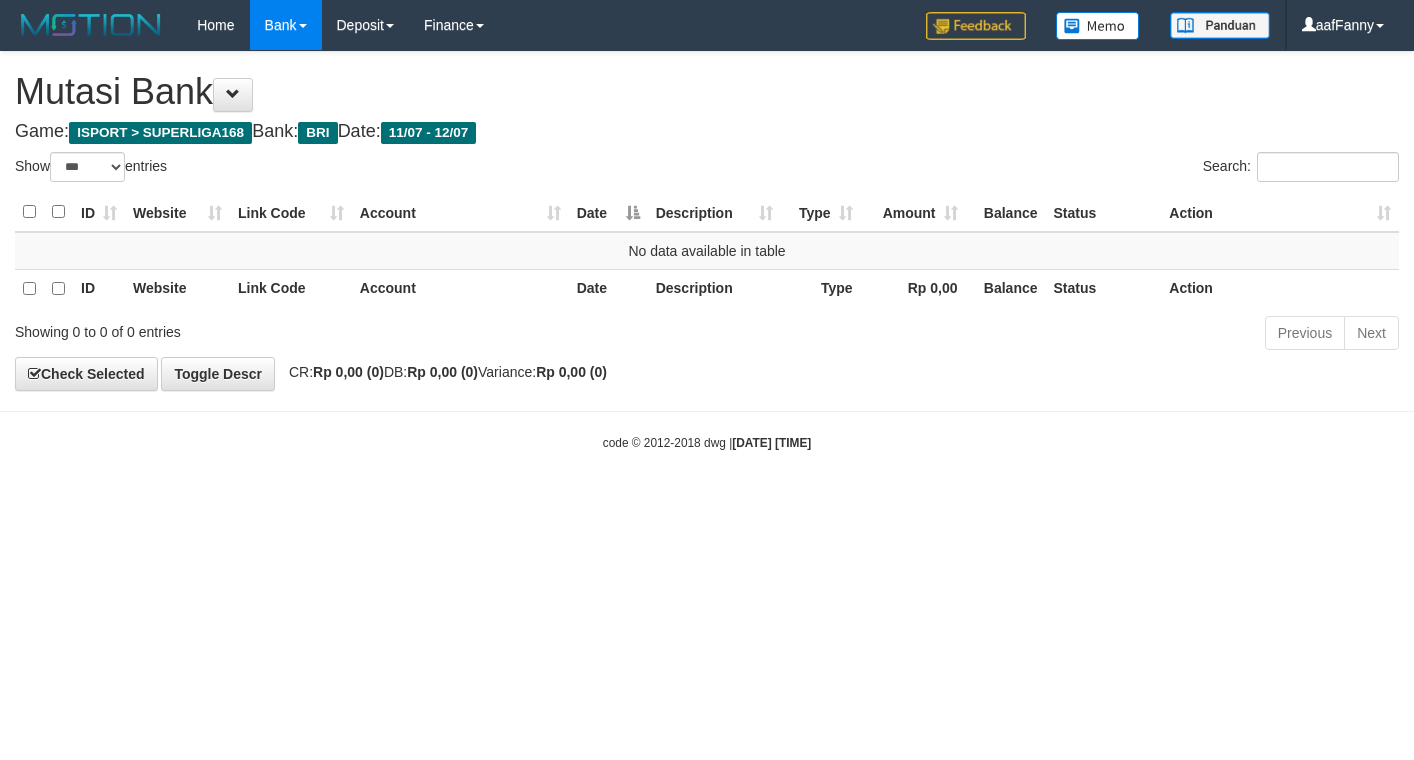 select on "***" 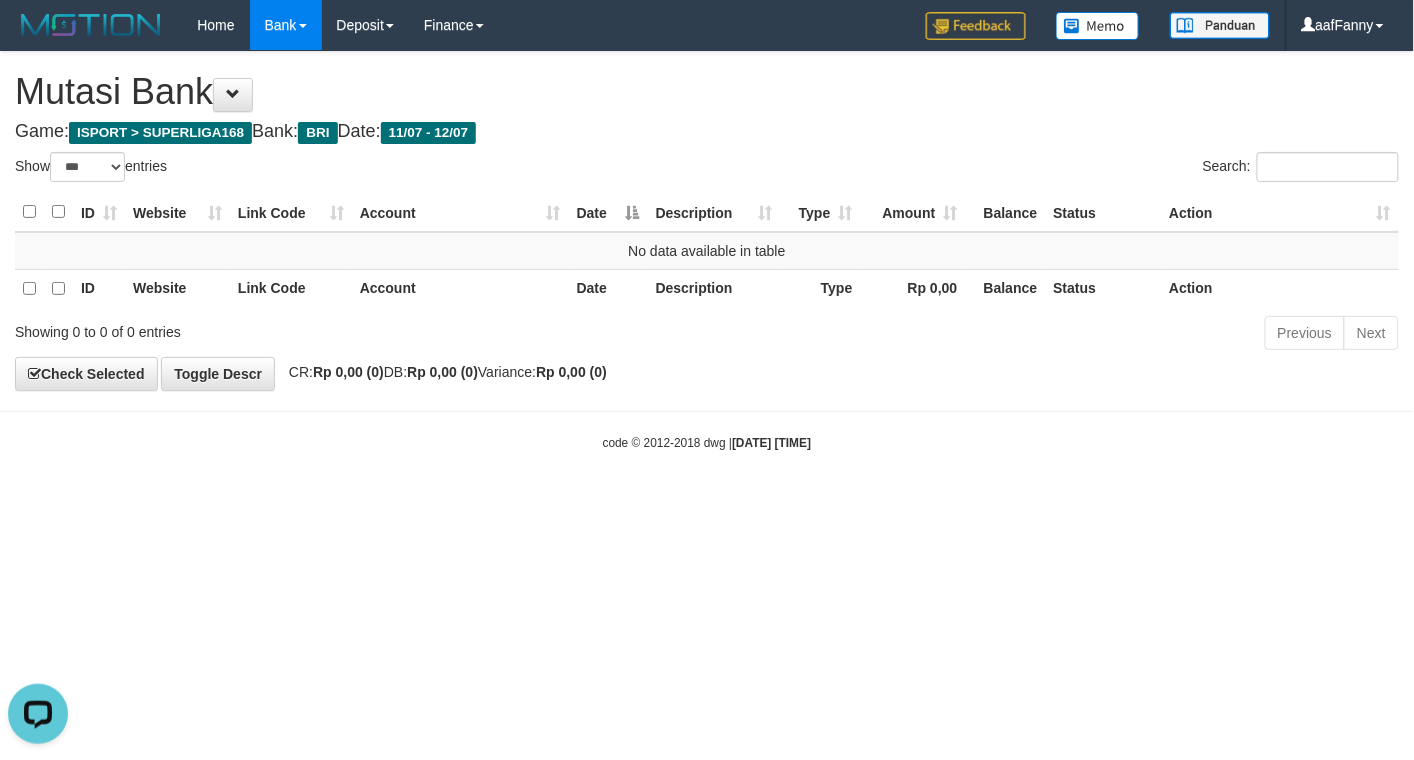 scroll, scrollTop: 0, scrollLeft: 0, axis: both 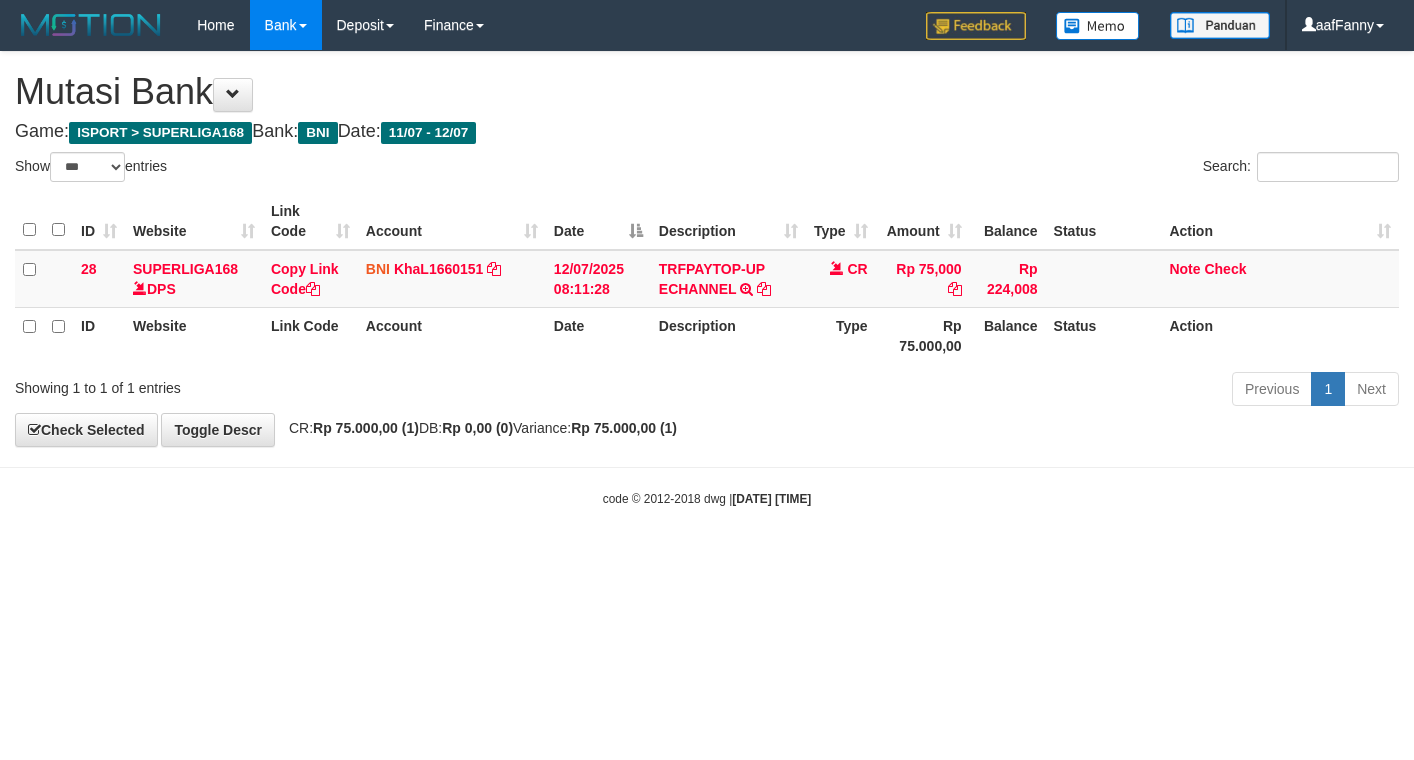 select on "***" 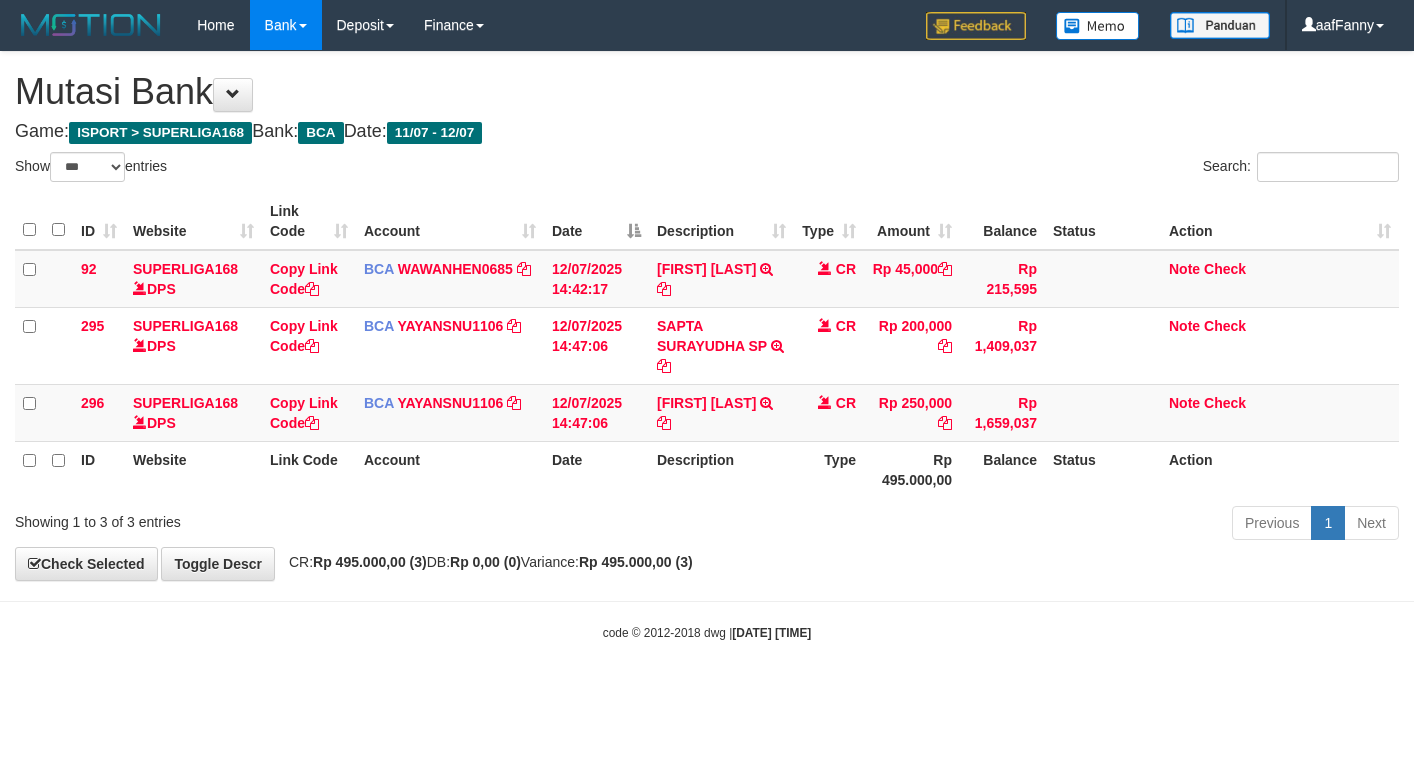 select on "***" 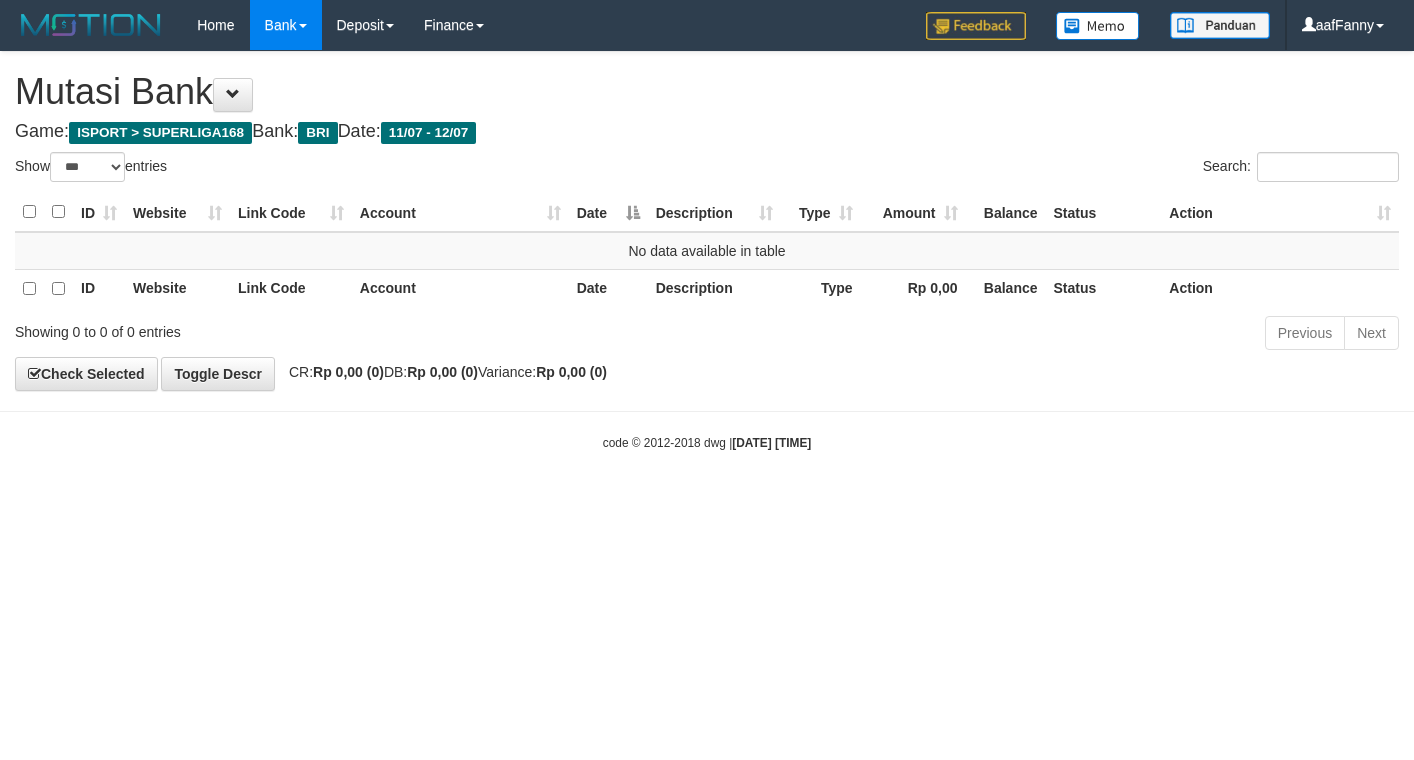 select on "***" 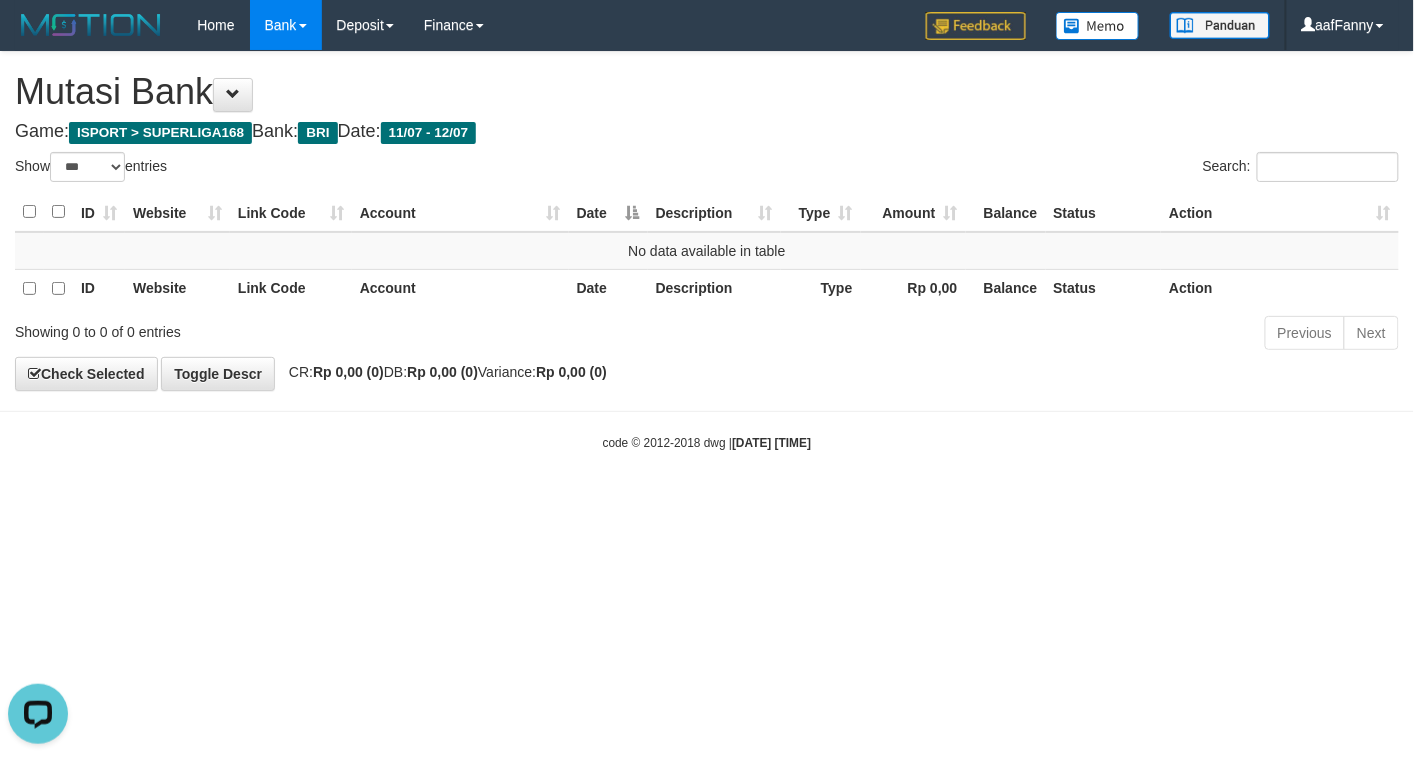 scroll, scrollTop: 0, scrollLeft: 0, axis: both 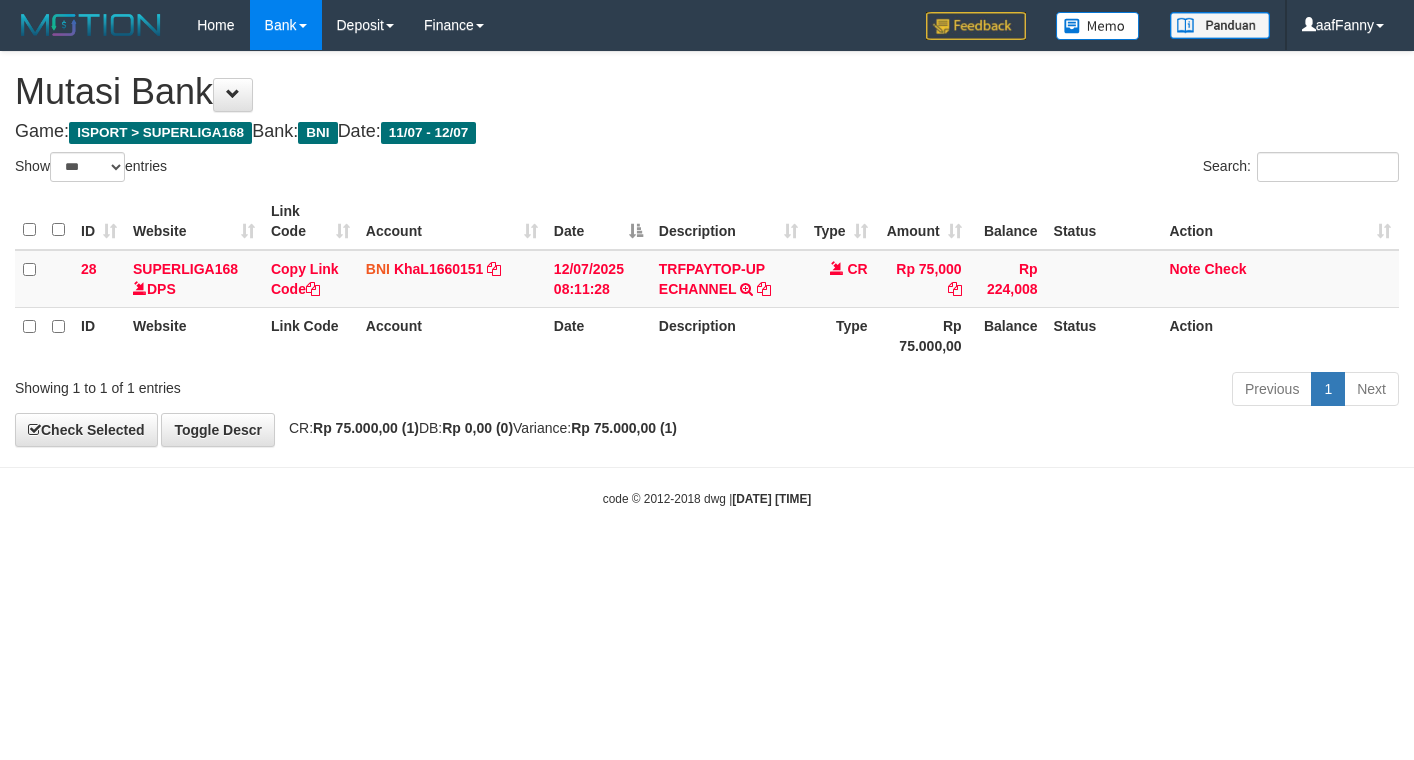select on "***" 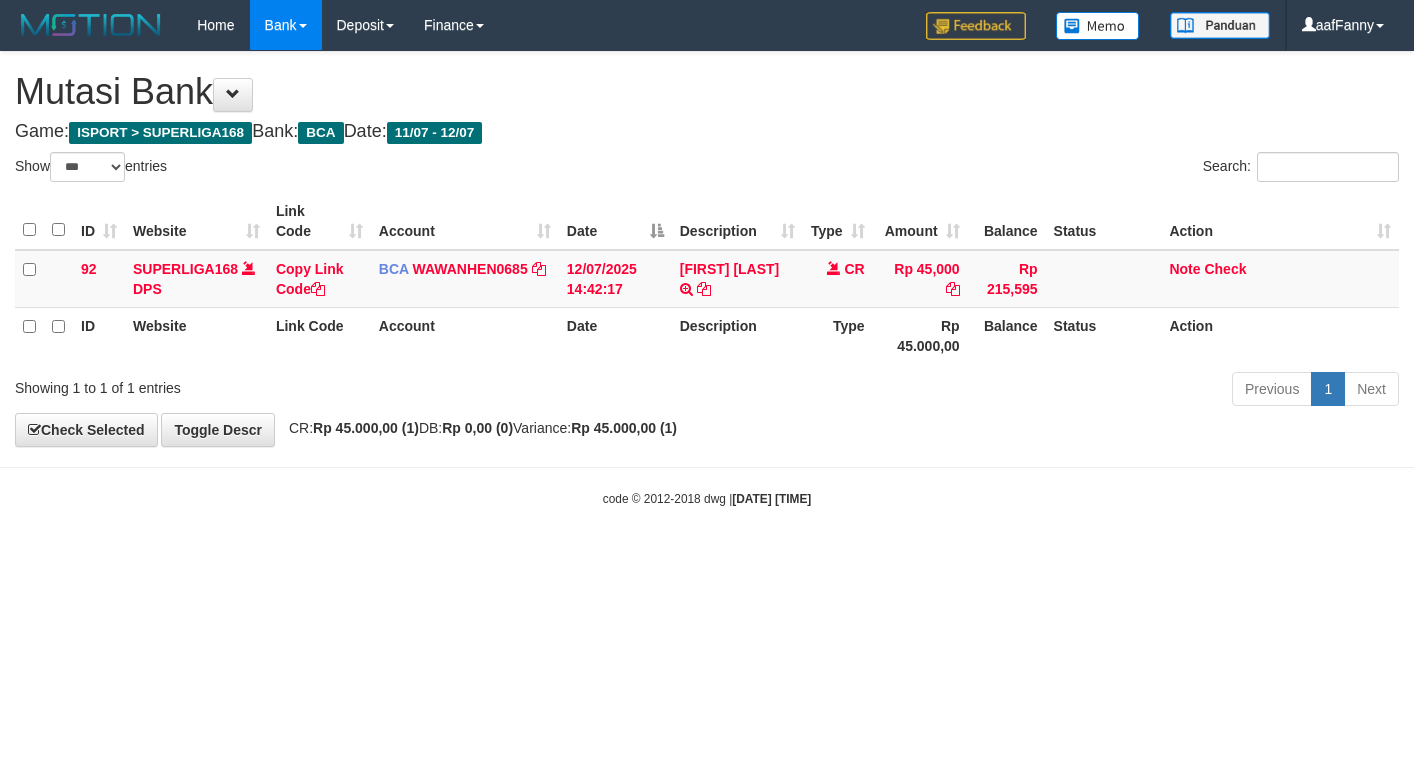 select on "***" 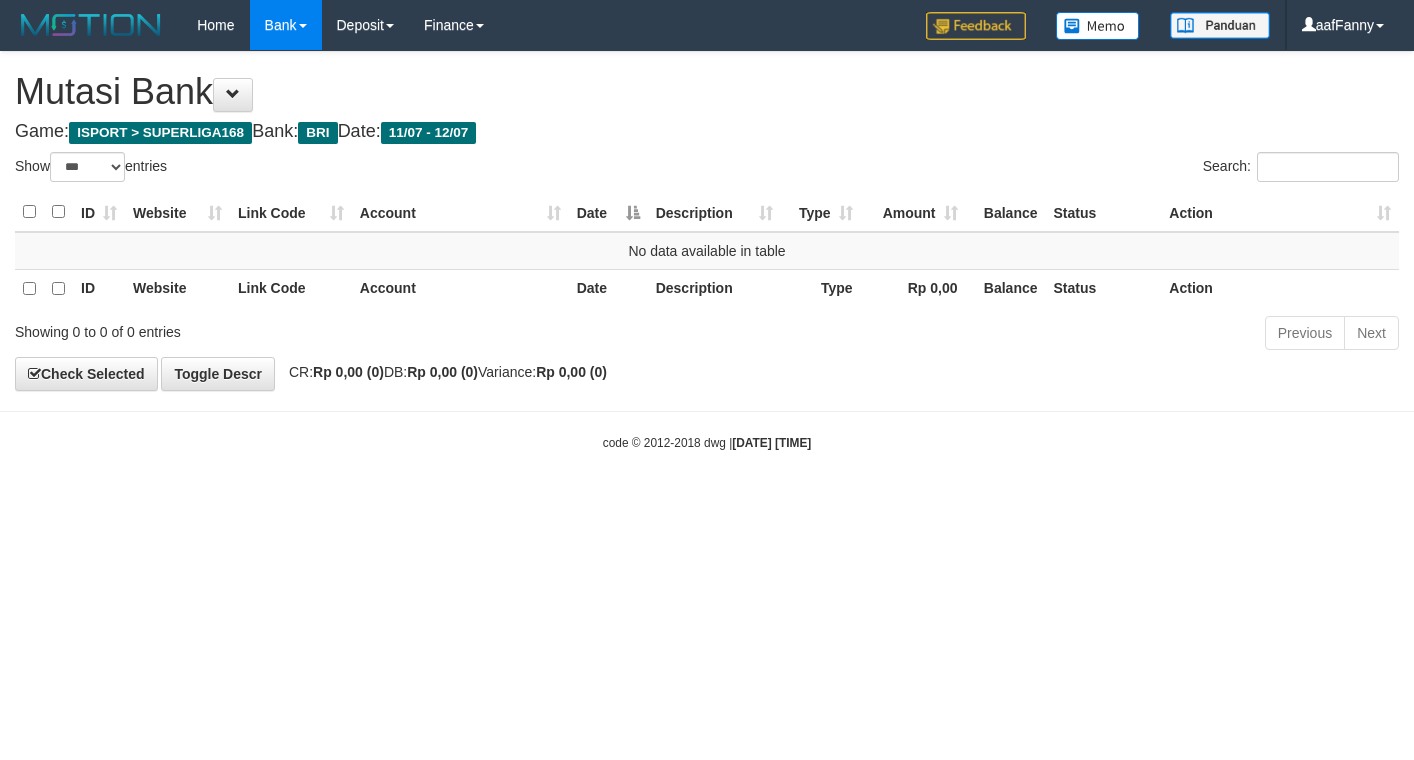 select on "***" 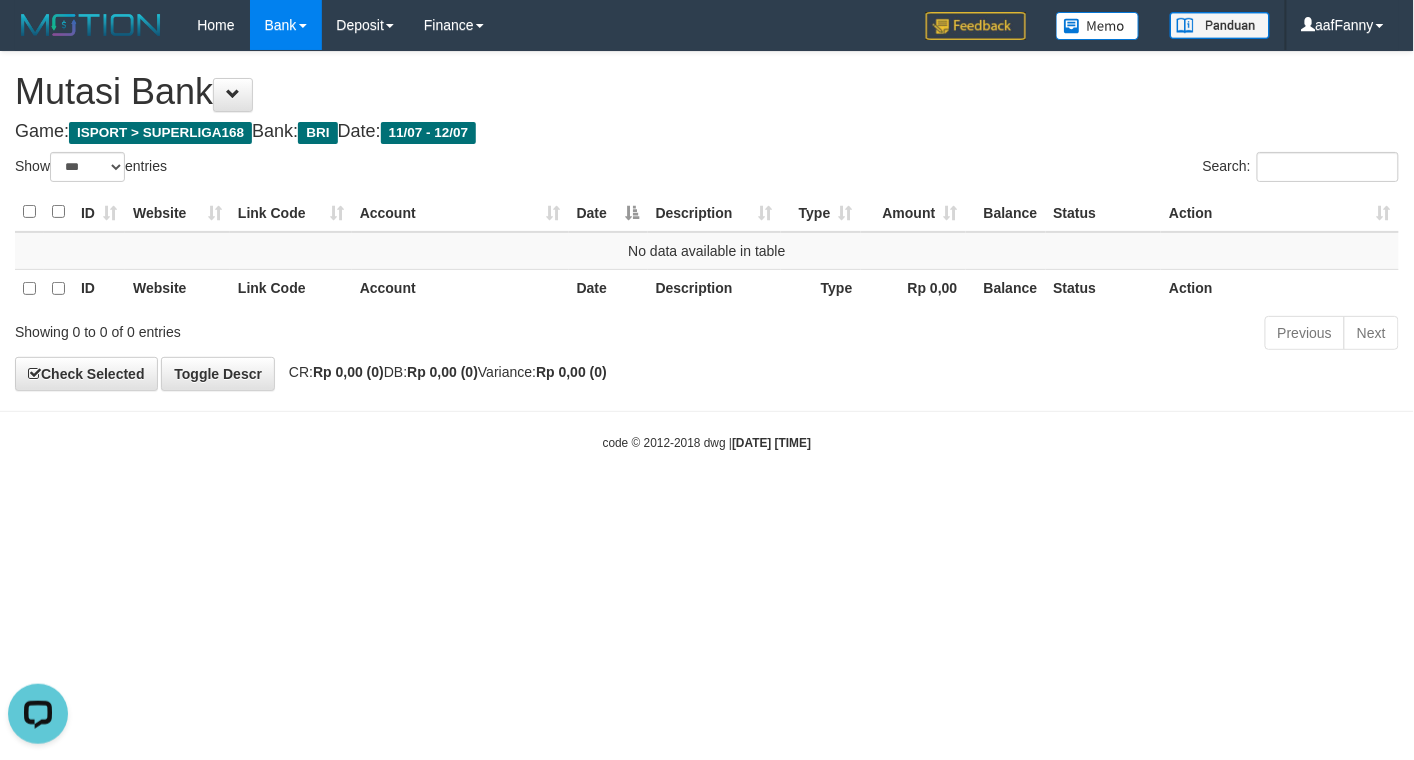 scroll, scrollTop: 0, scrollLeft: 0, axis: both 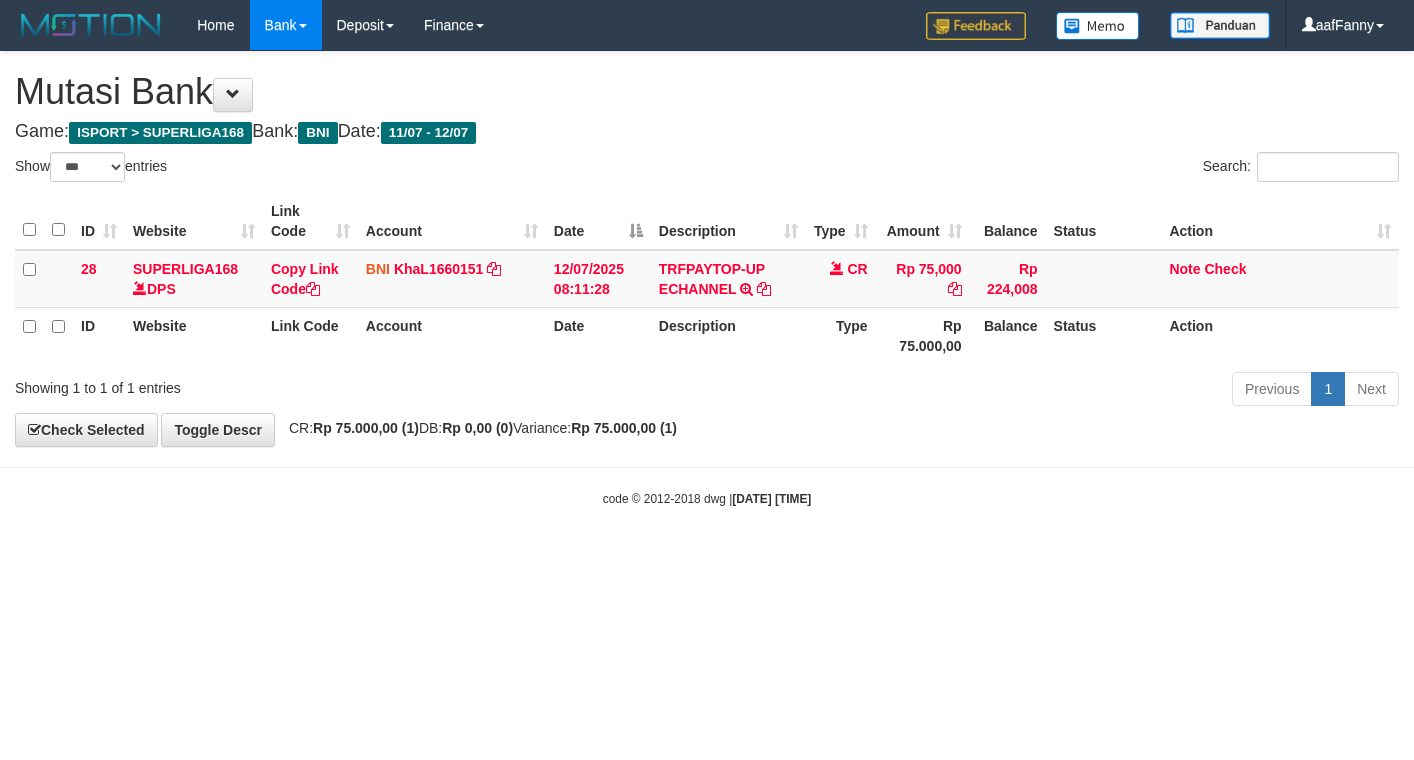 select on "***" 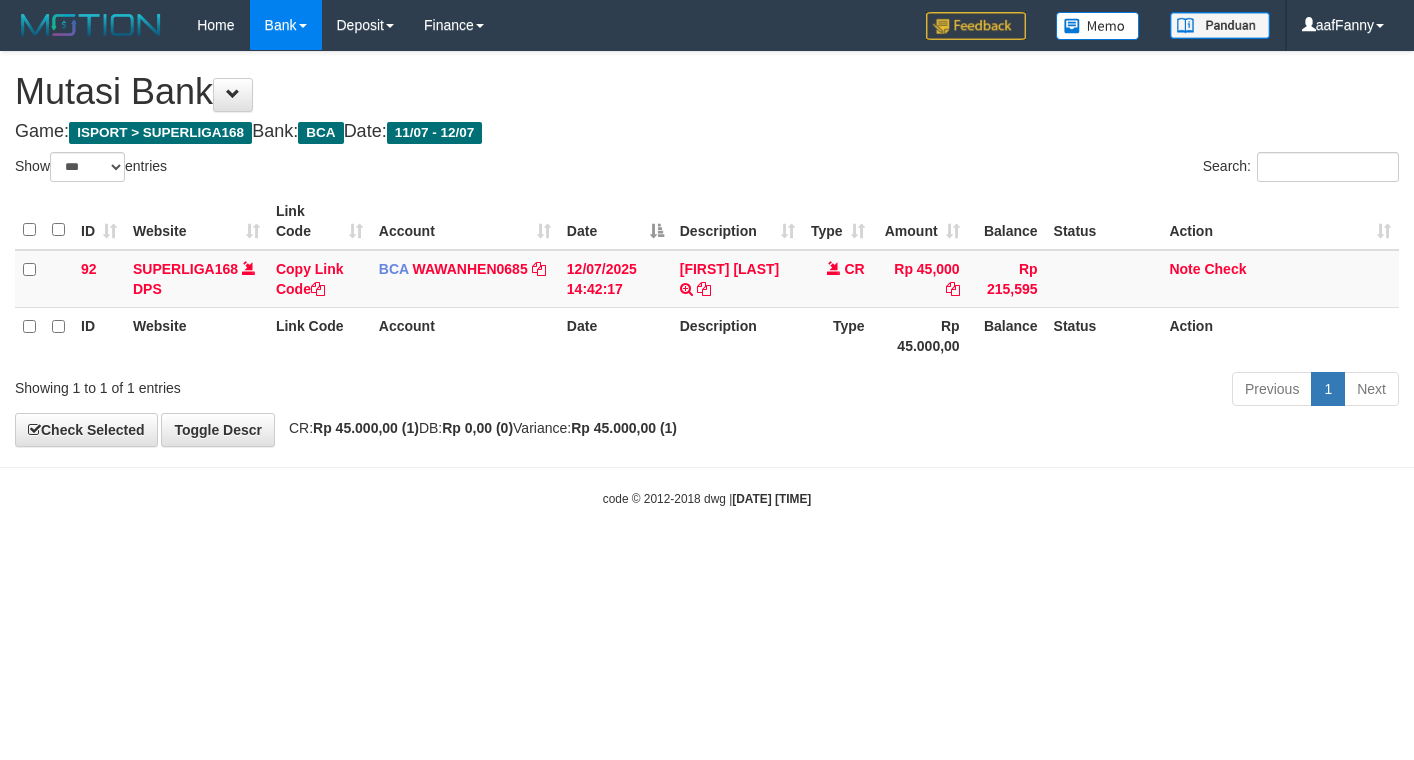 select on "***" 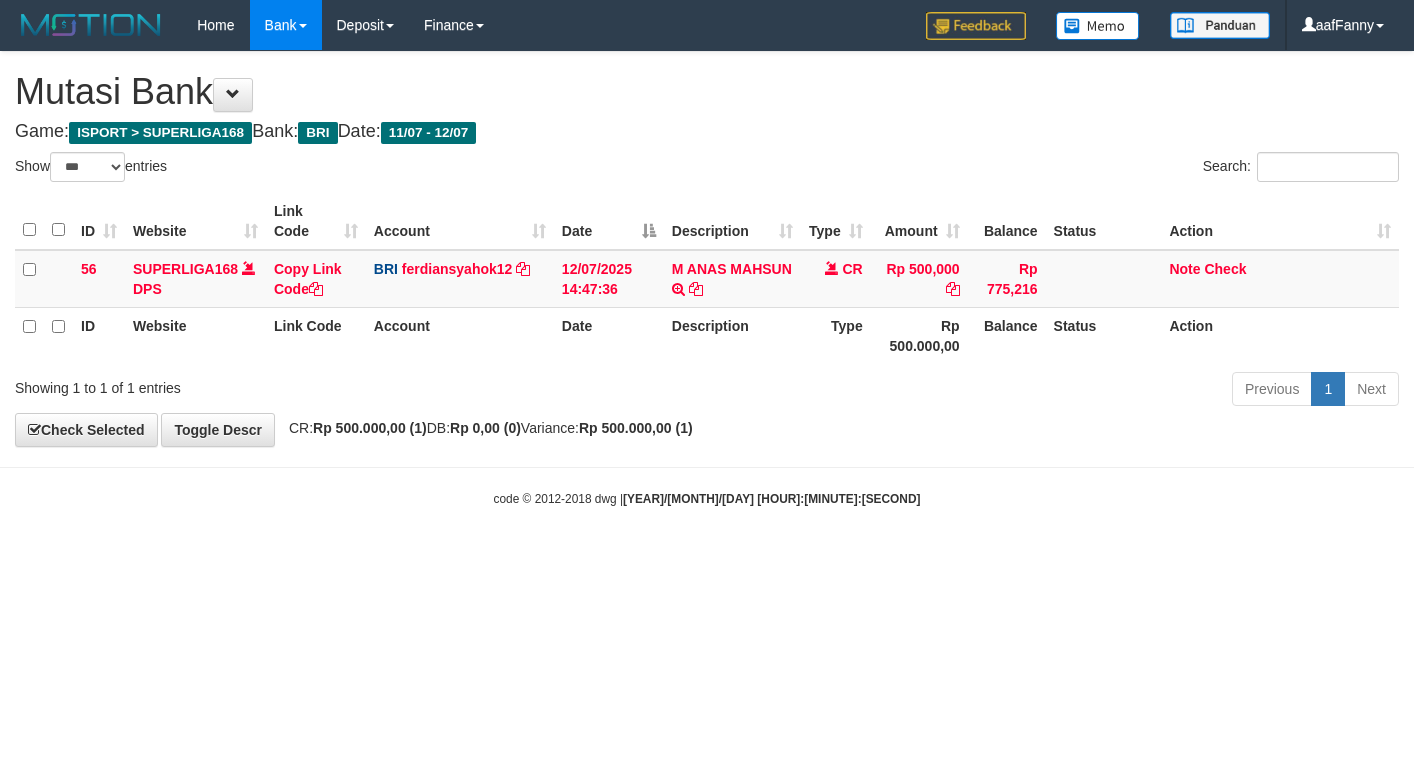 select on "***" 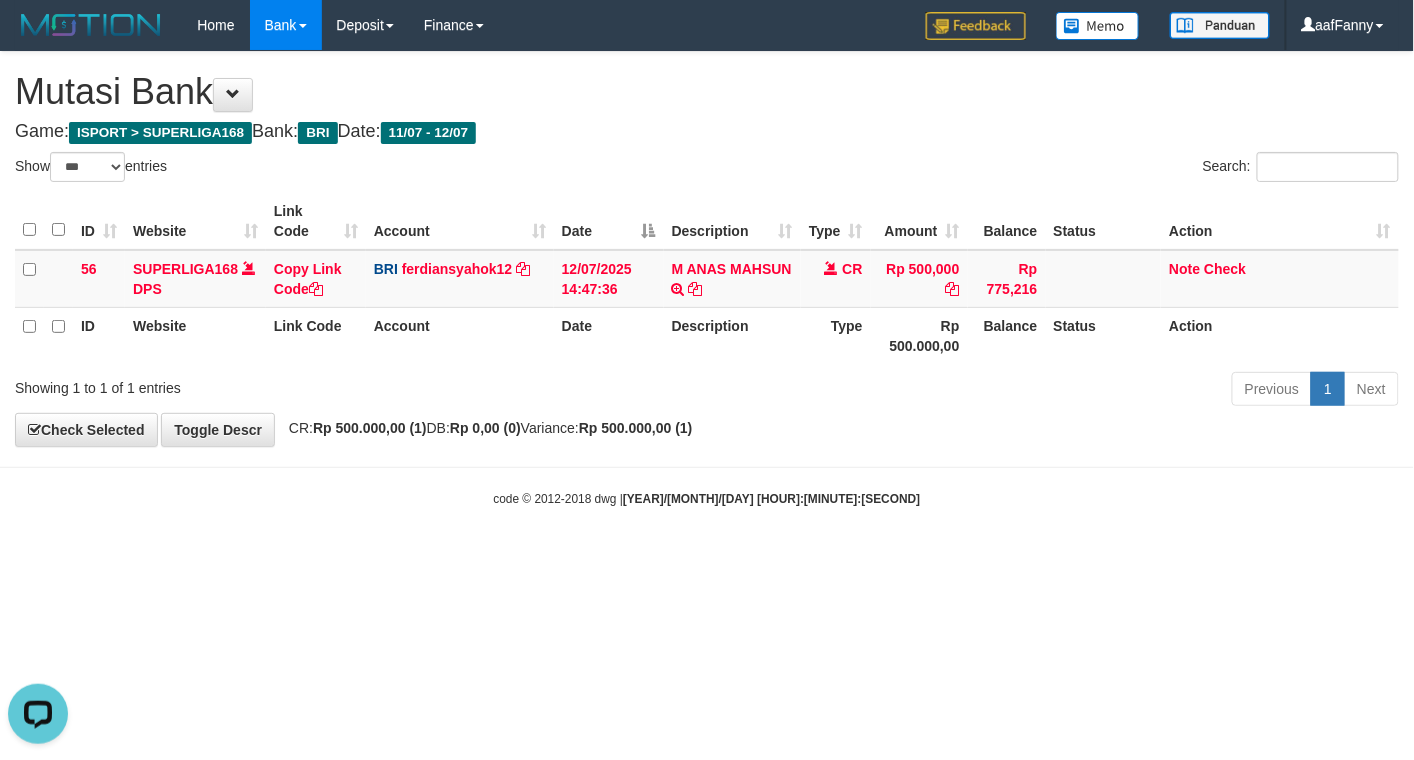 scroll, scrollTop: 0, scrollLeft: 0, axis: both 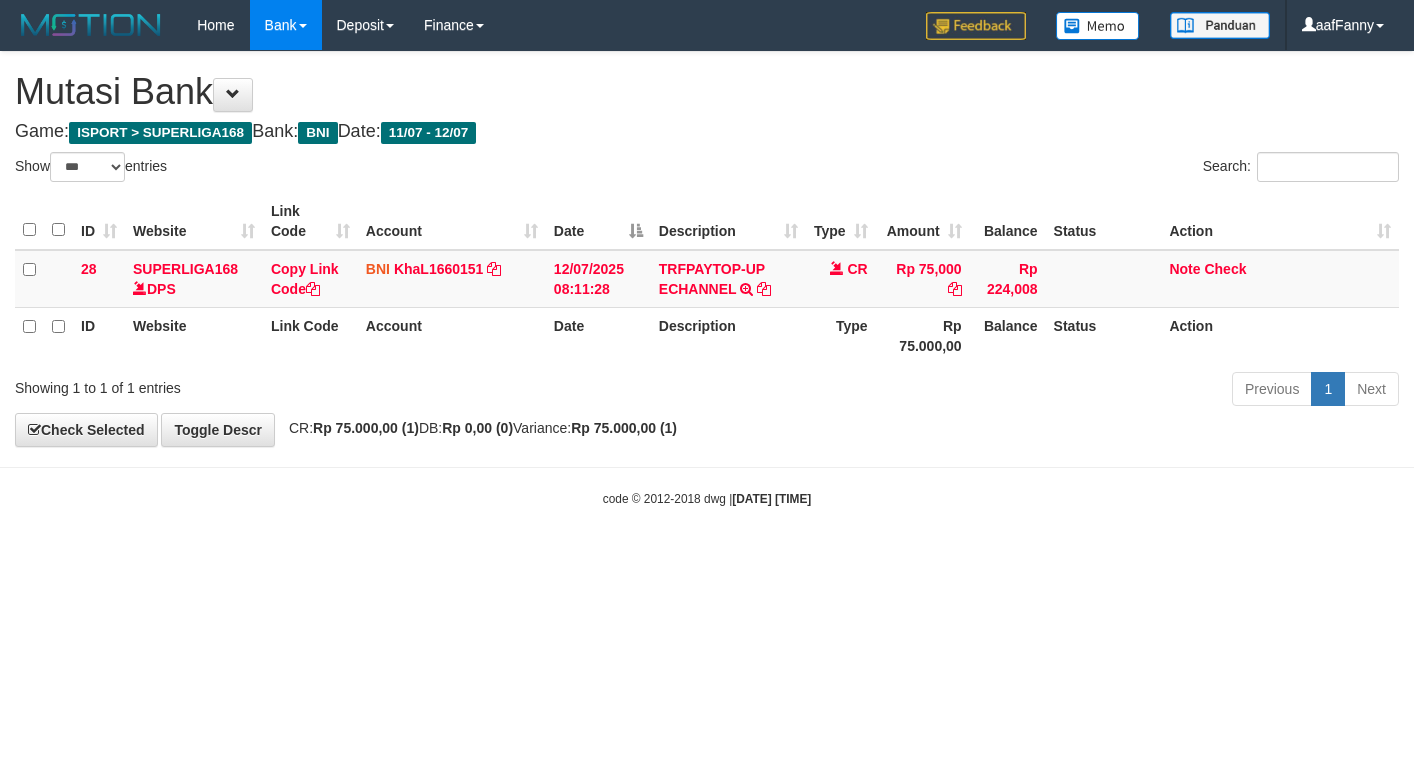 select on "***" 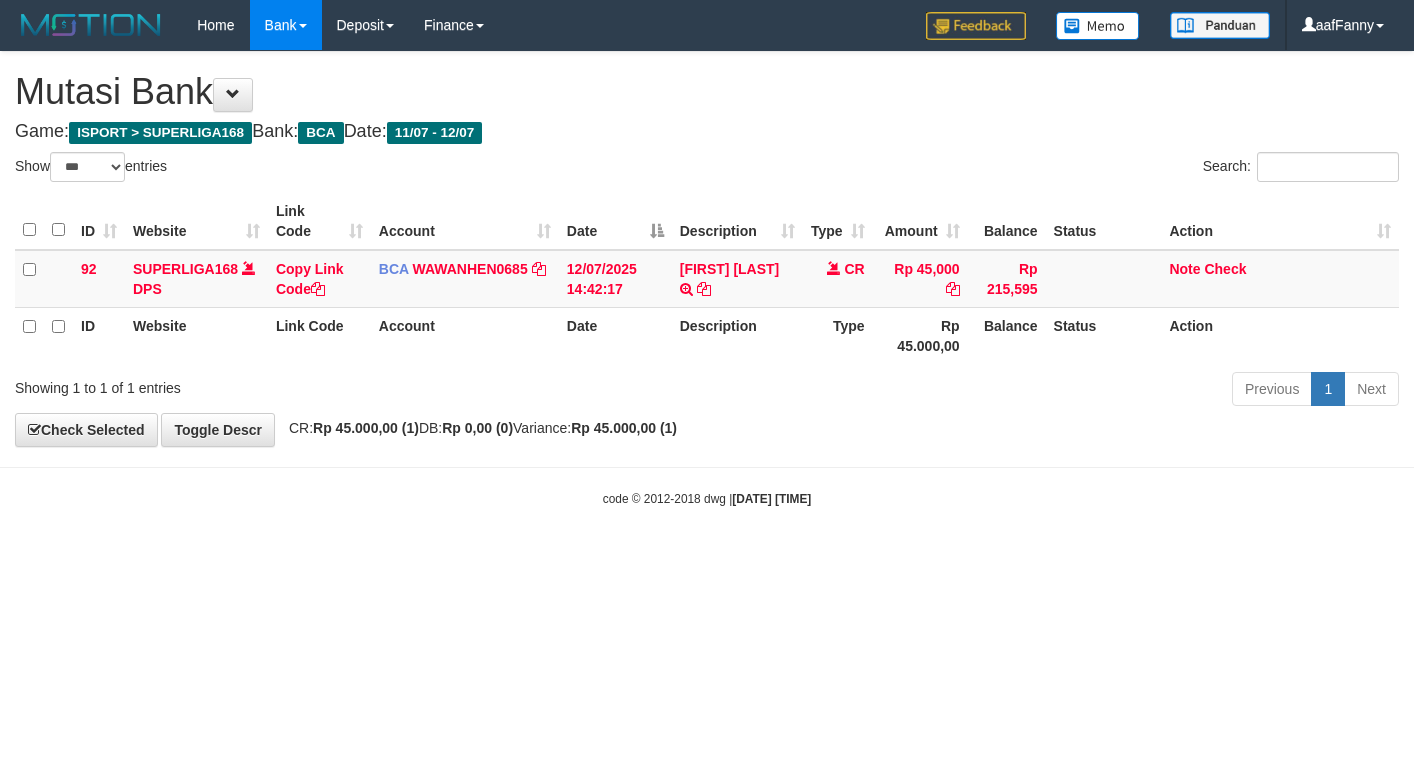 select on "***" 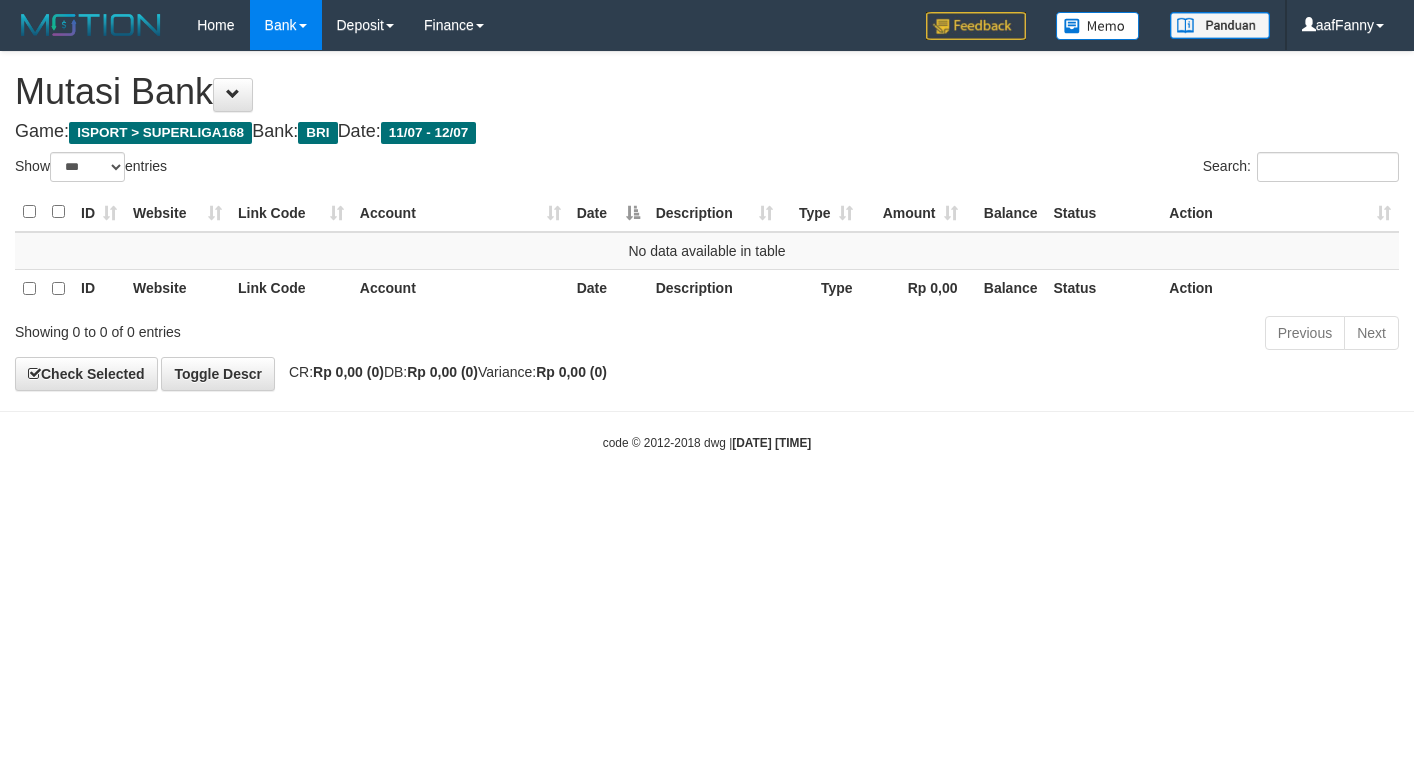select on "***" 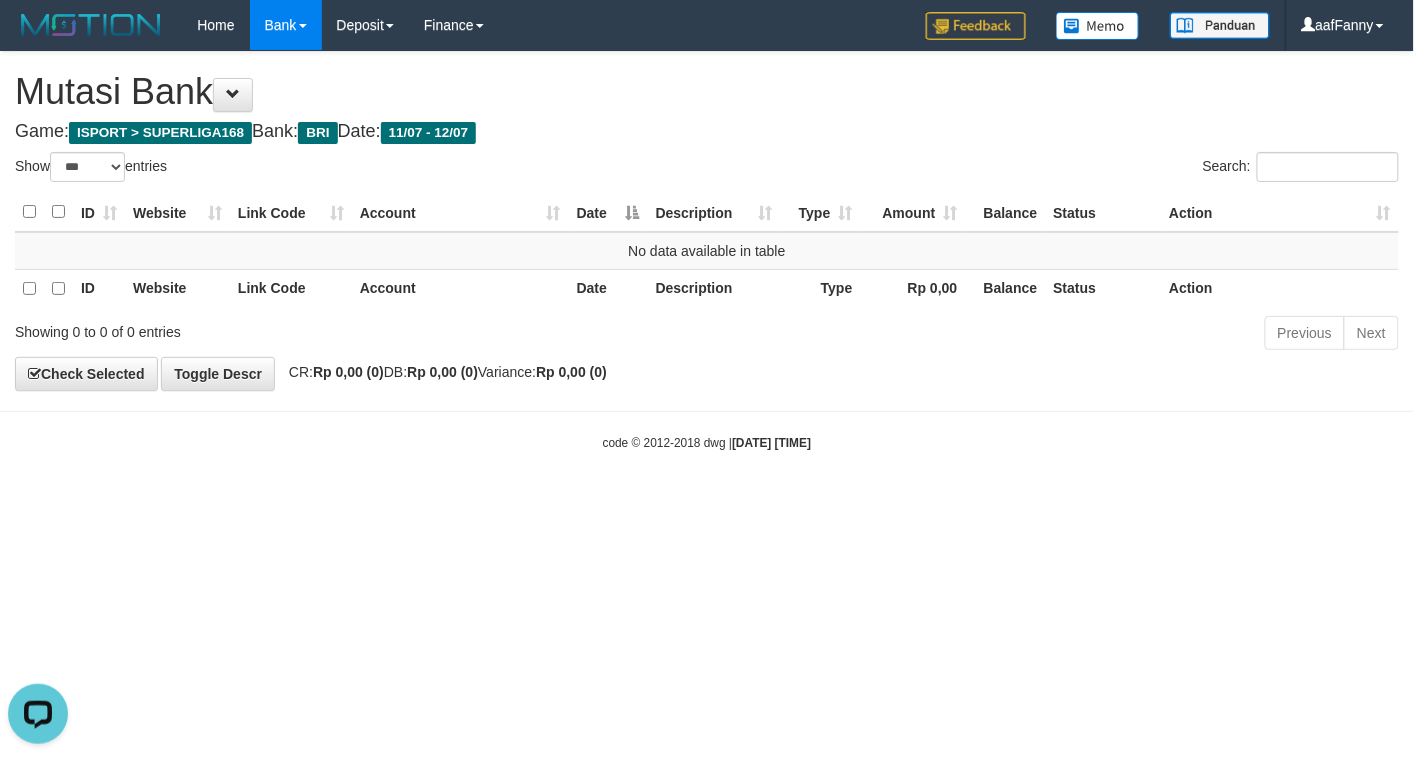 scroll, scrollTop: 0, scrollLeft: 0, axis: both 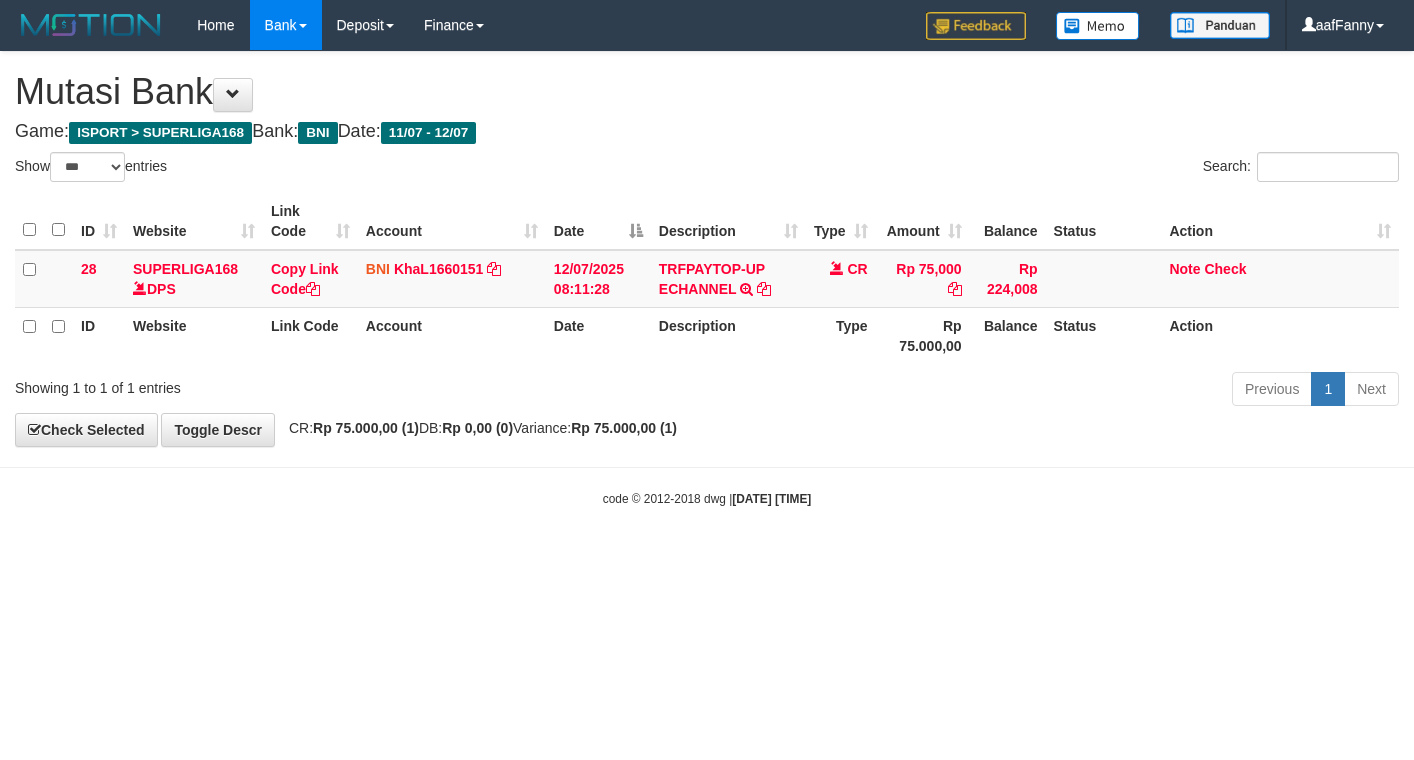 select on "***" 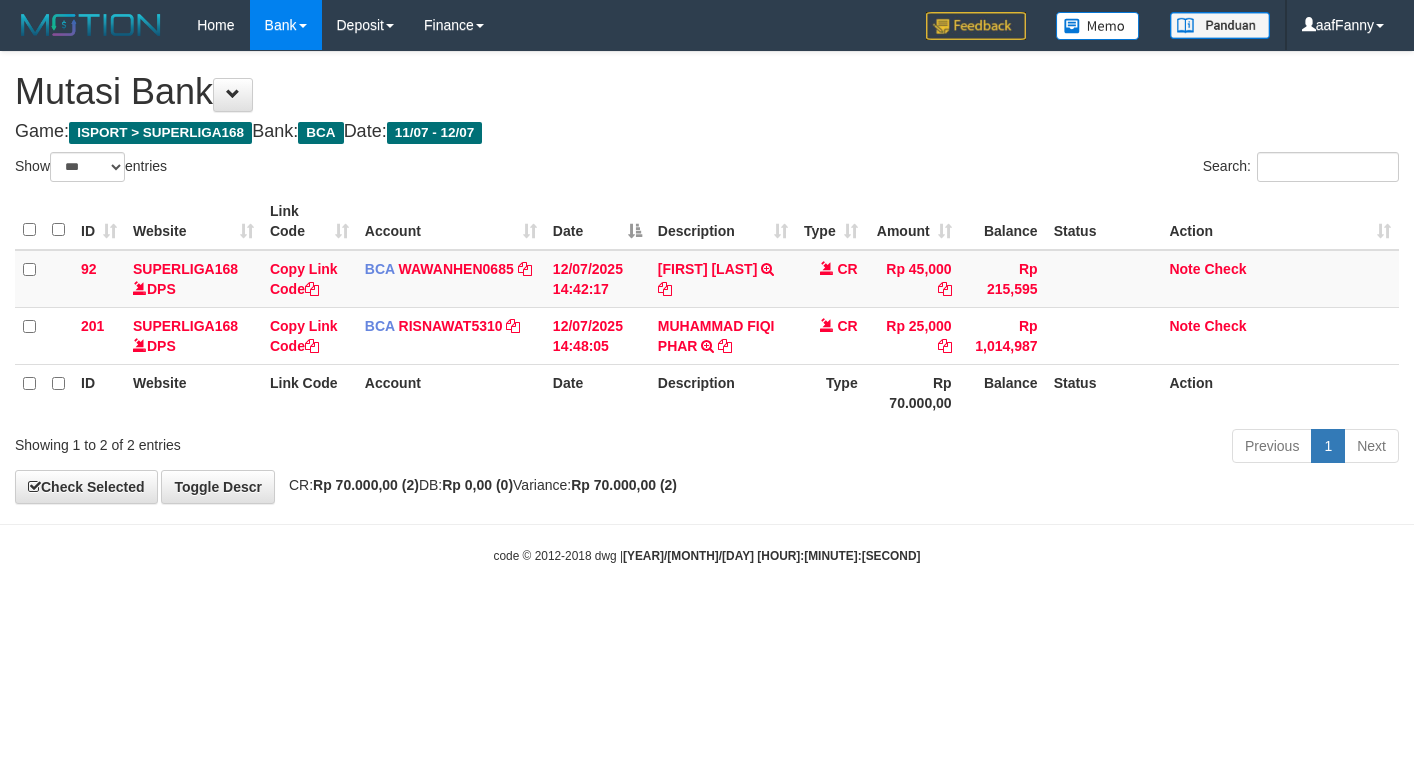 select on "***" 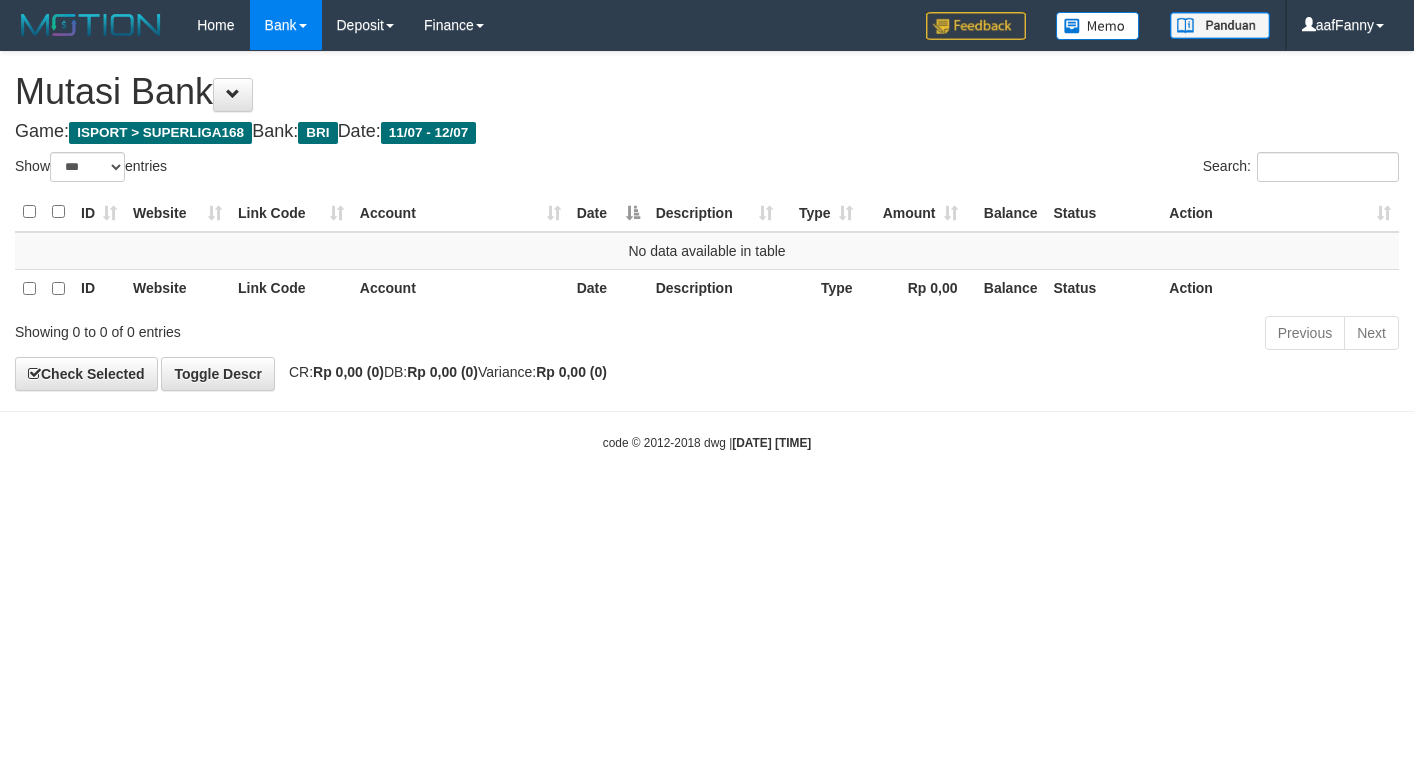 select on "***" 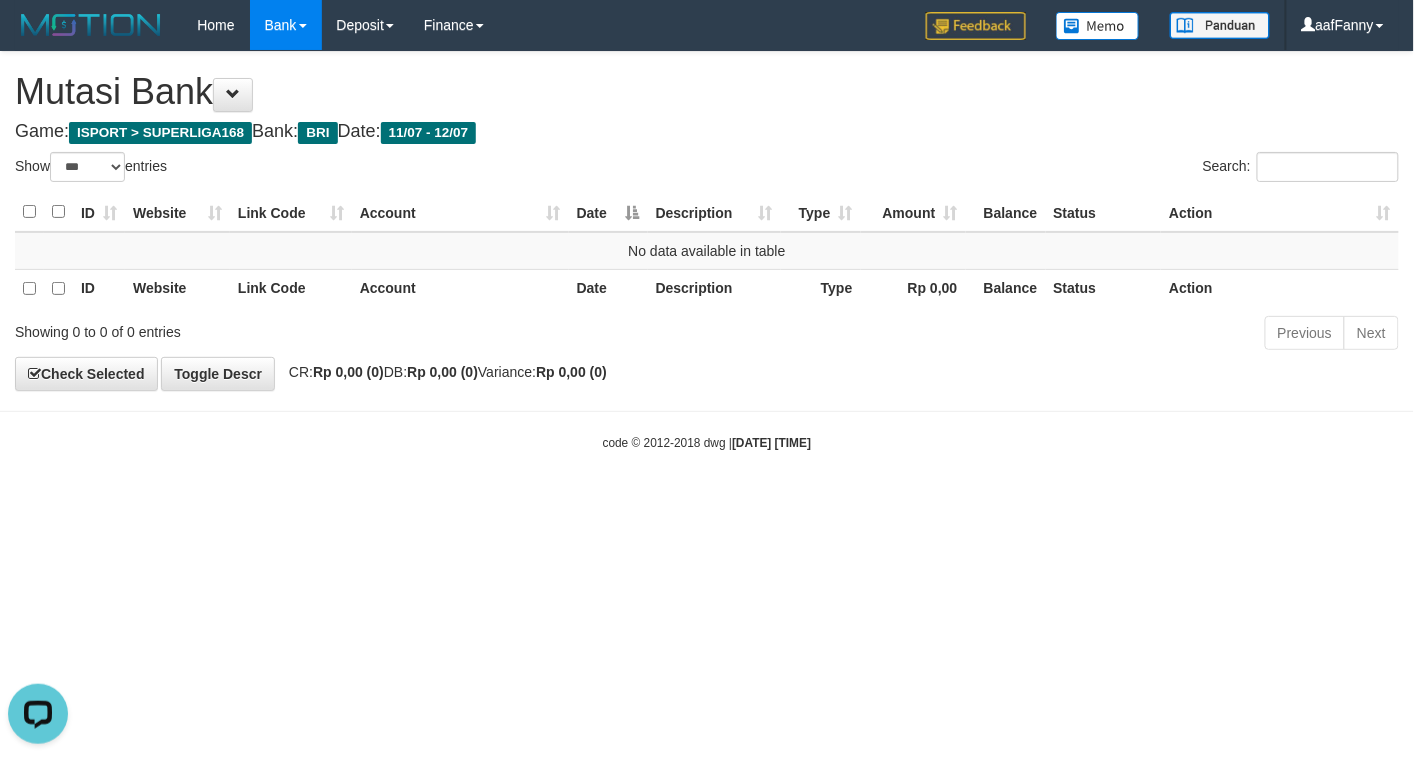 scroll, scrollTop: 0, scrollLeft: 0, axis: both 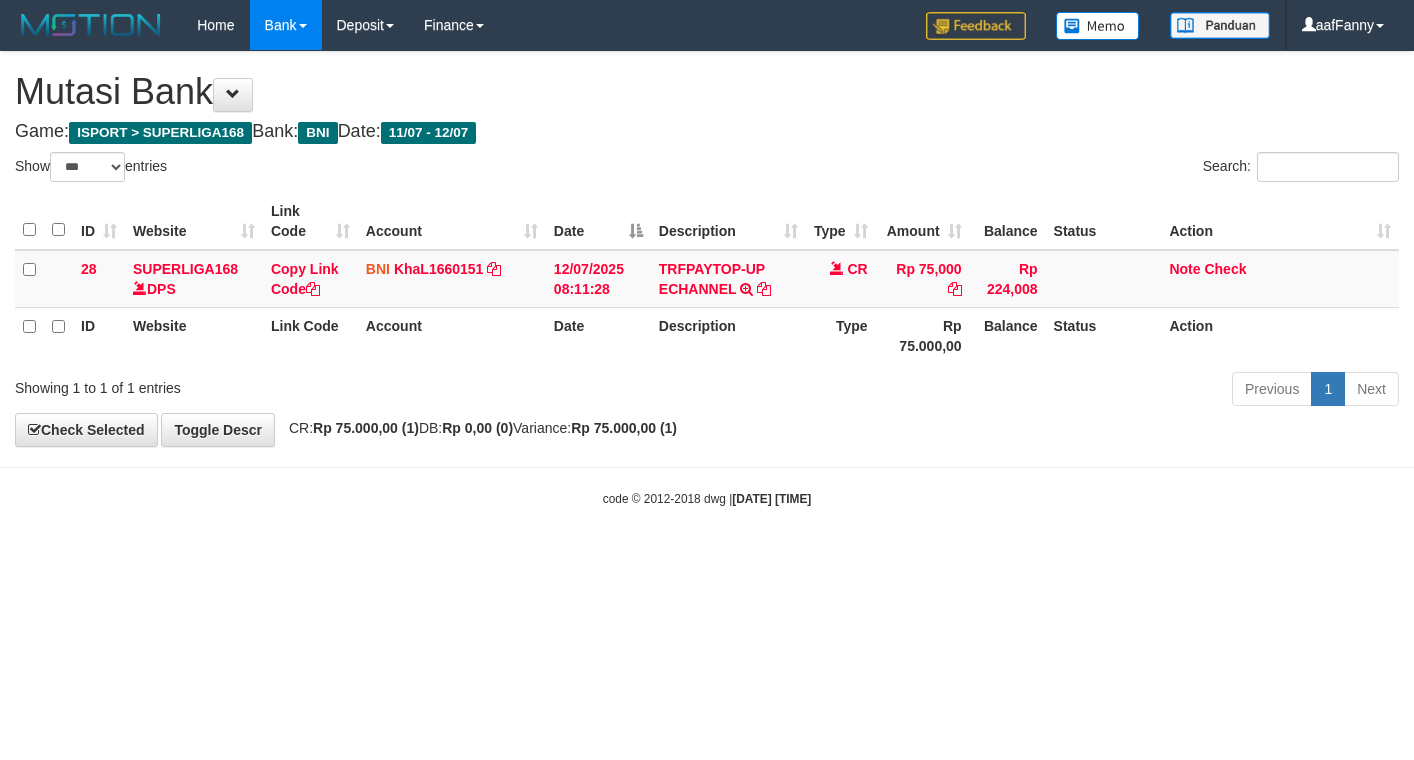 select on "***" 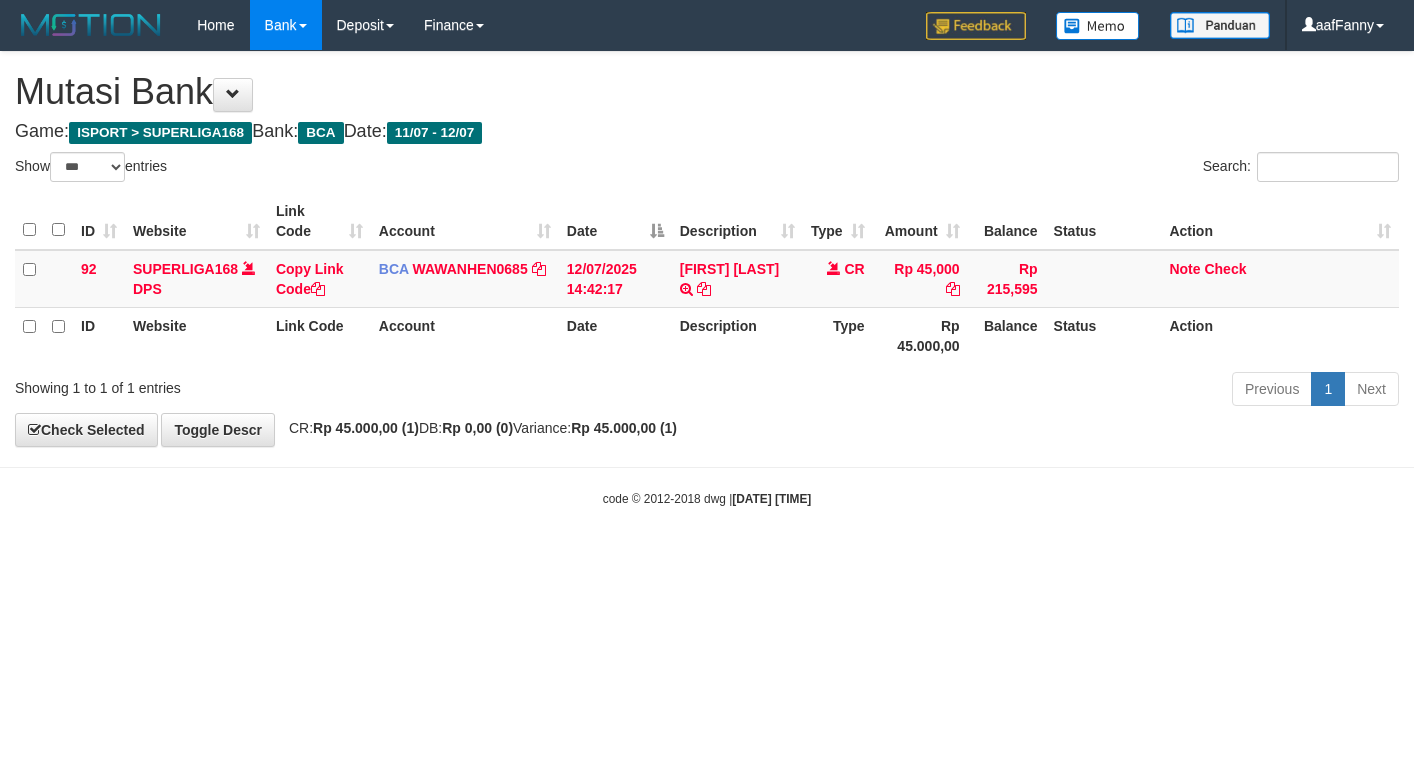 select on "***" 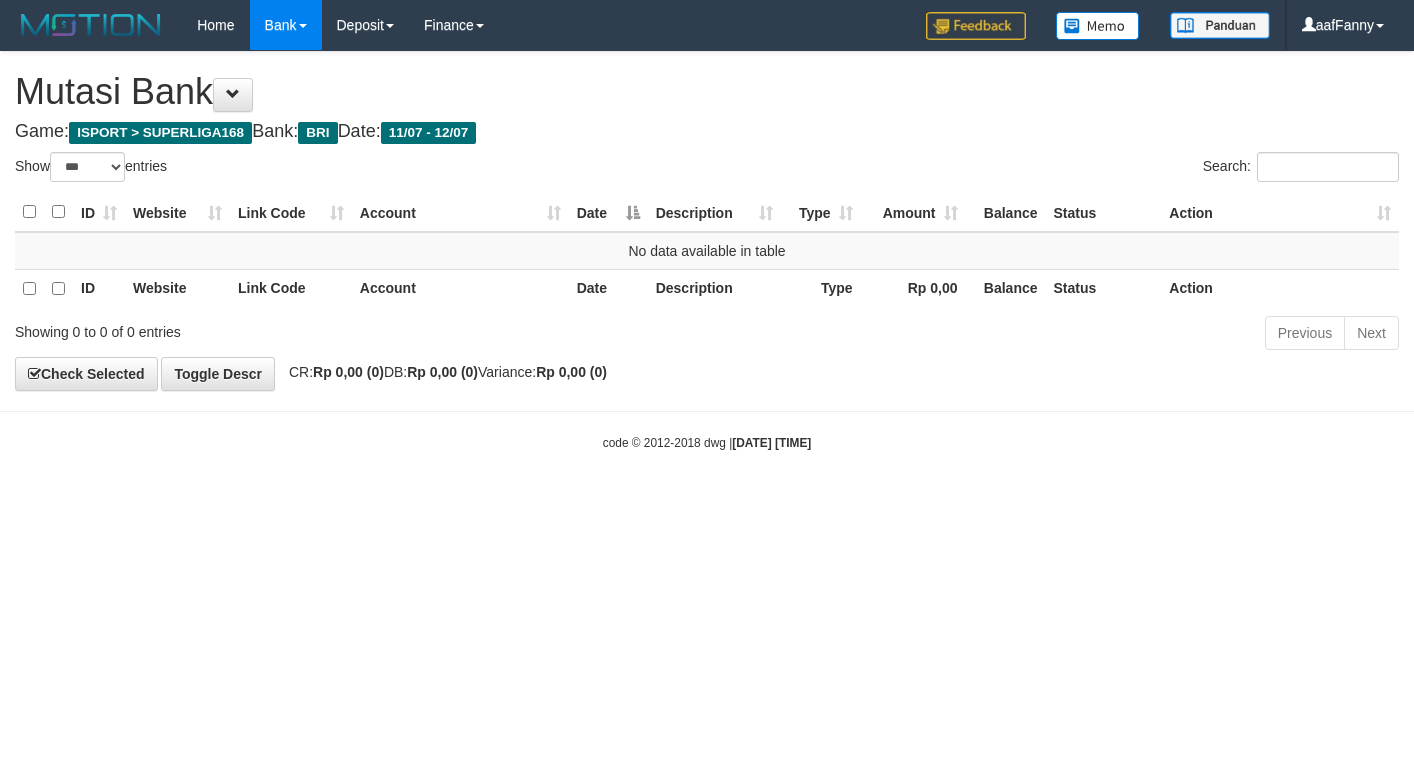 select on "***" 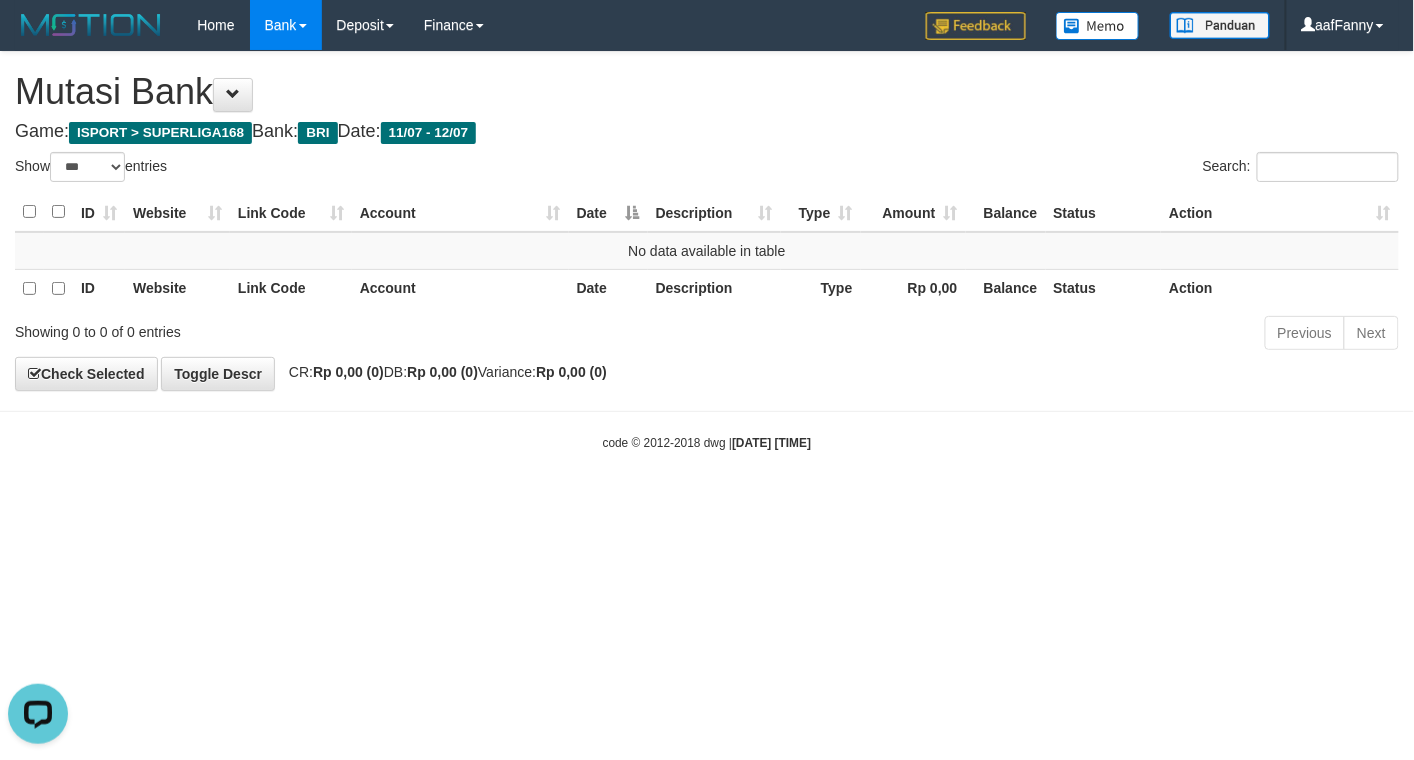 scroll, scrollTop: 0, scrollLeft: 0, axis: both 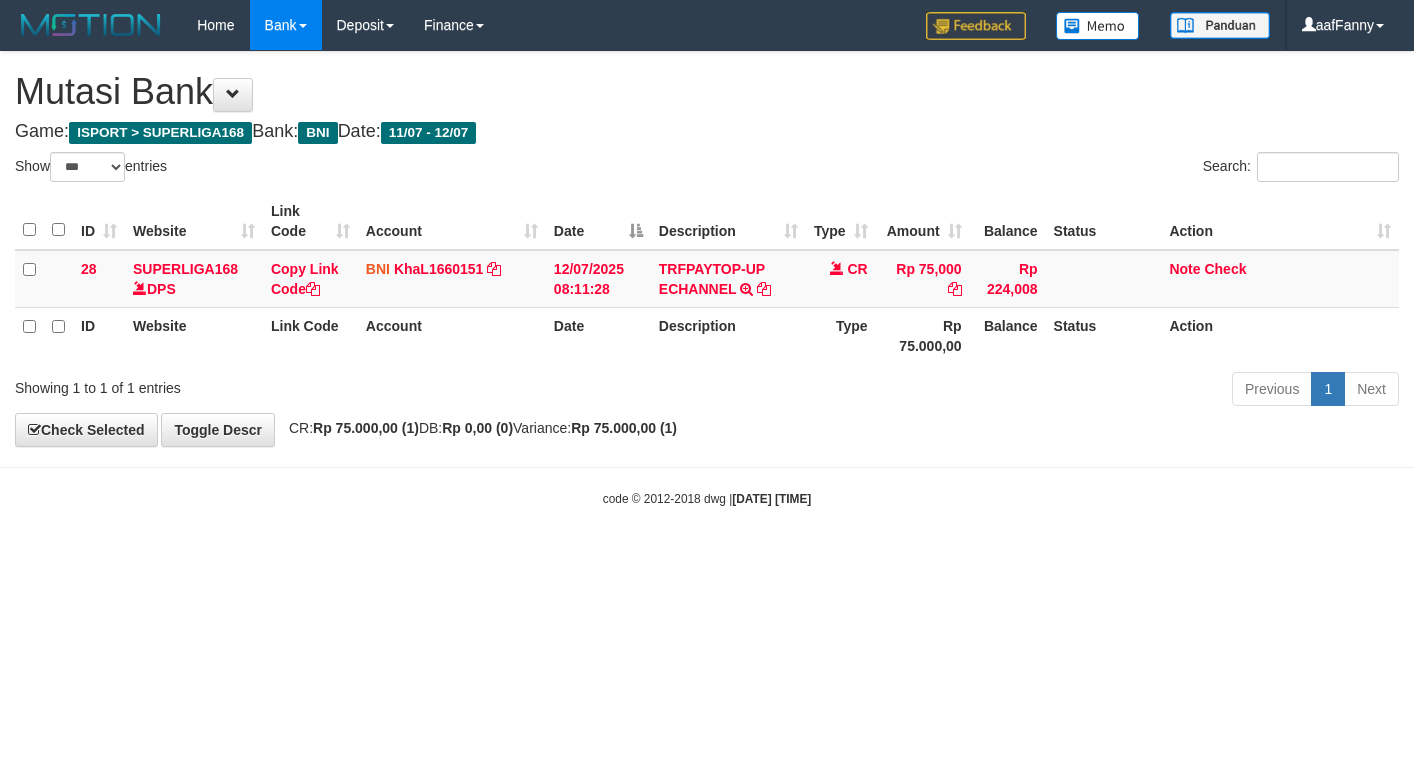 select on "***" 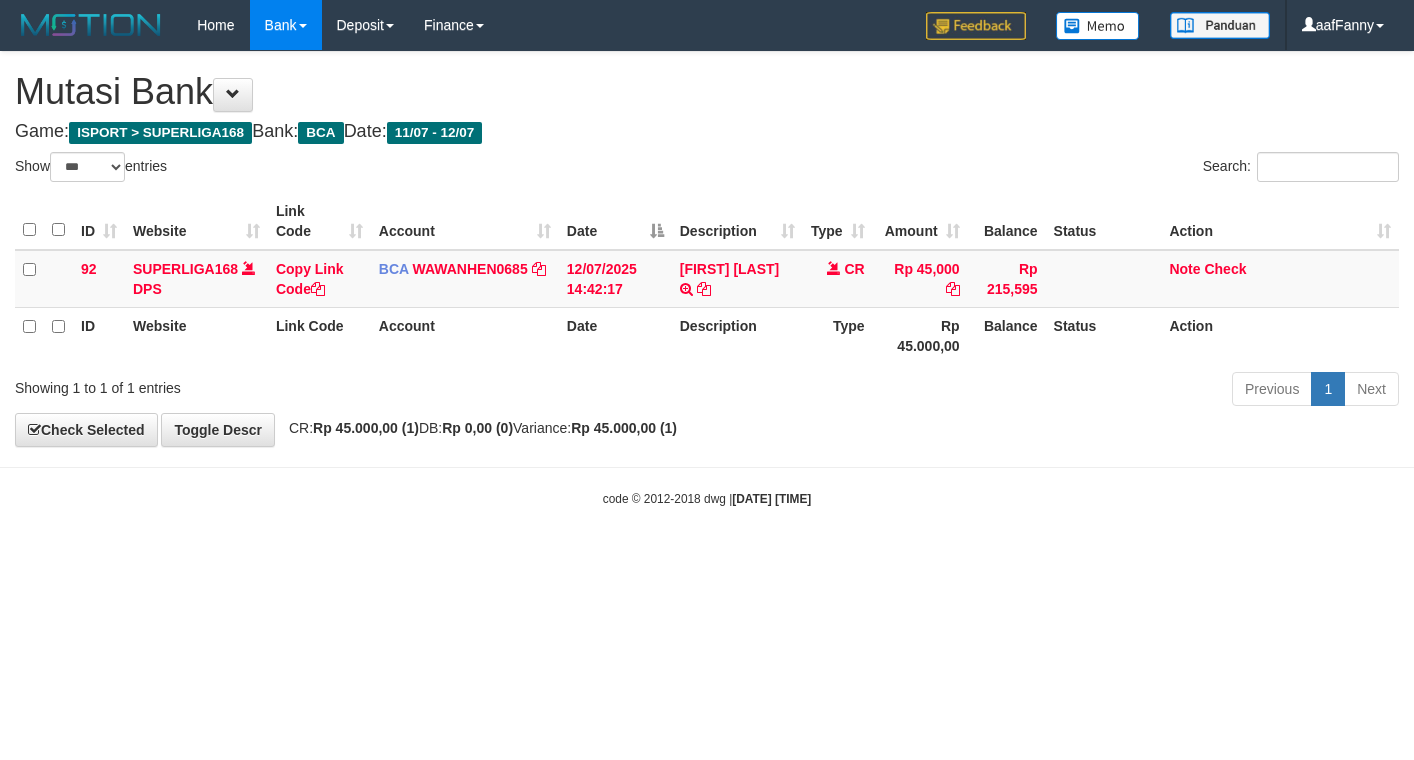 select on "***" 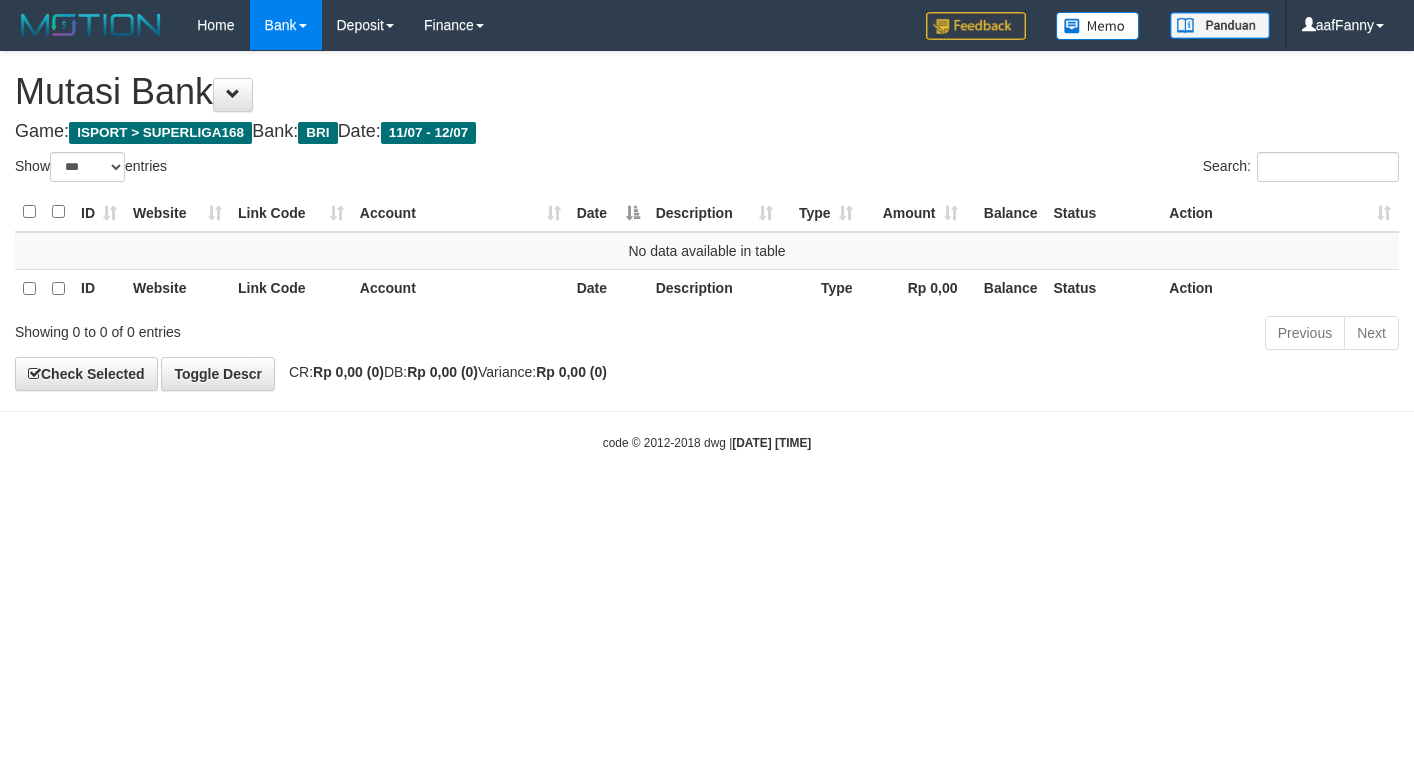 select on "***" 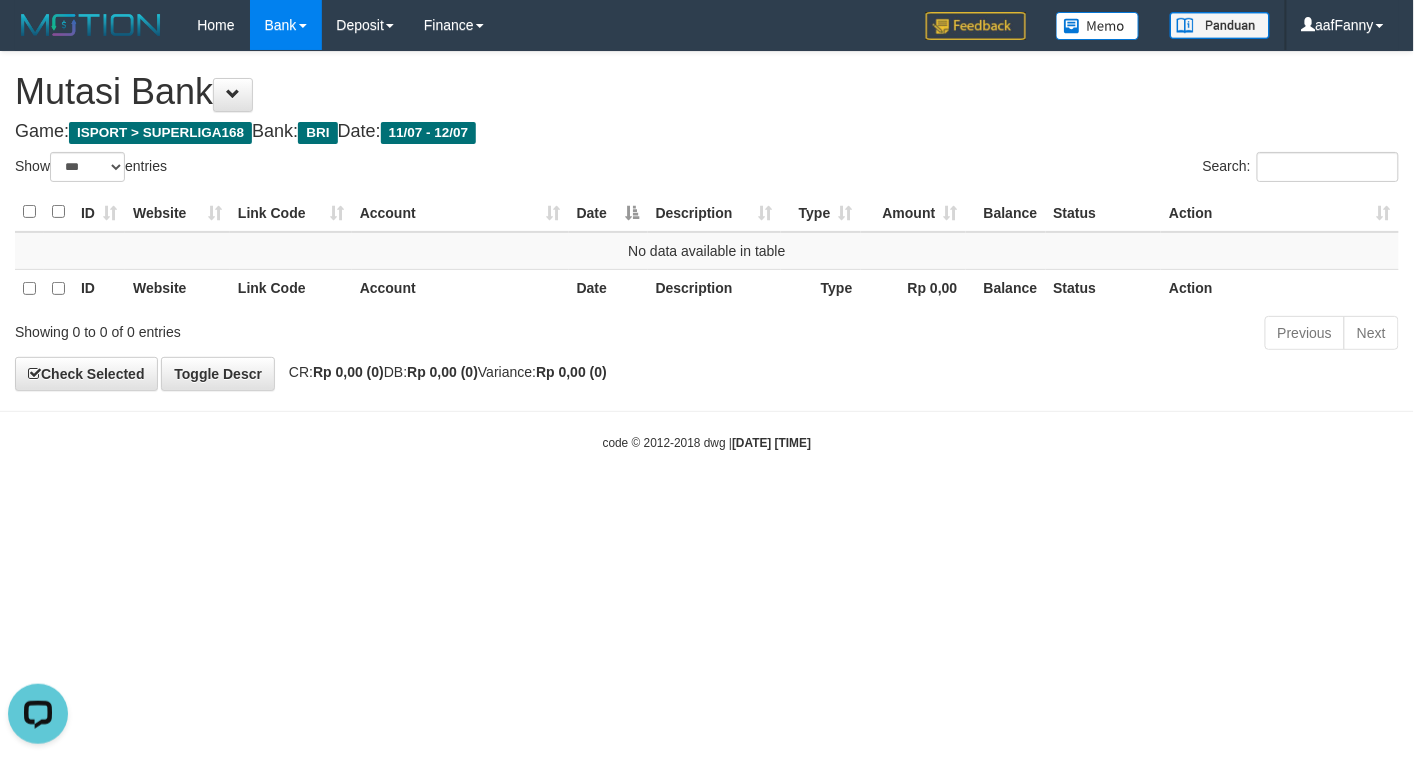scroll, scrollTop: 0, scrollLeft: 0, axis: both 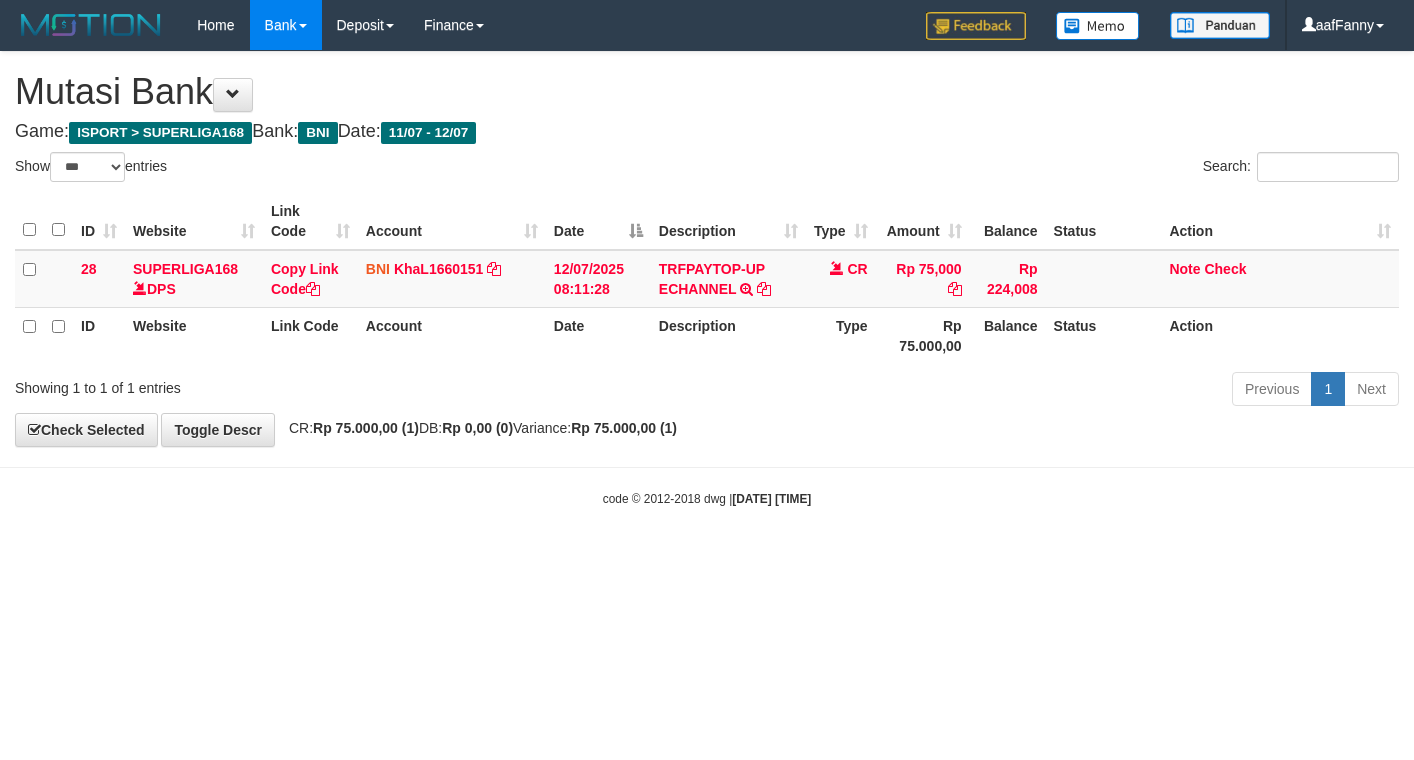 select on "***" 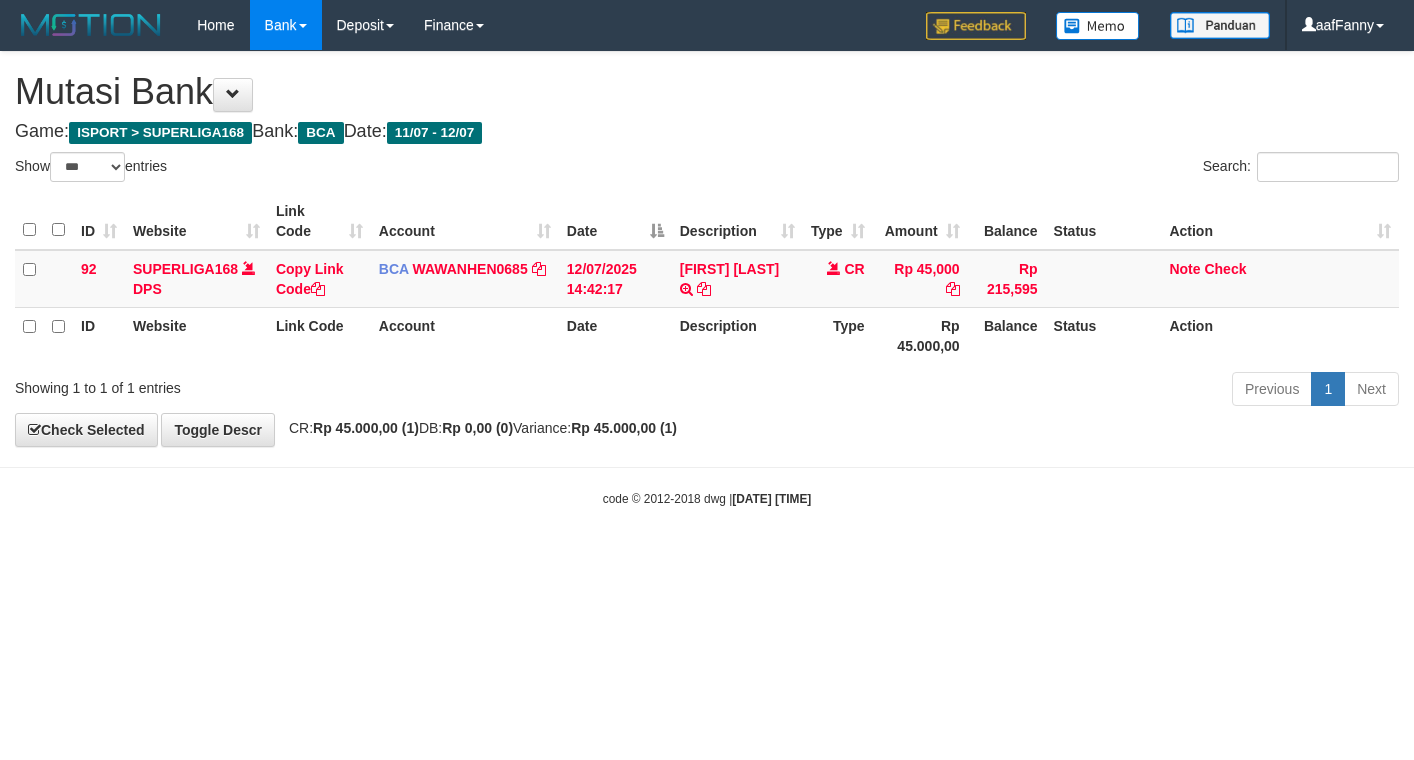 select on "***" 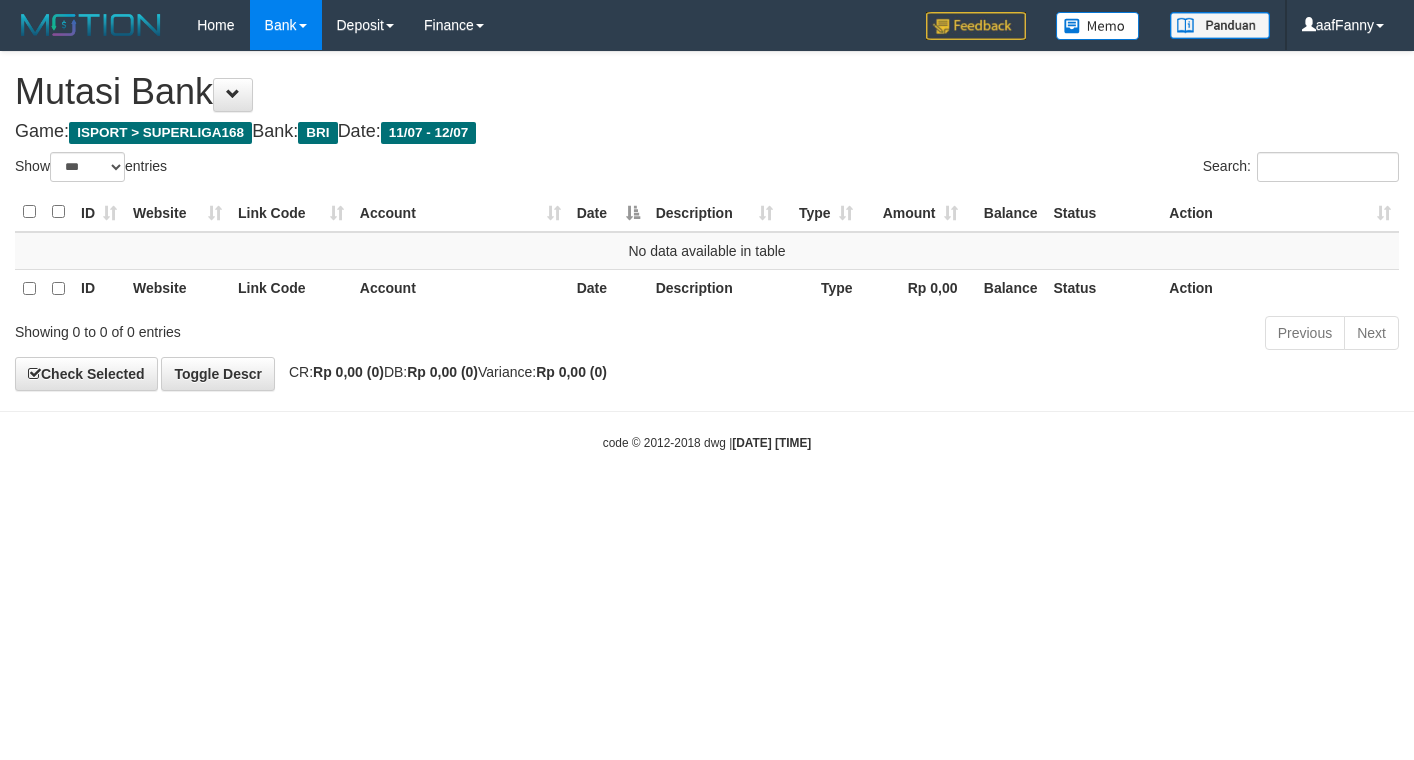select on "***" 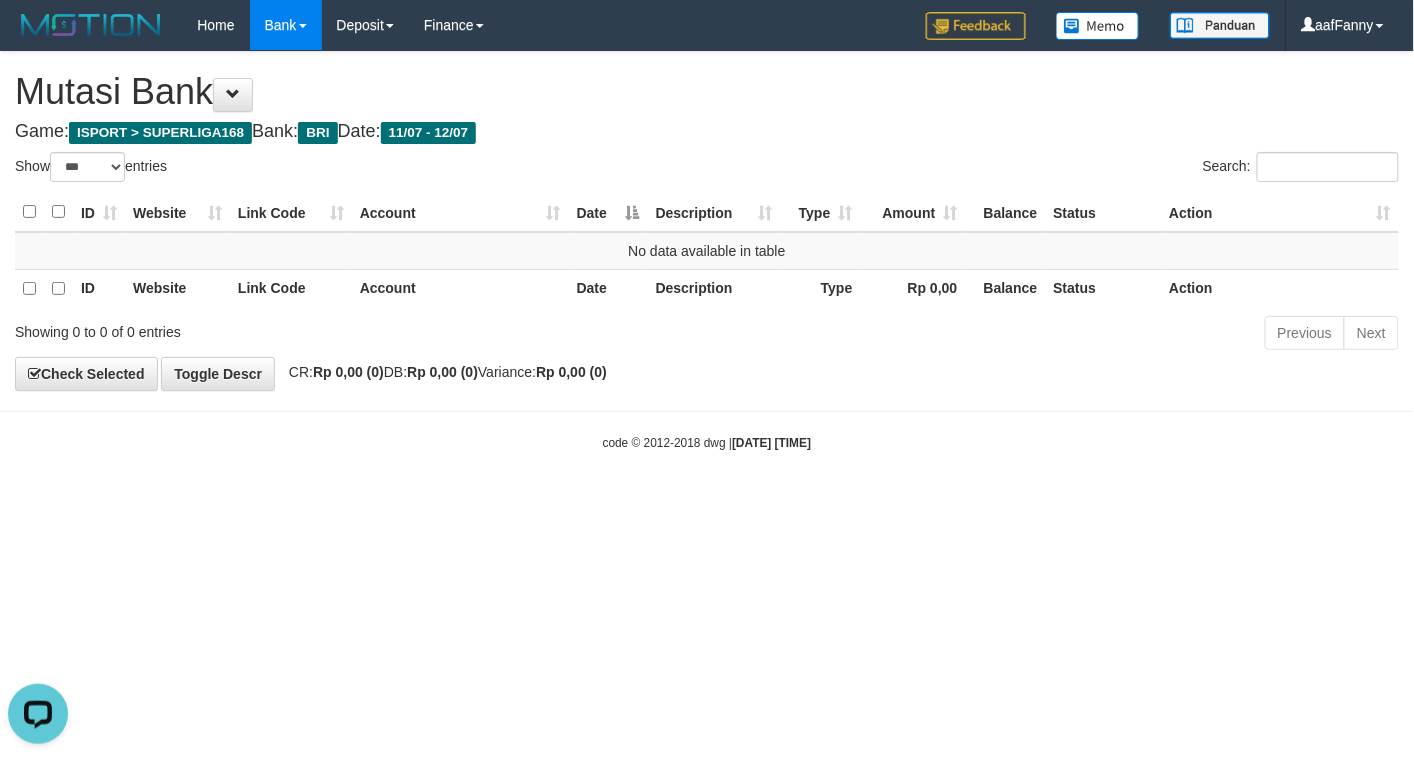 scroll, scrollTop: 0, scrollLeft: 0, axis: both 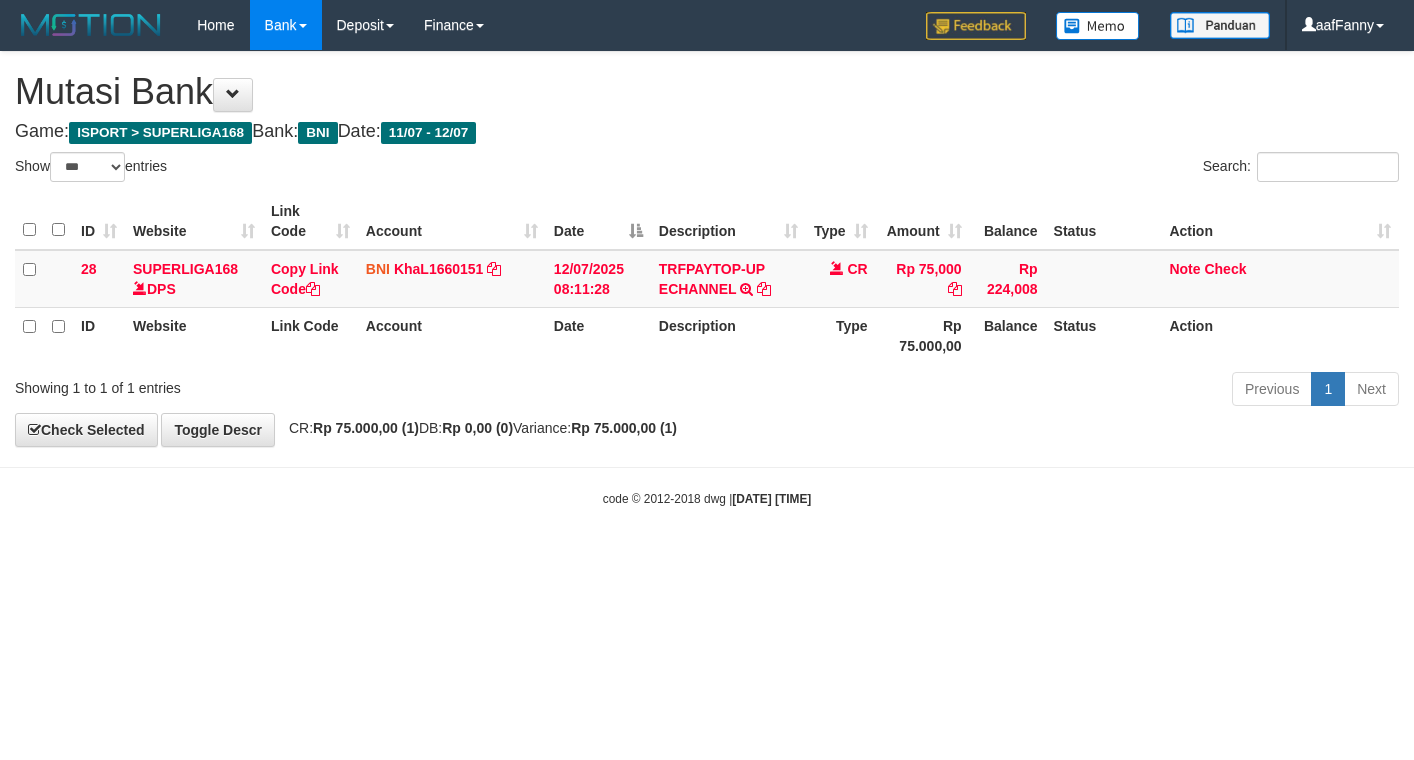 select on "***" 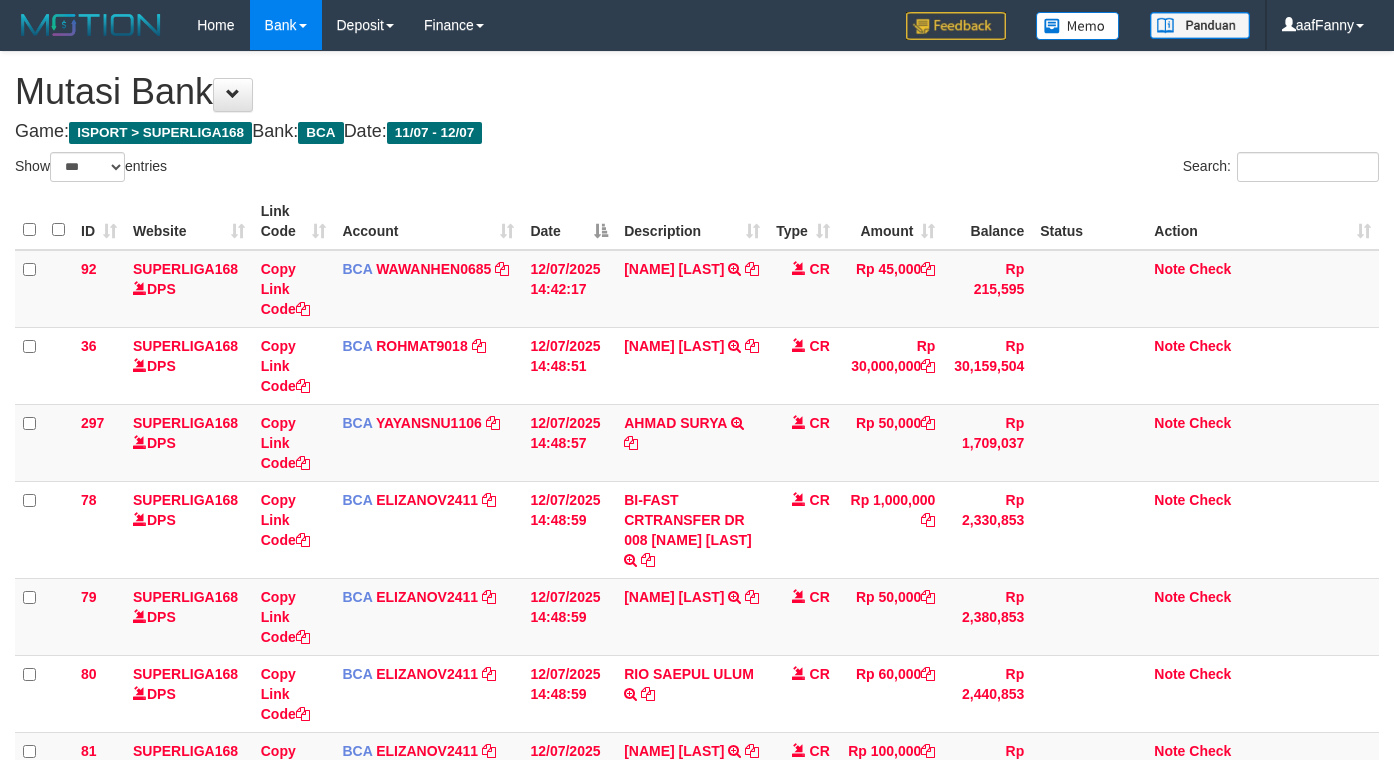 select on "***" 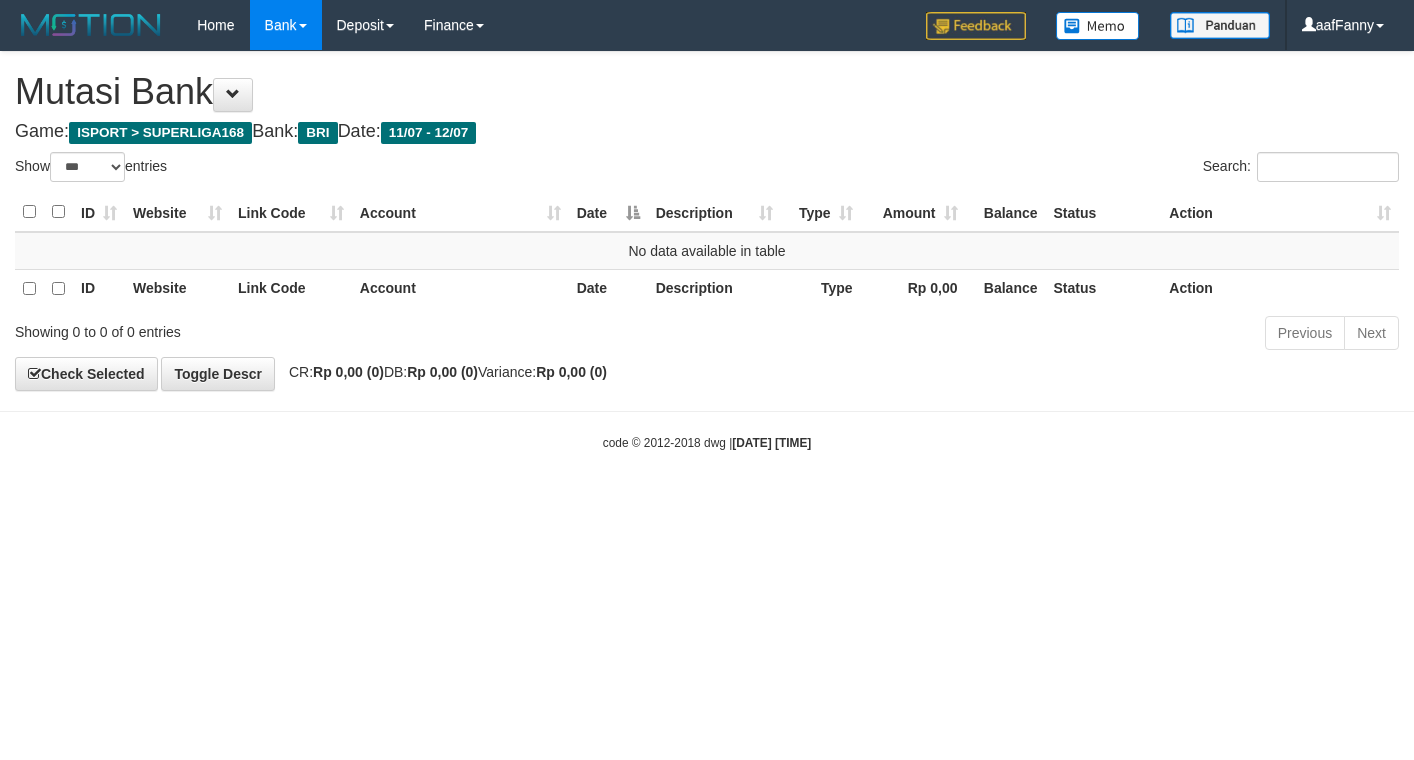select on "***" 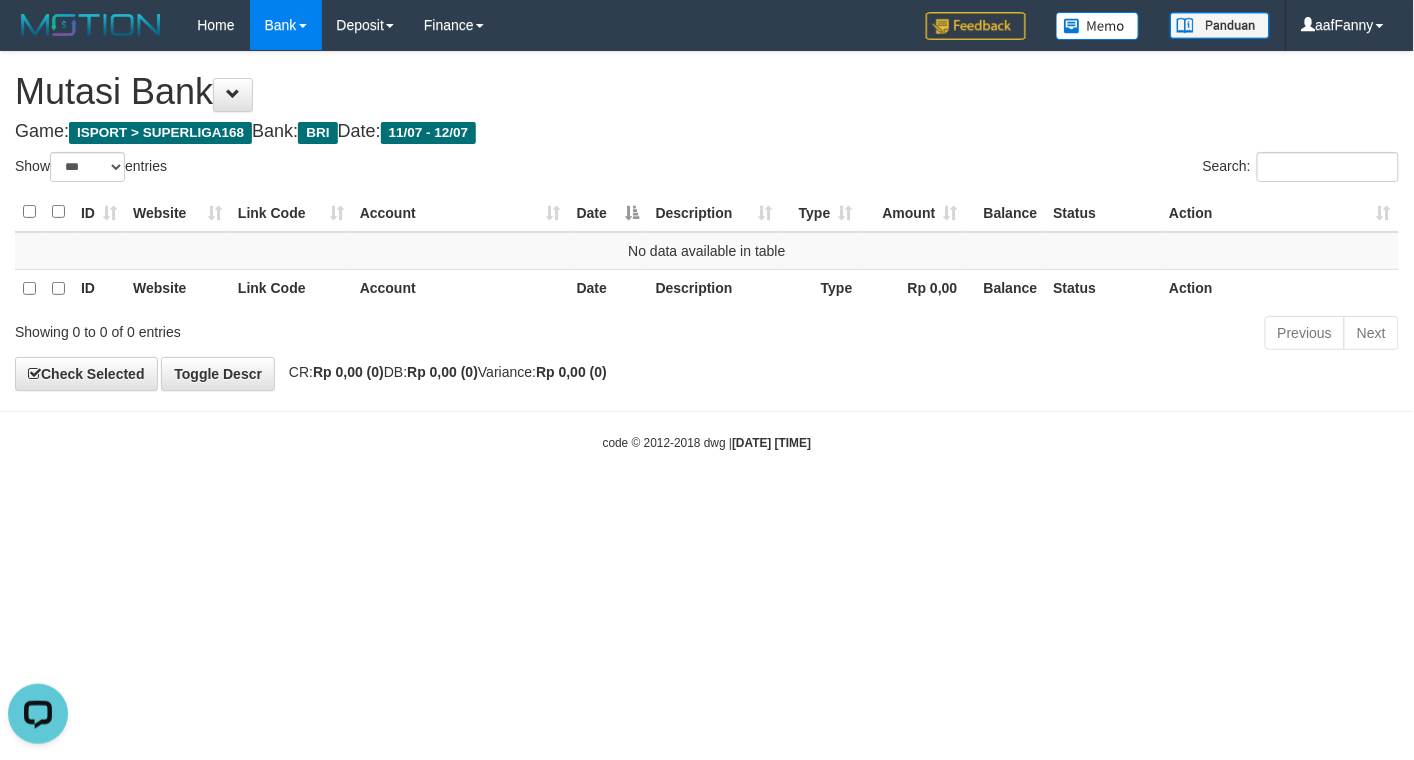 scroll, scrollTop: 0, scrollLeft: 0, axis: both 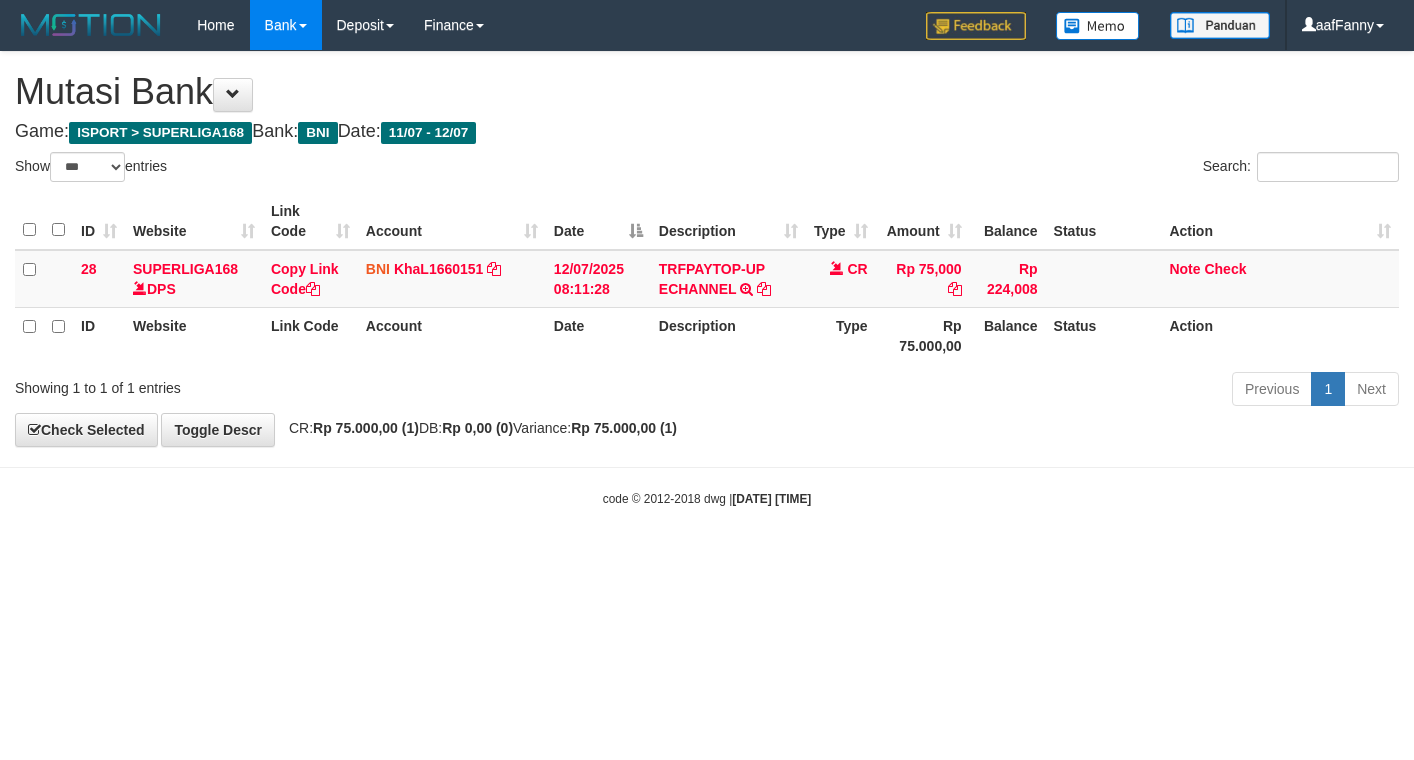 select on "***" 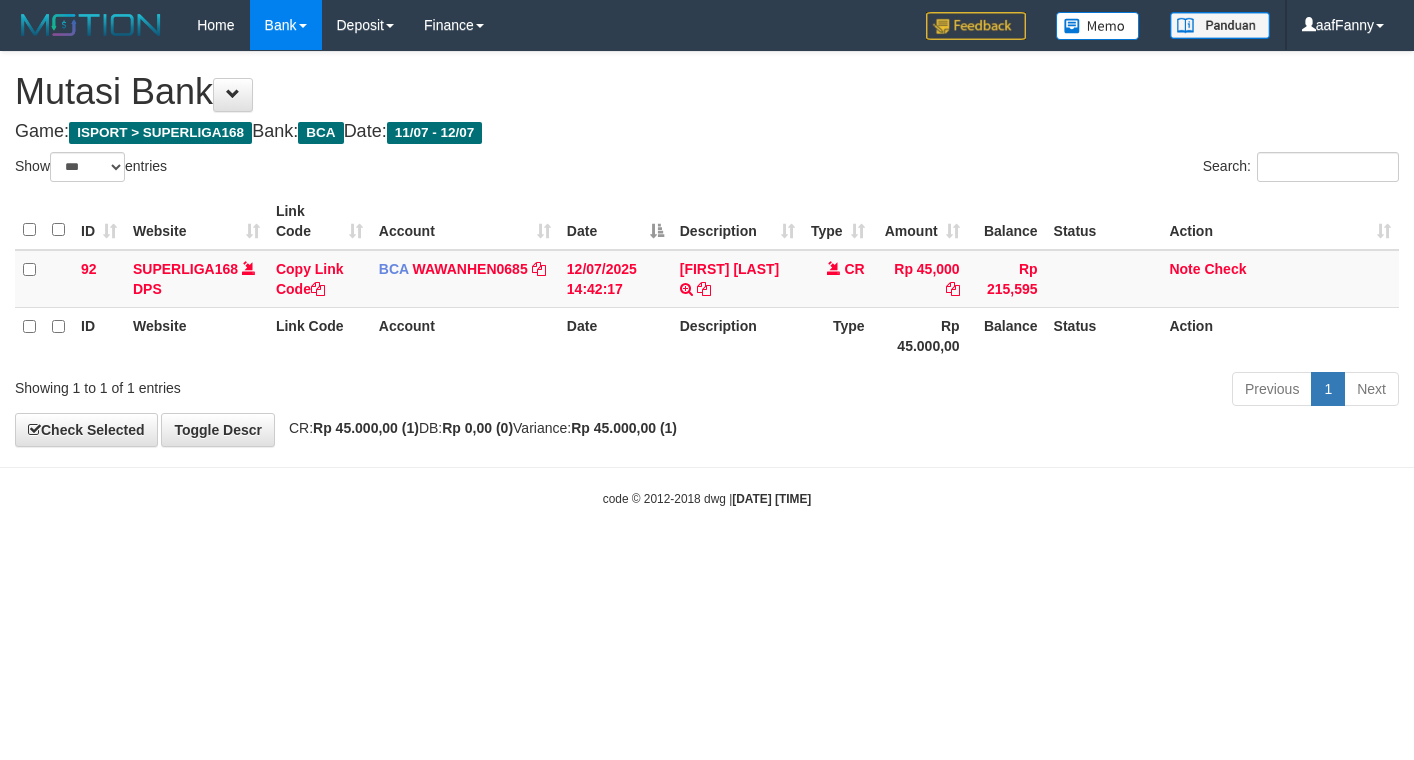 select on "***" 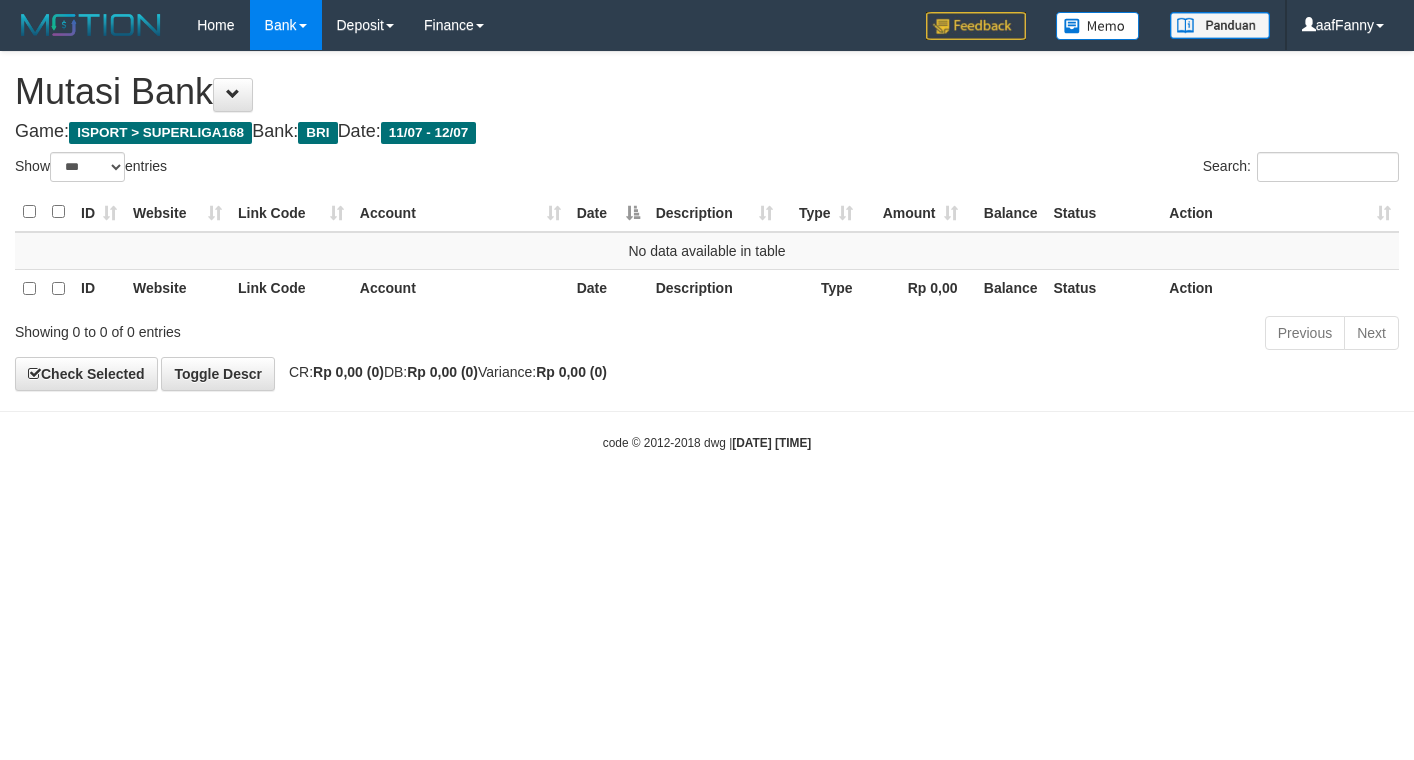select on "***" 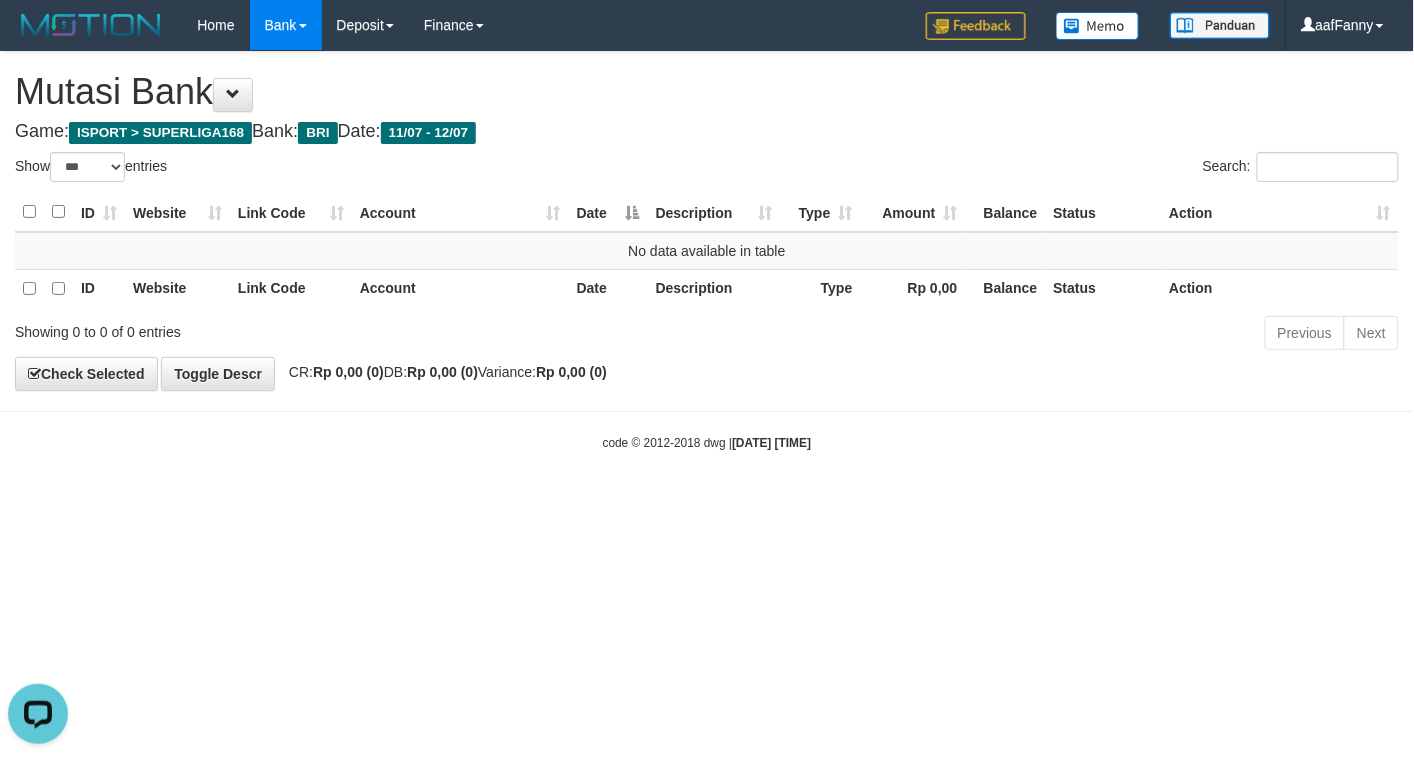 scroll, scrollTop: 0, scrollLeft: 0, axis: both 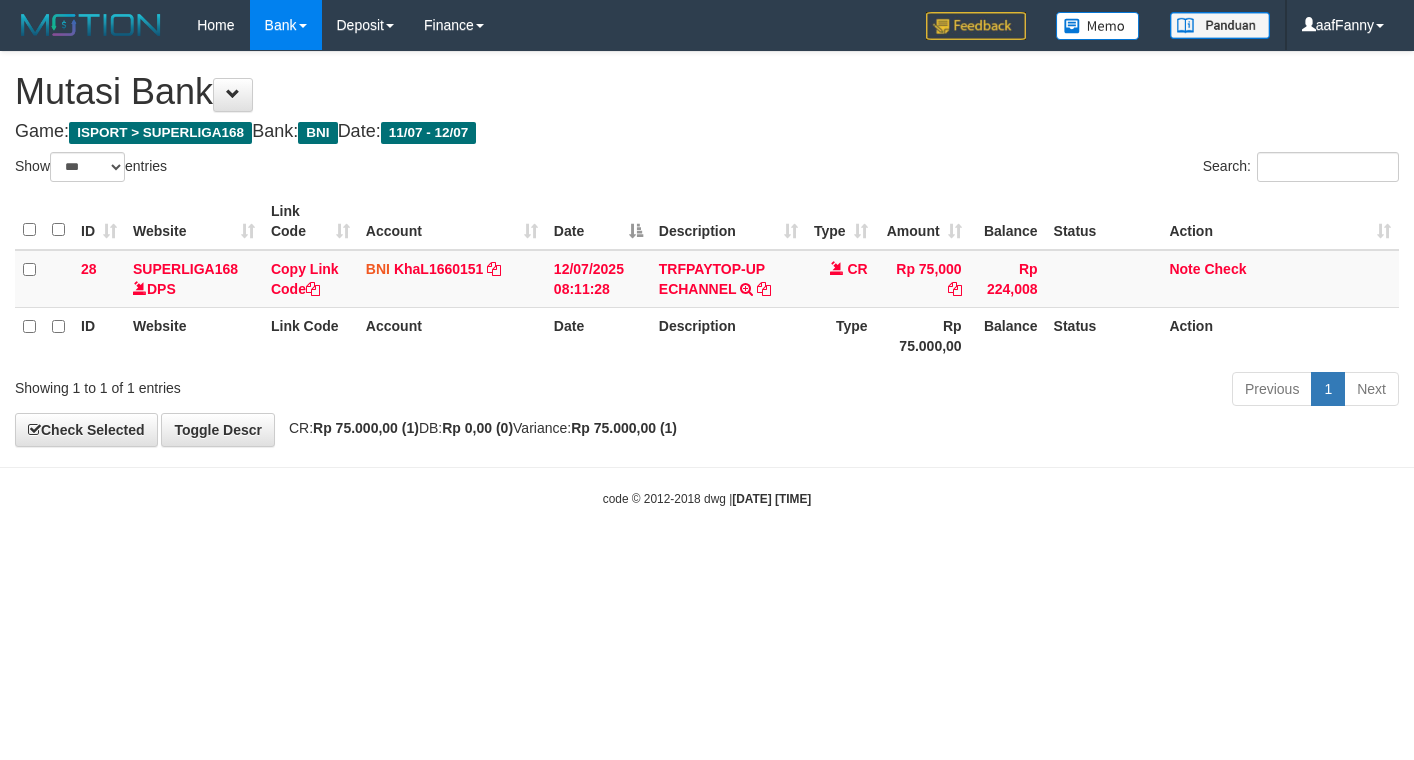 select on "***" 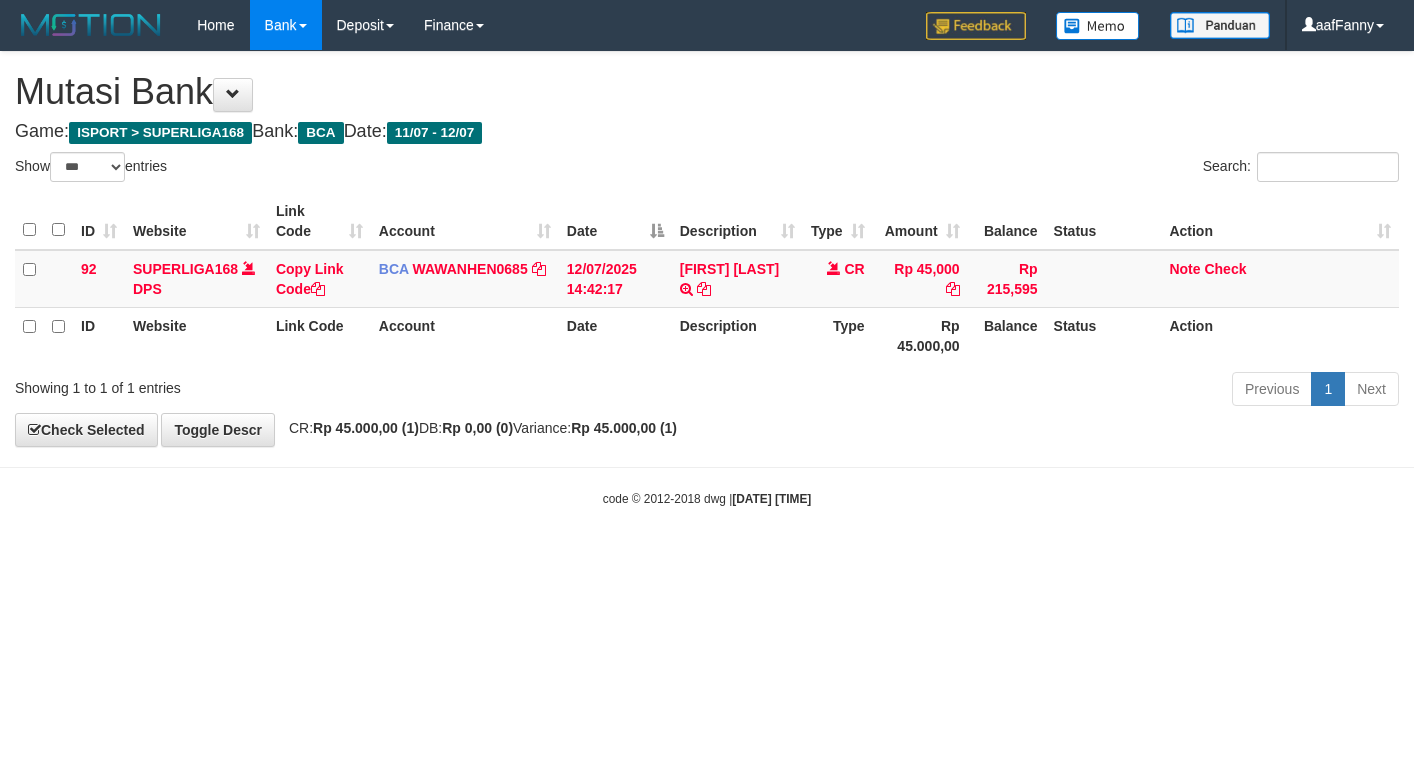 select on "***" 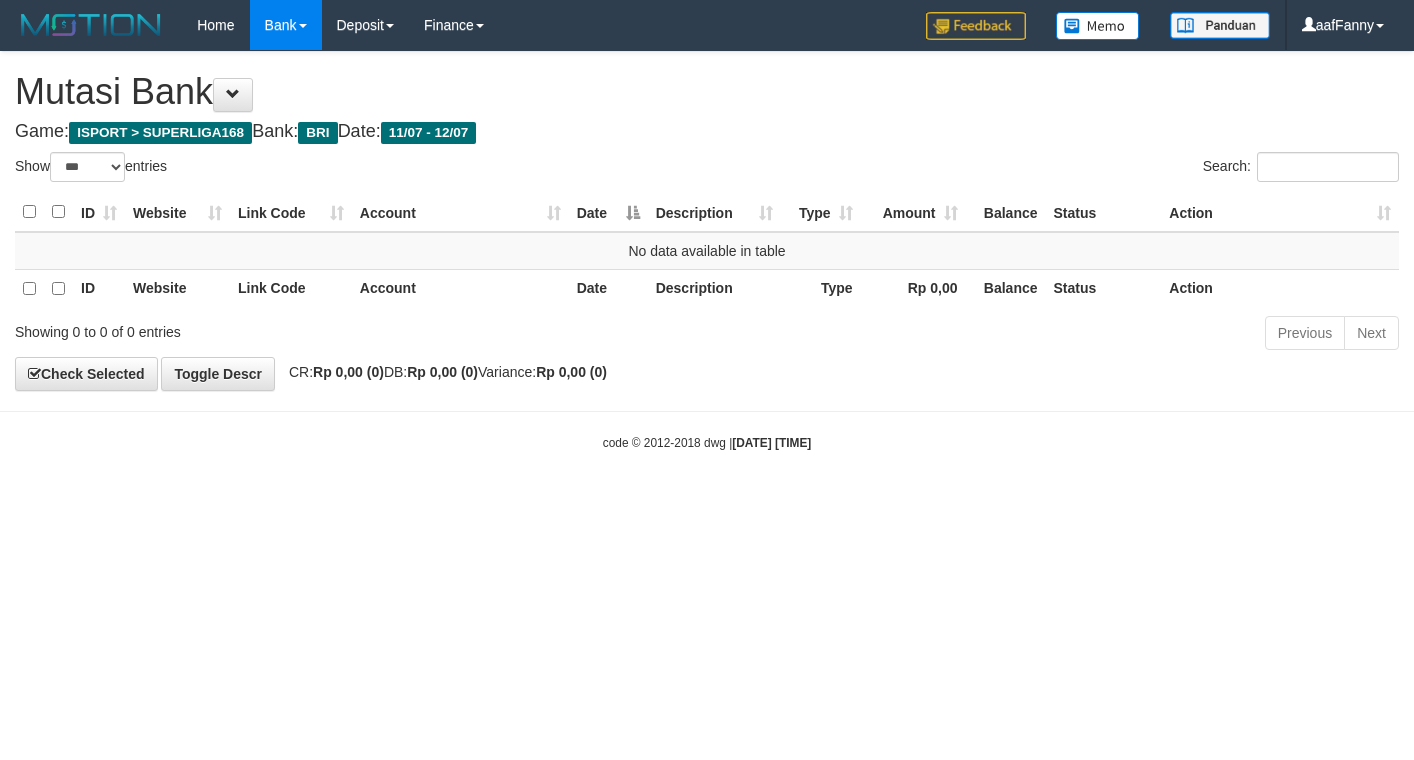 select on "***" 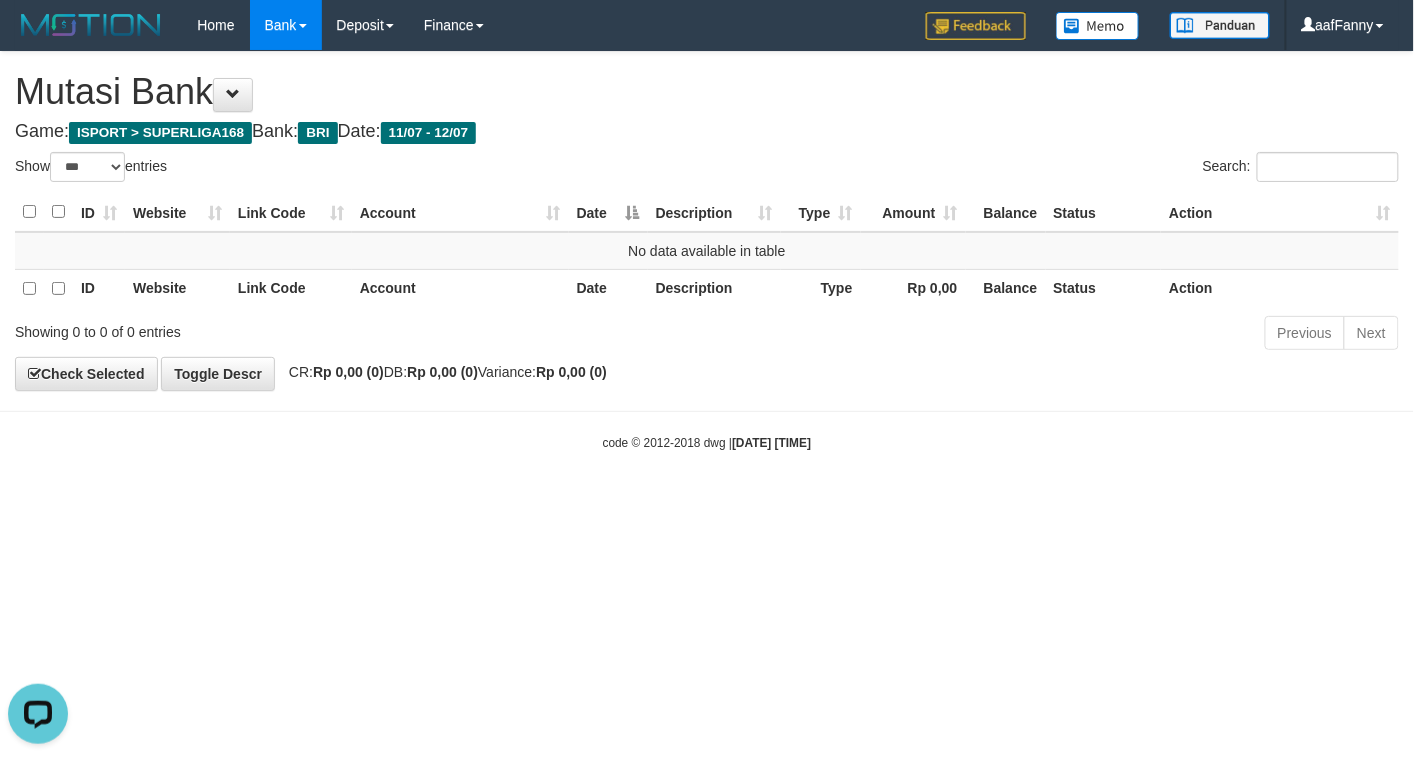 scroll, scrollTop: 0, scrollLeft: 0, axis: both 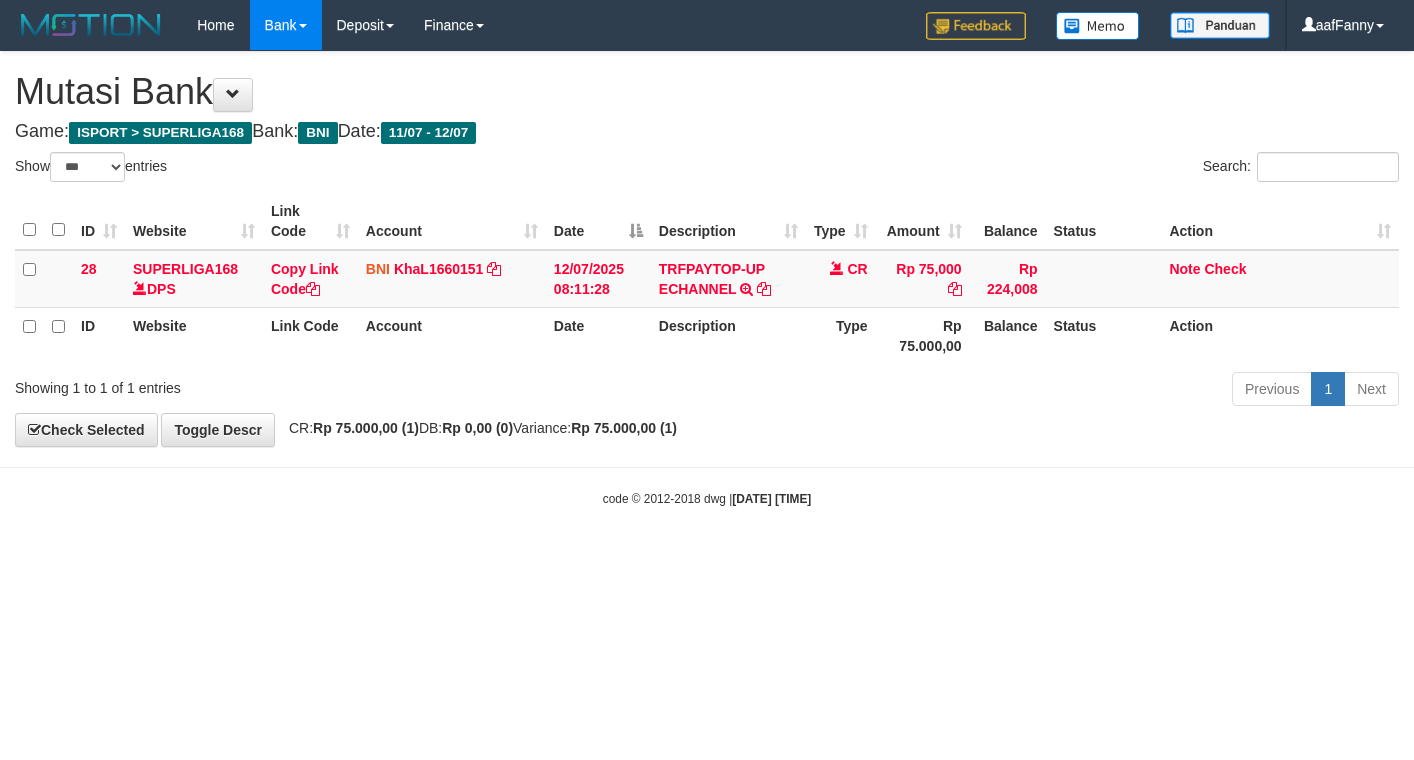 select on "***" 